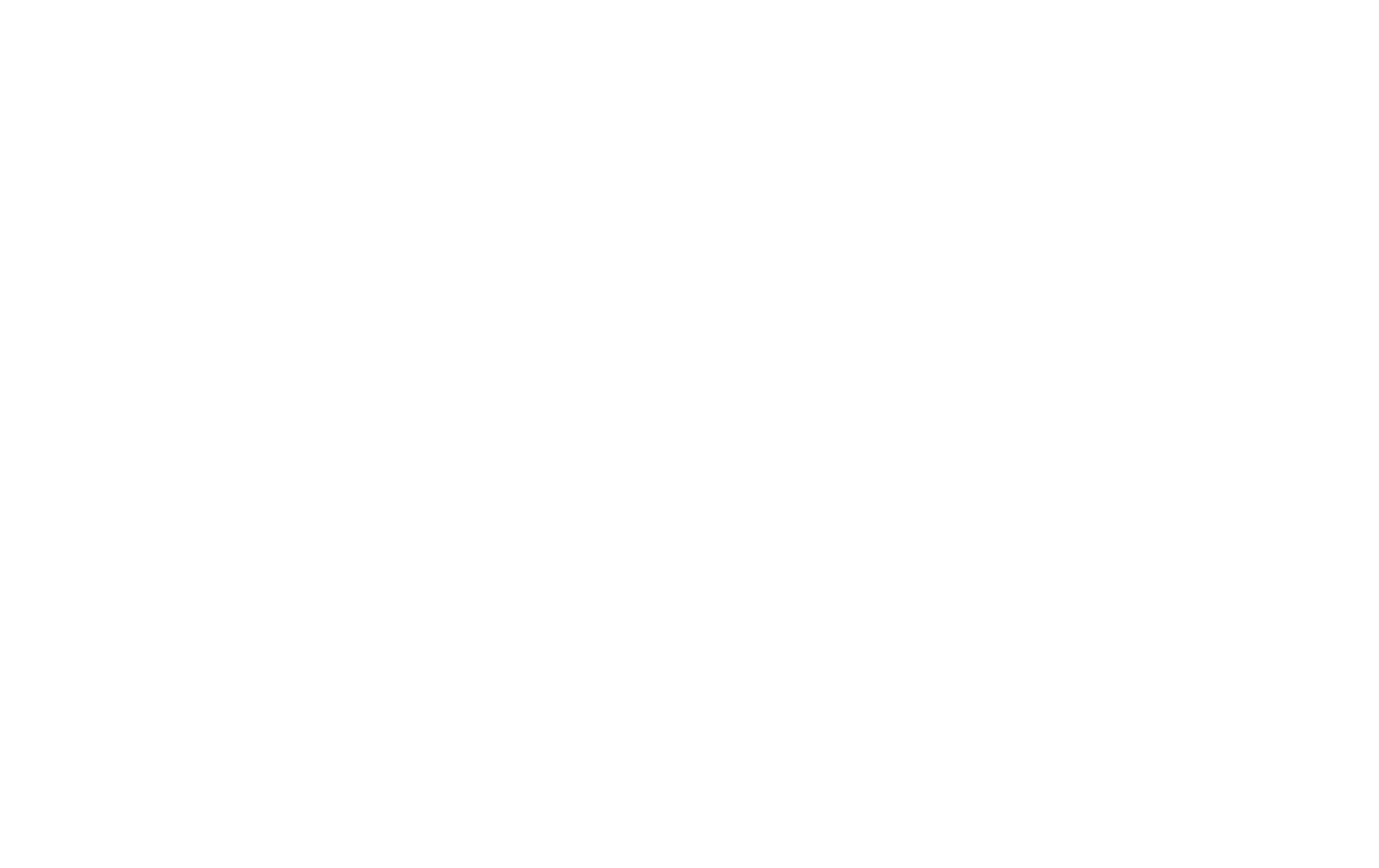 scroll, scrollTop: 0, scrollLeft: 0, axis: both 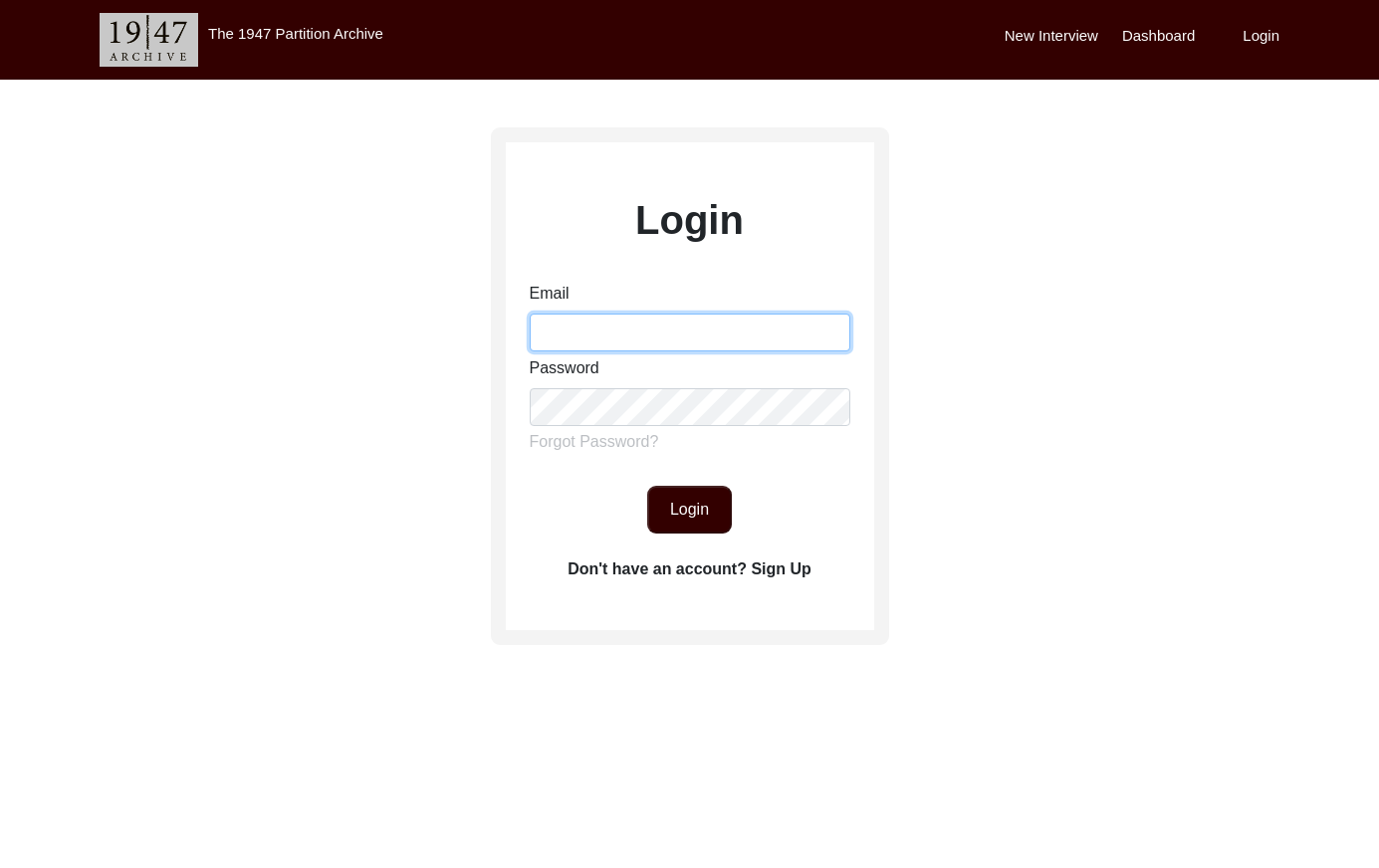 click on "Email" at bounding box center [690, 332] 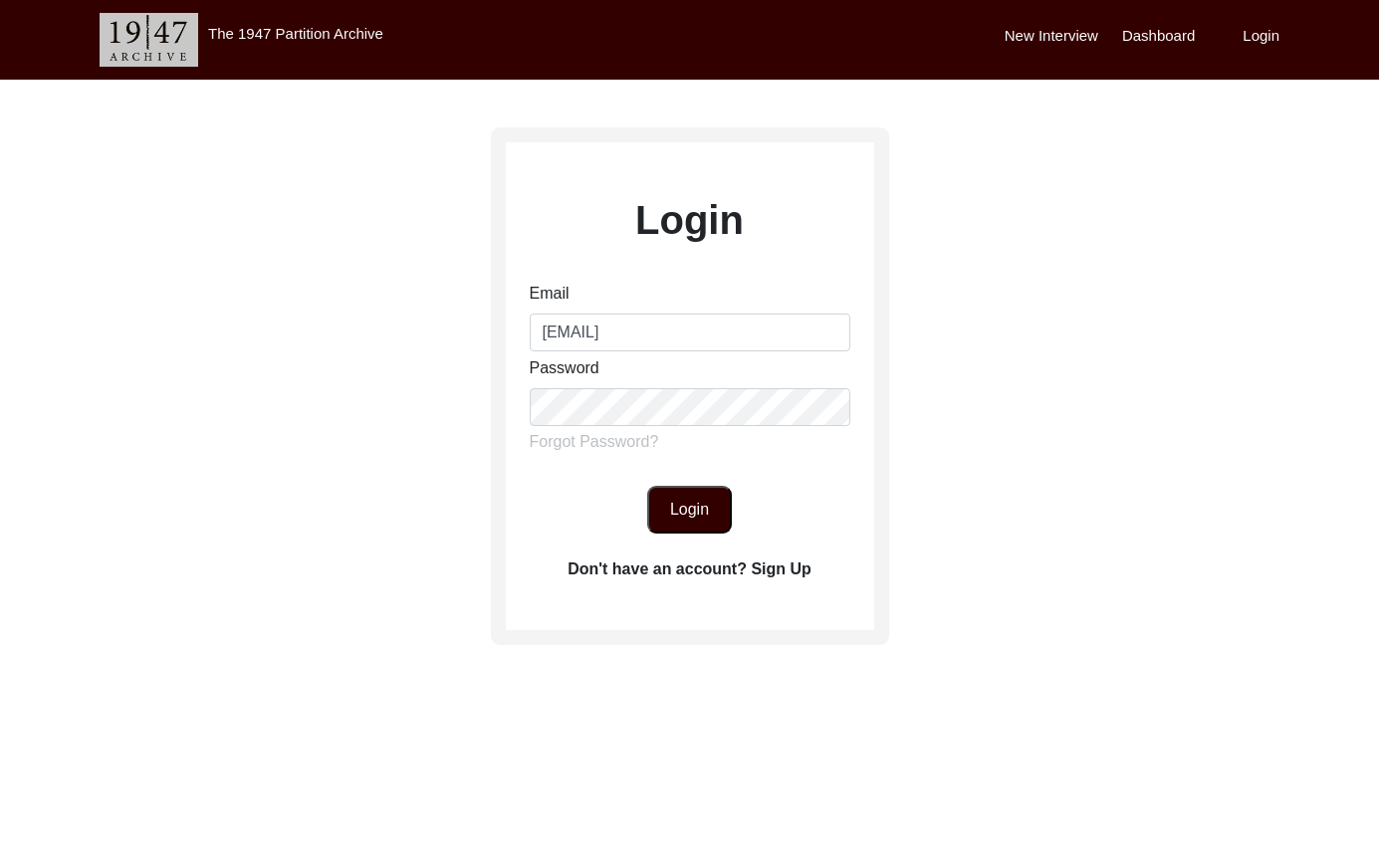 click on "Login" 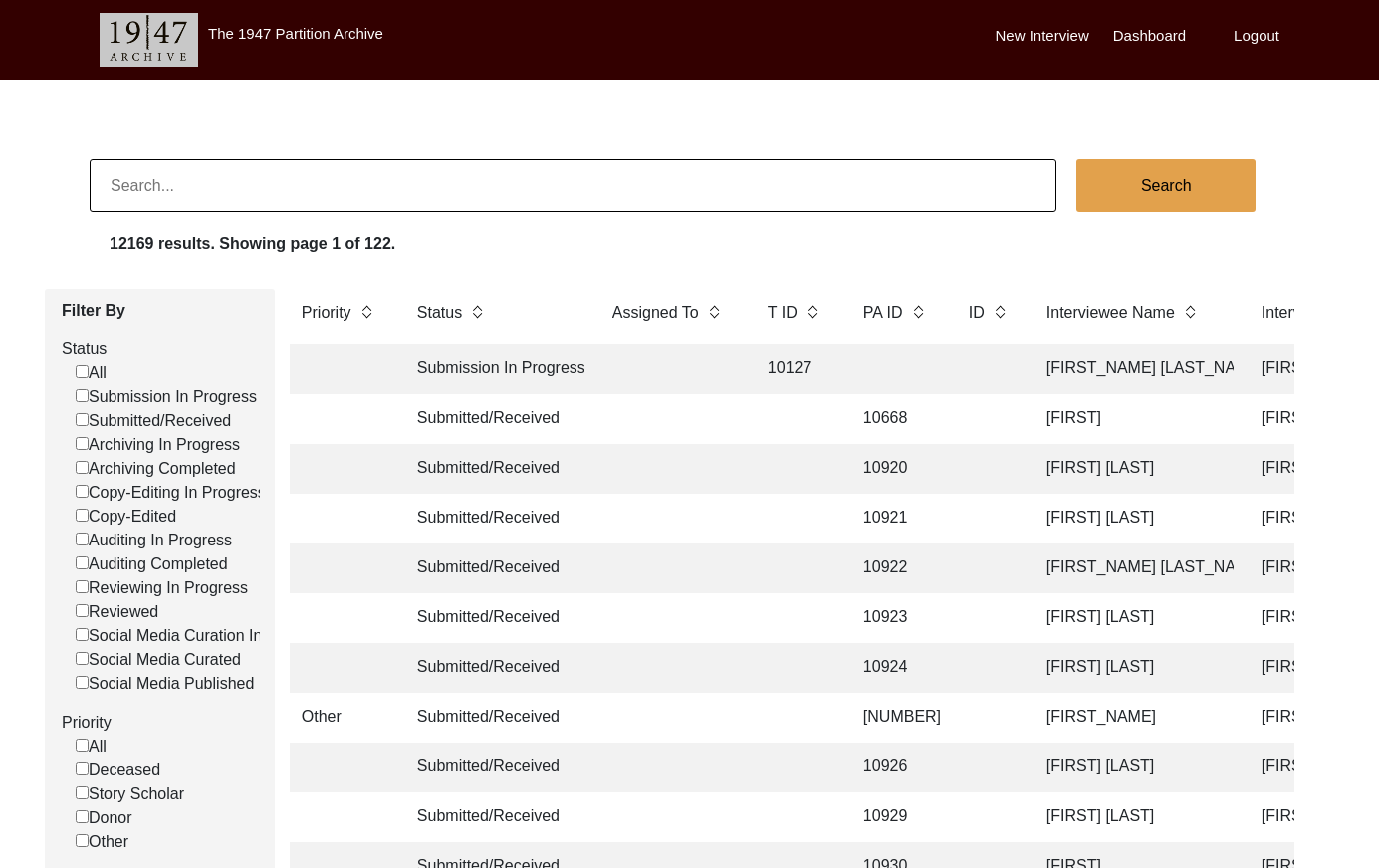 click on "Submitted/Received" 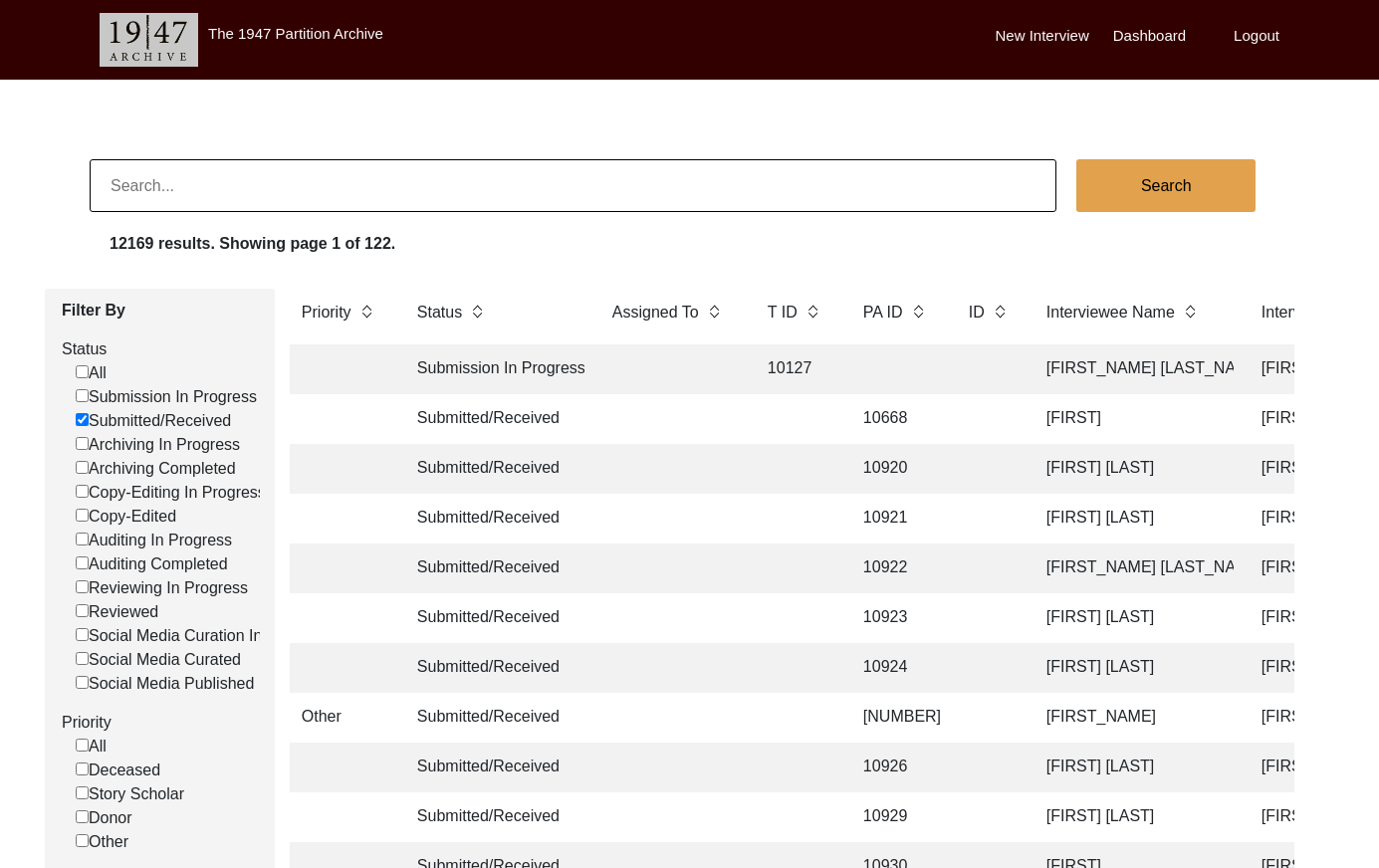 checkbox on "false" 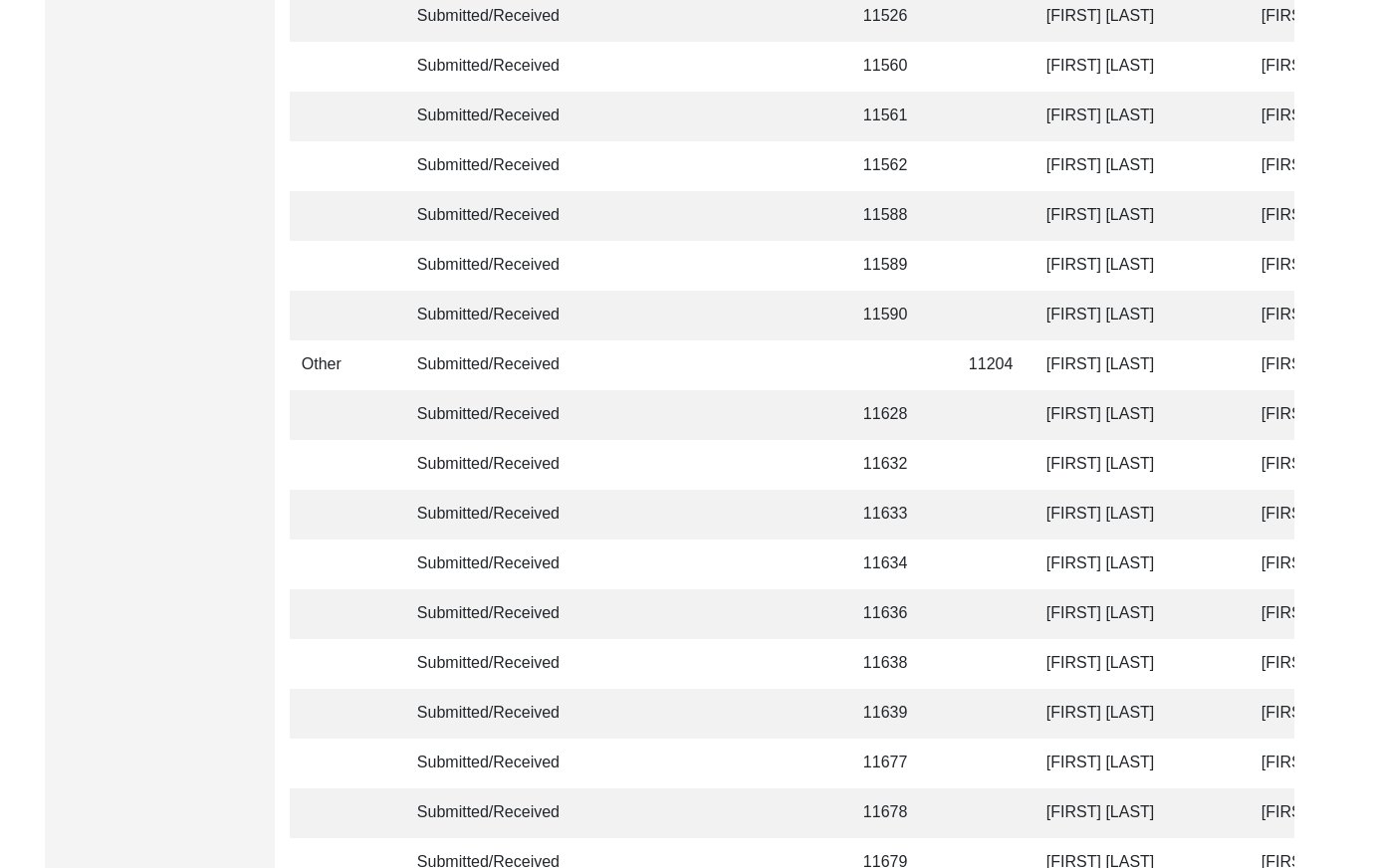 scroll, scrollTop: 4703, scrollLeft: 0, axis: vertical 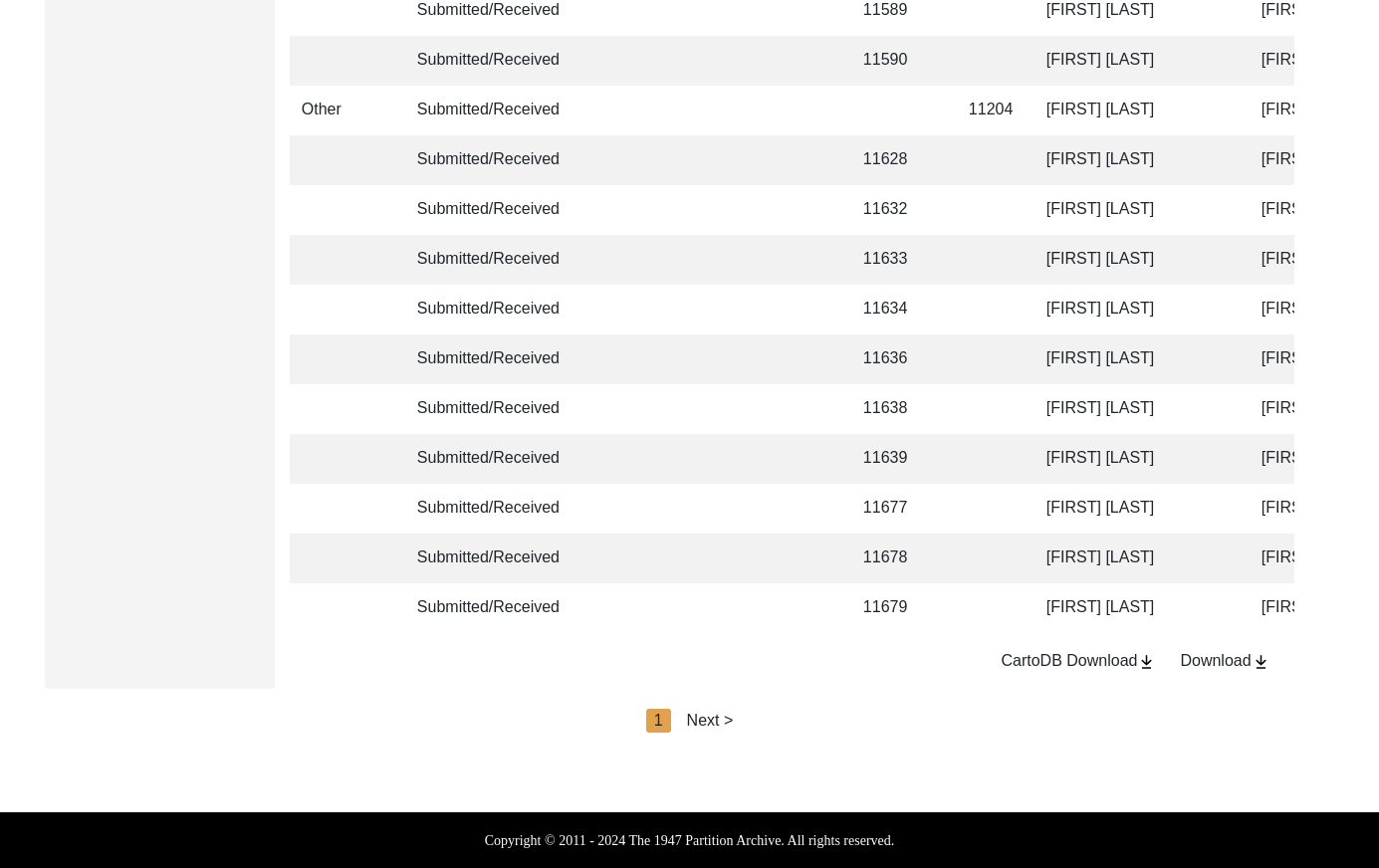 drag, startPoint x: 704, startPoint y: 723, endPoint x: 731, endPoint y: 724, distance: 27.018512 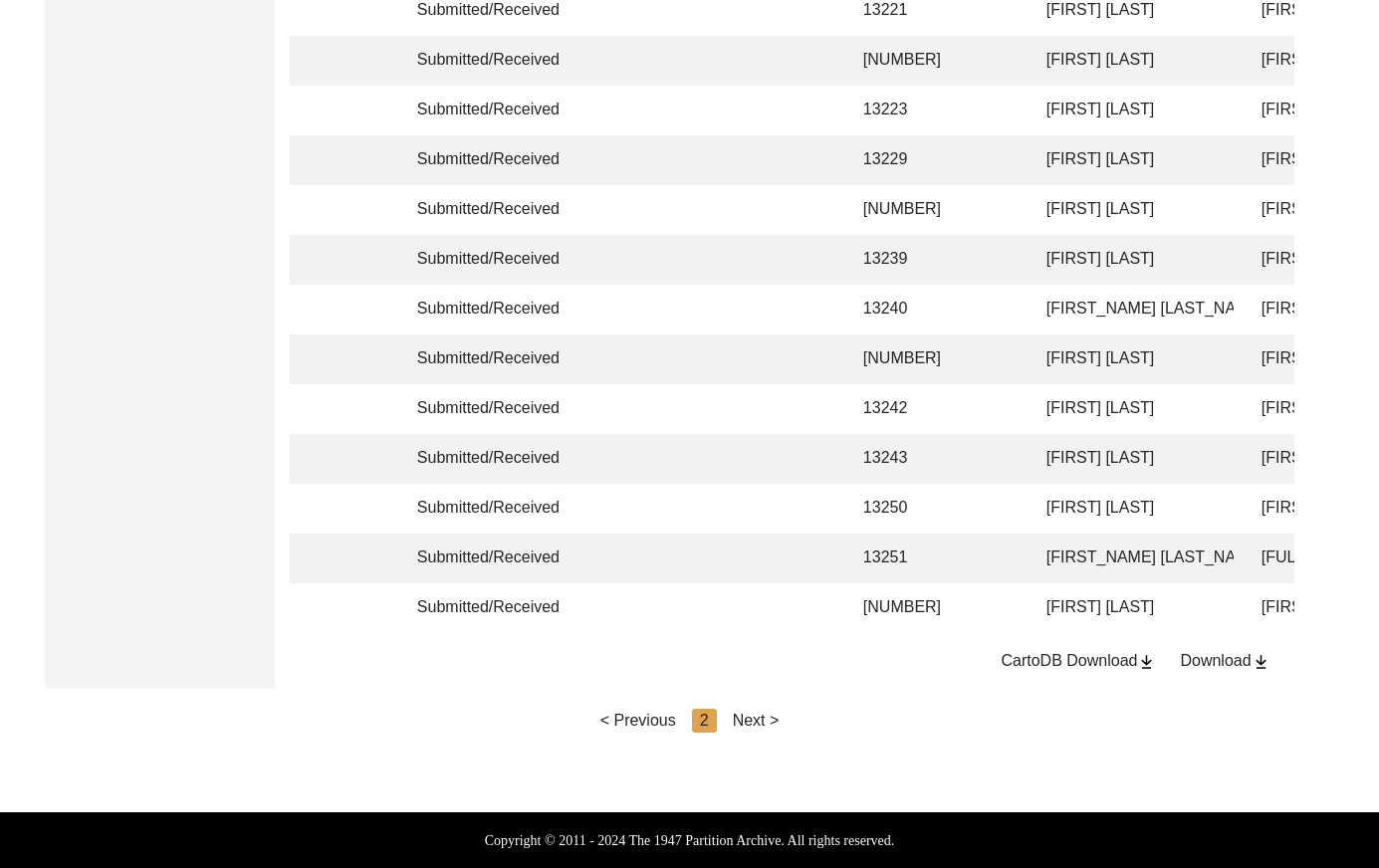 click on "Next >" 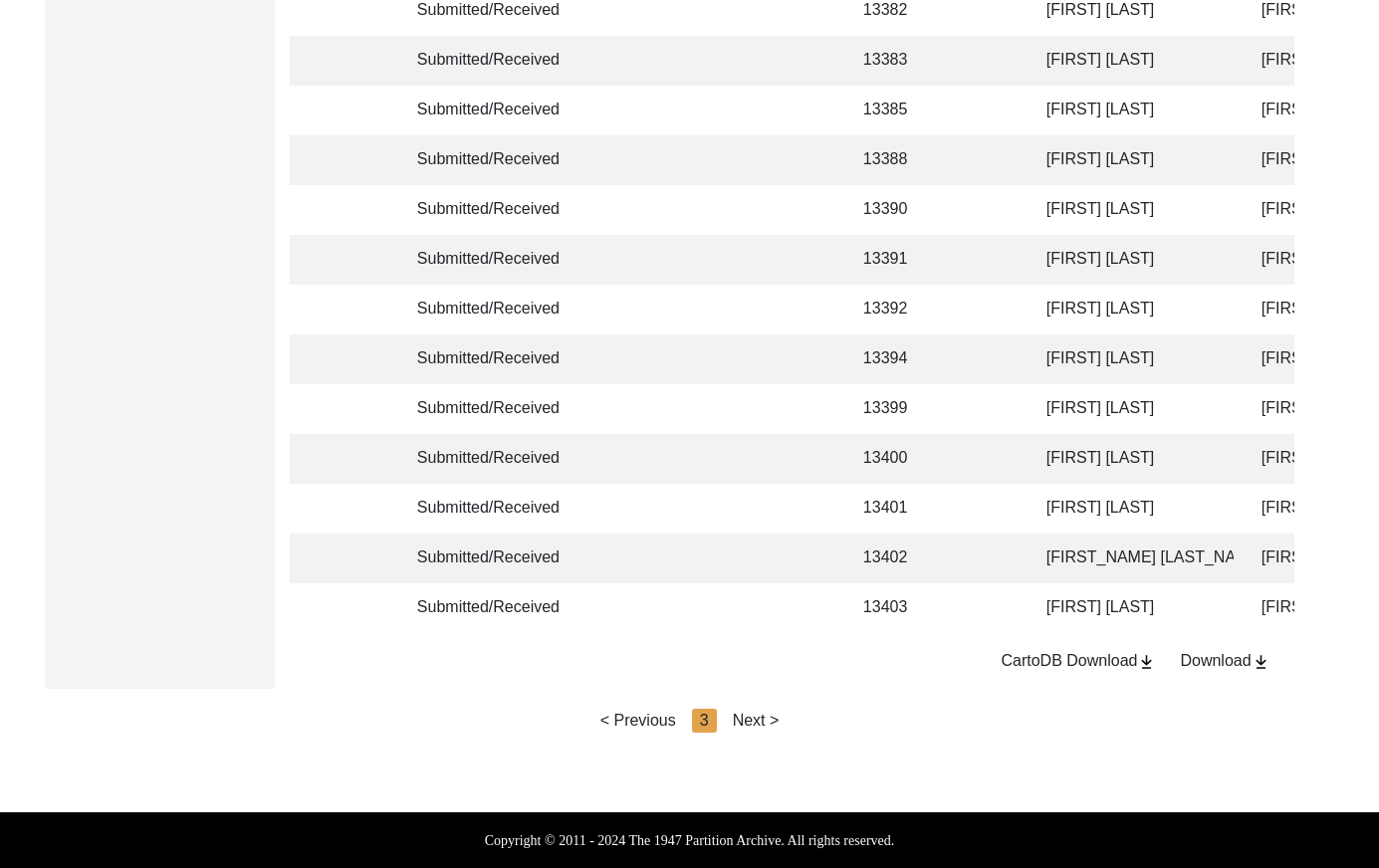 click on "Next >" 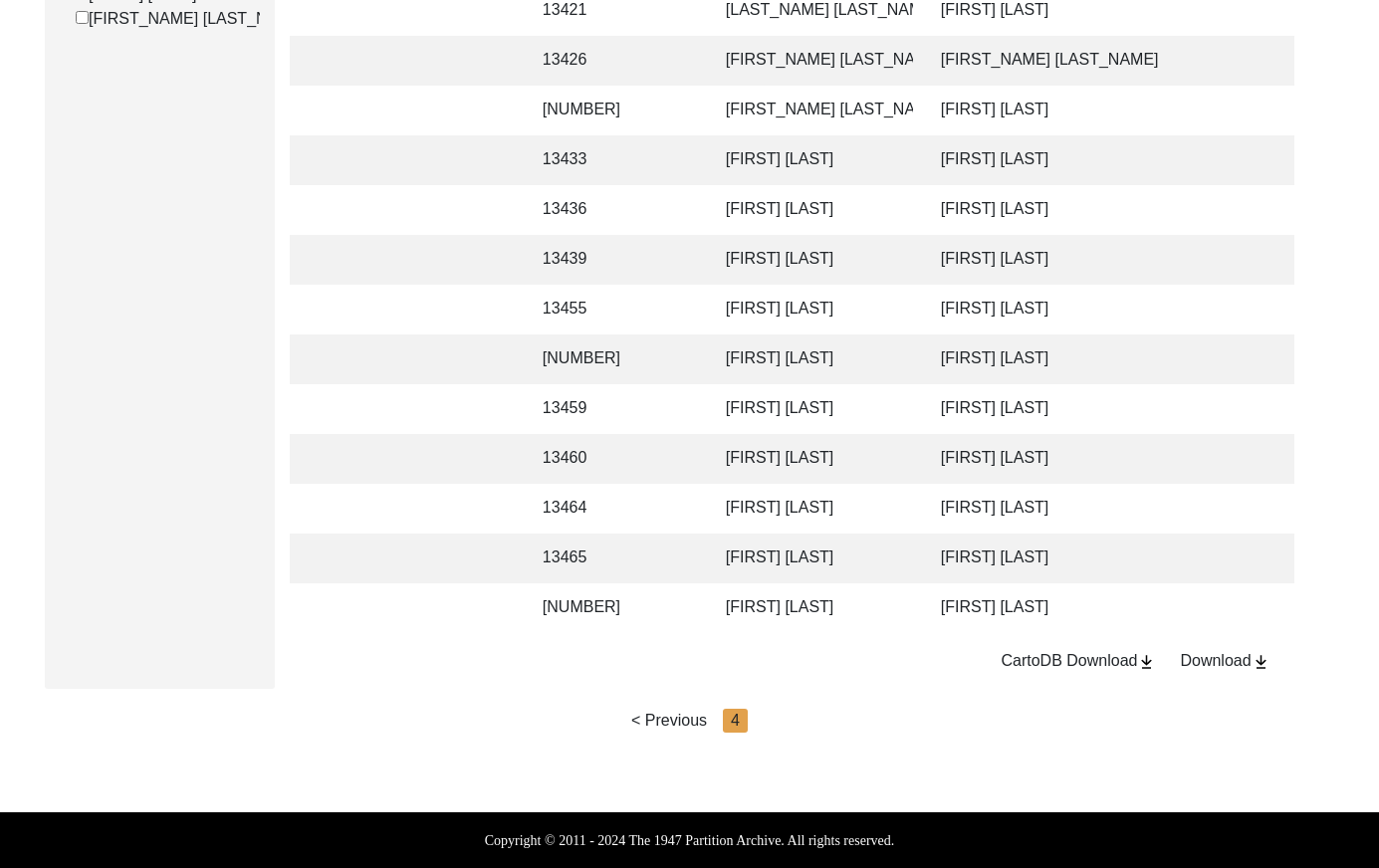 scroll, scrollTop: 0, scrollLeft: 333, axis: horizontal 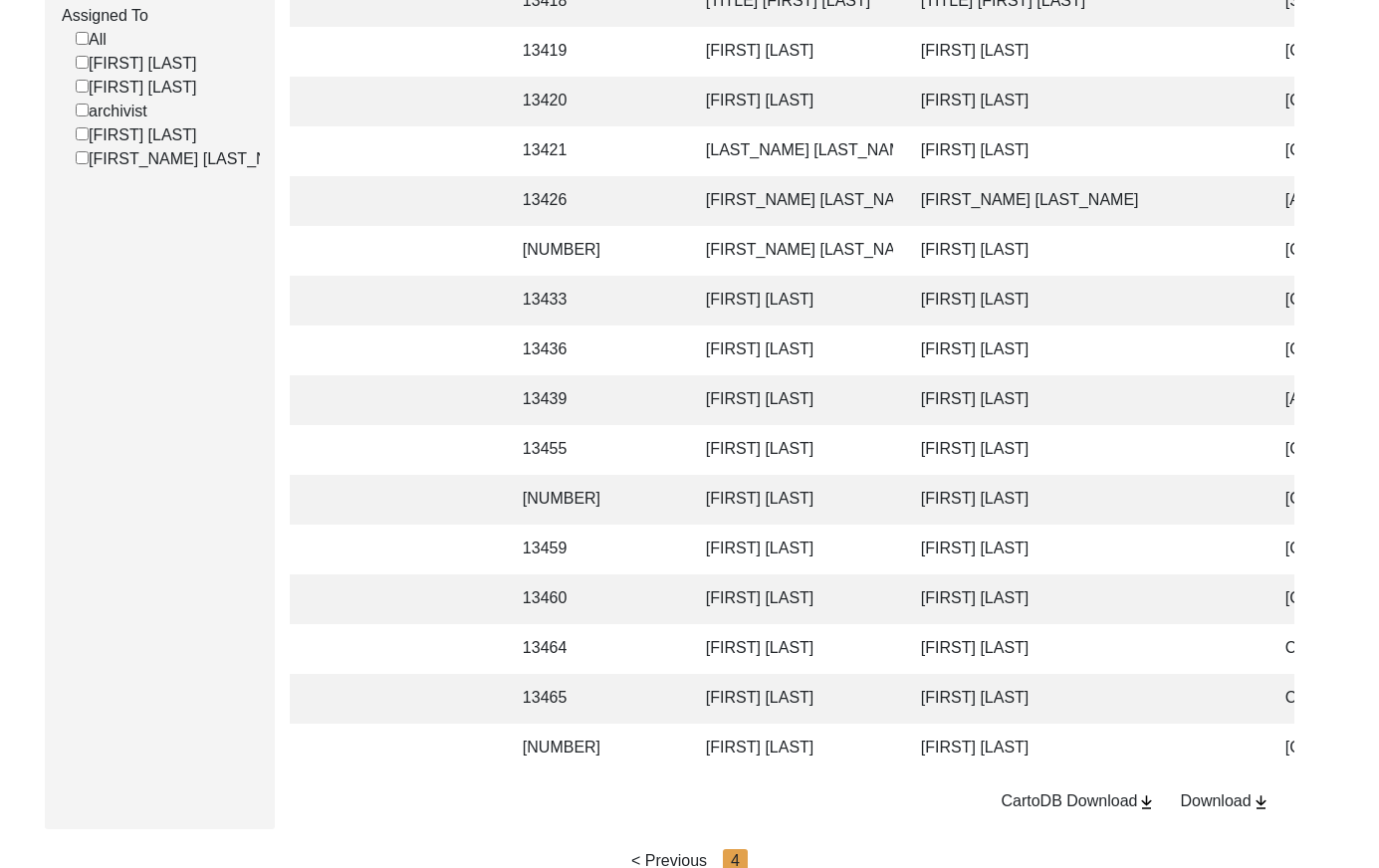 click on "[FIRST] [LAST]" 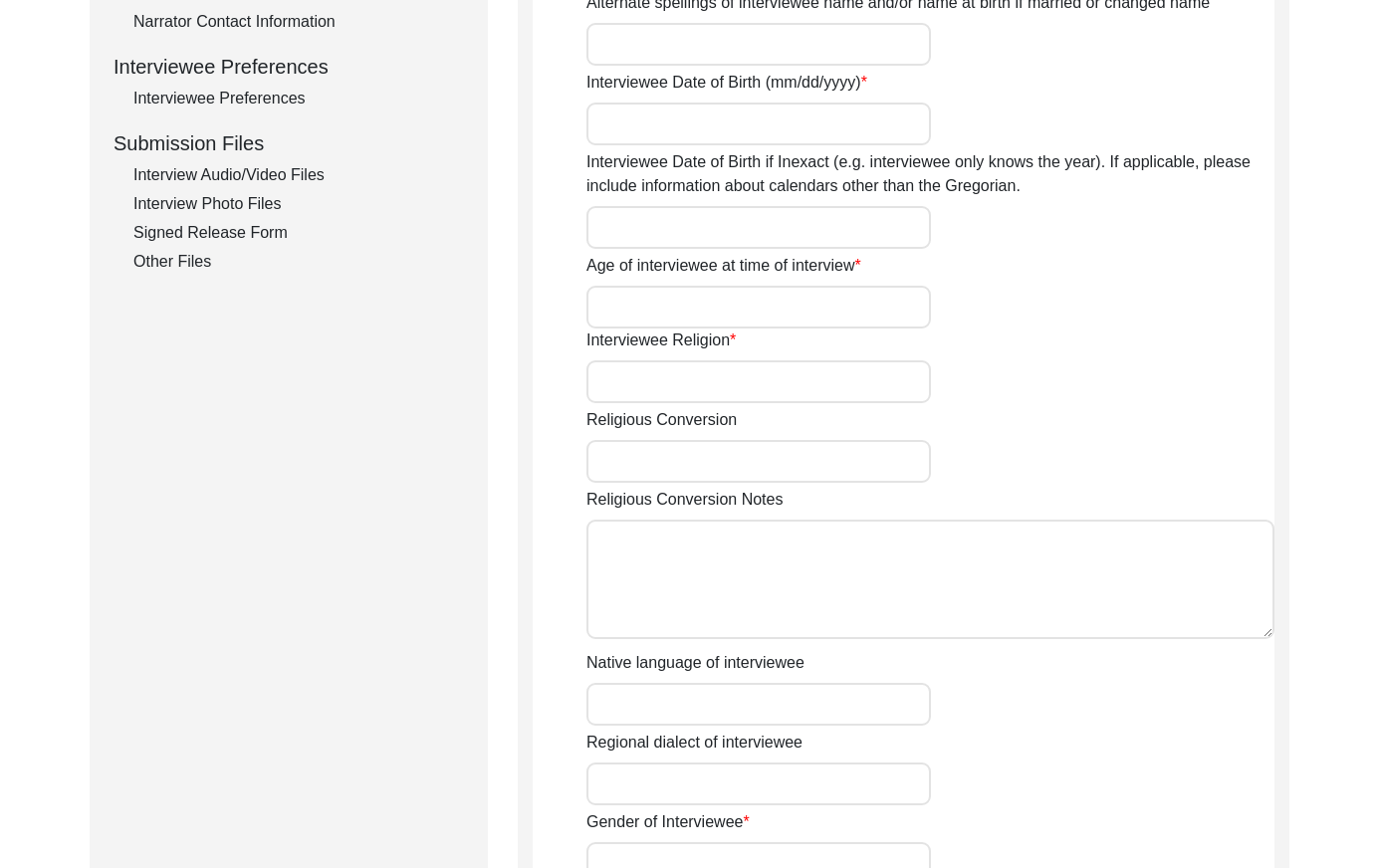 type on "Dr" 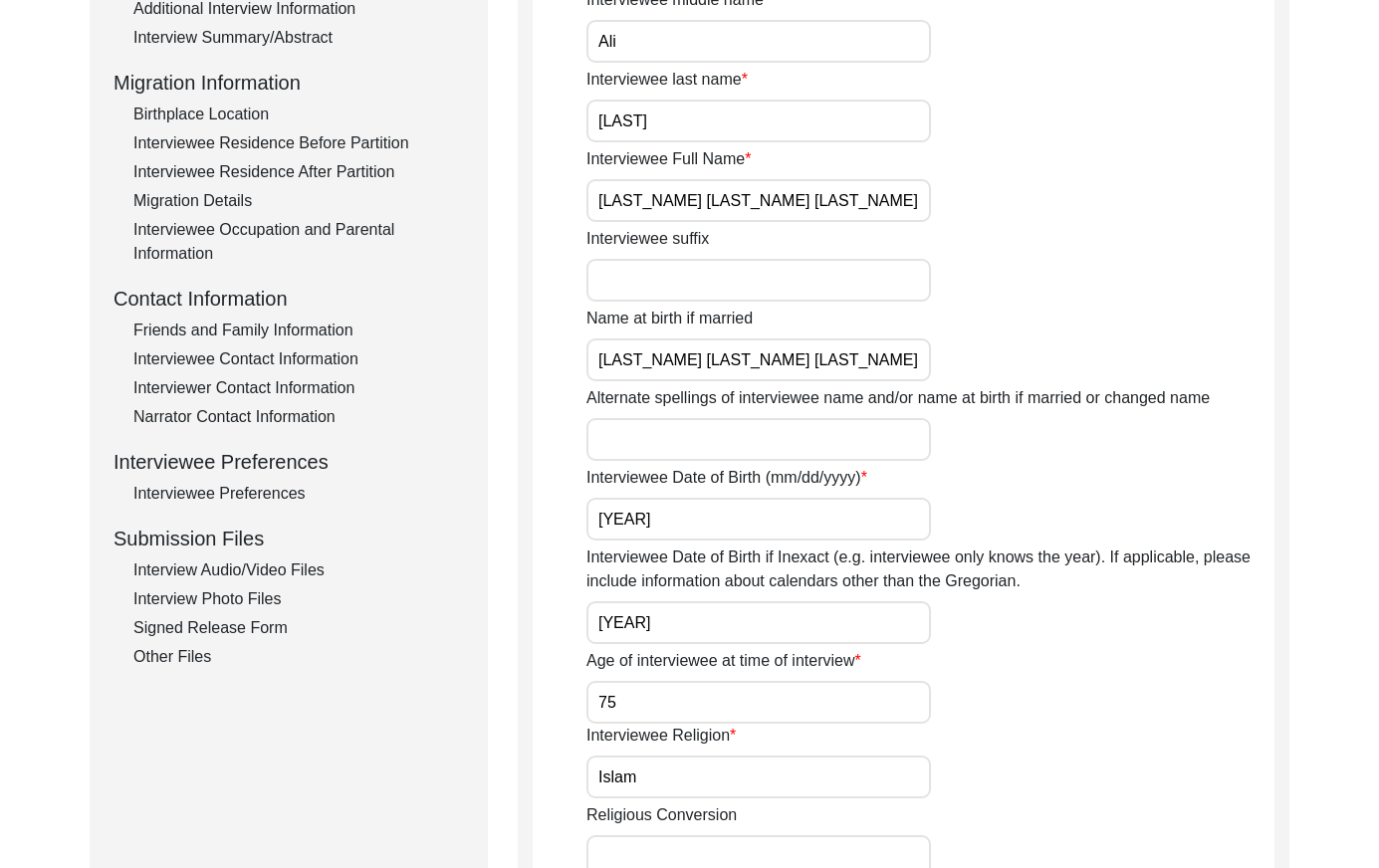 scroll, scrollTop: 0, scrollLeft: 0, axis: both 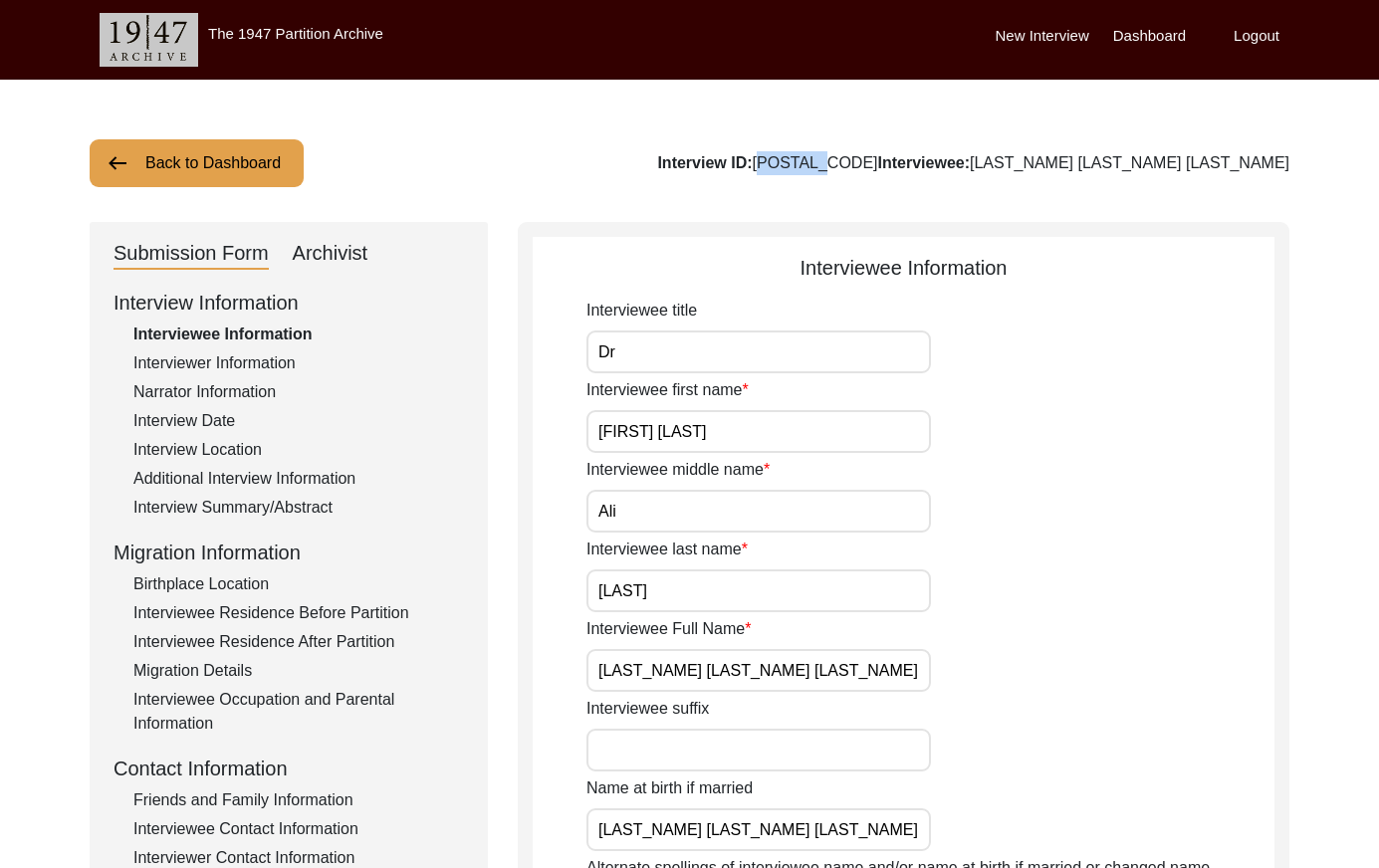 drag, startPoint x: 1064, startPoint y: 160, endPoint x: 1001, endPoint y: 156, distance: 63.12686 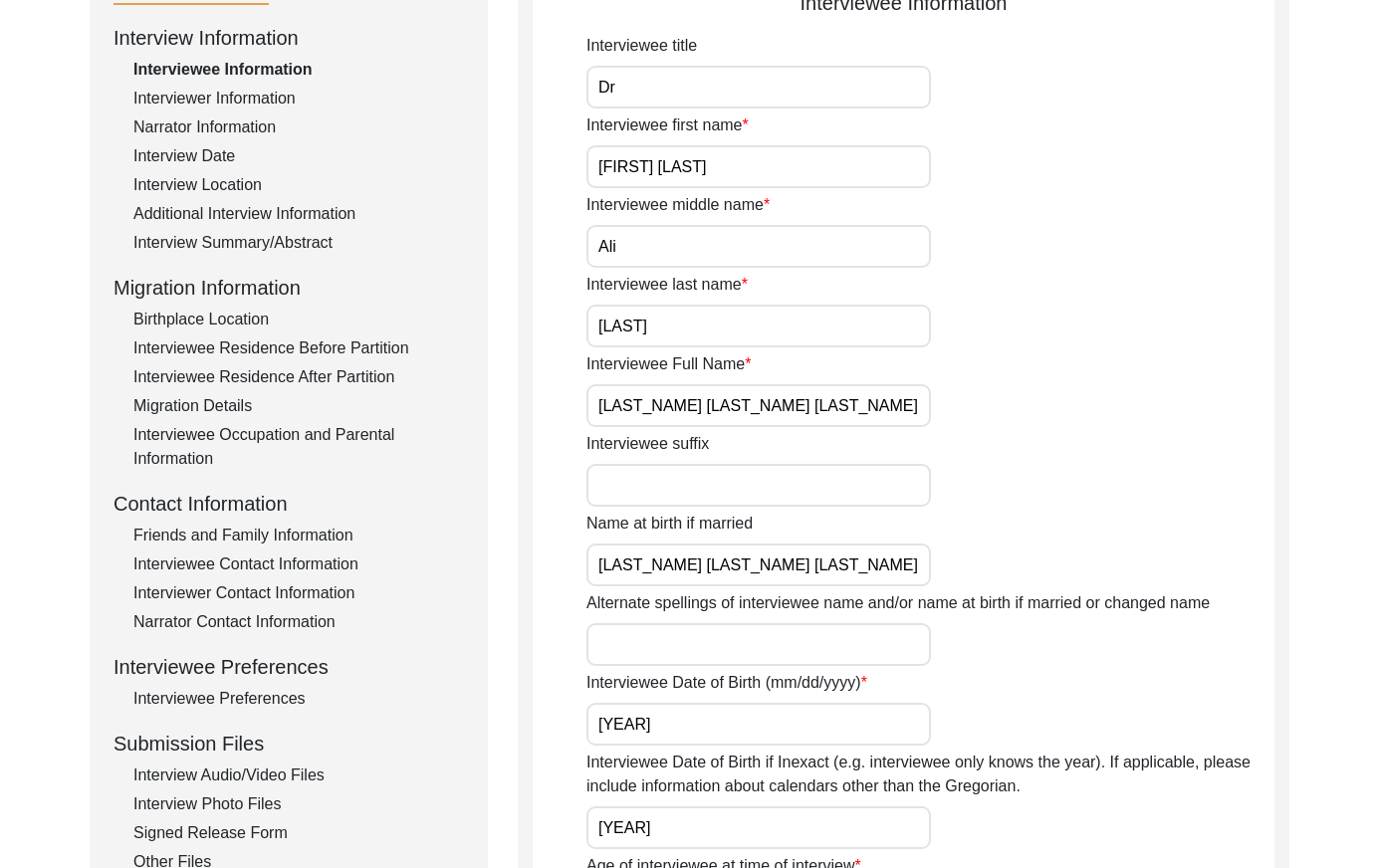 scroll, scrollTop: 269, scrollLeft: 0, axis: vertical 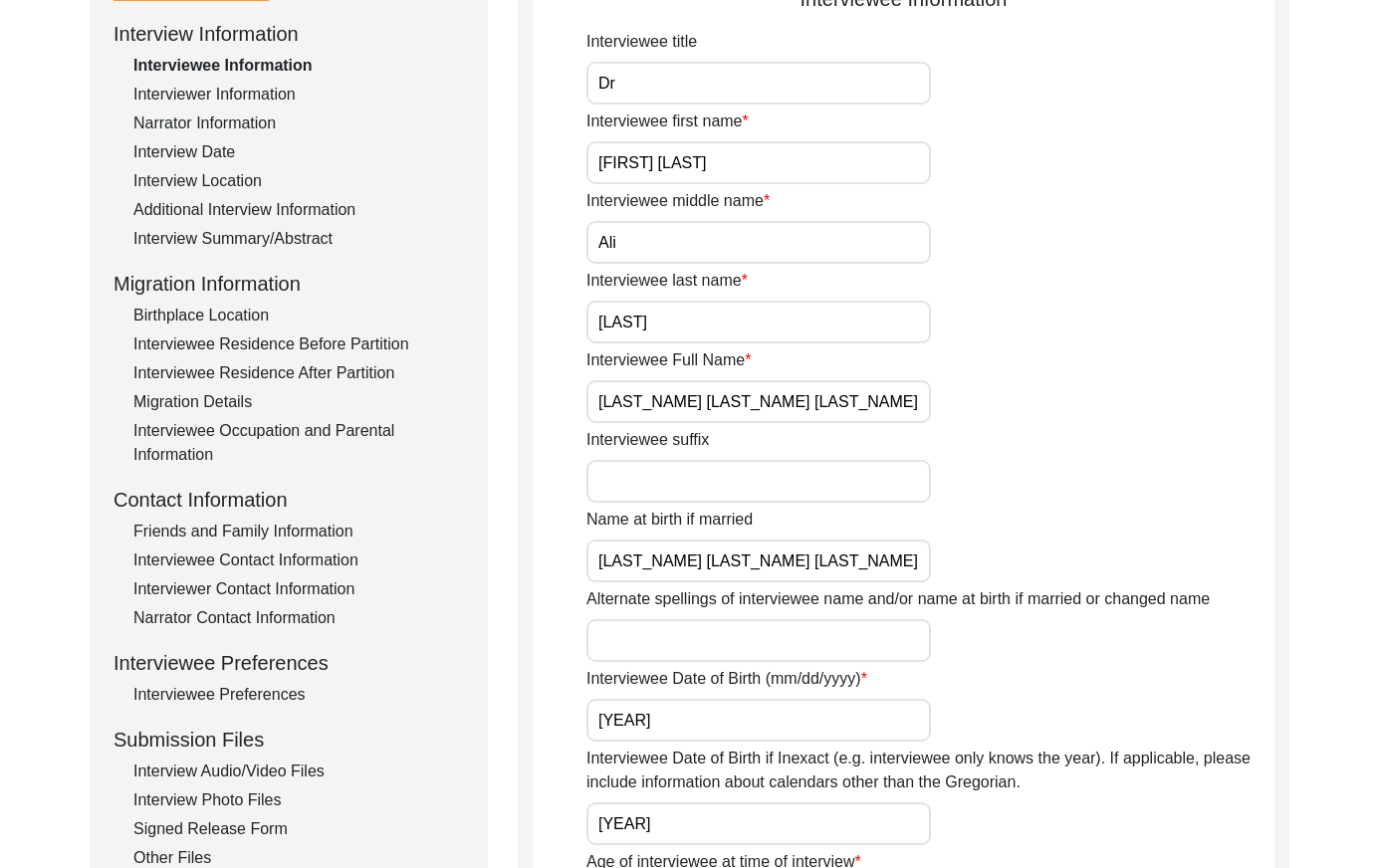click on "[LAST_NAME] [LAST_NAME] [LAST_NAME]" at bounding box center (759, 401) 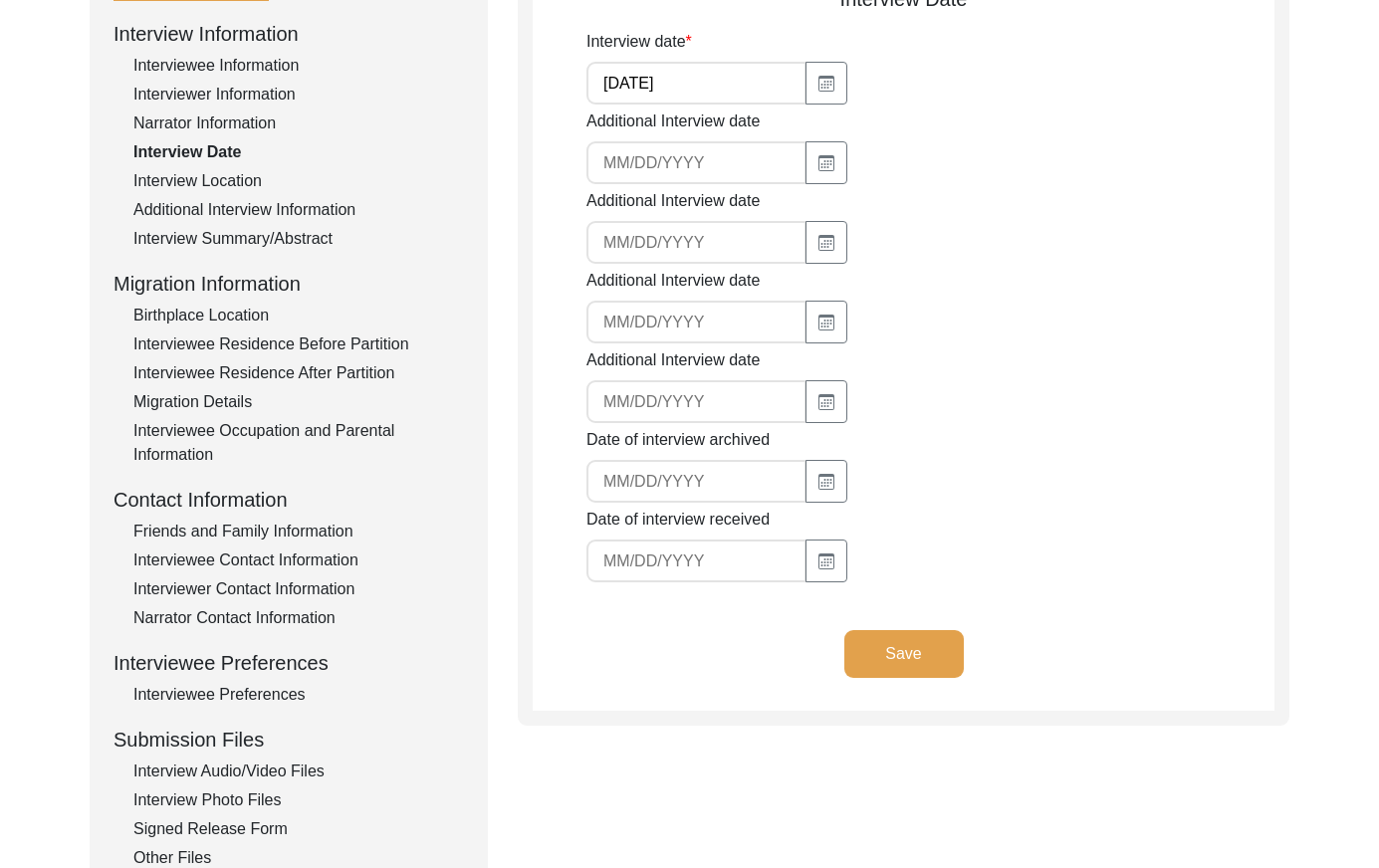 click on "[DATE]" 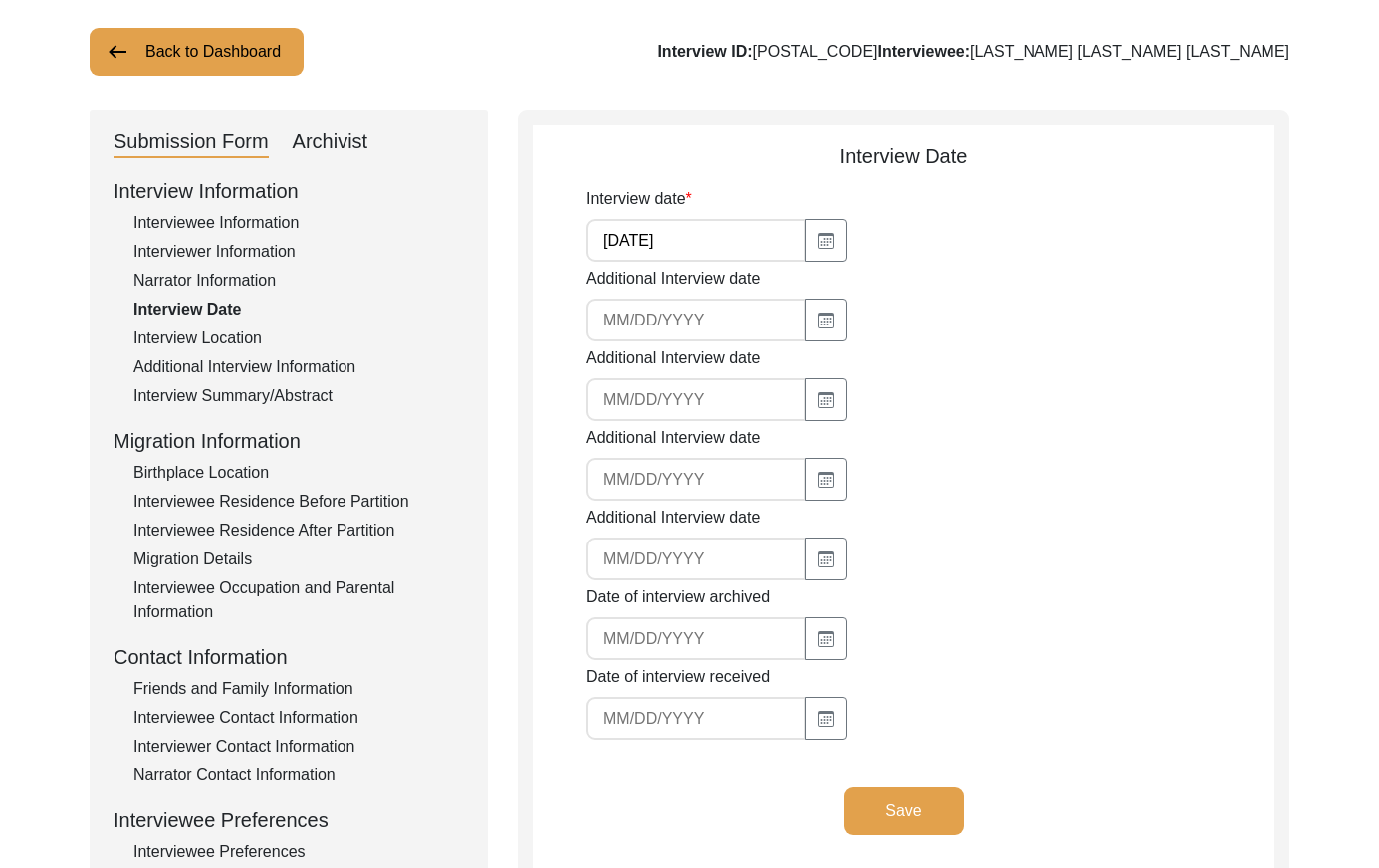scroll, scrollTop: 0, scrollLeft: 0, axis: both 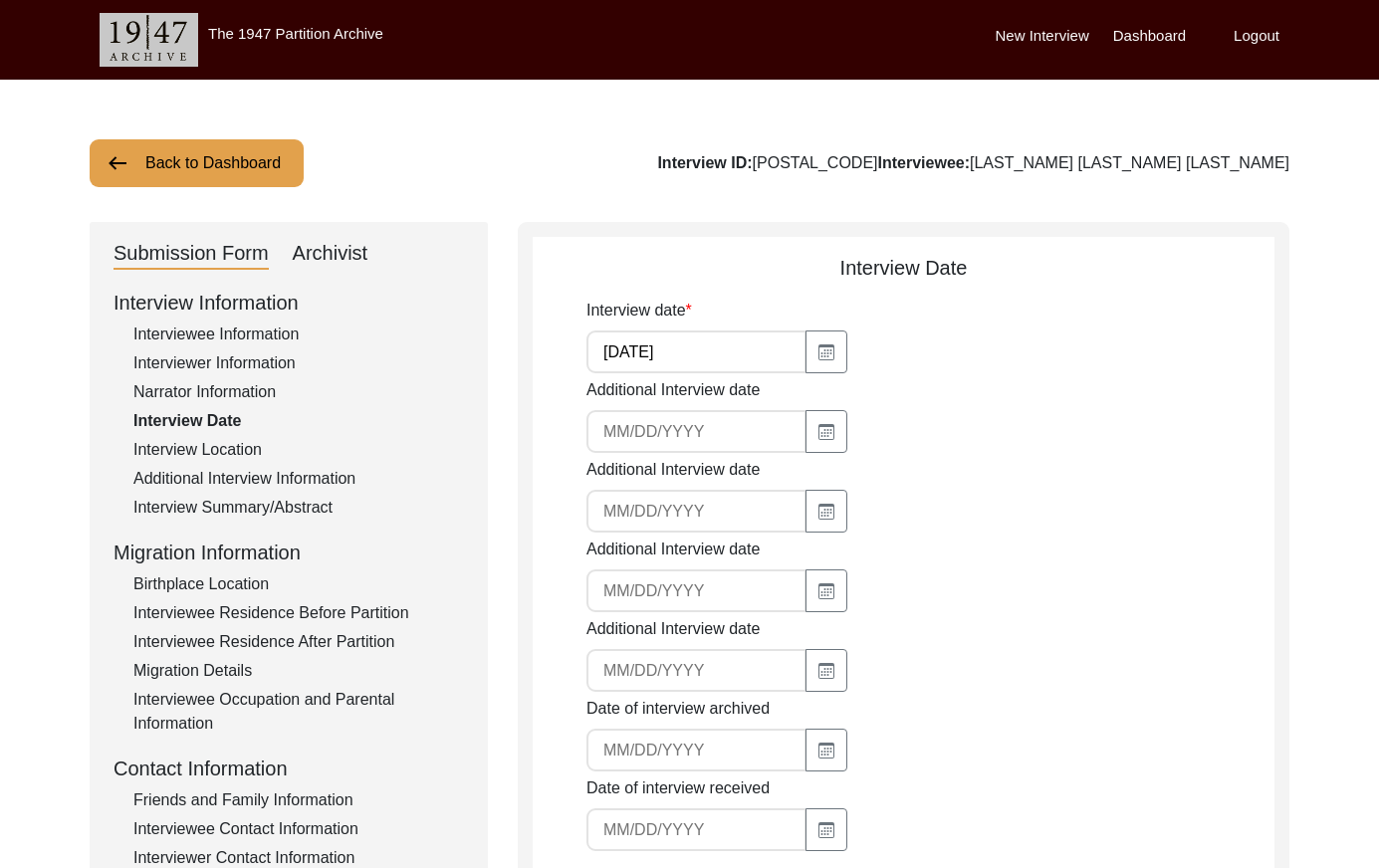 click on "Interview Information" 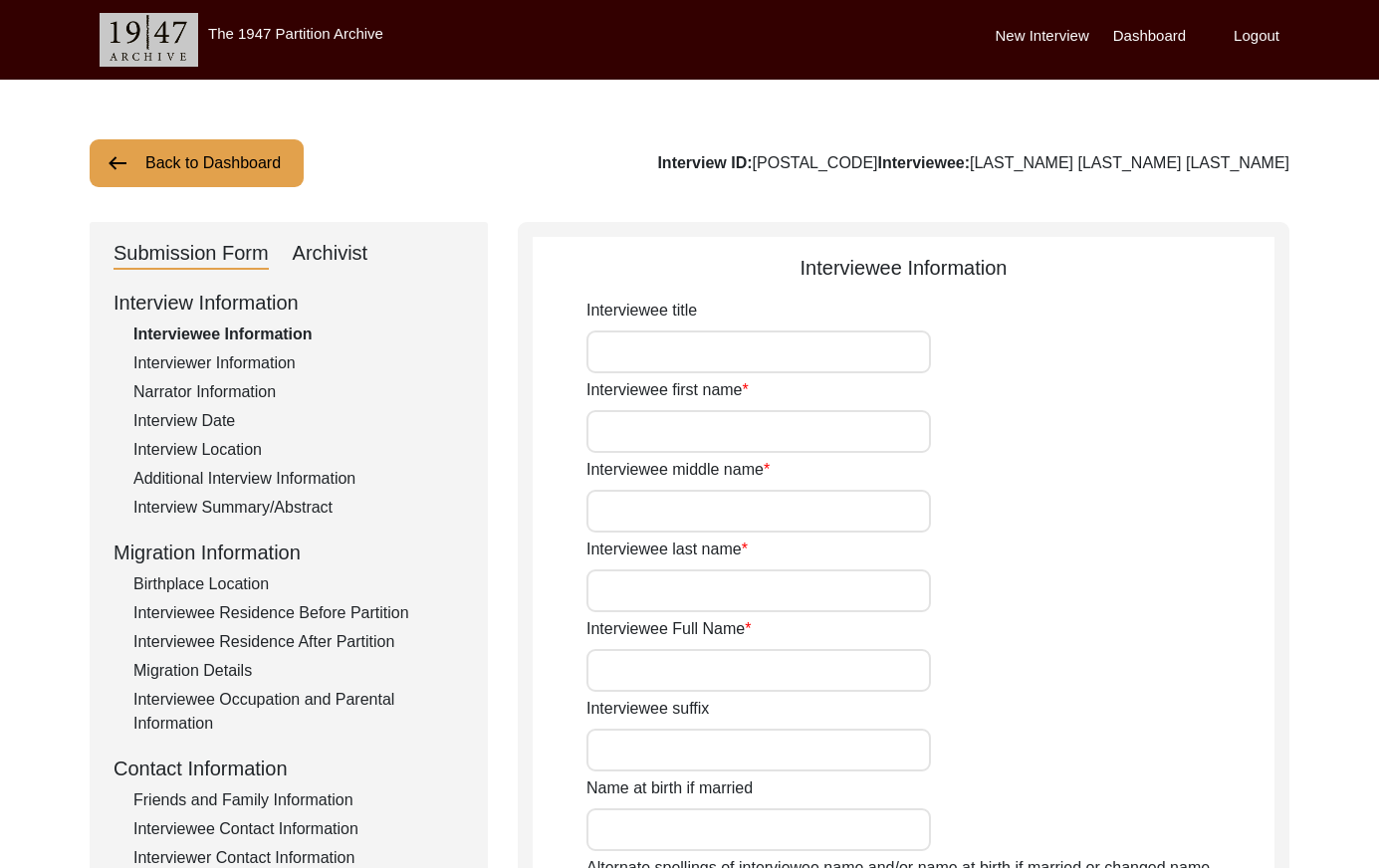 type on "Dr" 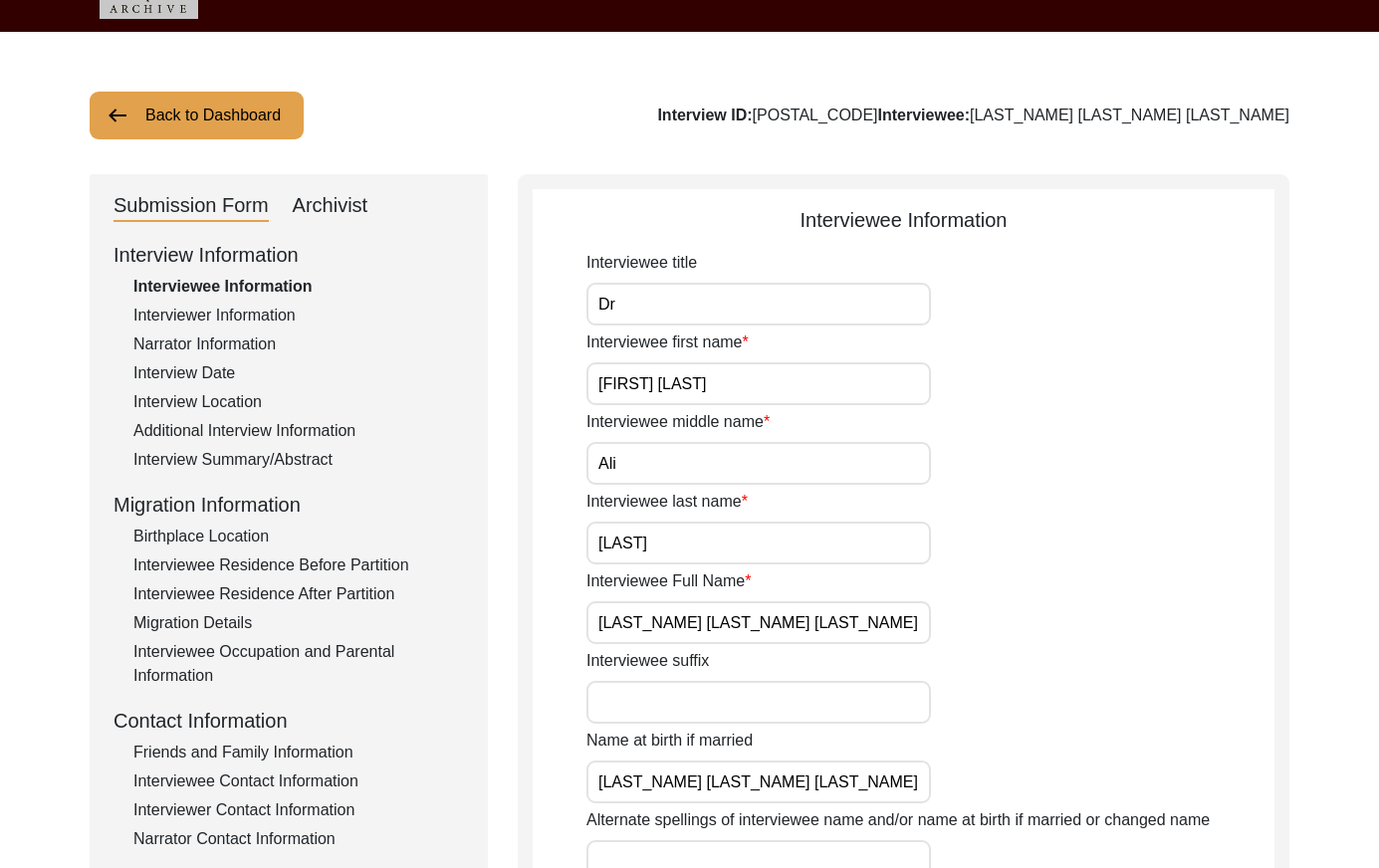 scroll, scrollTop: 0, scrollLeft: 0, axis: both 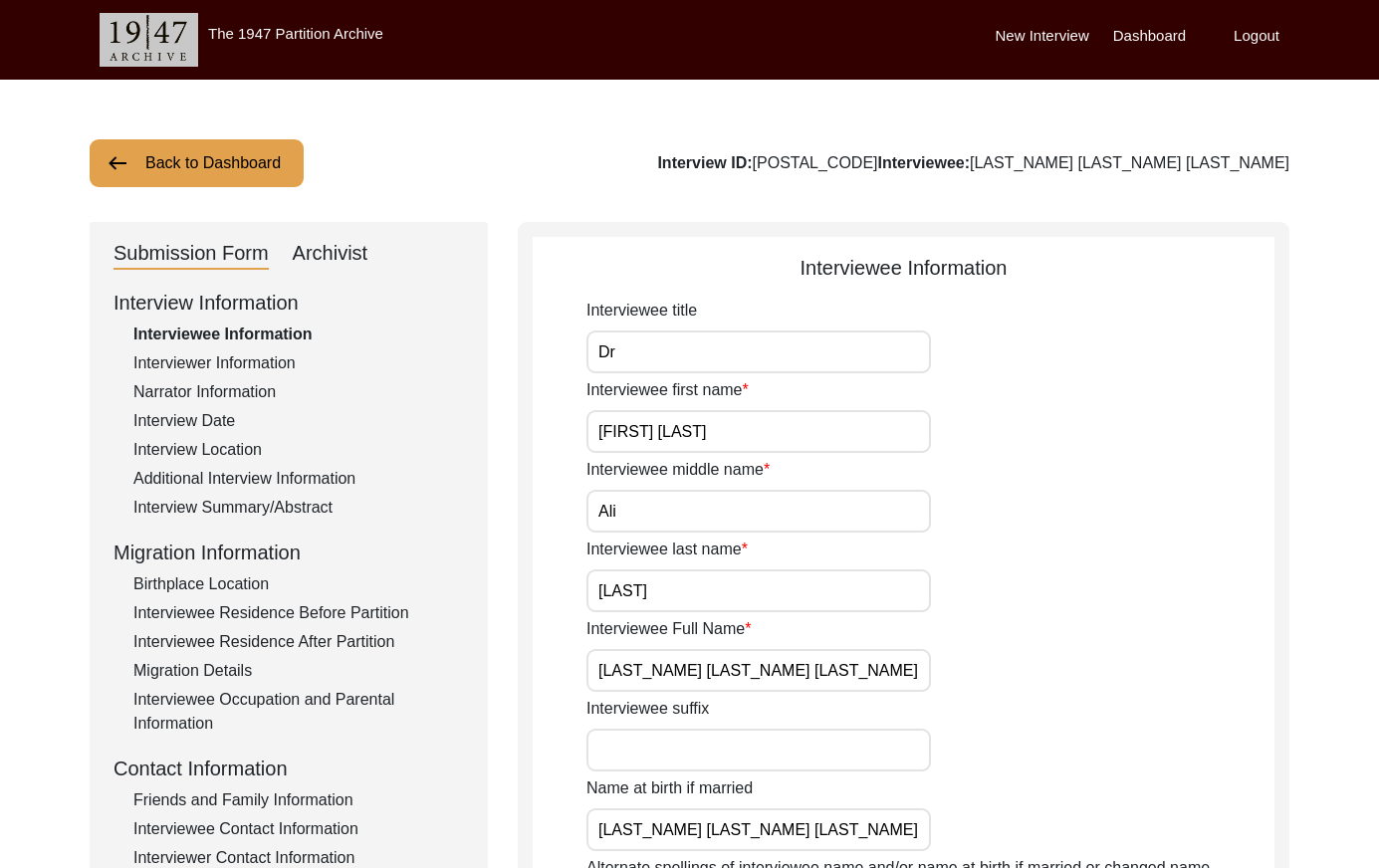 click on "Interviewer Information" 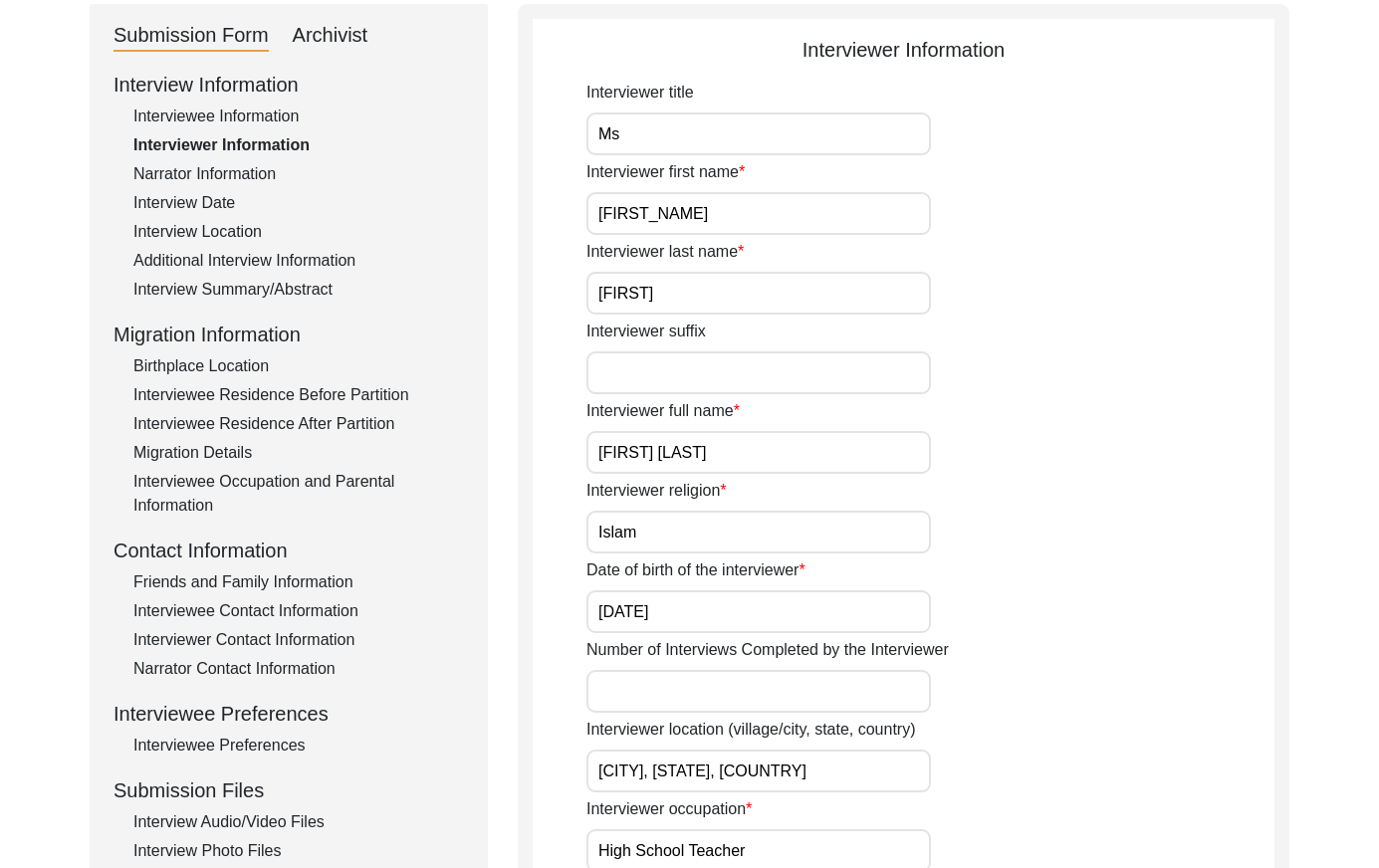 scroll, scrollTop: 190, scrollLeft: 0, axis: vertical 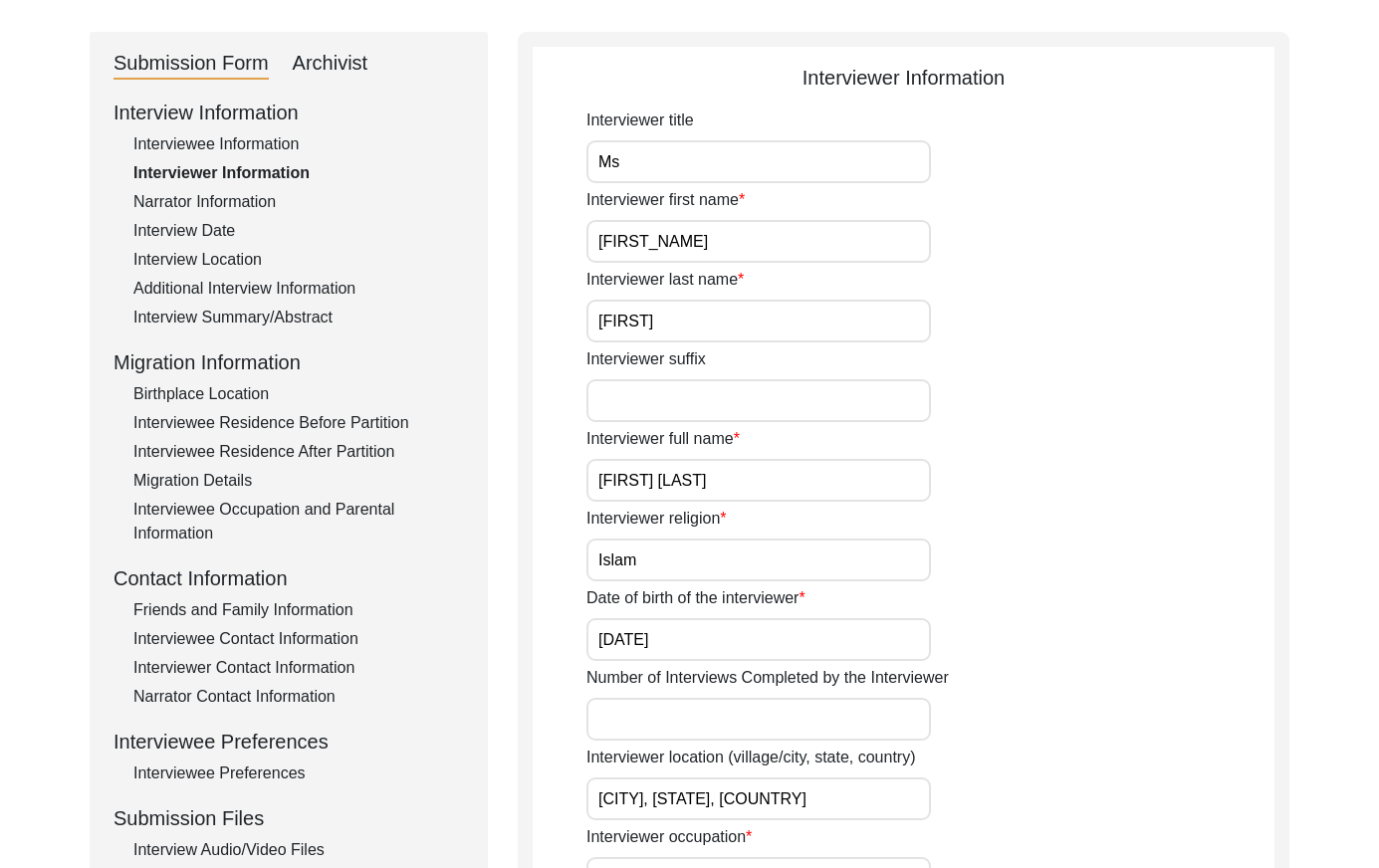 drag, startPoint x: 226, startPoint y: 207, endPoint x: 335, endPoint y: 257, distance: 119.92081 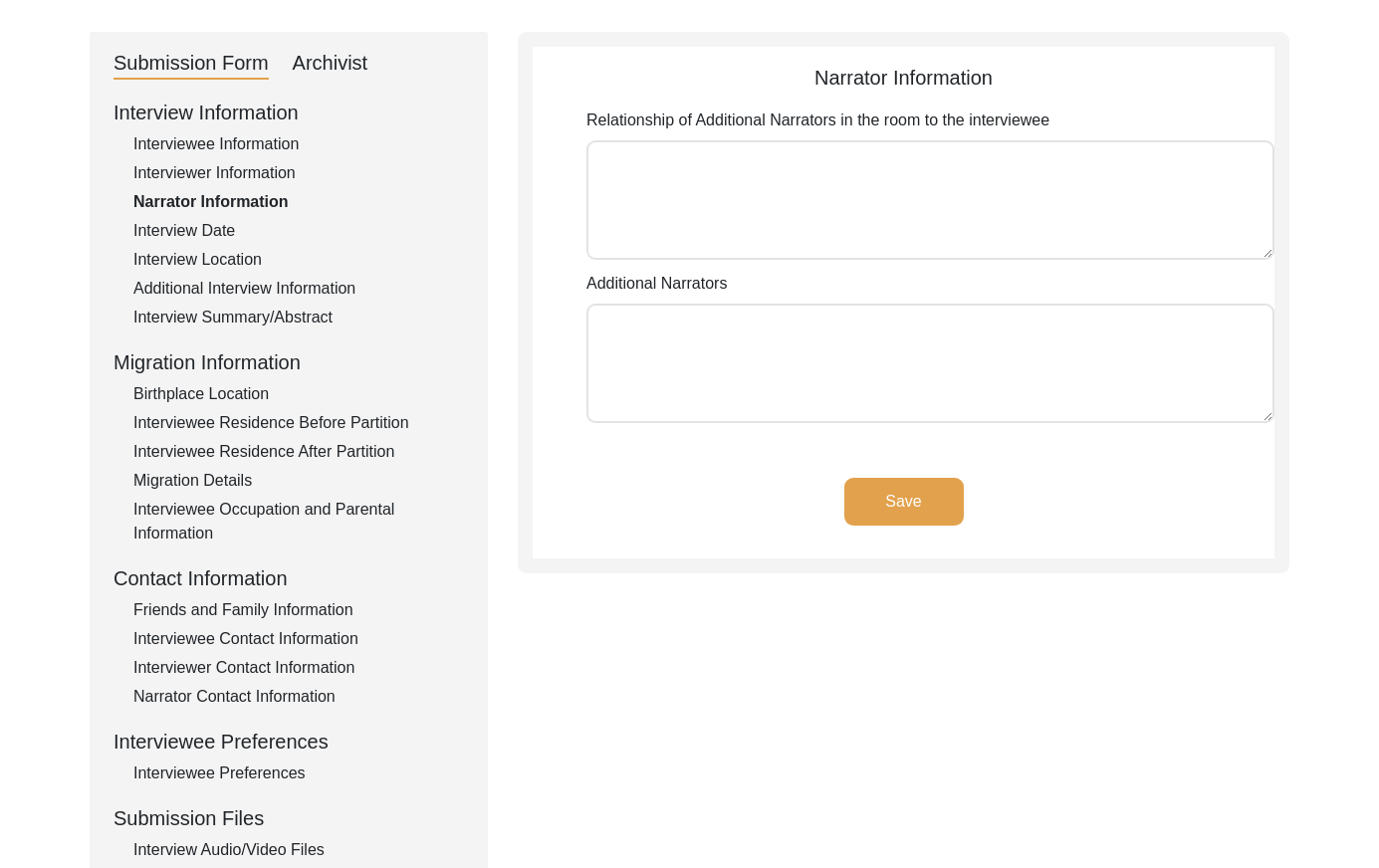 click on "Interview Date" 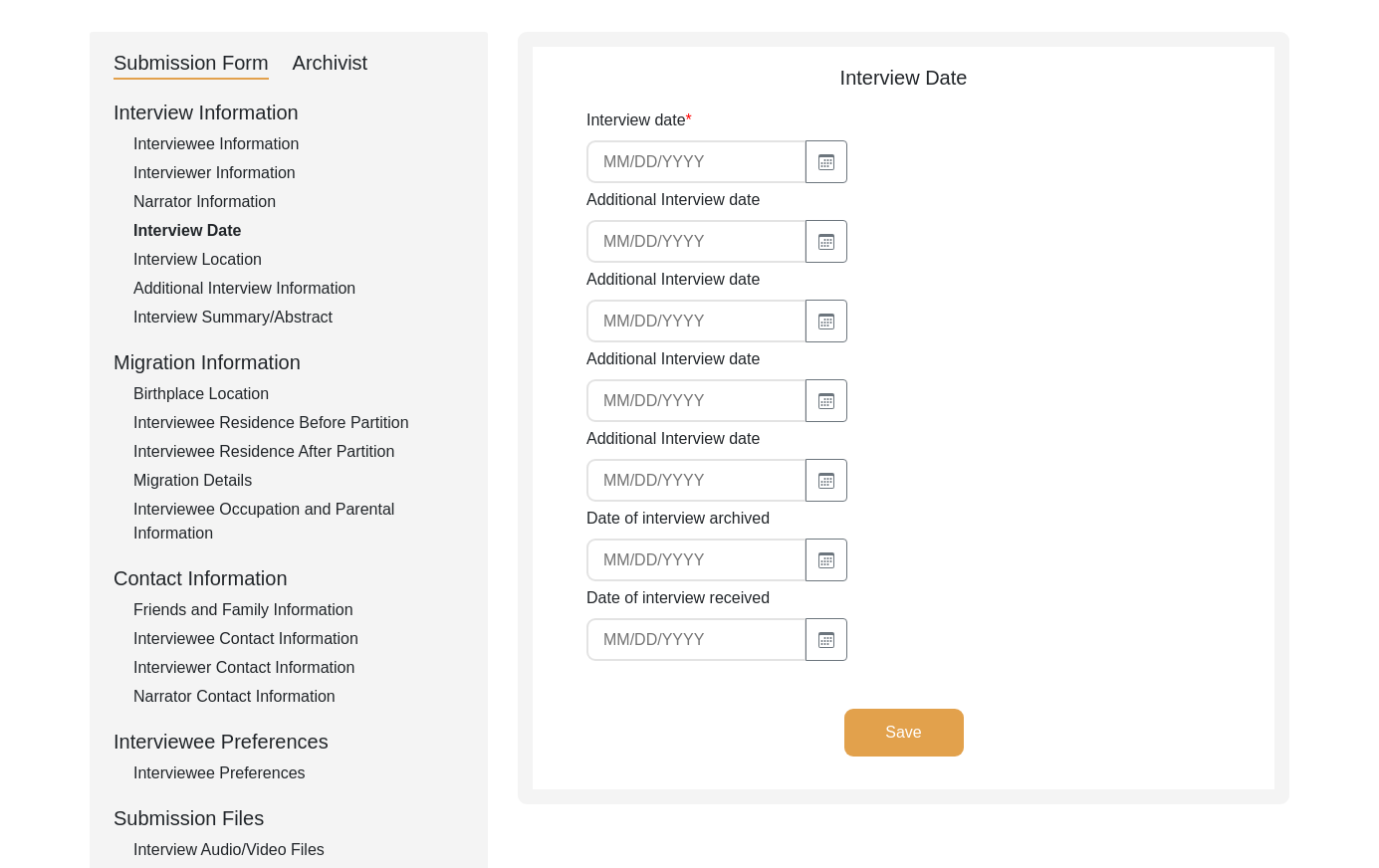 type on "[DATE]" 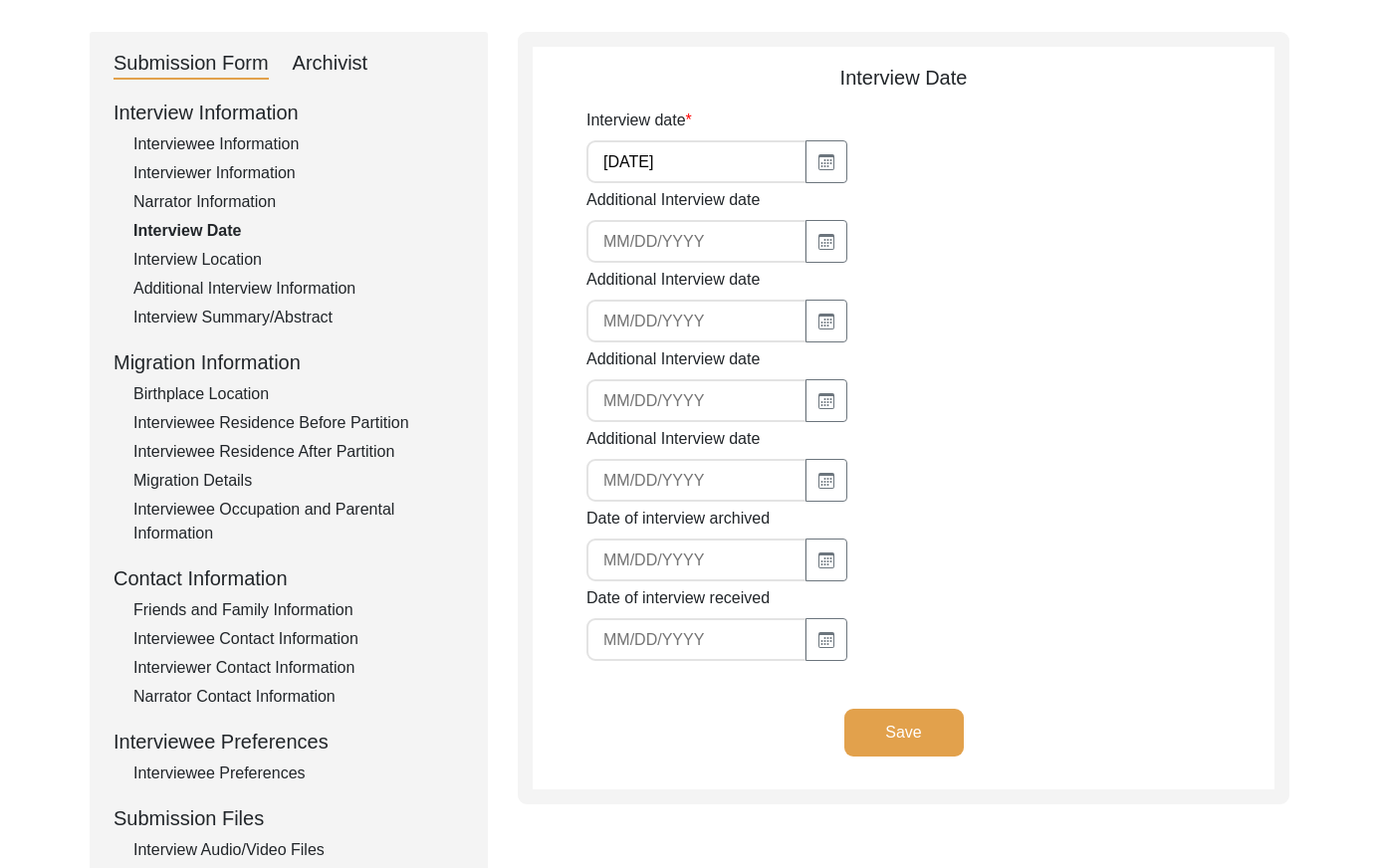 scroll, scrollTop: 274, scrollLeft: 0, axis: vertical 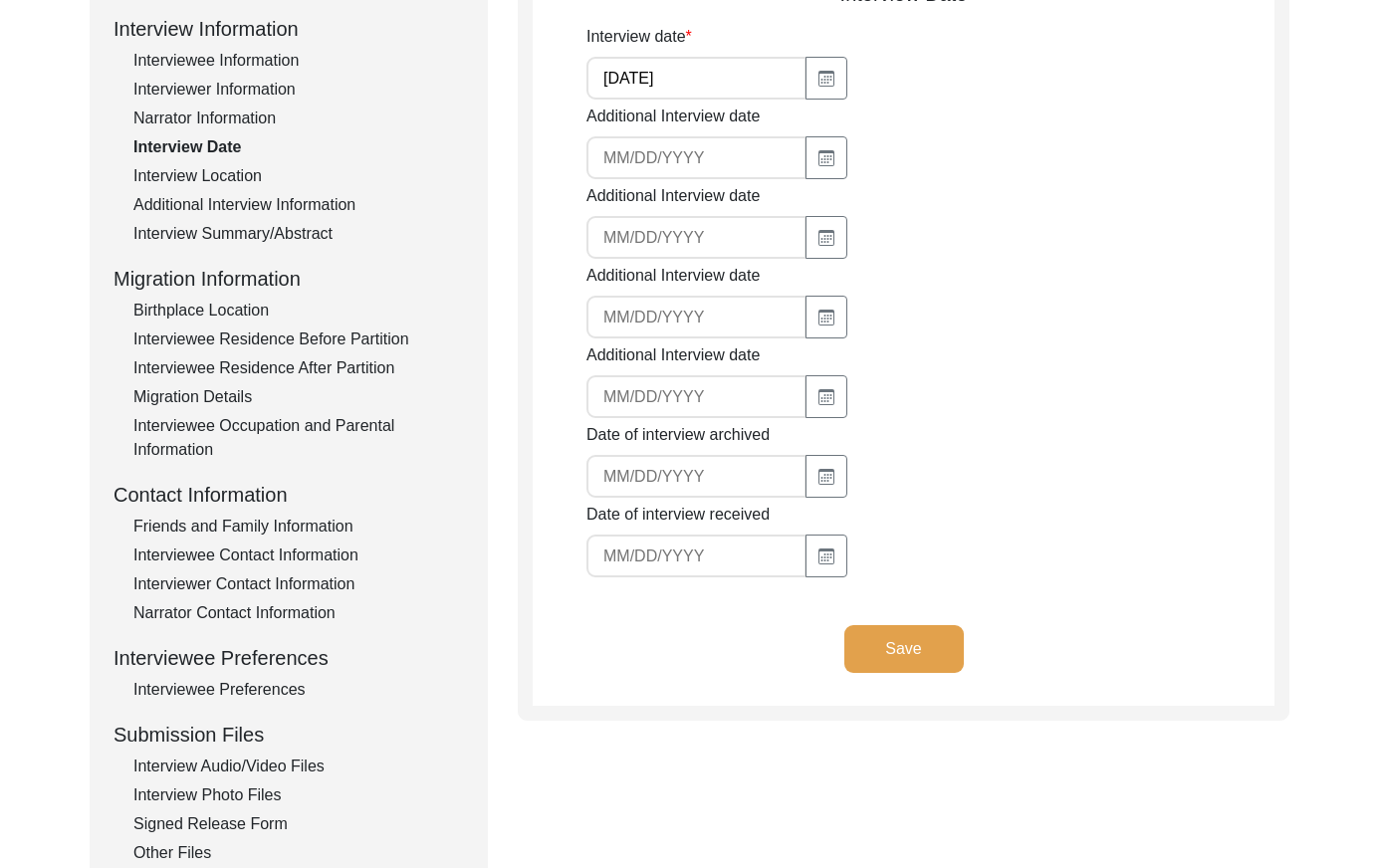 click on "Interview Location" 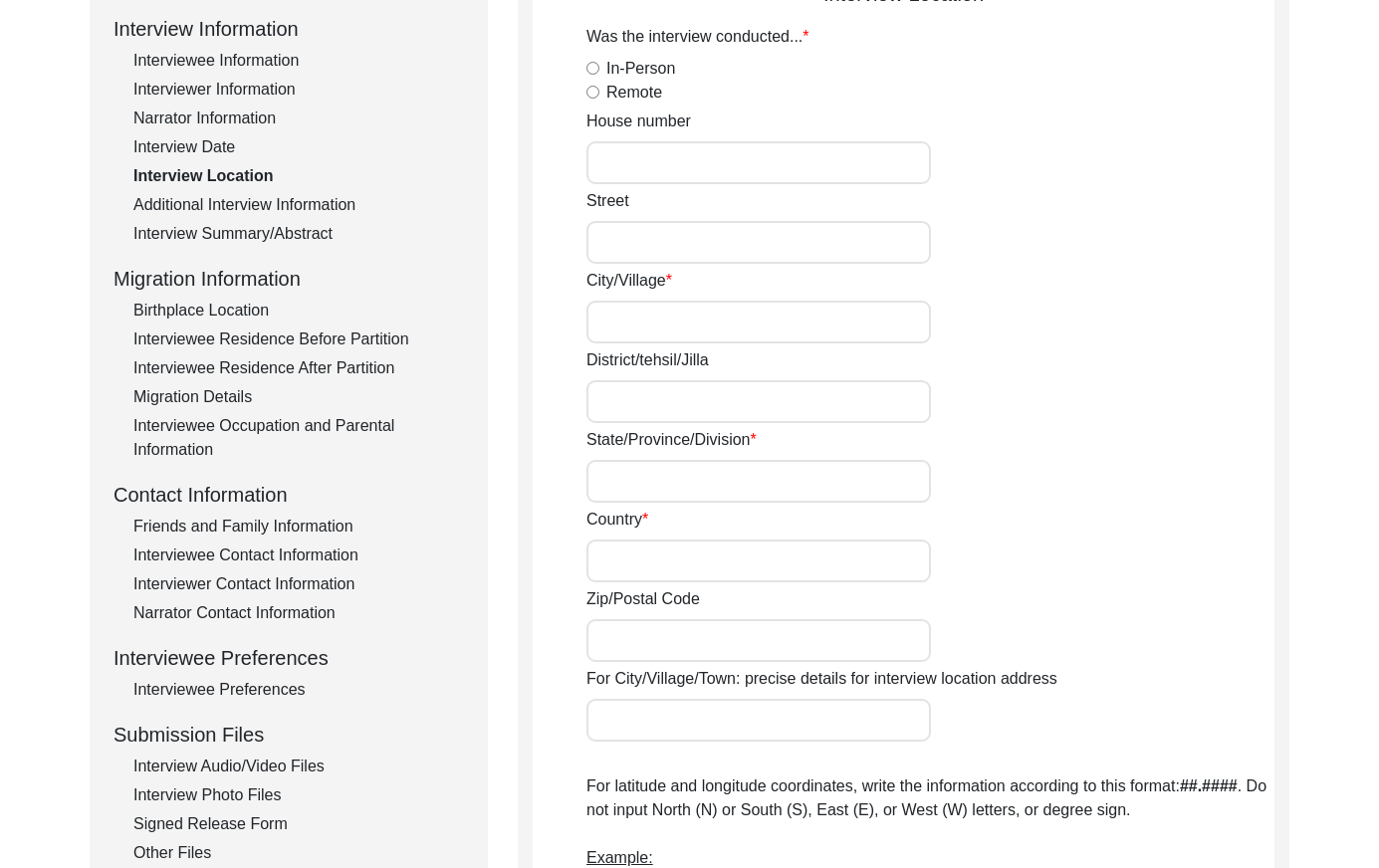 radio on "true" 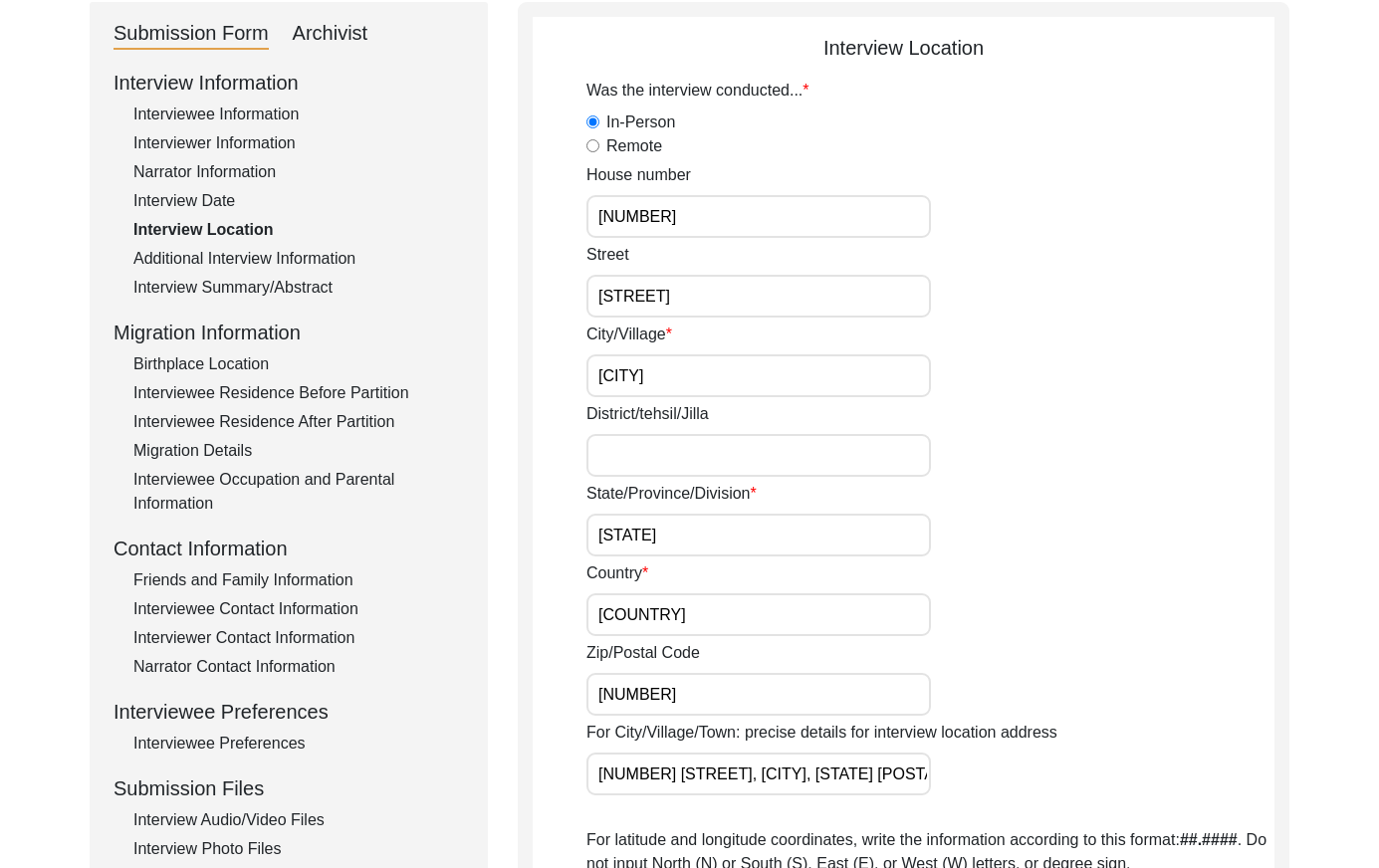 scroll, scrollTop: 152, scrollLeft: 0, axis: vertical 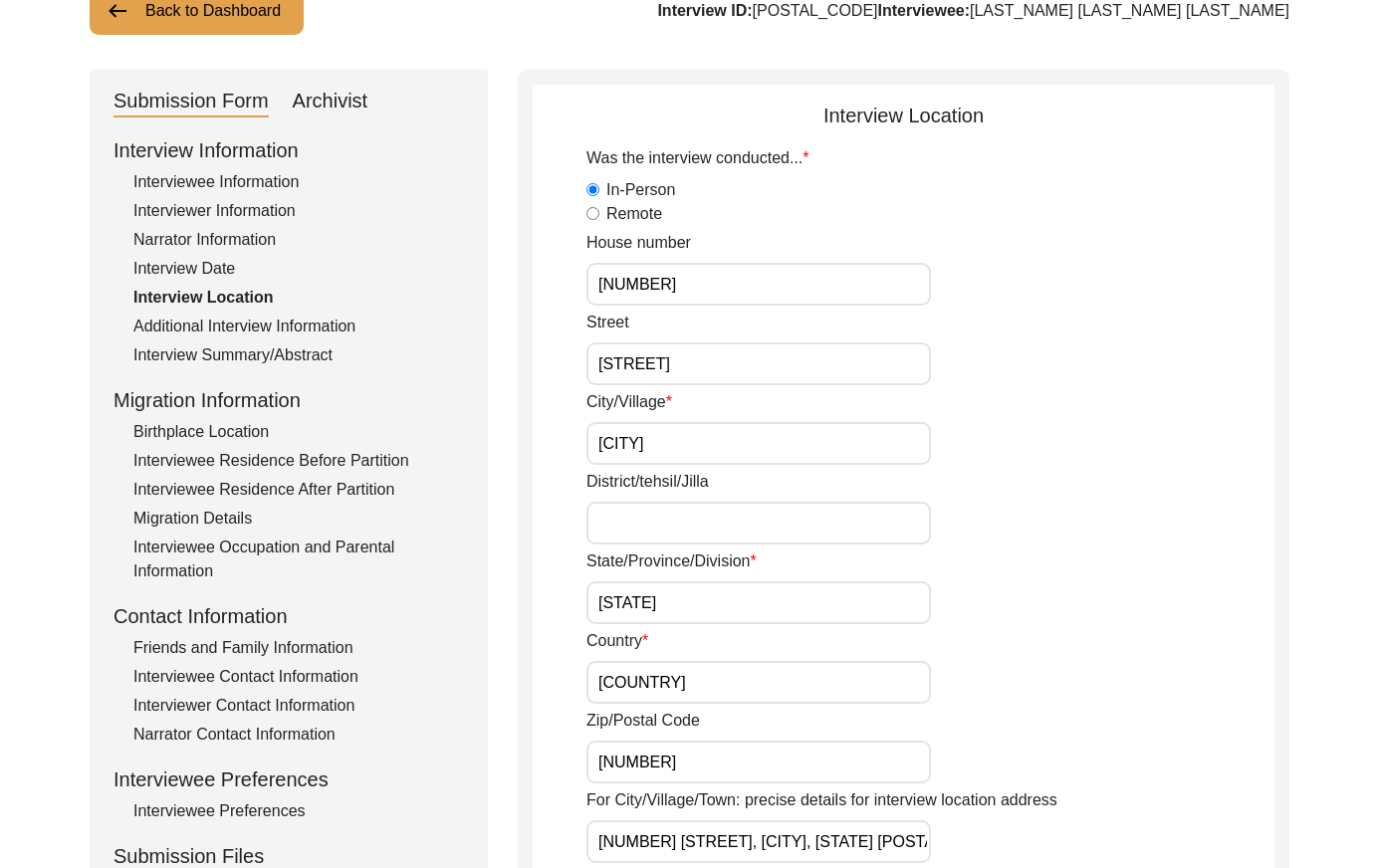click on "Additional Interview Information" 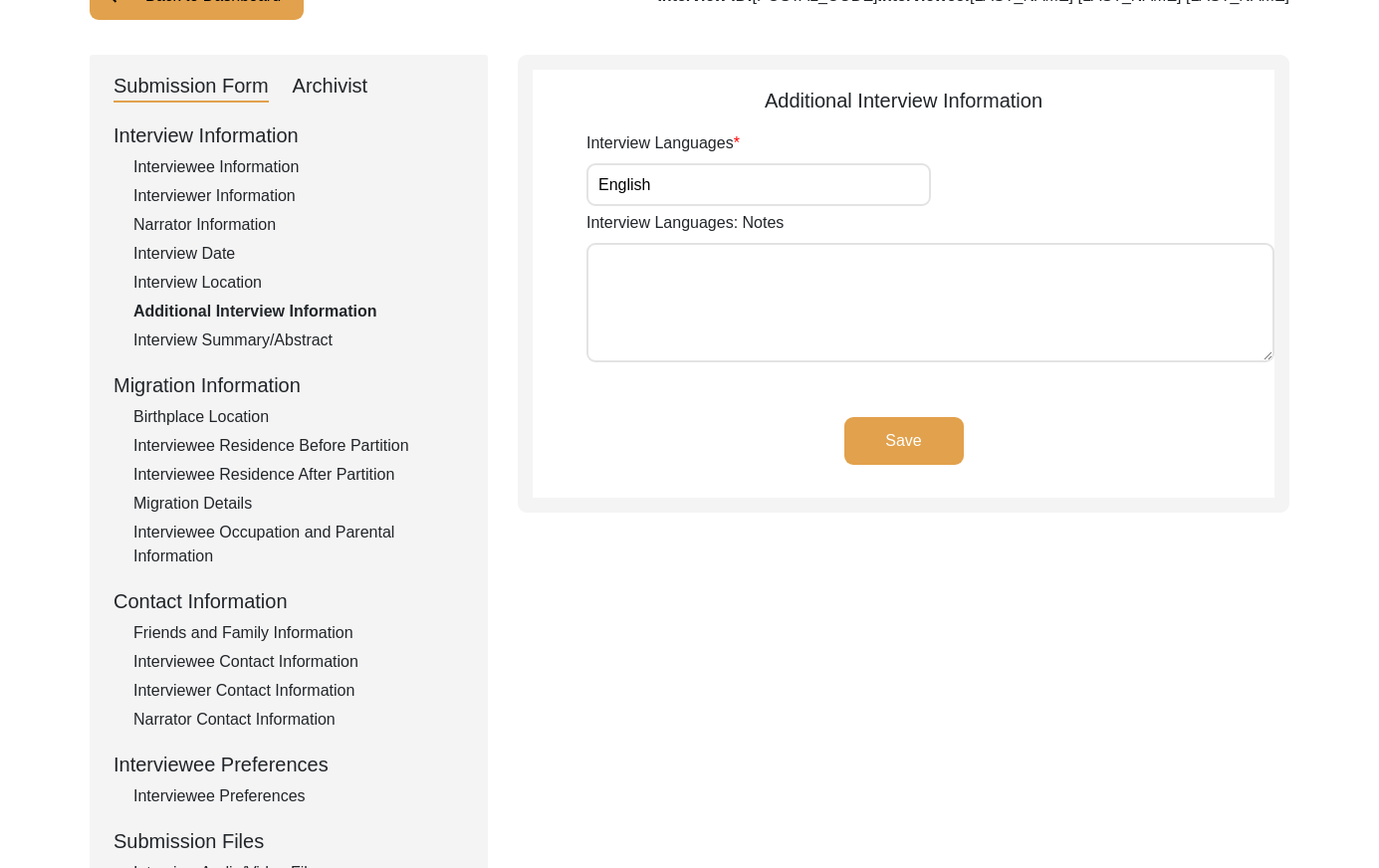 scroll, scrollTop: 265, scrollLeft: 0, axis: vertical 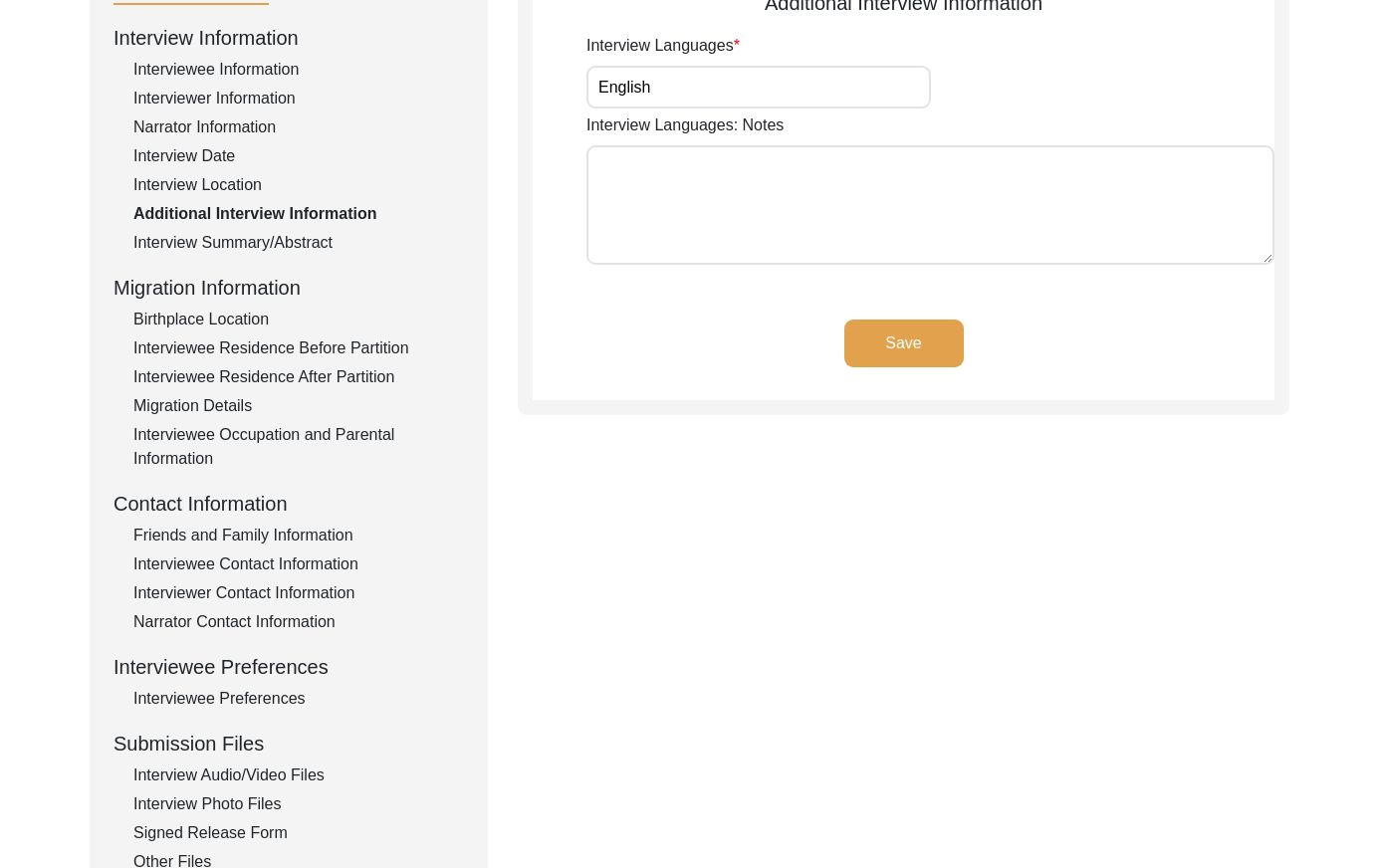 click on "Interview Summary/Abstract" 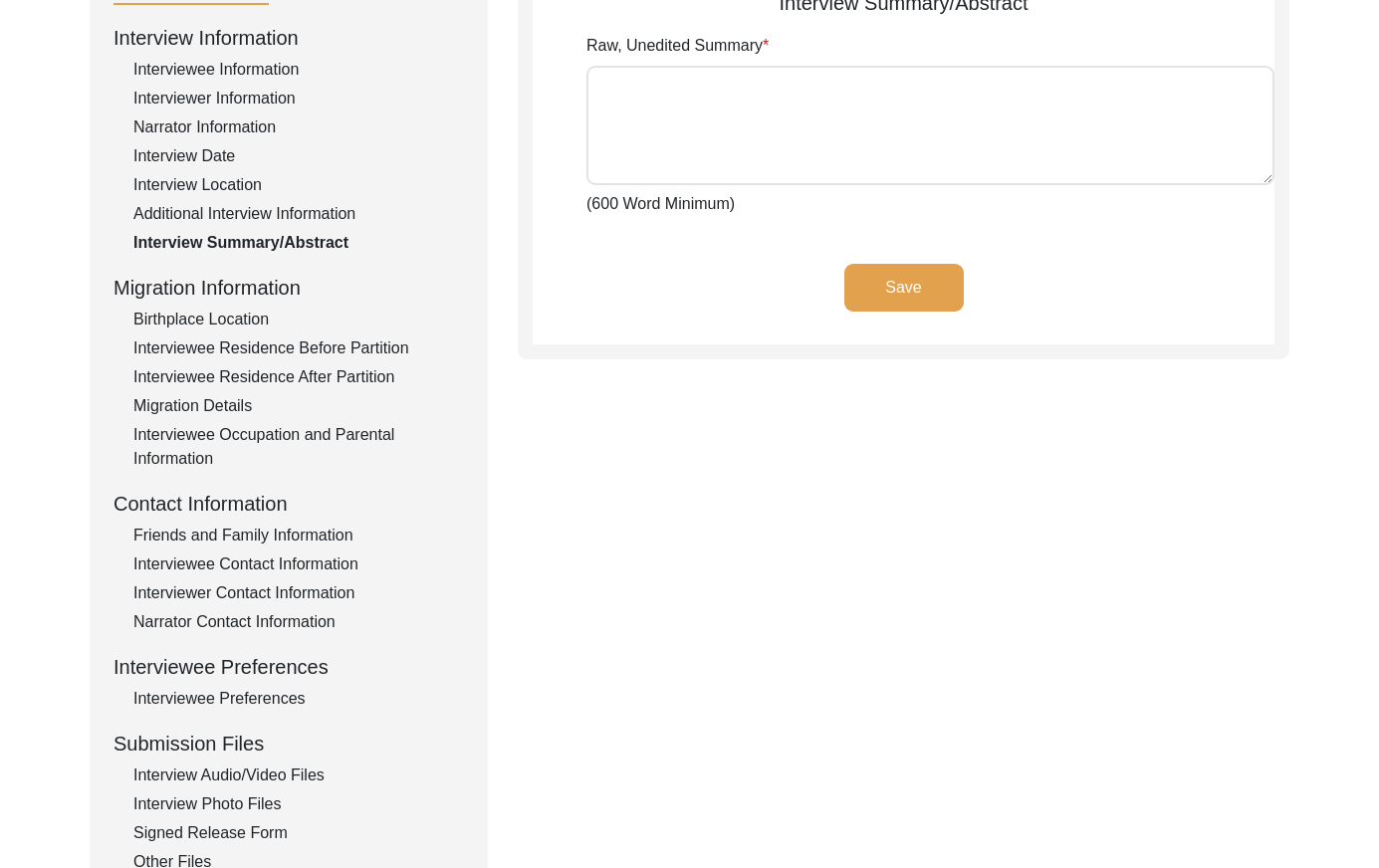 type on "Dr. [LAST]'s story starts 500 years ago in a village called [CITY] in [STATE]. His great great-great-grandmother, [FIRST] [LAST], was traveling through the region in a palanquin when the local landlord mistreated his caravan. [FIRST] [LAST] was so angry that she took 2 of her bracelets off her wrist and purchased the whole village. To this day, her grave is there in [CITY]. The local Hindus regard her with great respect. However, the village where his ancestors lived for 500 years had to leave behind everything in 5 days.
[FIRST] [LAST] was born in 1949 in [CITY], [STATE], but he grew up watching the aftermath of the Partition. His father was [FIRST] [LAST] (1920-1996), and his mother was [FIRST] [LAST] (1926-2016) from [CITY] and [CITY], respectively, 2 villages near [CITY], [STATE]. They had 6 children and a lot of land. In October 1946 a riot broke out in [STATE] when the Hindu mobs attacked the local Muslims. The [LAST] family too shelter in their house and were stranded for 5 days. Sy..." 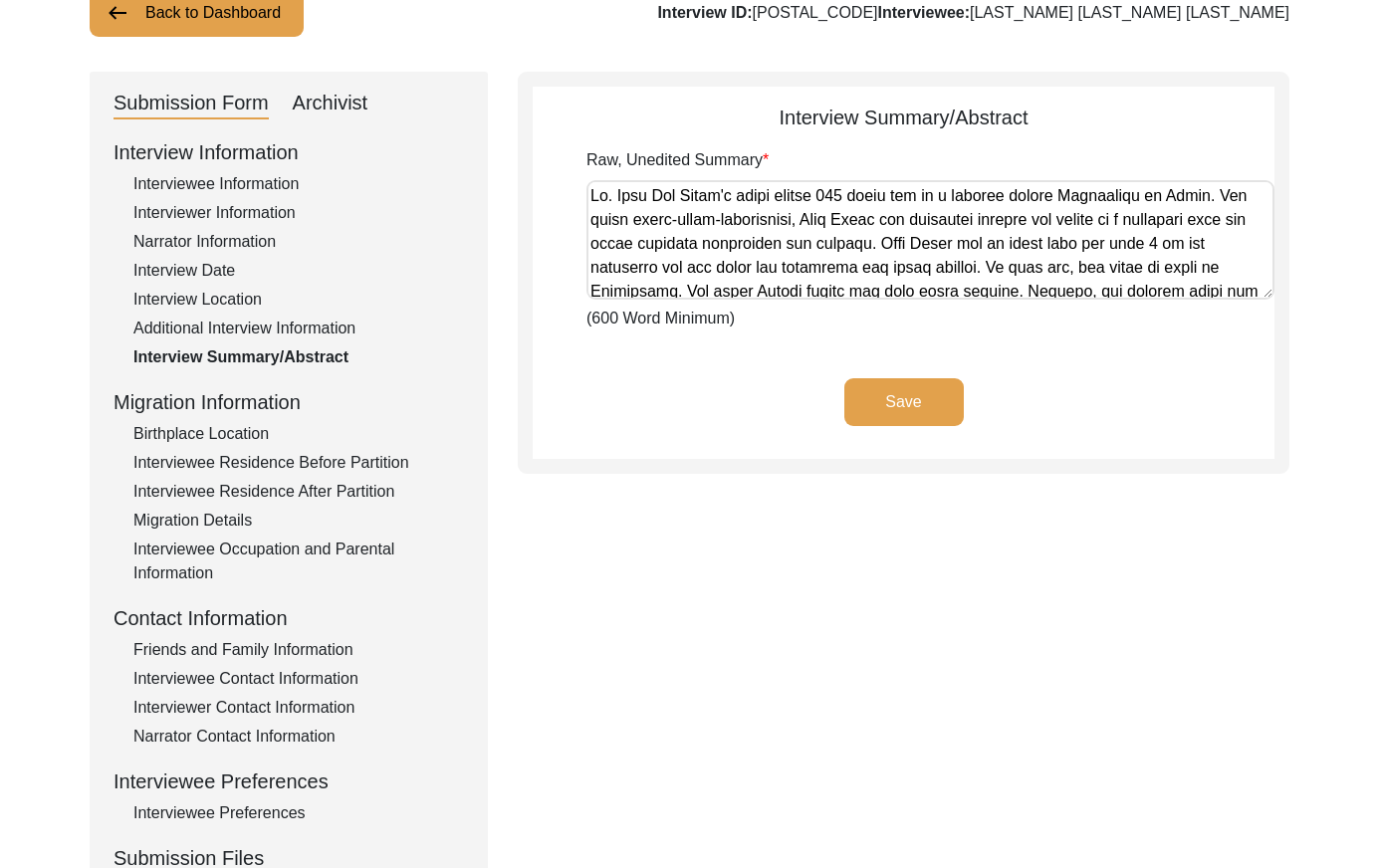 scroll, scrollTop: 104, scrollLeft: 0, axis: vertical 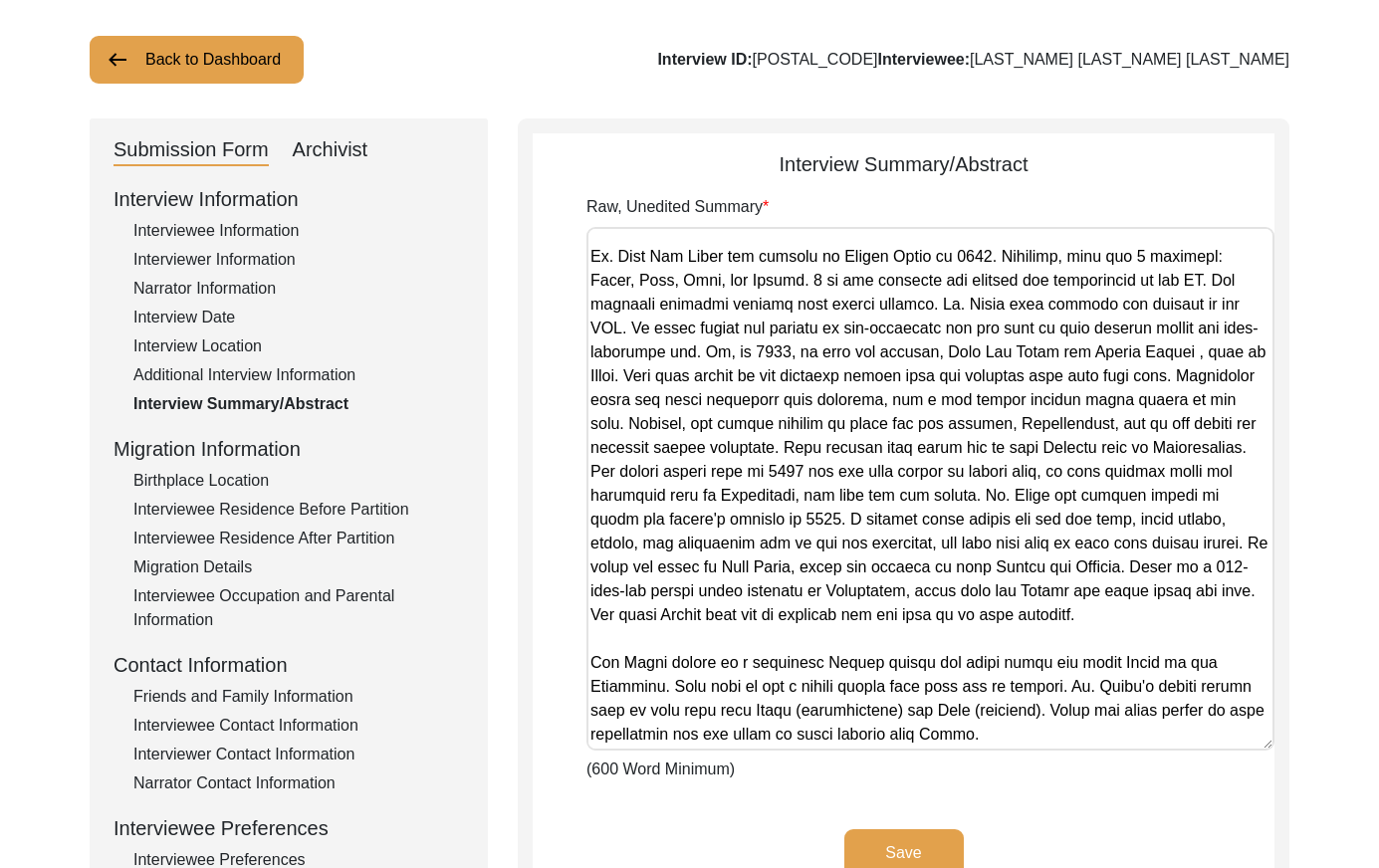 drag, startPoint x: 1261, startPoint y: 342, endPoint x: 1183, endPoint y: 792, distance: 456.70997 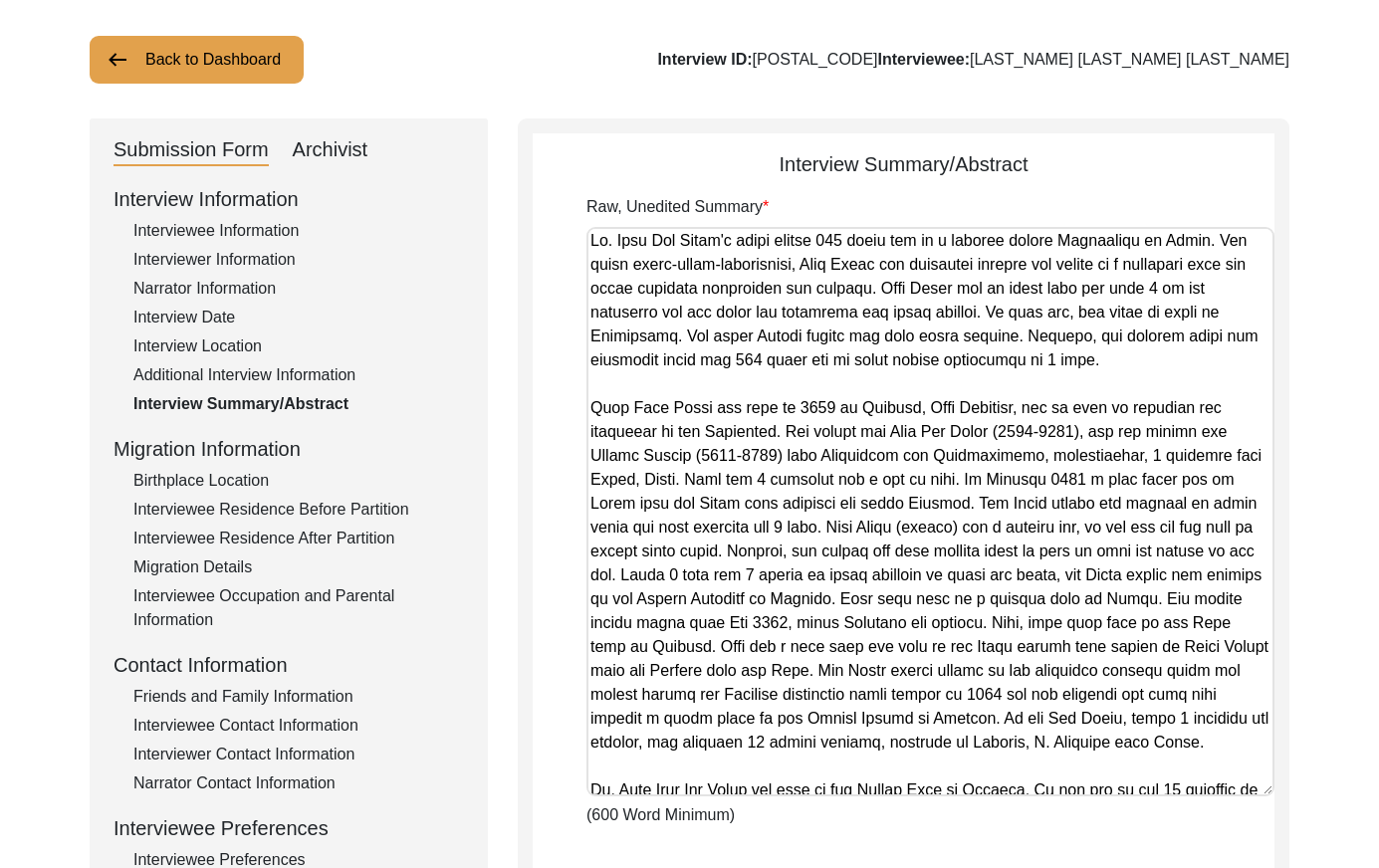 scroll, scrollTop: 0, scrollLeft: 0, axis: both 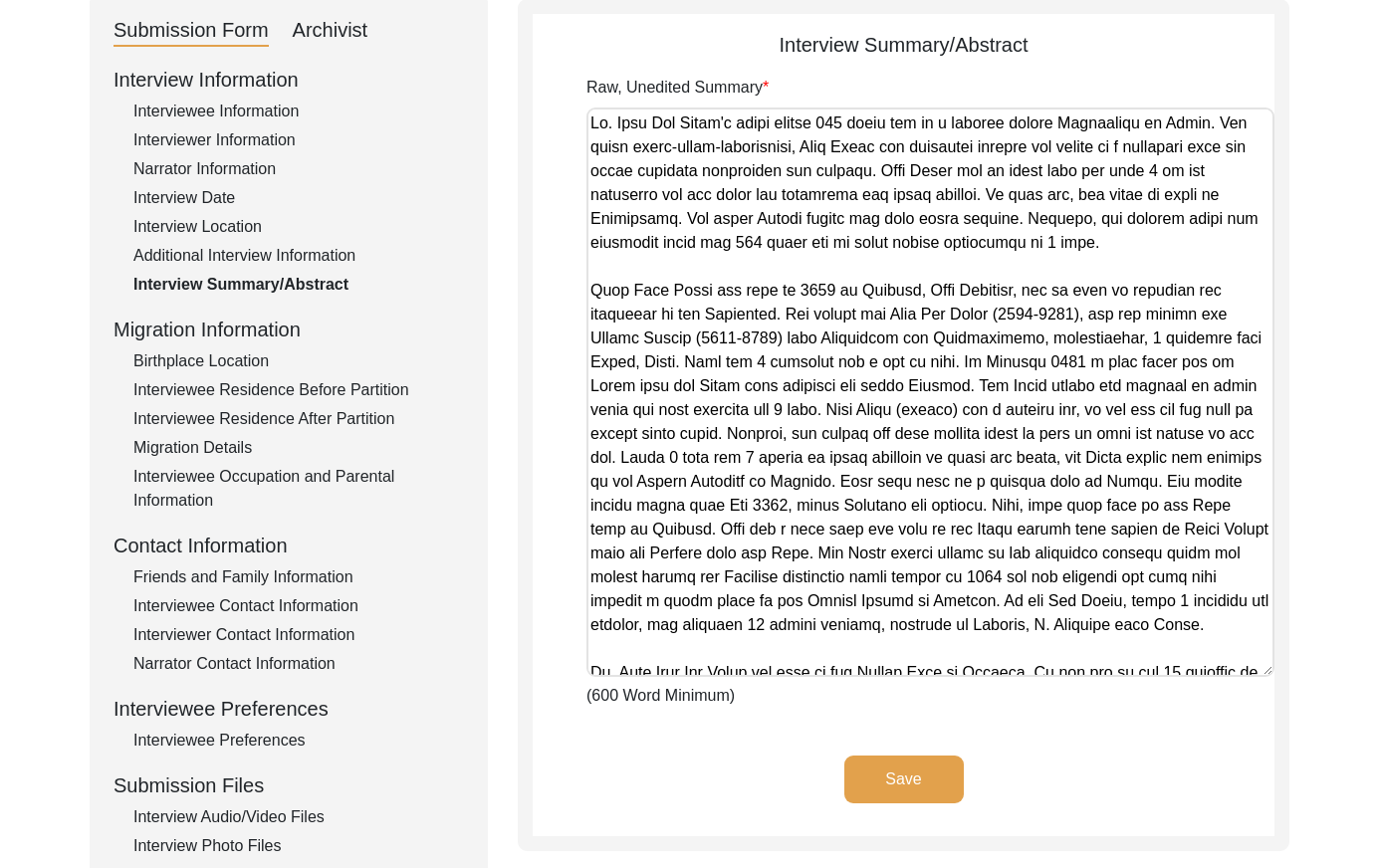 drag, startPoint x: 208, startPoint y: 355, endPoint x: 265, endPoint y: 358, distance: 57.07889 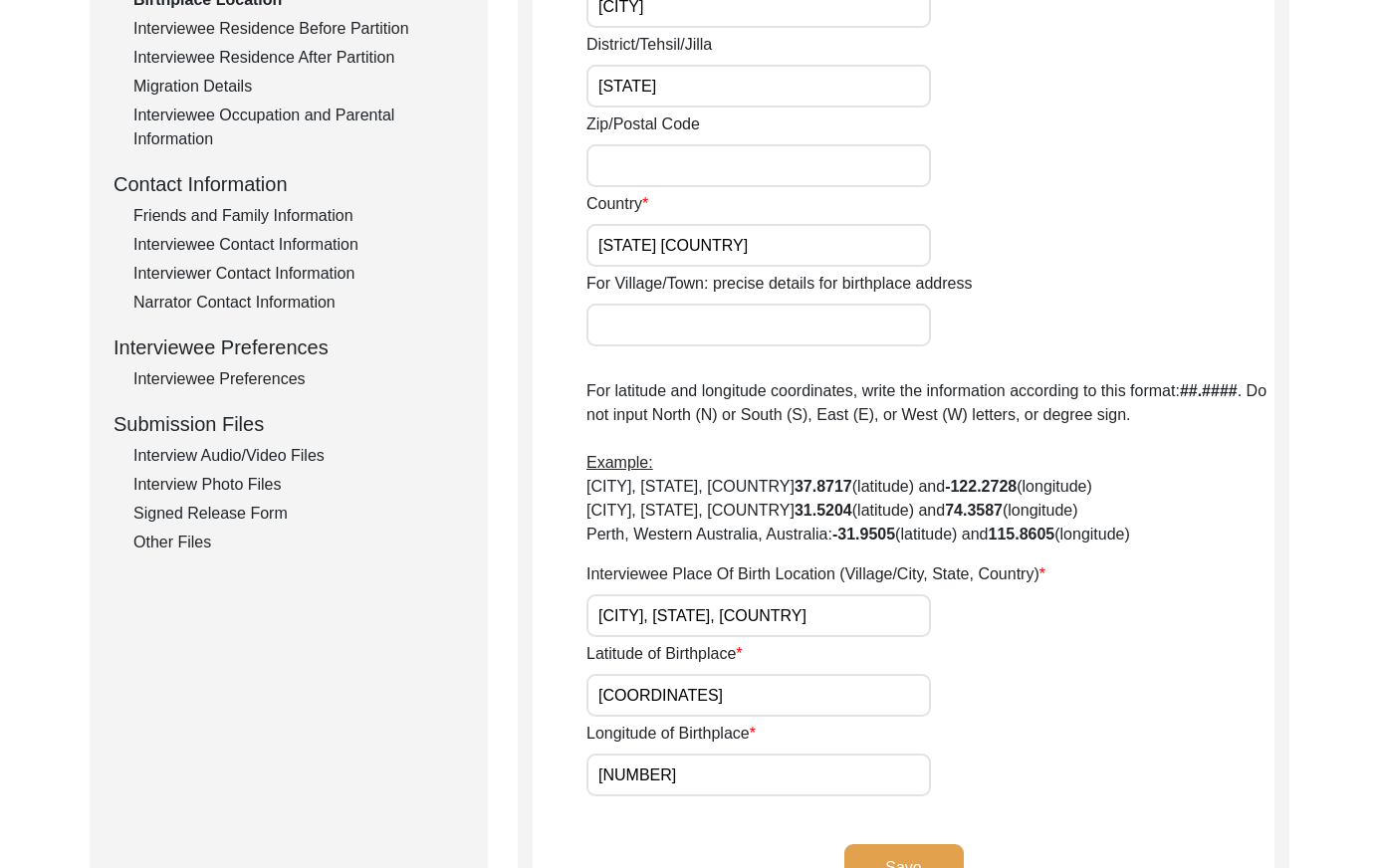 scroll, scrollTop: 0, scrollLeft: 0, axis: both 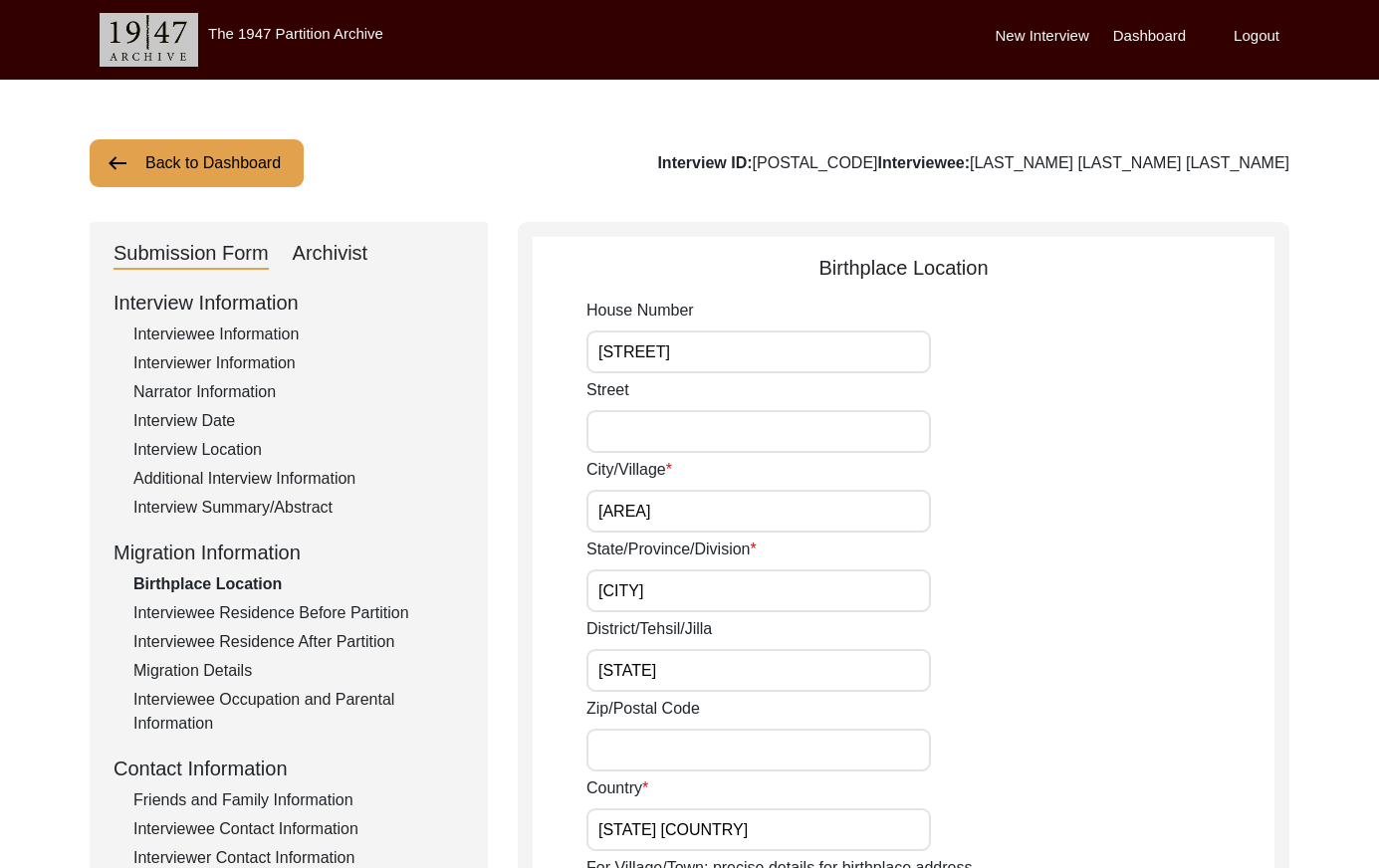 click on "Interviewee Residence Before Partition" 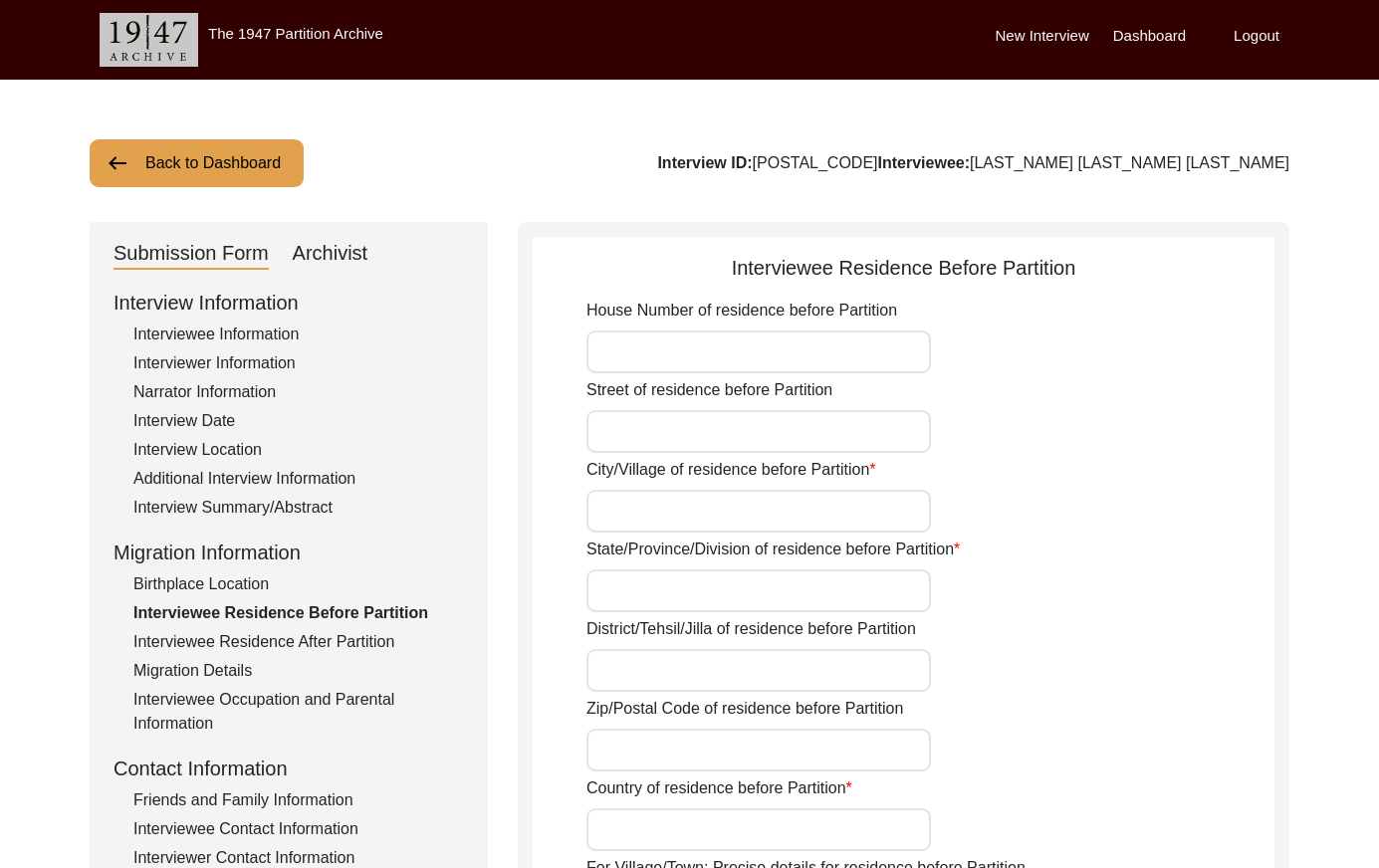 type on "[CITY]" 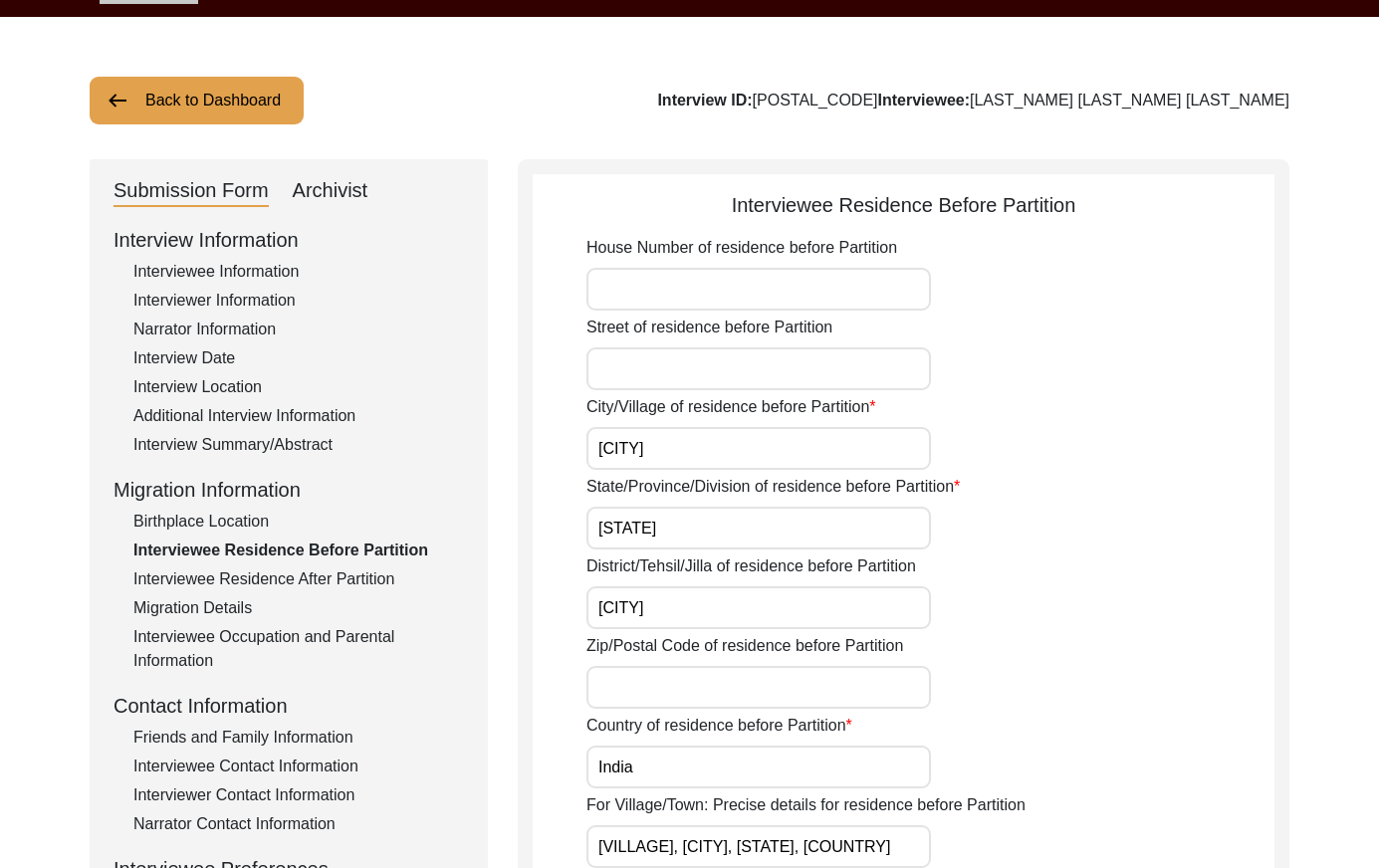 scroll, scrollTop: 61, scrollLeft: 0, axis: vertical 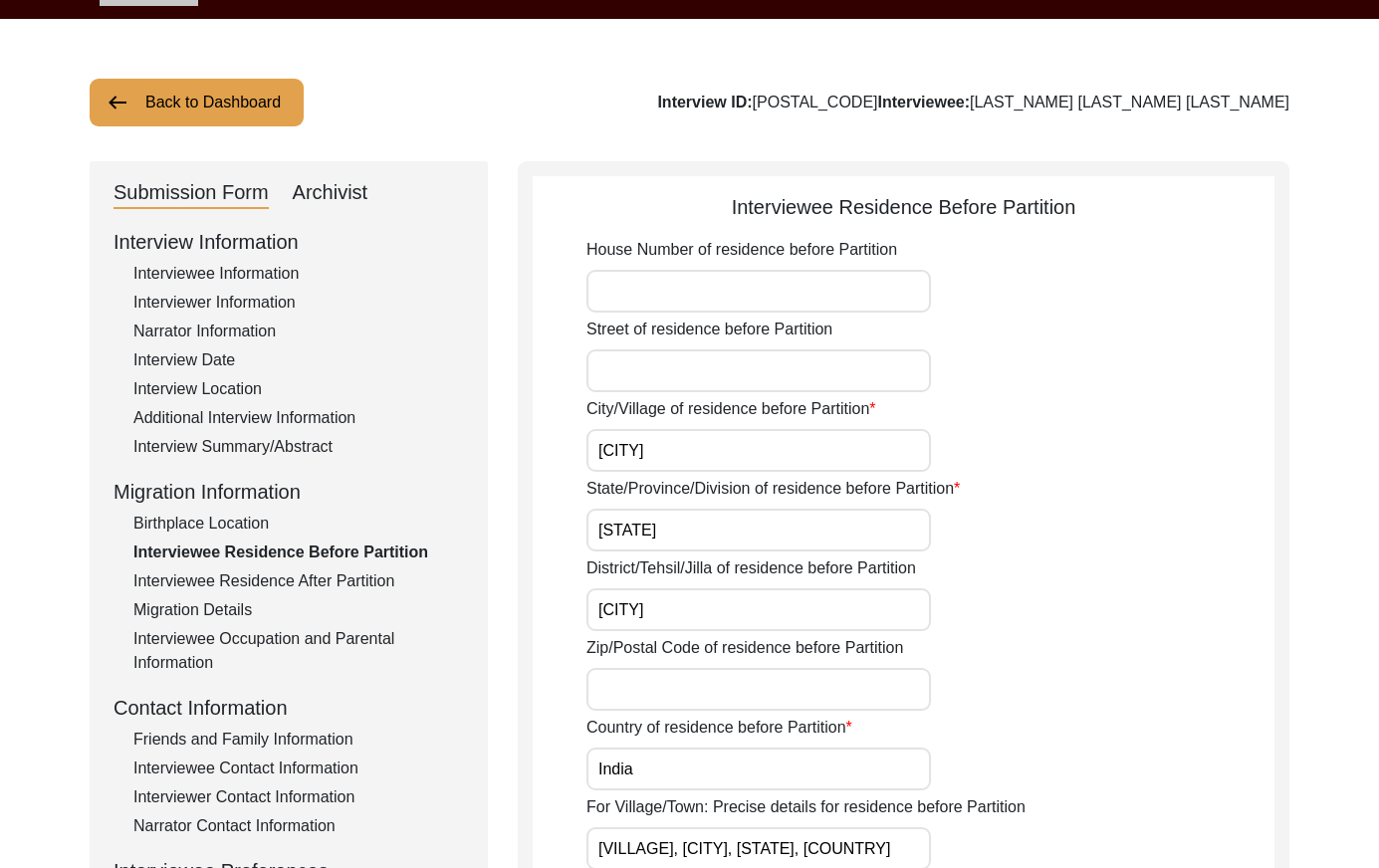 click on "Interviewee Residence After Partition" 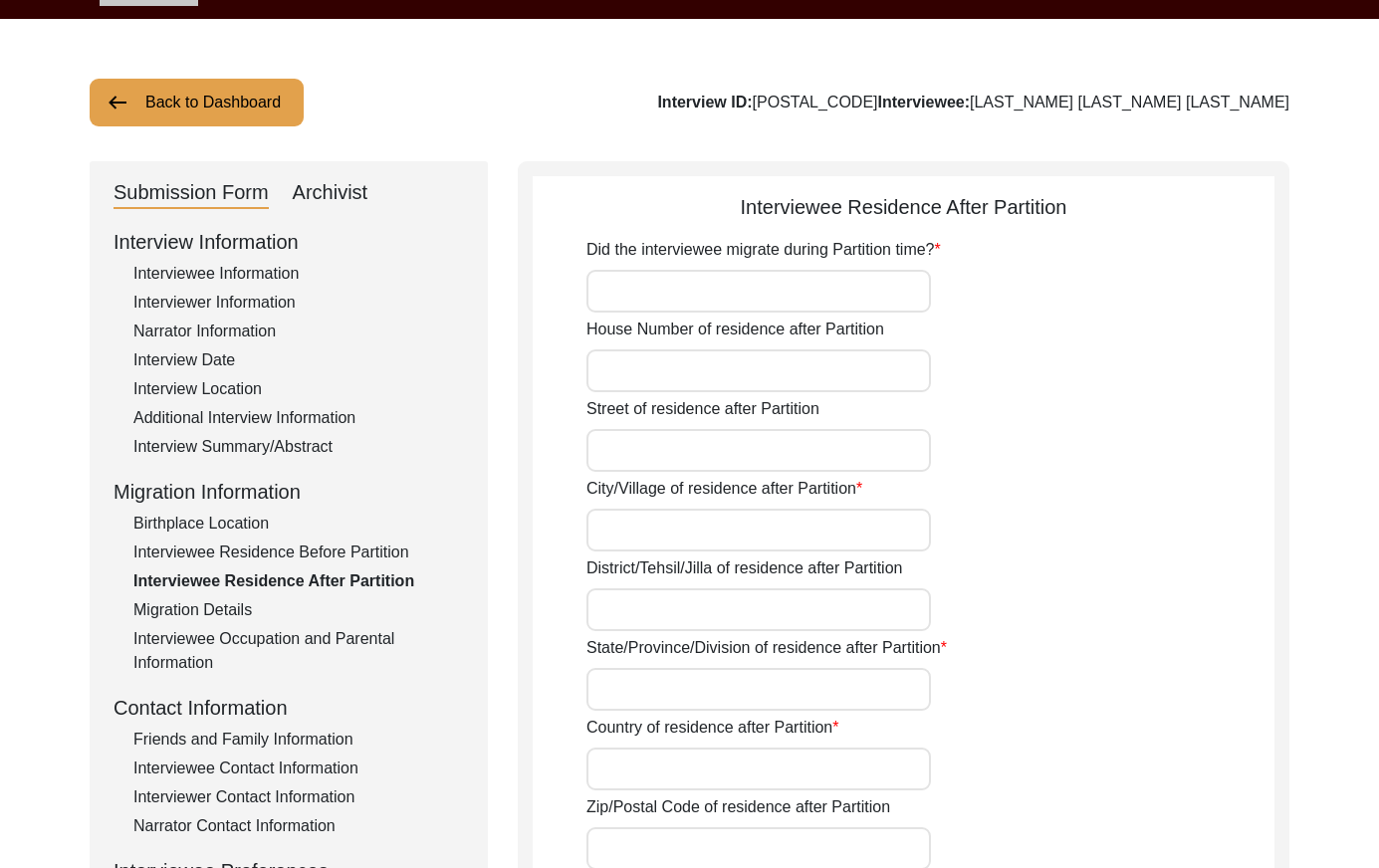 type on "No, his family did. He was born after Partition" 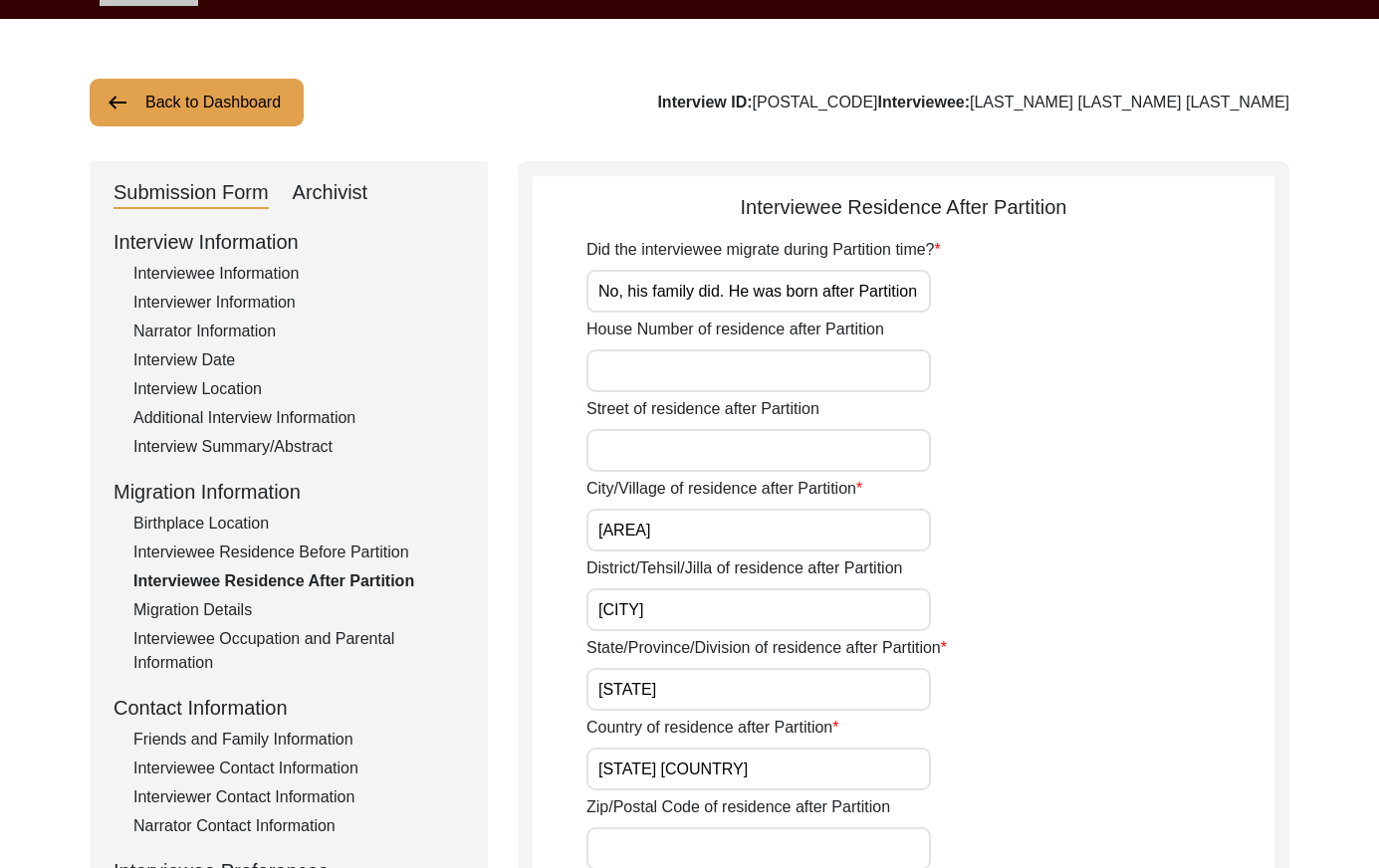 type on "[NUMBER]" 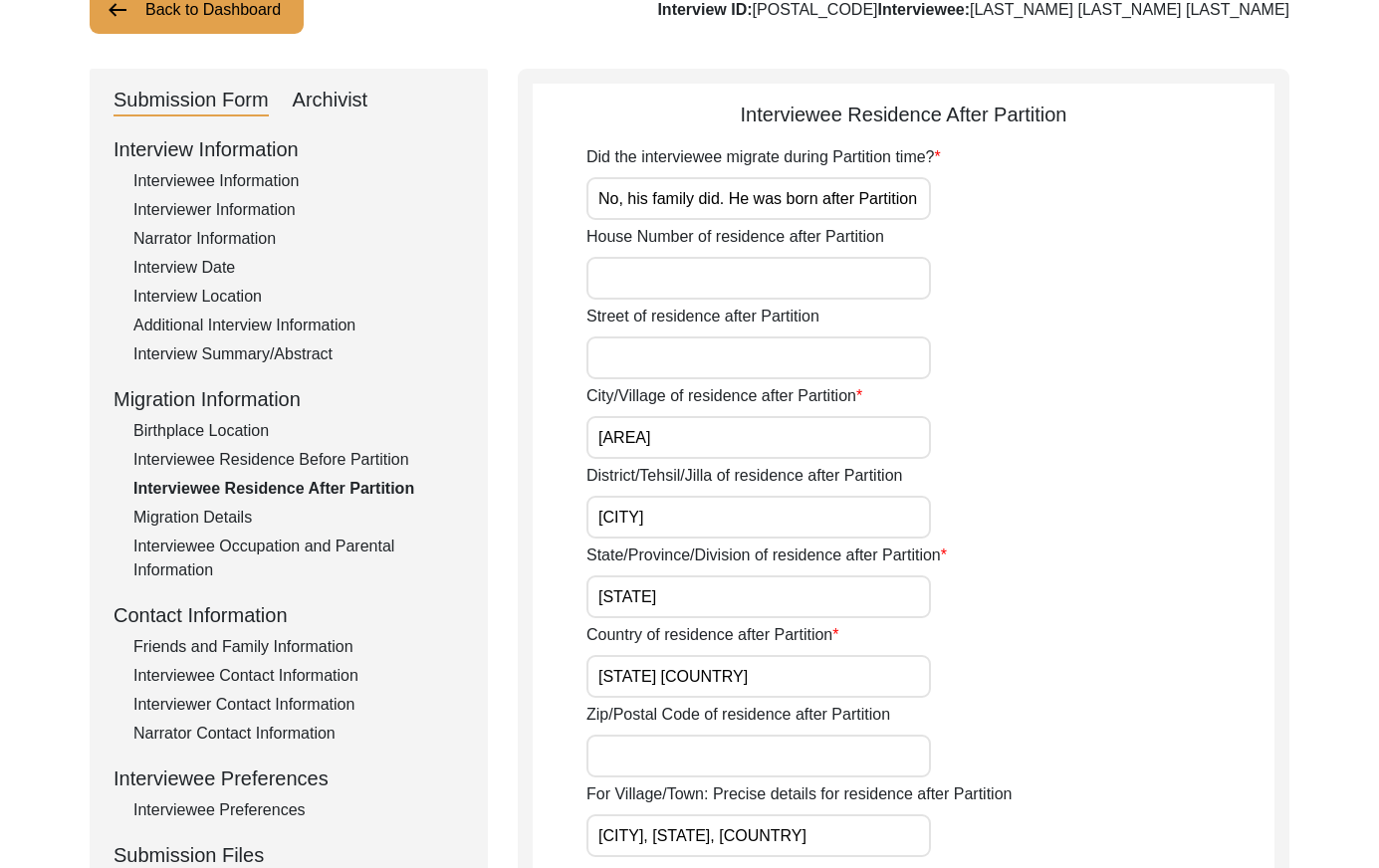 scroll, scrollTop: 93, scrollLeft: 0, axis: vertical 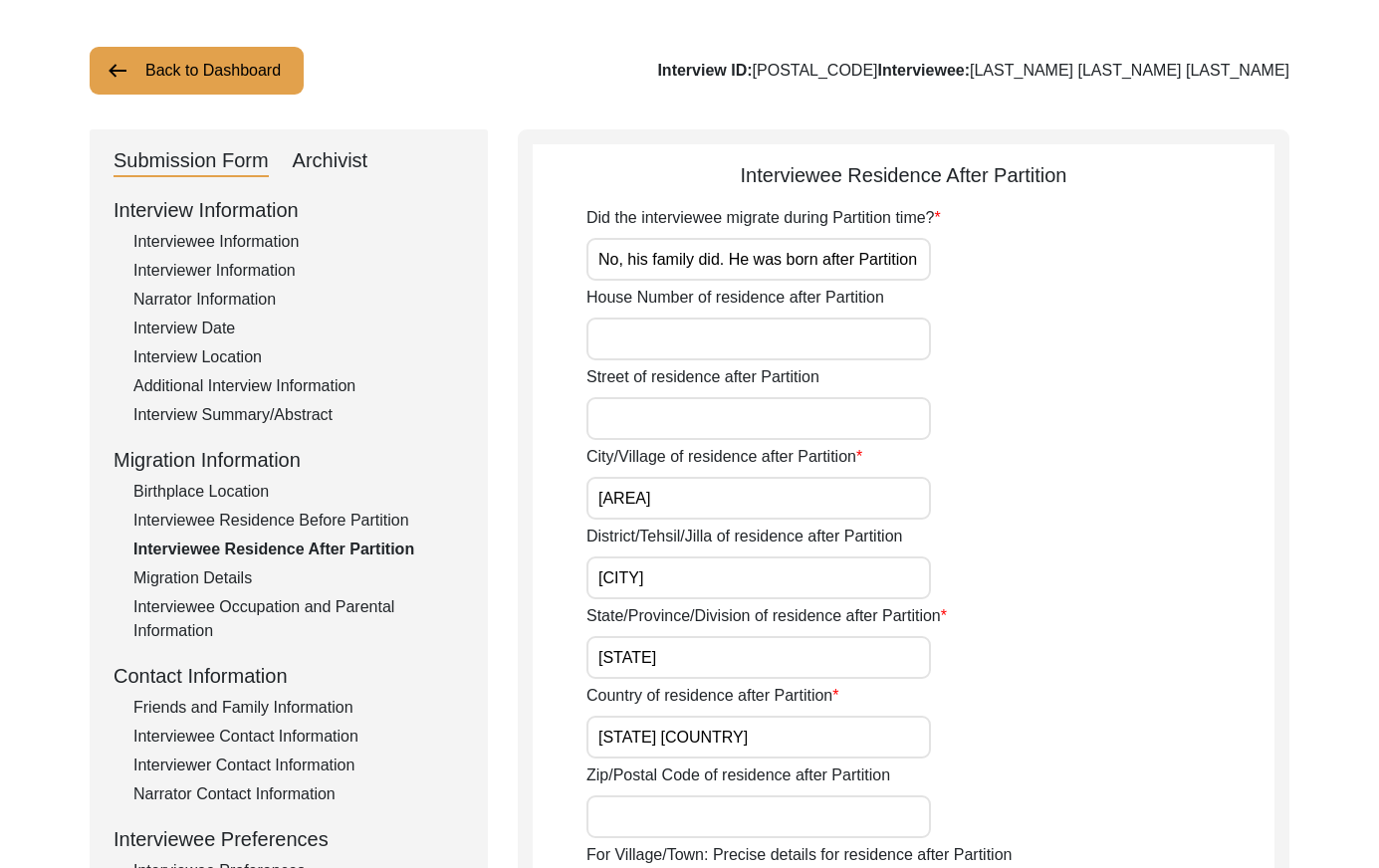 click on "Migration Details" 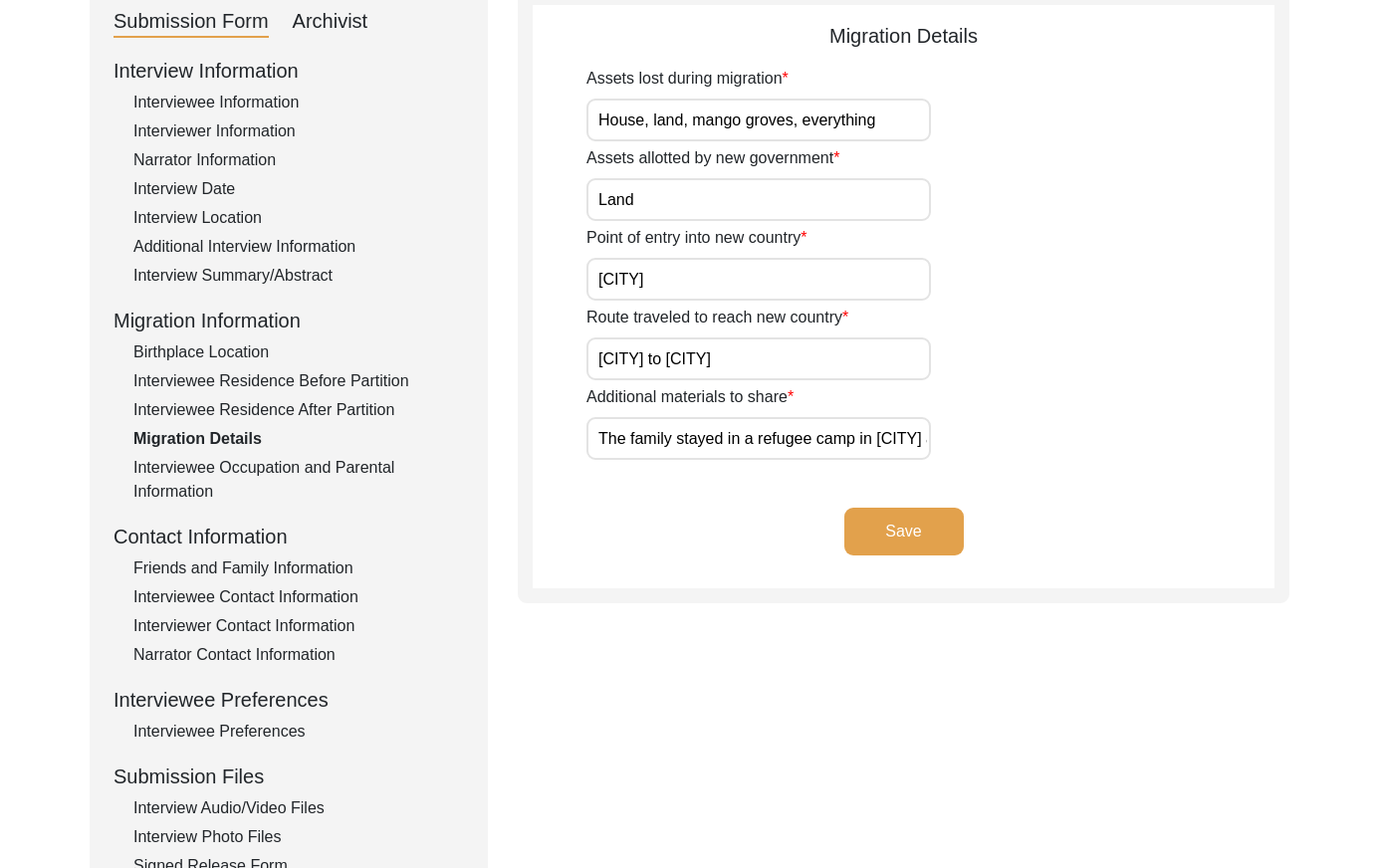 scroll, scrollTop: 234, scrollLeft: 0, axis: vertical 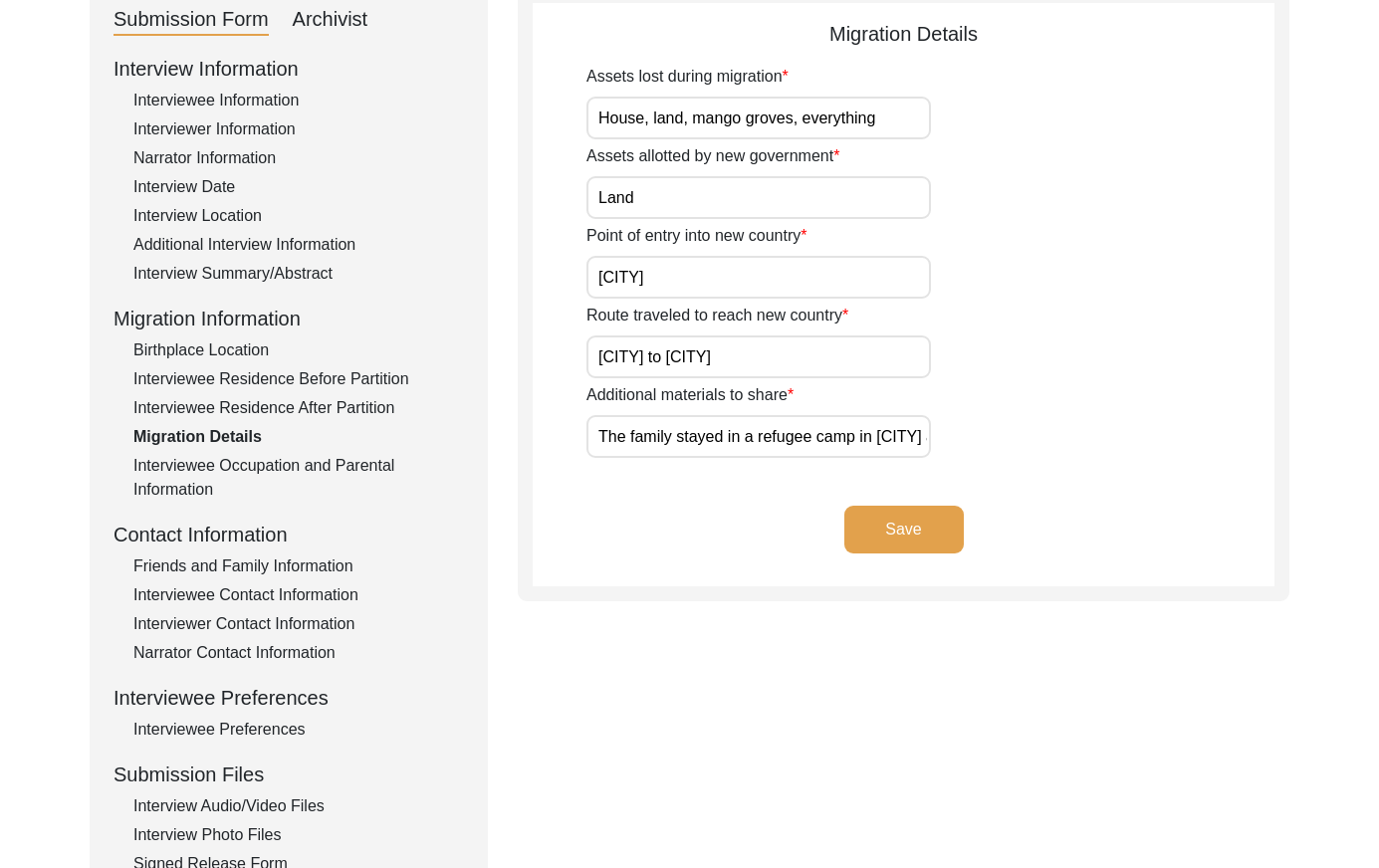 click on "Interviewee Occupation and Parental Information" 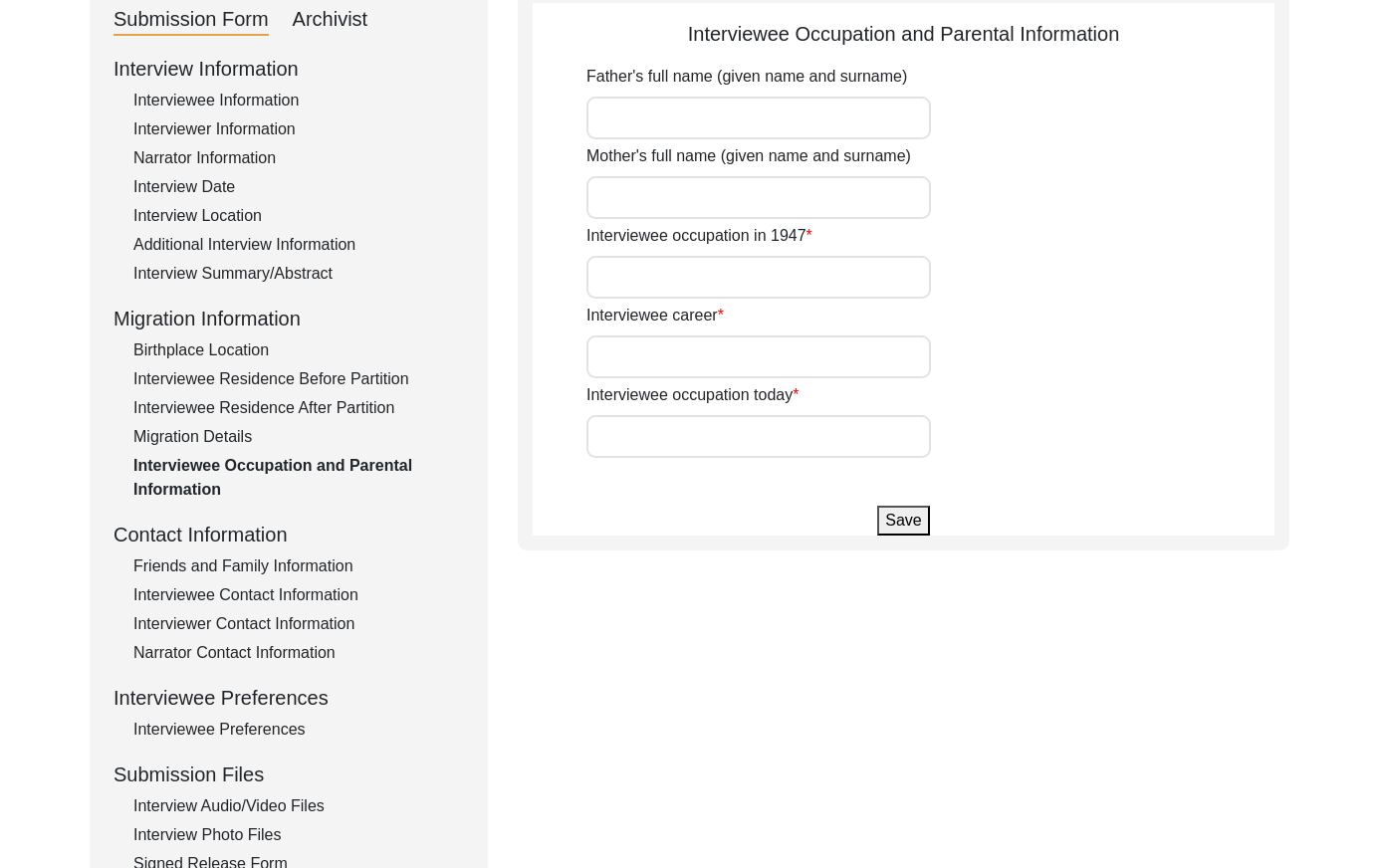 type on "[FIRST] [LAST]" 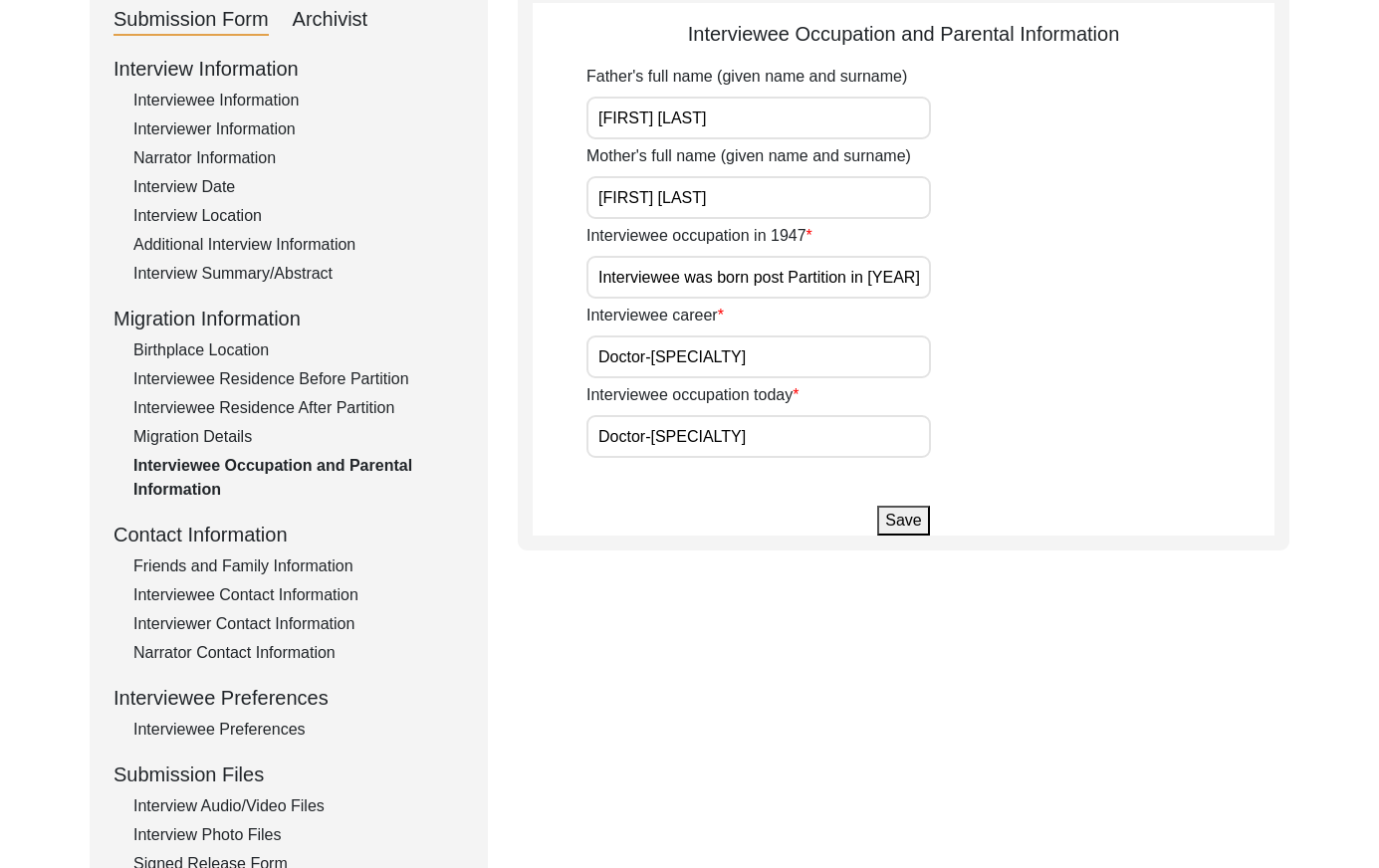 scroll, scrollTop: 337, scrollLeft: 0, axis: vertical 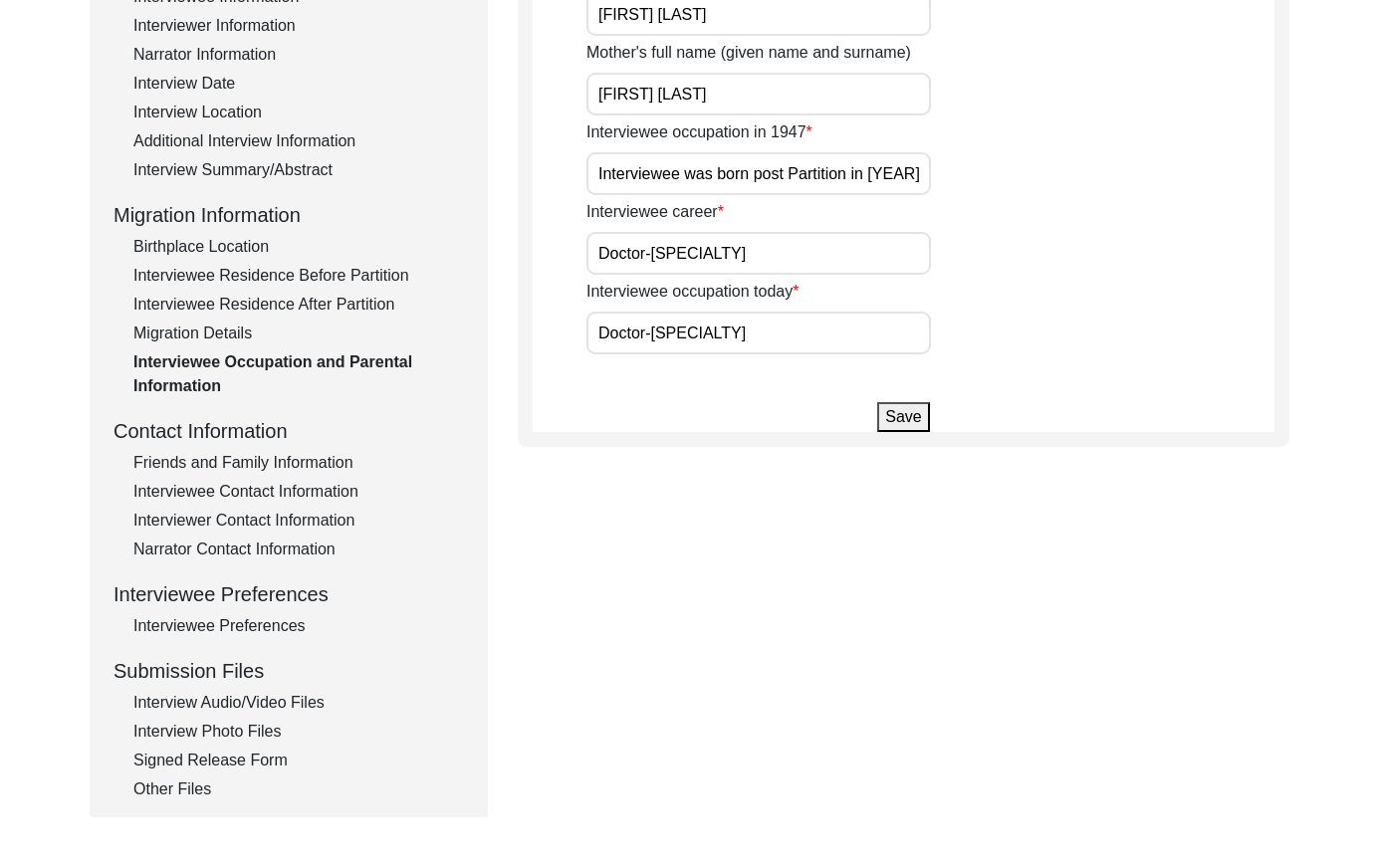 click on "Friends and Family Information" 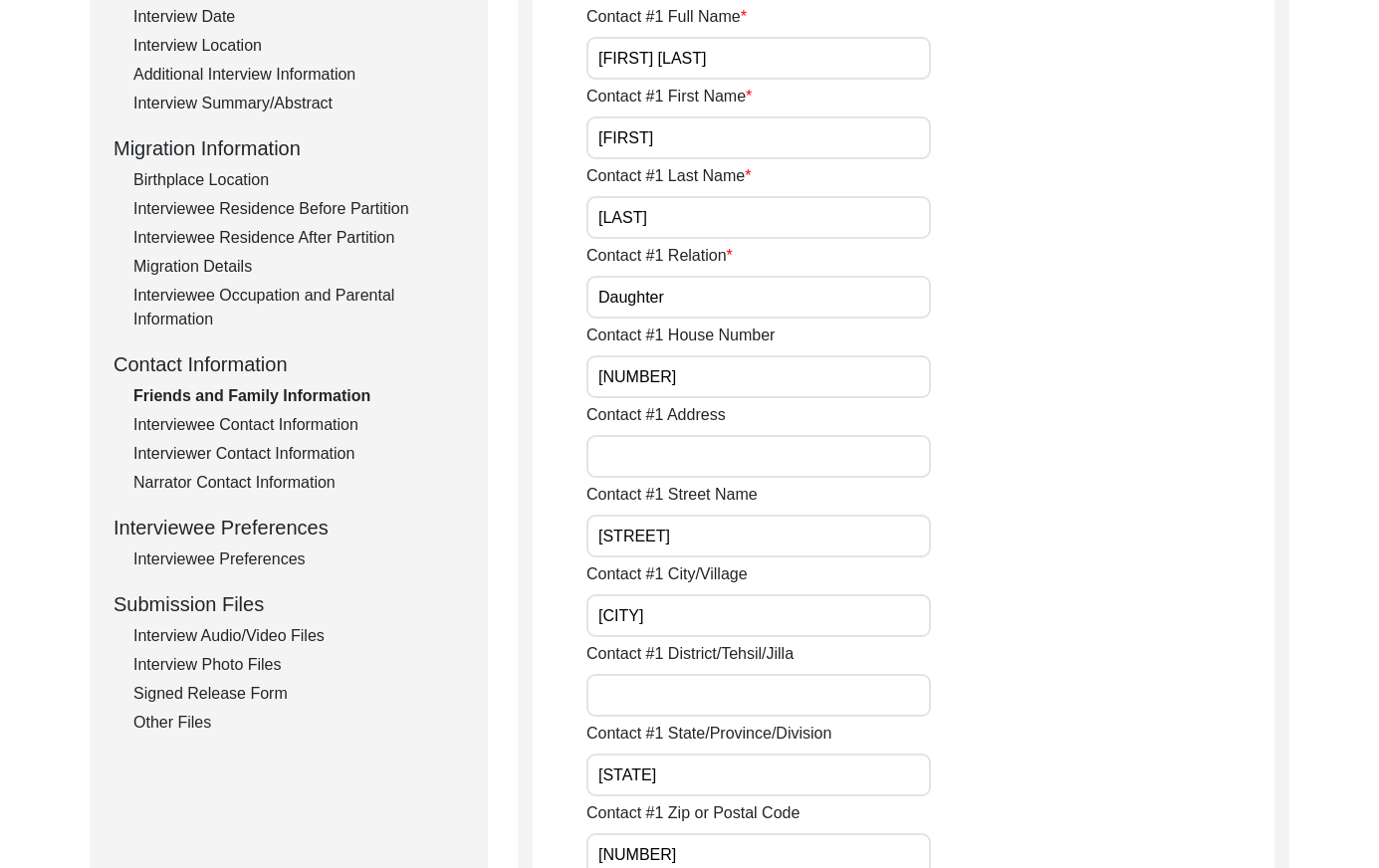scroll, scrollTop: 407, scrollLeft: 0, axis: vertical 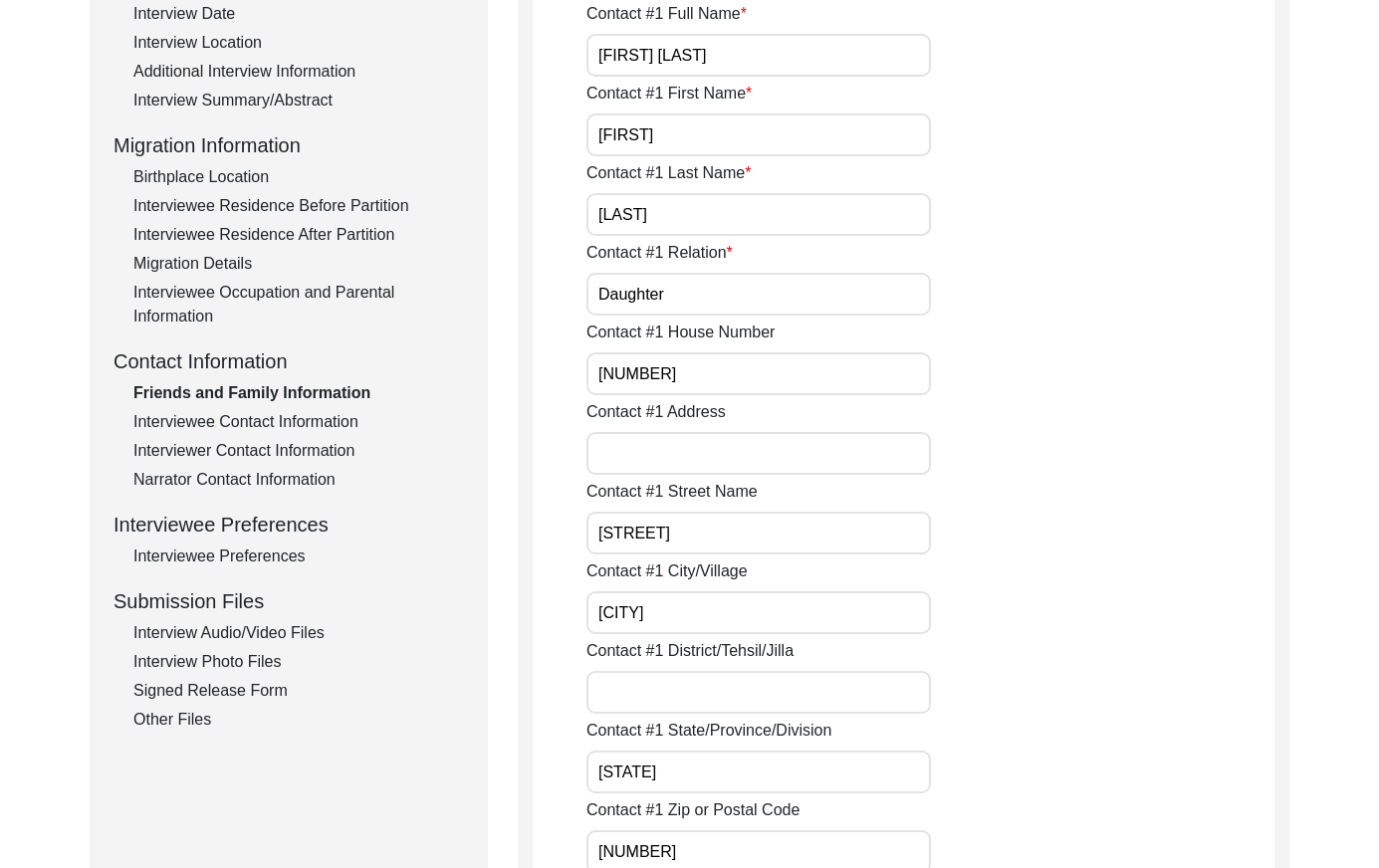 drag, startPoint x: 320, startPoint y: 414, endPoint x: 397, endPoint y: 432, distance: 79.07591 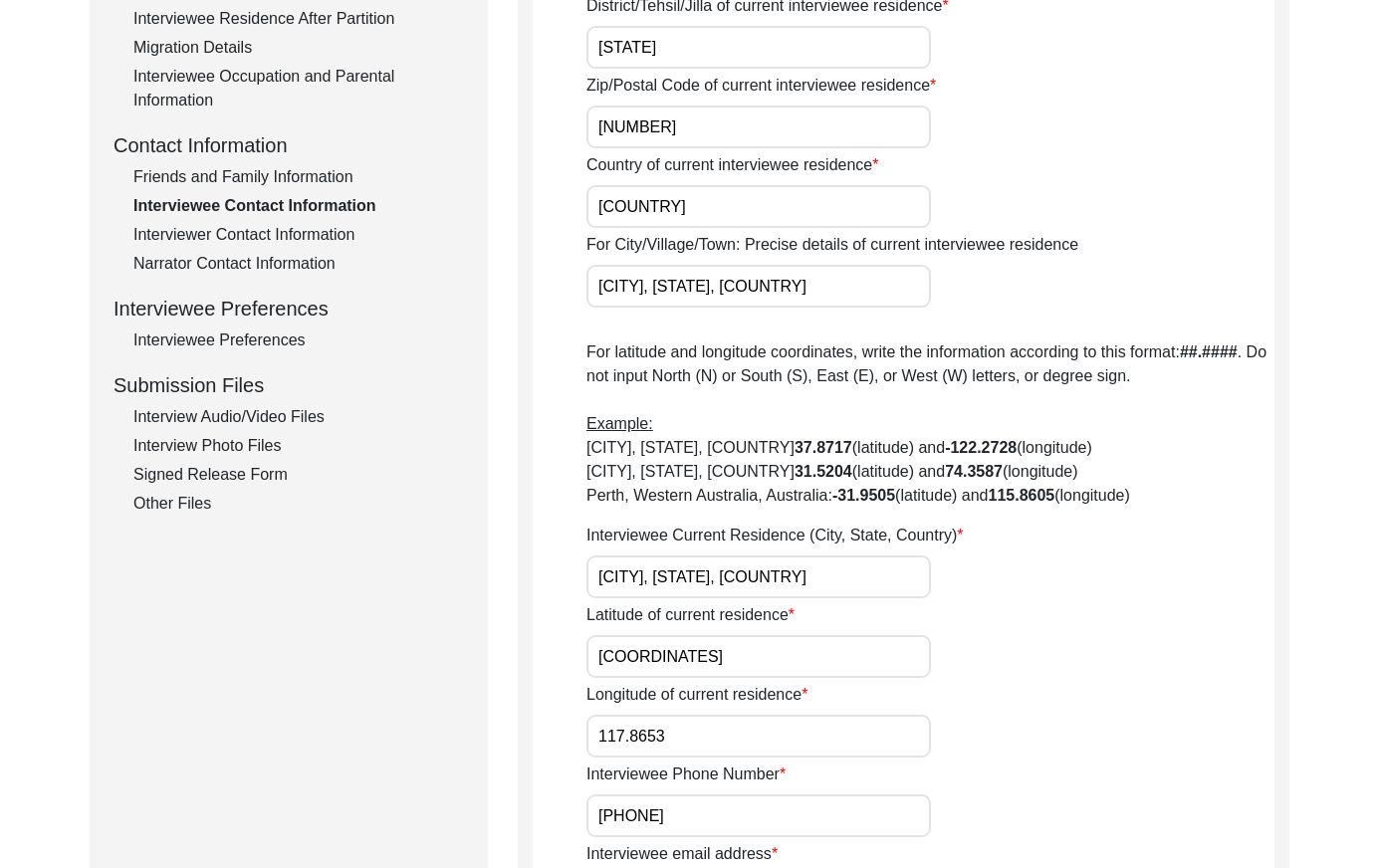click on "Interviewer Contact Information" 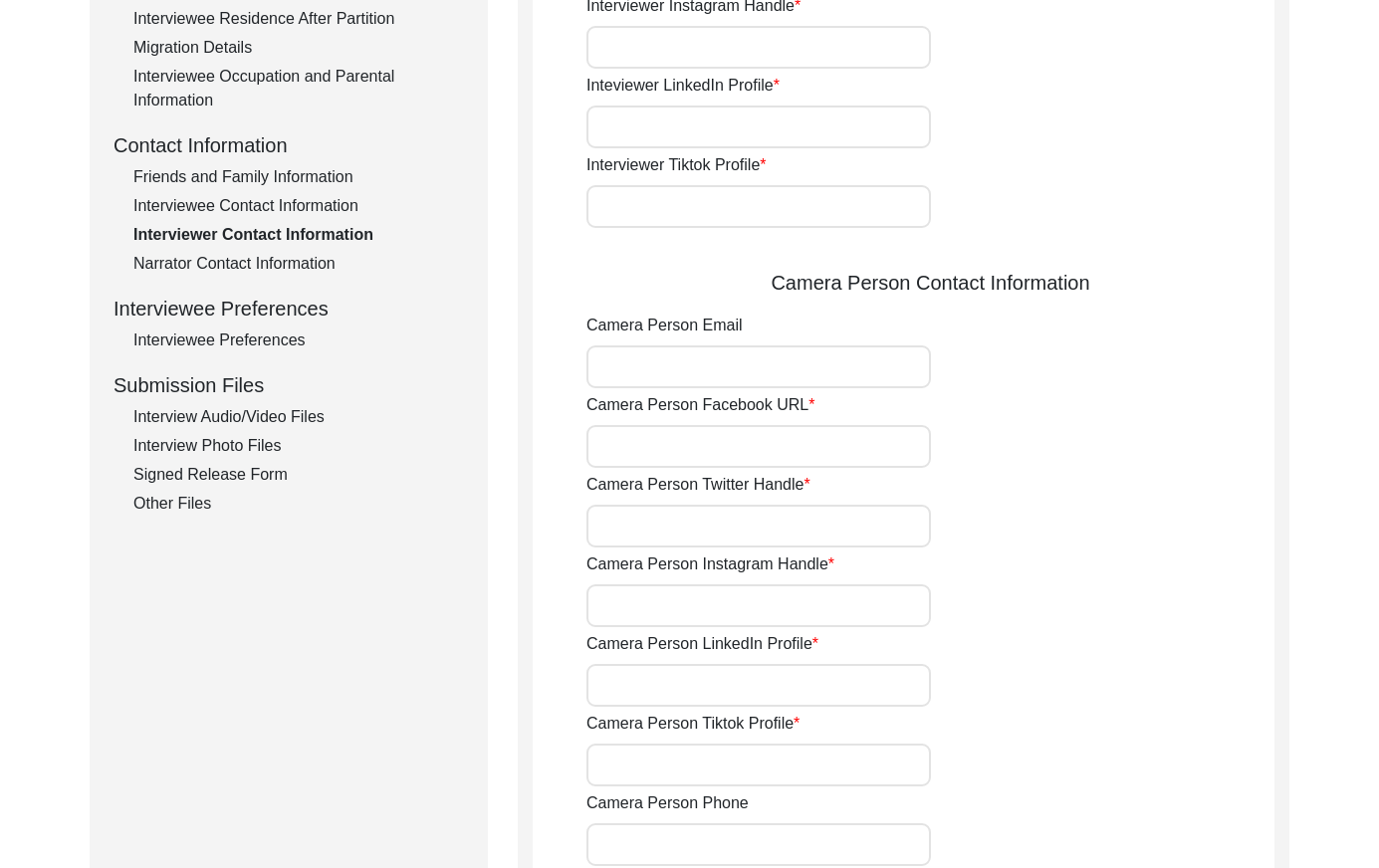 type on "[PHONE]" 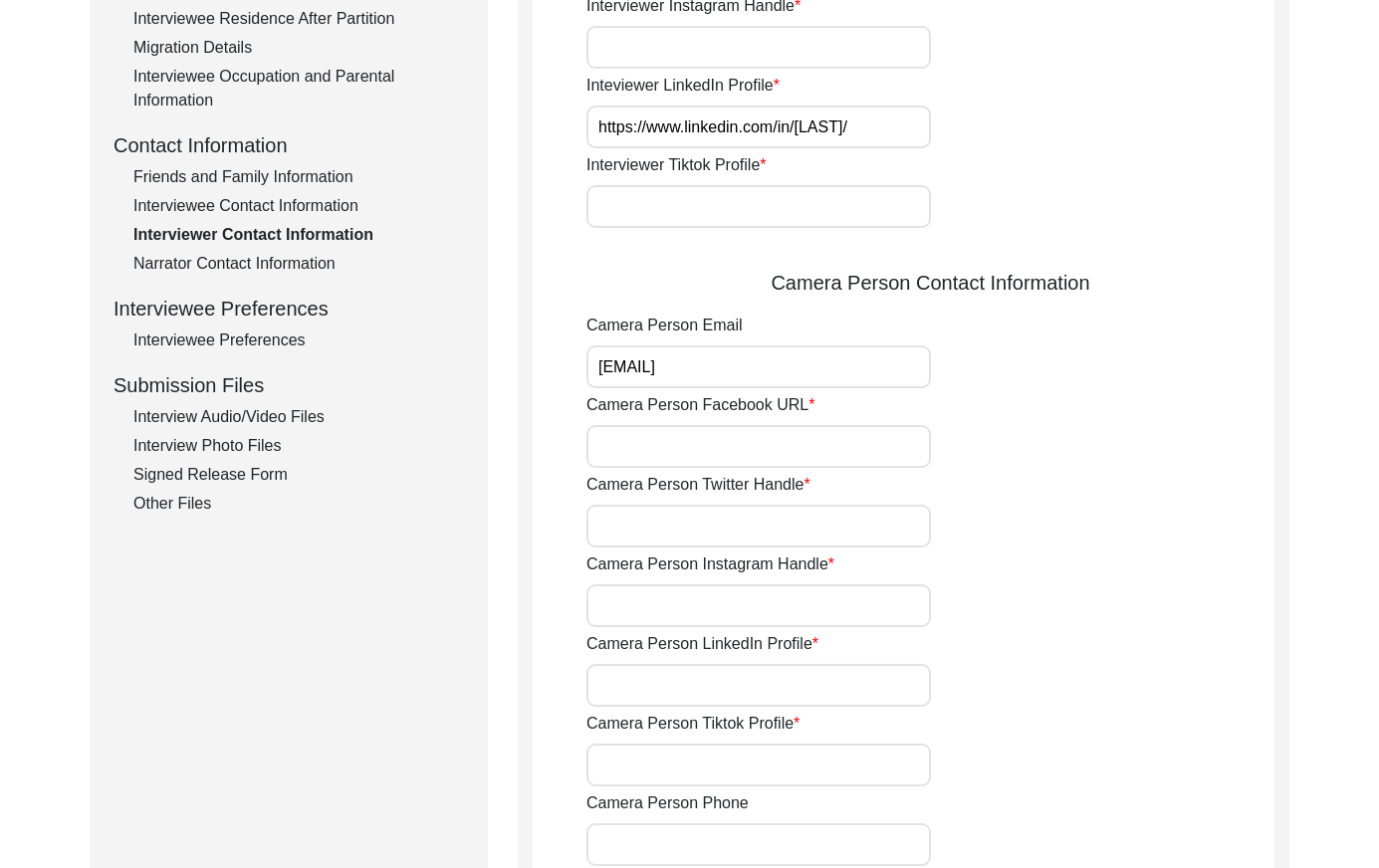 type on "https://www.facebook.com/[USERNAME]" 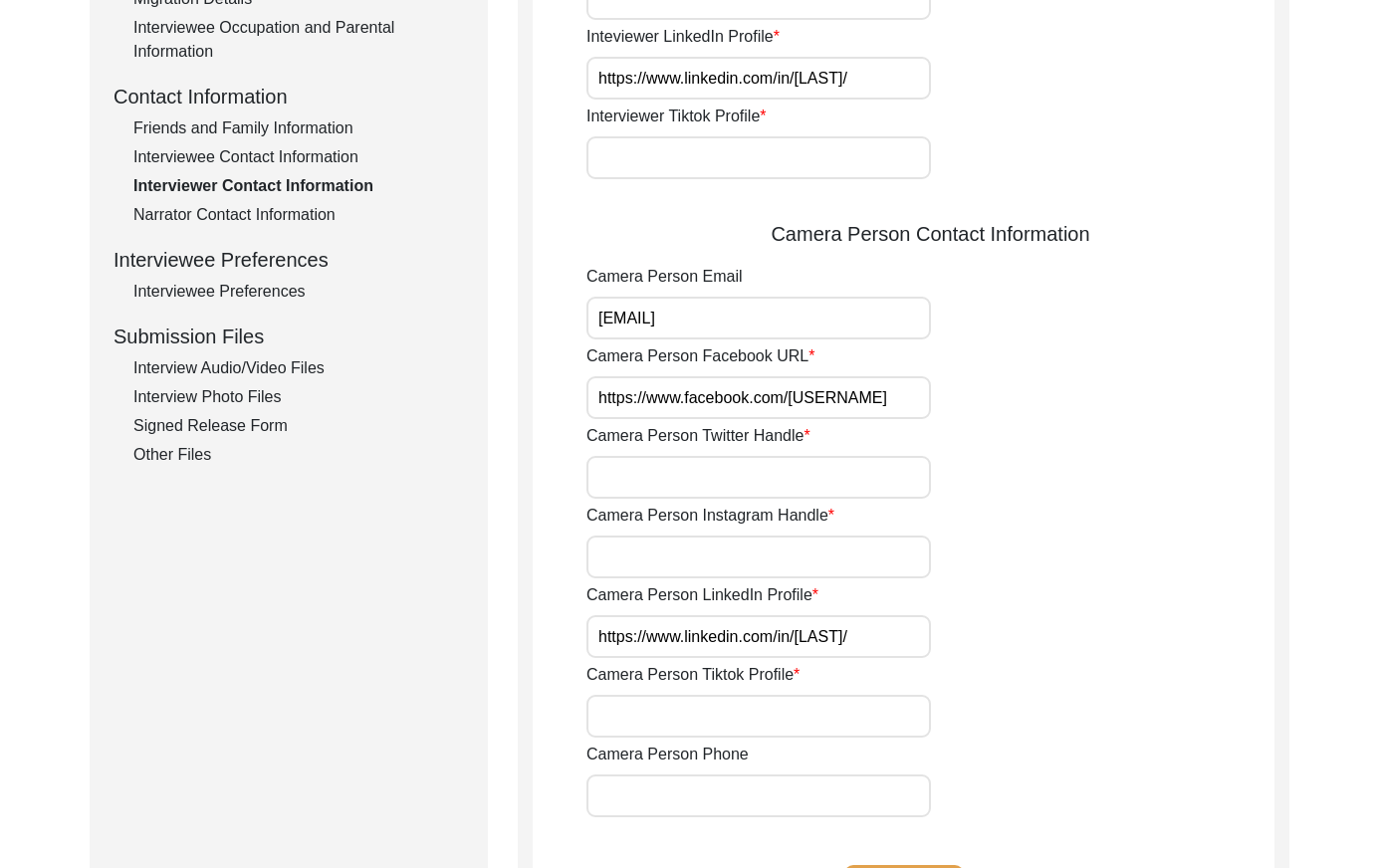scroll, scrollTop: 574, scrollLeft: 0, axis: vertical 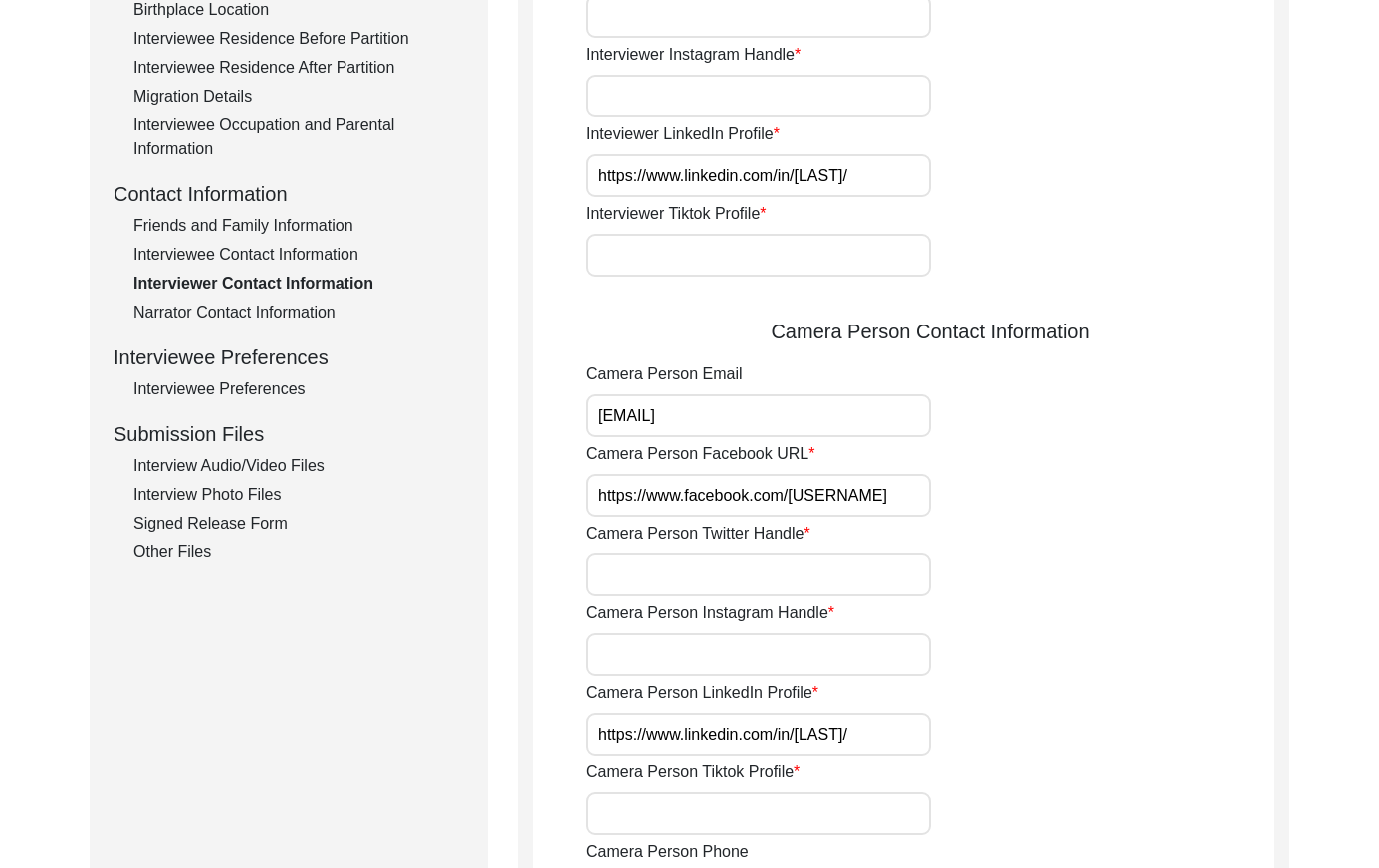 click on "Narrator Contact Information" 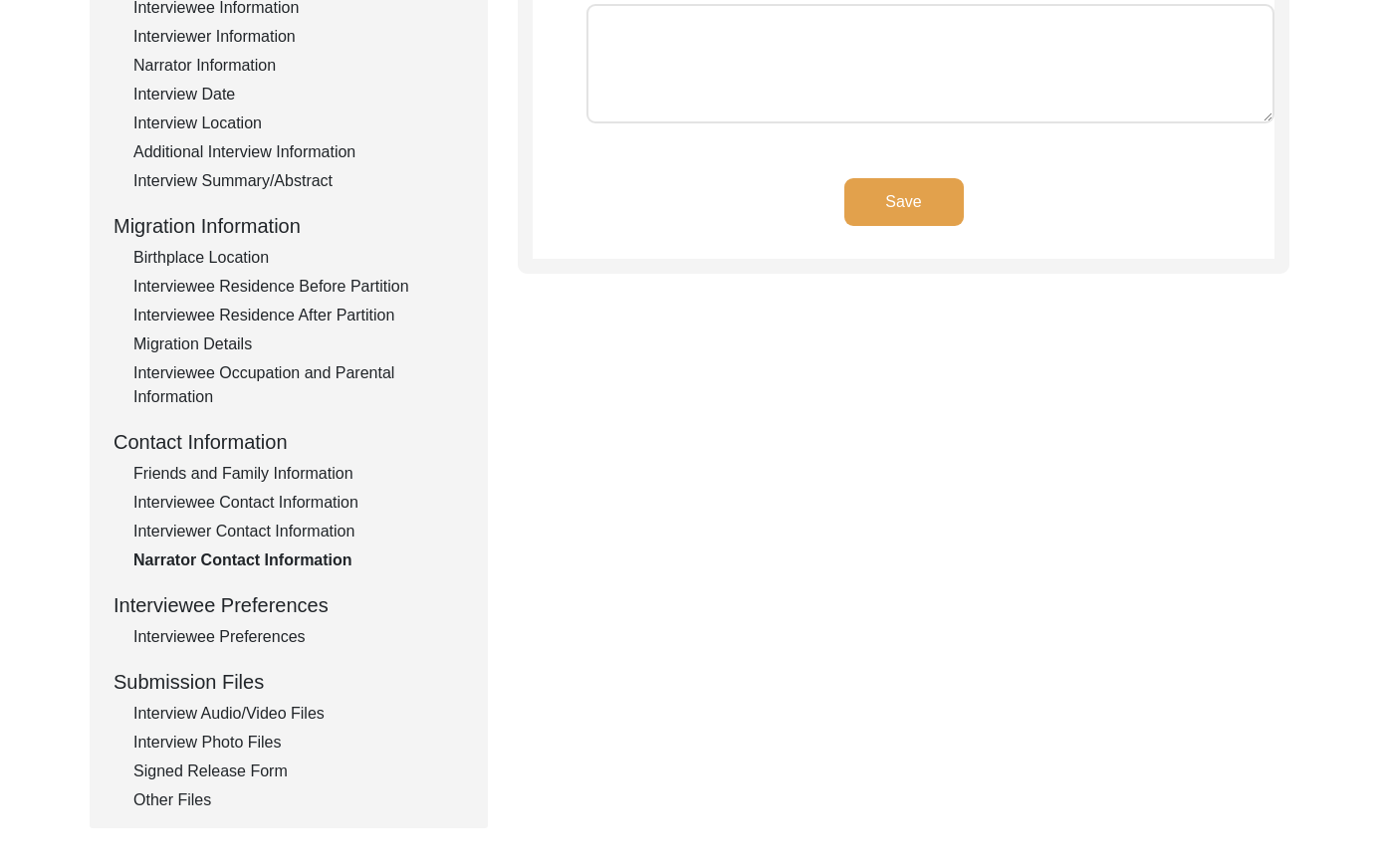scroll, scrollTop: 505, scrollLeft: 0, axis: vertical 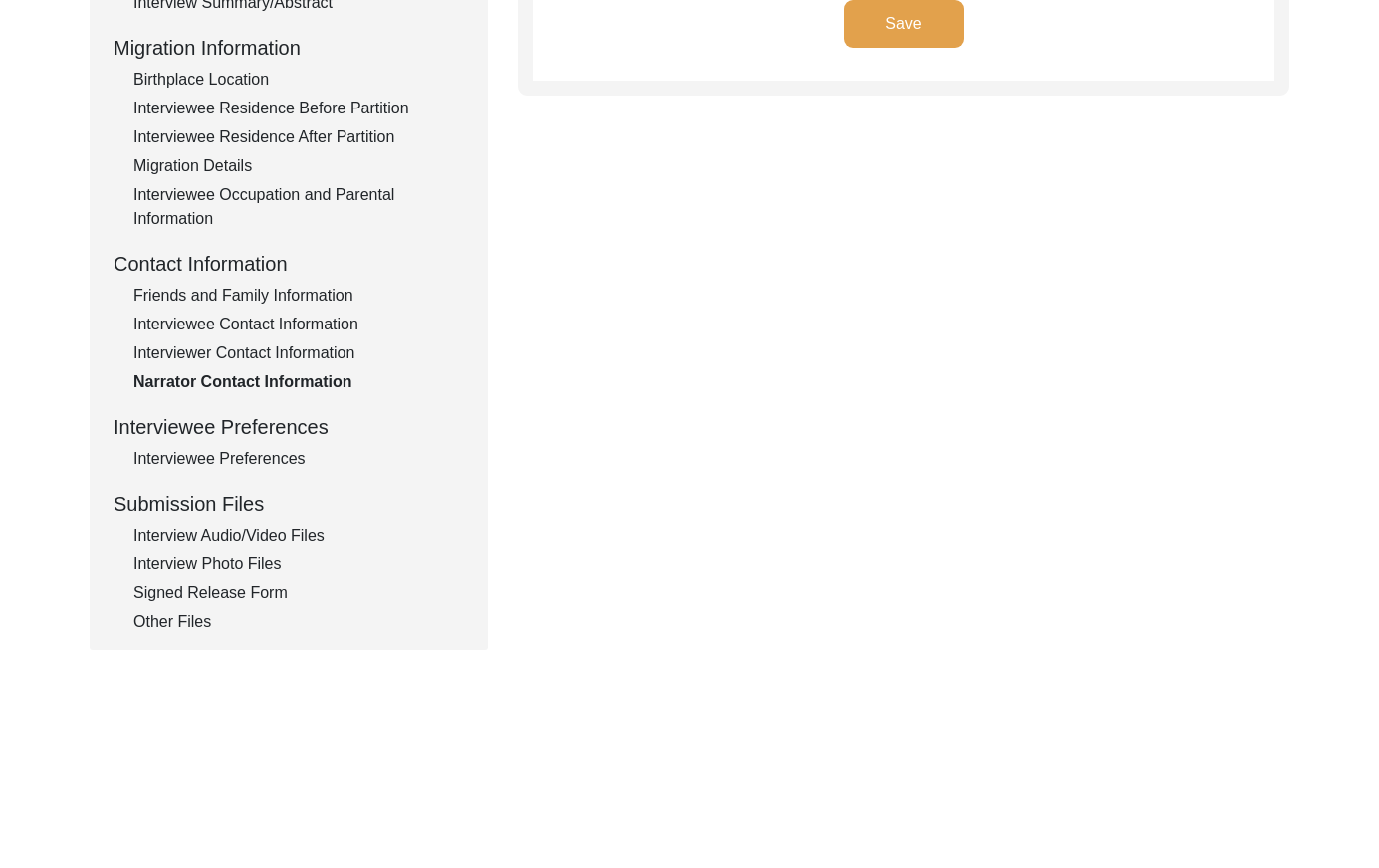 drag, startPoint x: 234, startPoint y: 452, endPoint x: 478, endPoint y: 418, distance: 246.35746 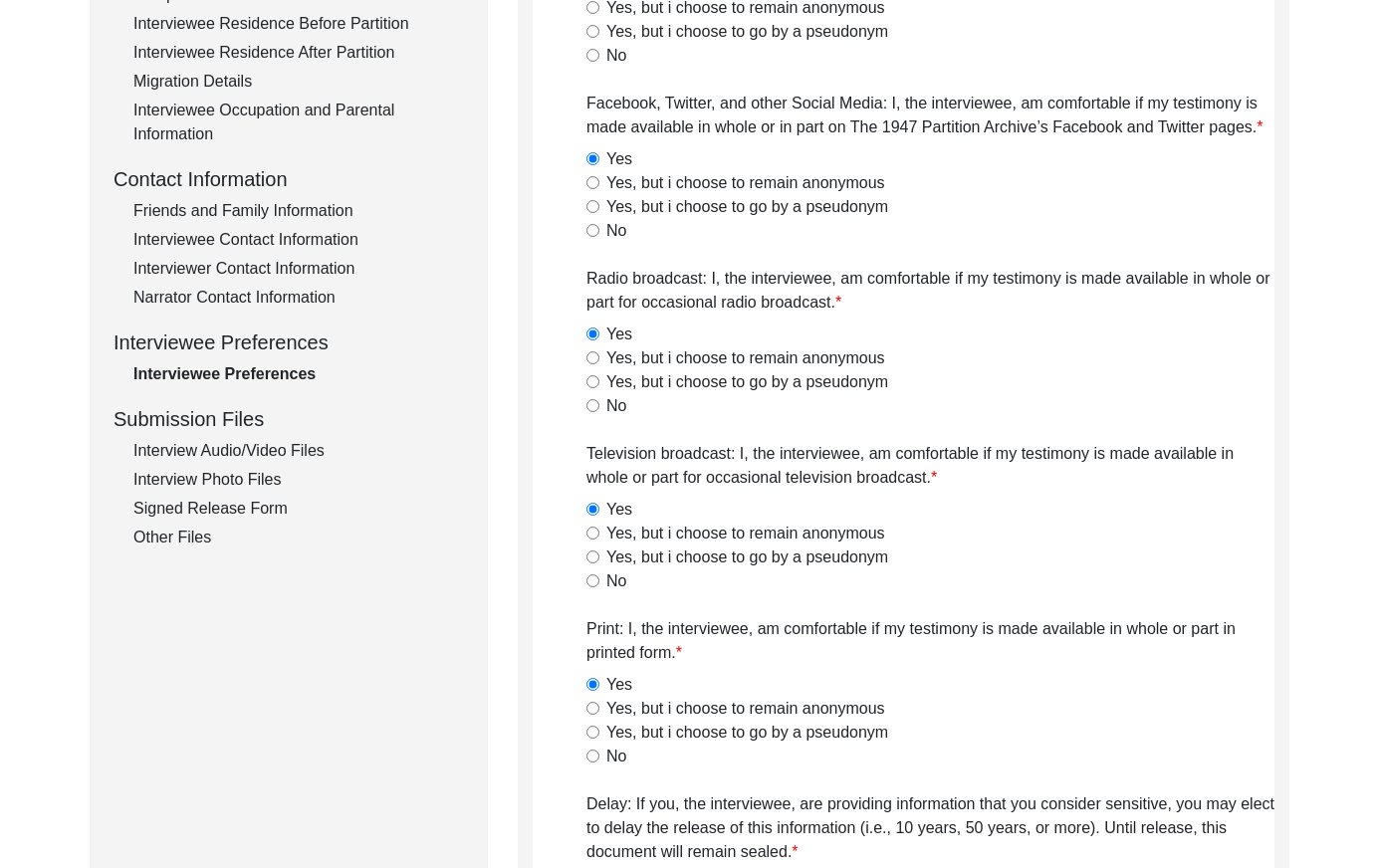 click on "Interview Audio/Video Files" 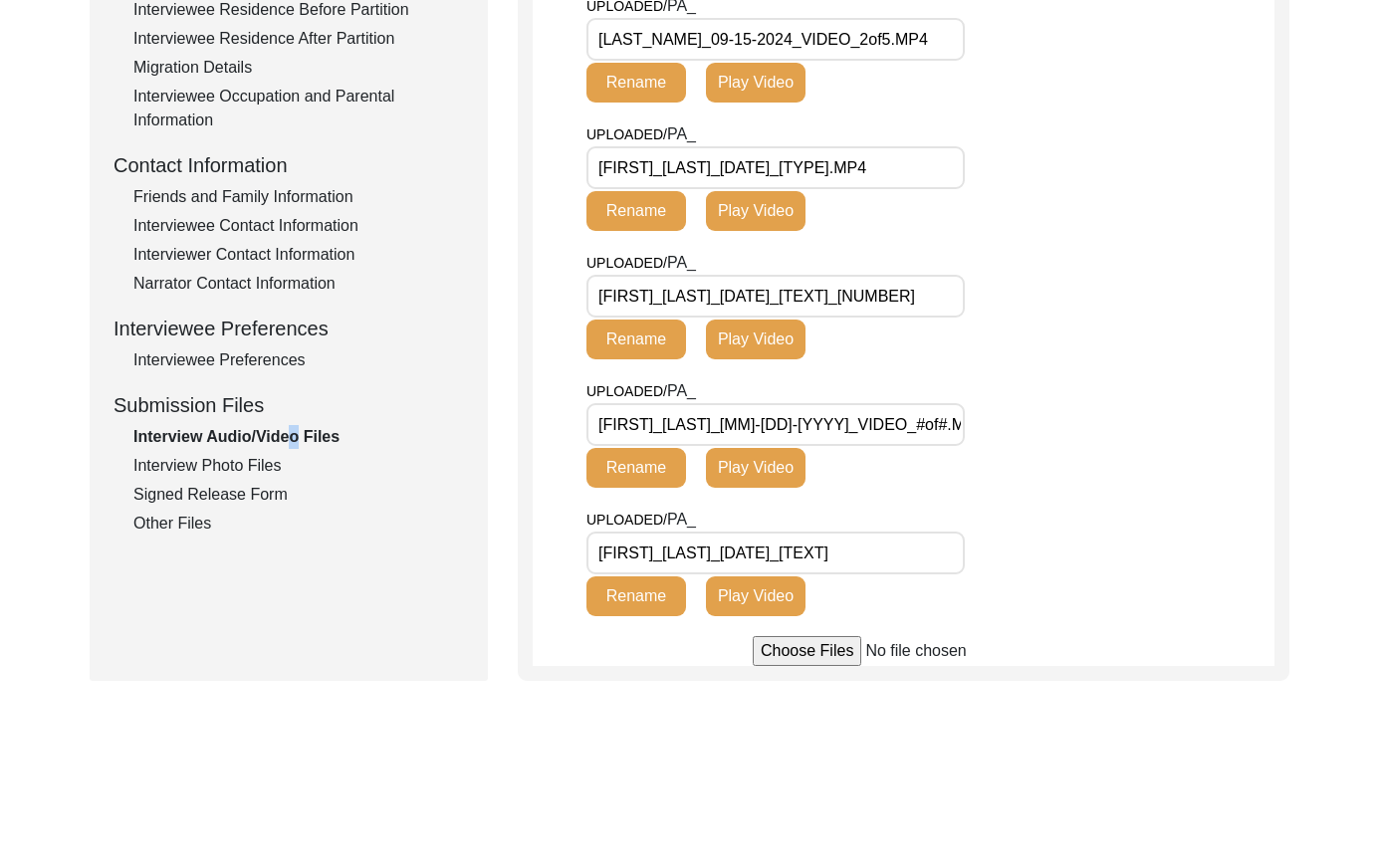 scroll, scrollTop: 635, scrollLeft: 0, axis: vertical 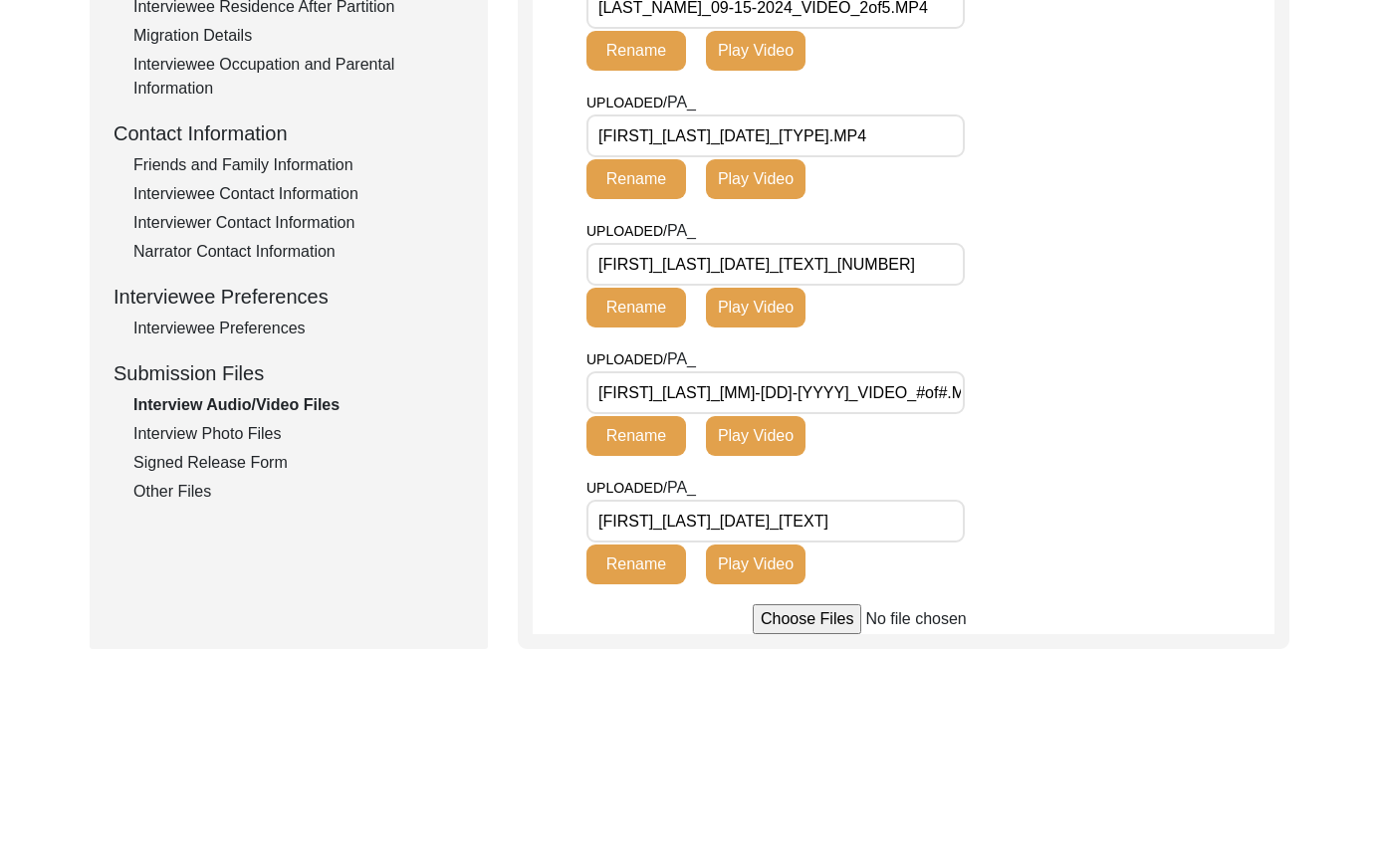 drag, startPoint x: 213, startPoint y: 431, endPoint x: 228, endPoint y: 430, distance: 15.033296 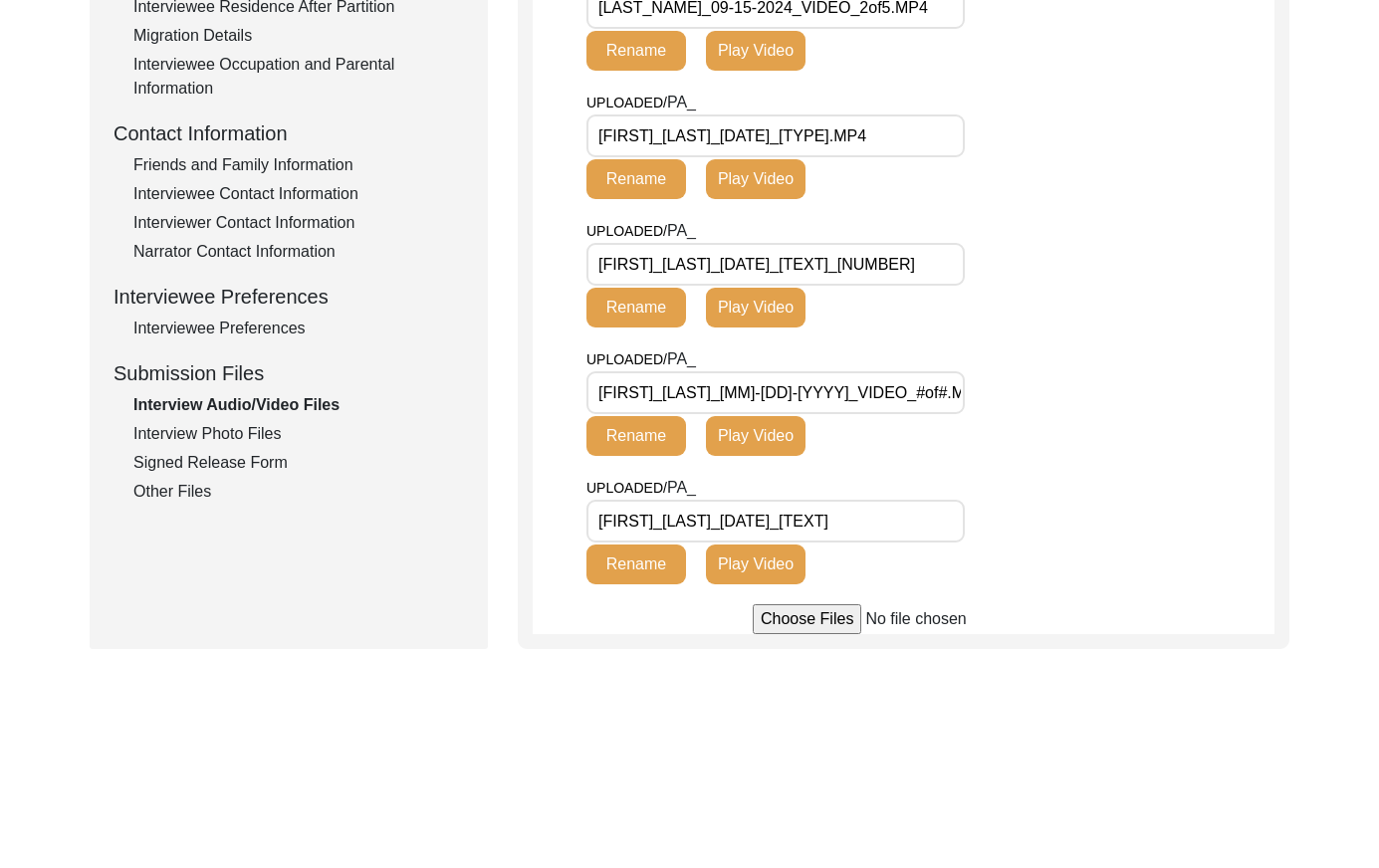 click on "Interview Photo Files" 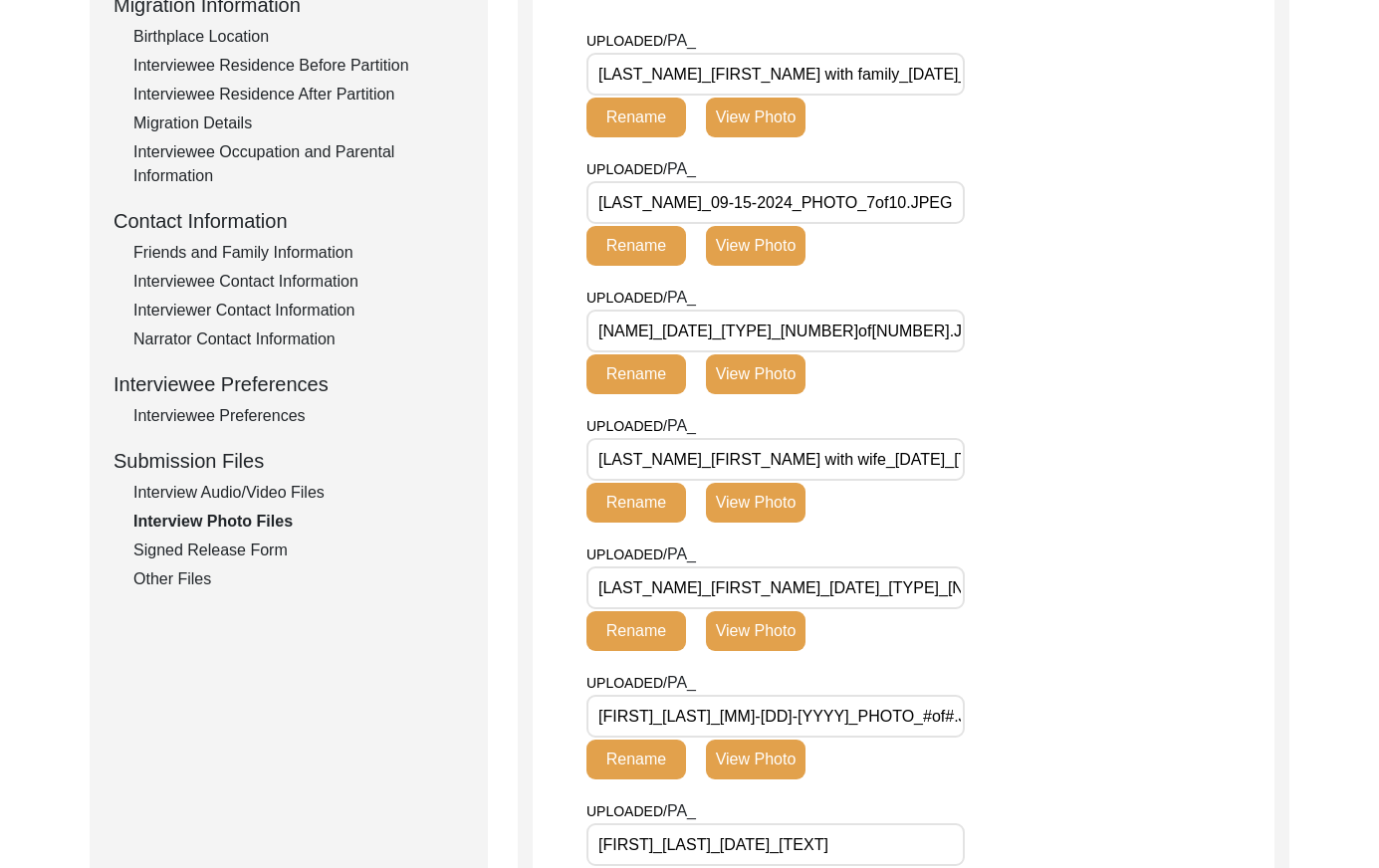 scroll, scrollTop: 550, scrollLeft: 0, axis: vertical 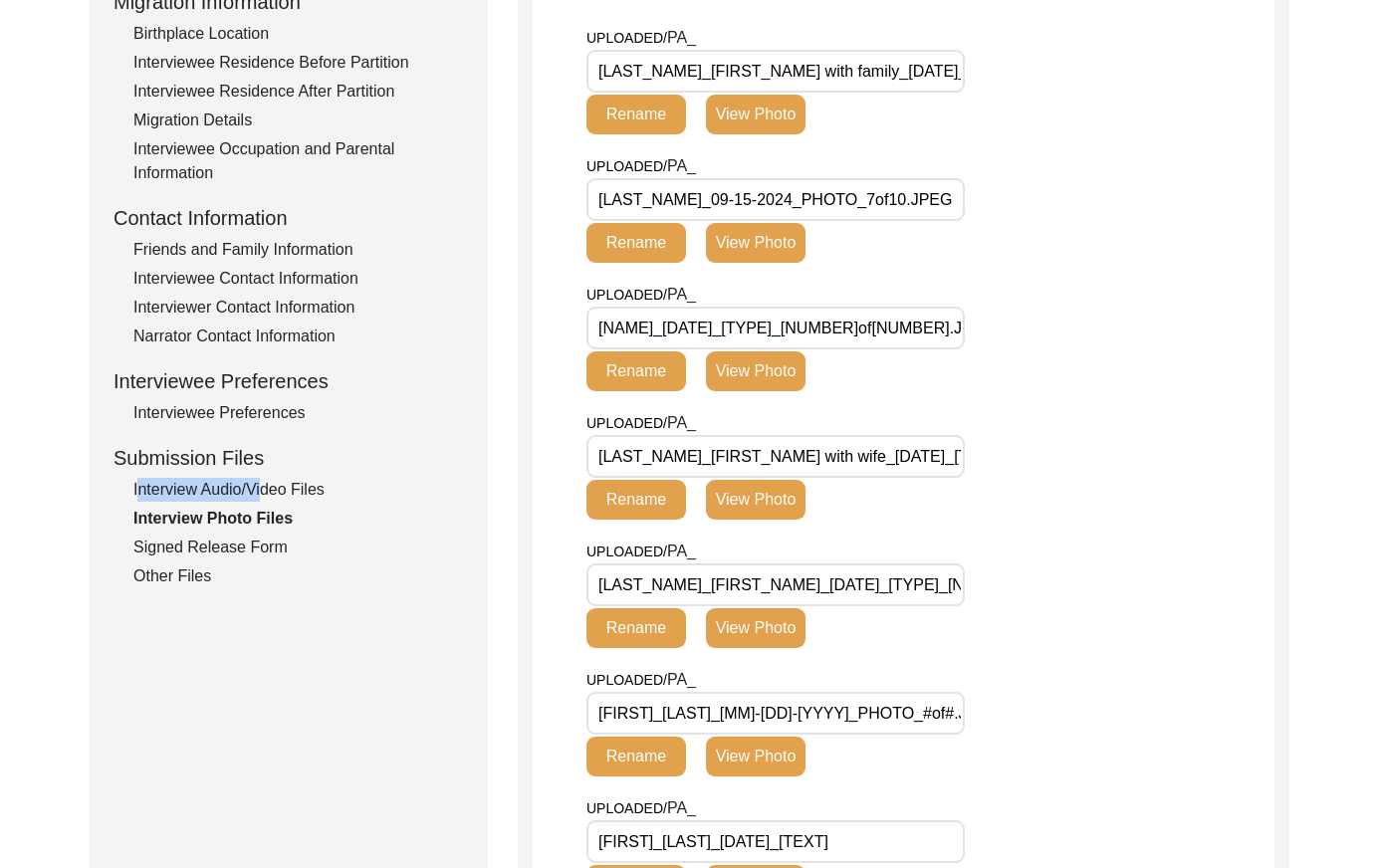 click on "Interview Information   Interviewee Information   Interviewer Information   Narrator Information   Interview Date   Interview Location   Additional Interview Information   Interview Summary/Abstract   Migration Information   Birthplace Location   Interviewee Residence Before Partition   Interviewee Residence After Partition   Migration Details   Interviewee Occupation and Parental Information   Contact Information   Friends and Family Information   Interviewee Contact Information   Interviewer Contact Information   Narrator Contact Information   Interviewee Preferences   Interviewee Preferences   Submission Files   Interview Audio/Video Files   Interview Photo Files   Signed Release Form   Other Files" 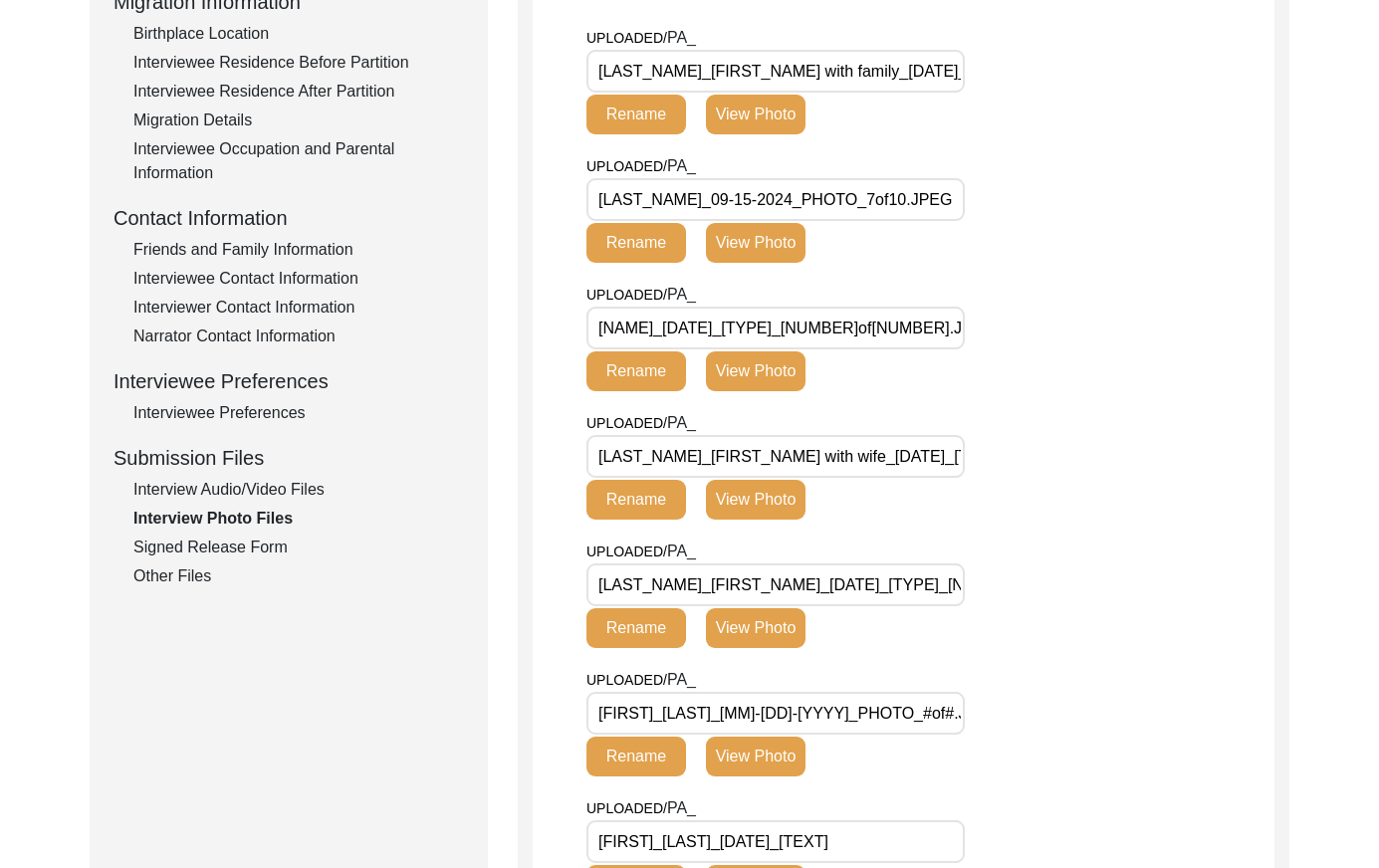 drag, startPoint x: 268, startPoint y: 485, endPoint x: 307, endPoint y: 489, distance: 39.20459 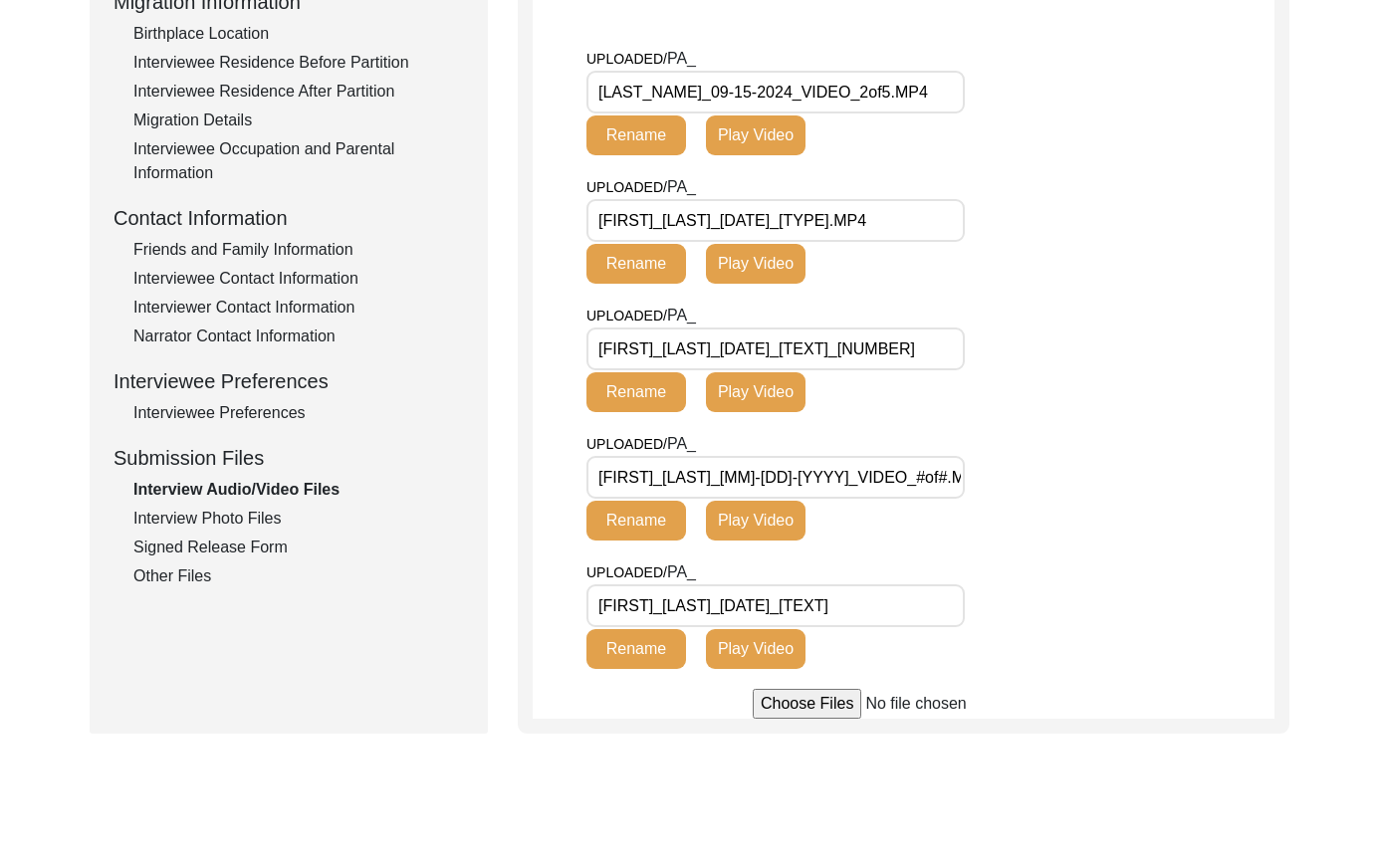click on "Play Video" 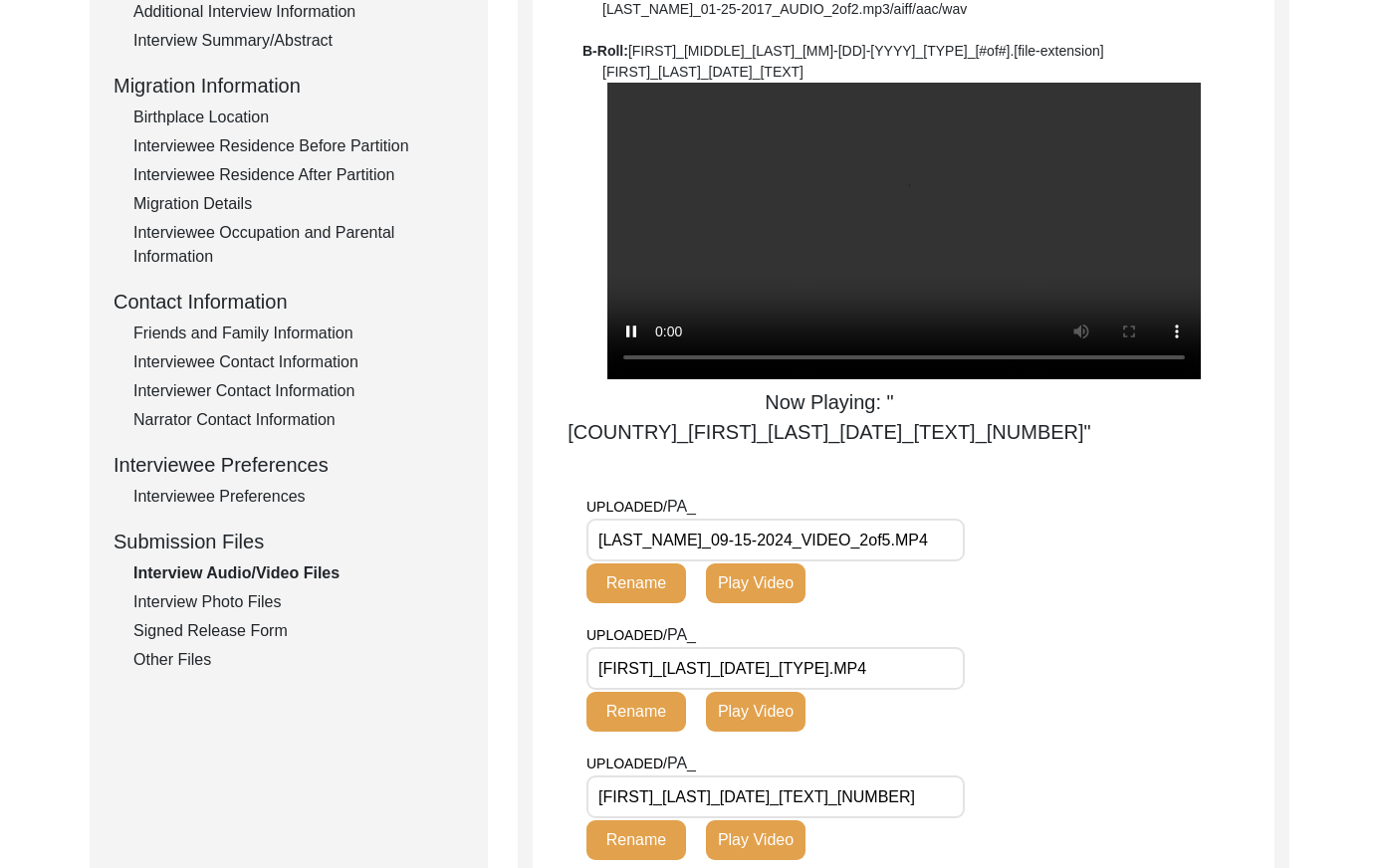 scroll, scrollTop: 447, scrollLeft: 0, axis: vertical 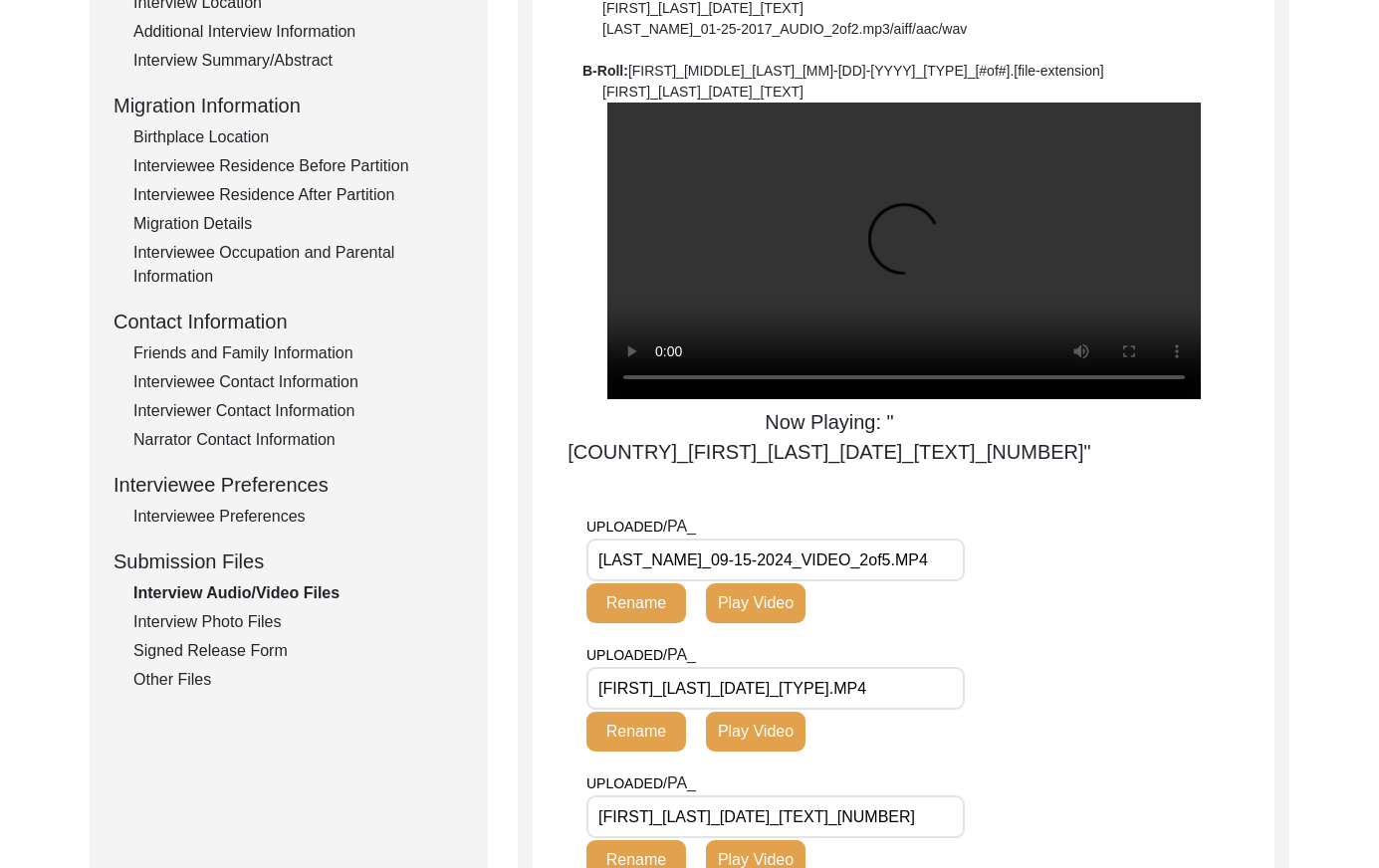click on "Interview Photo Files" 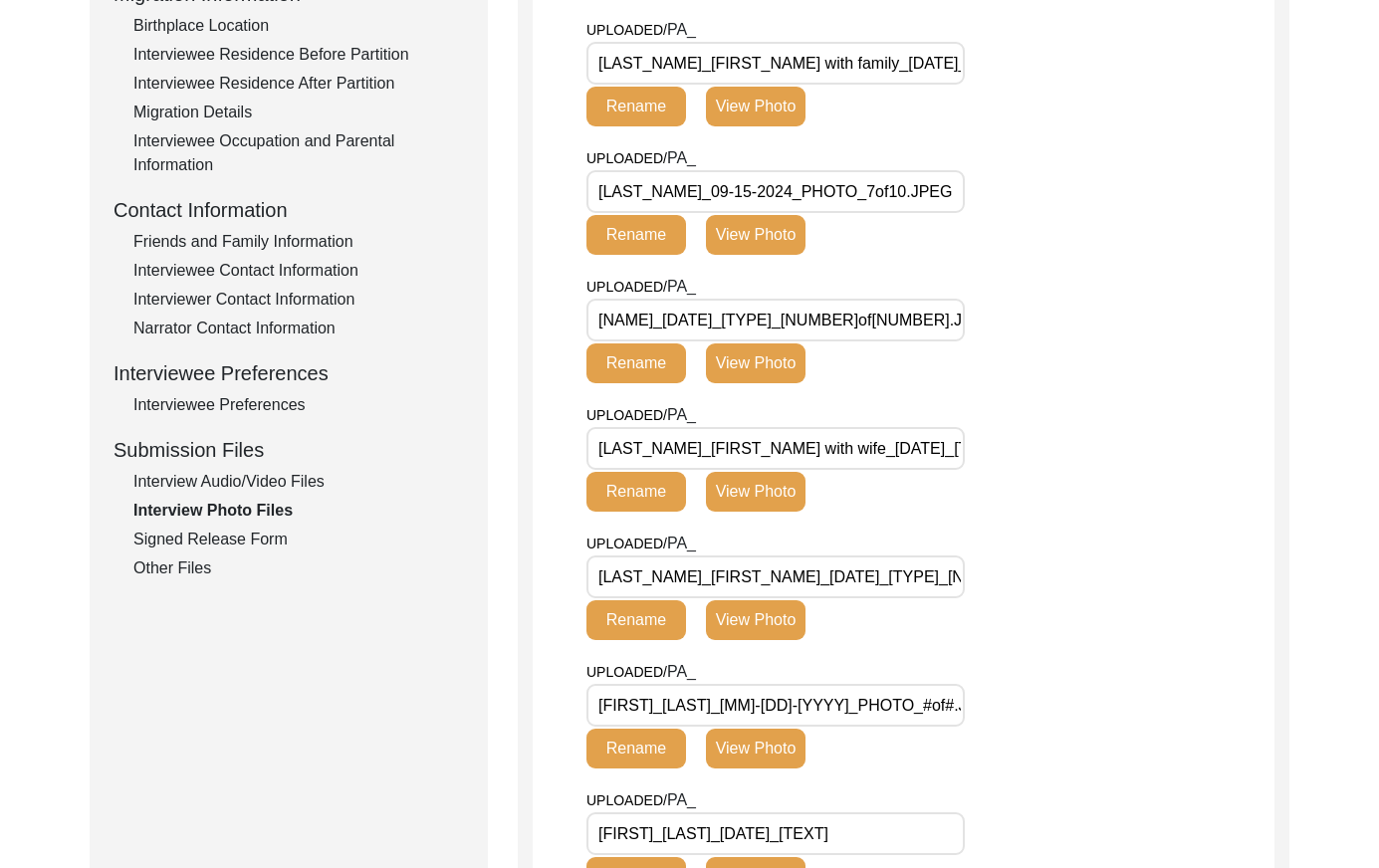 scroll, scrollTop: 578, scrollLeft: 0, axis: vertical 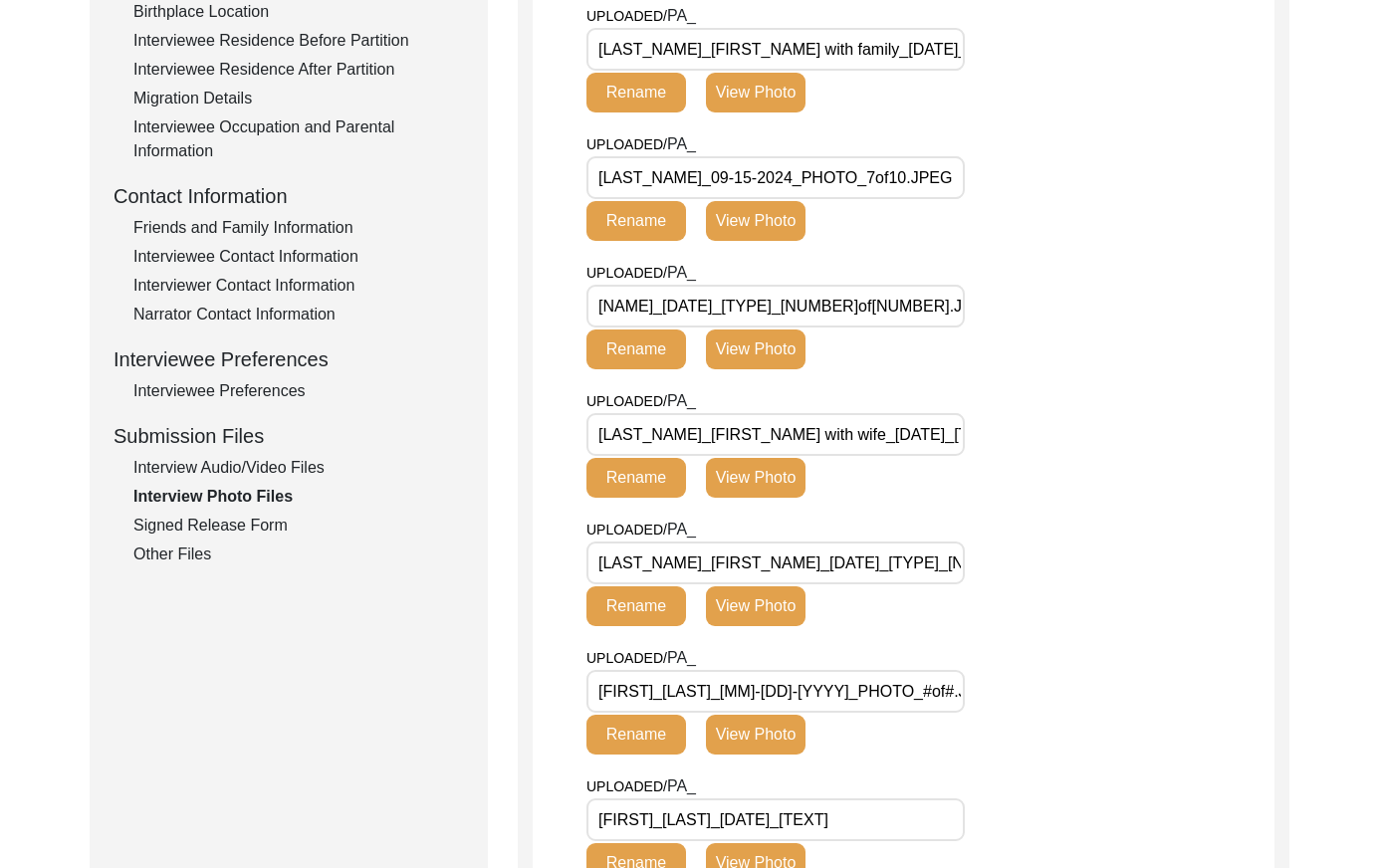 drag, startPoint x: 257, startPoint y: 522, endPoint x: 314, endPoint y: 495, distance: 63.07139 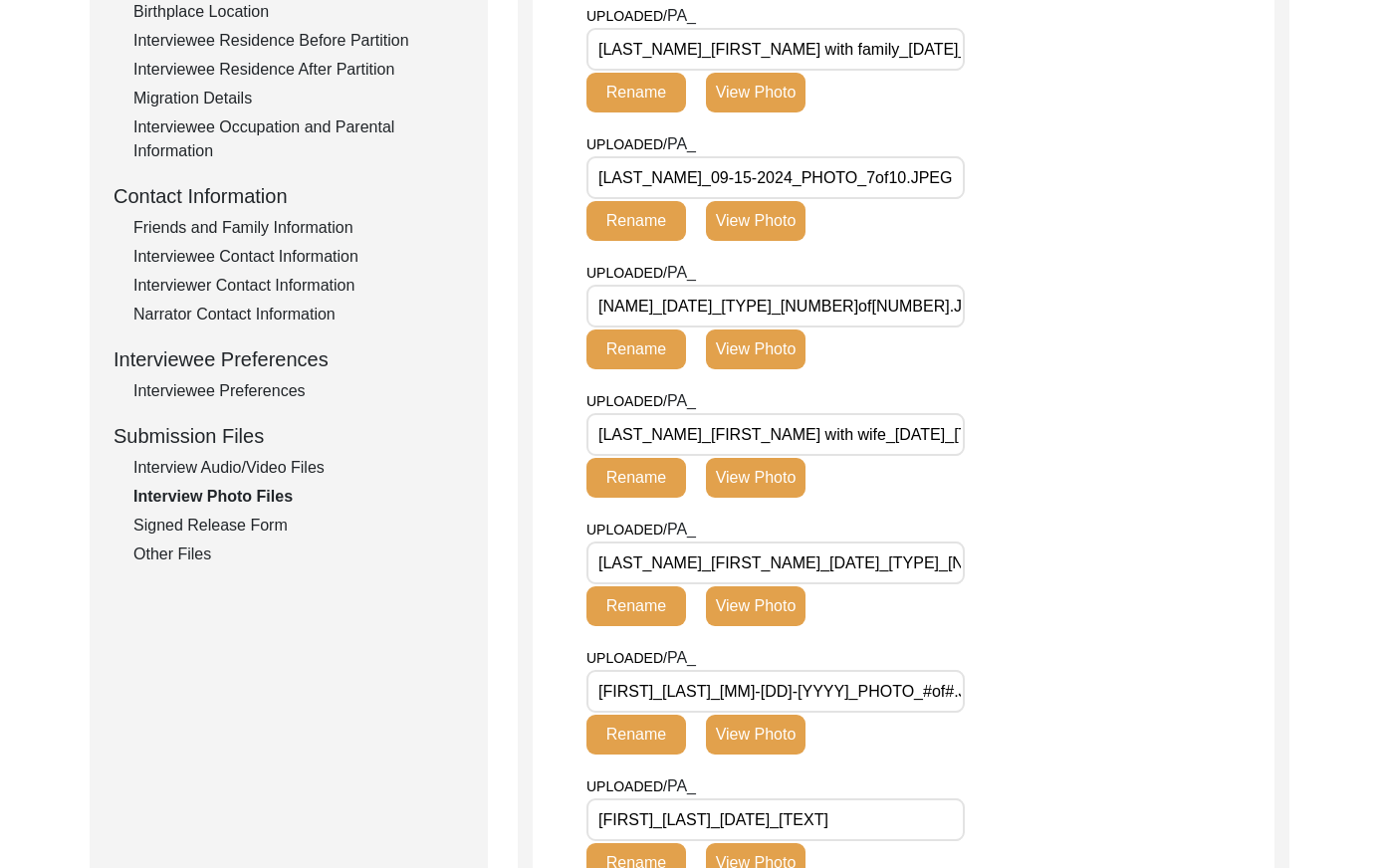 click on "Signed Release Form" 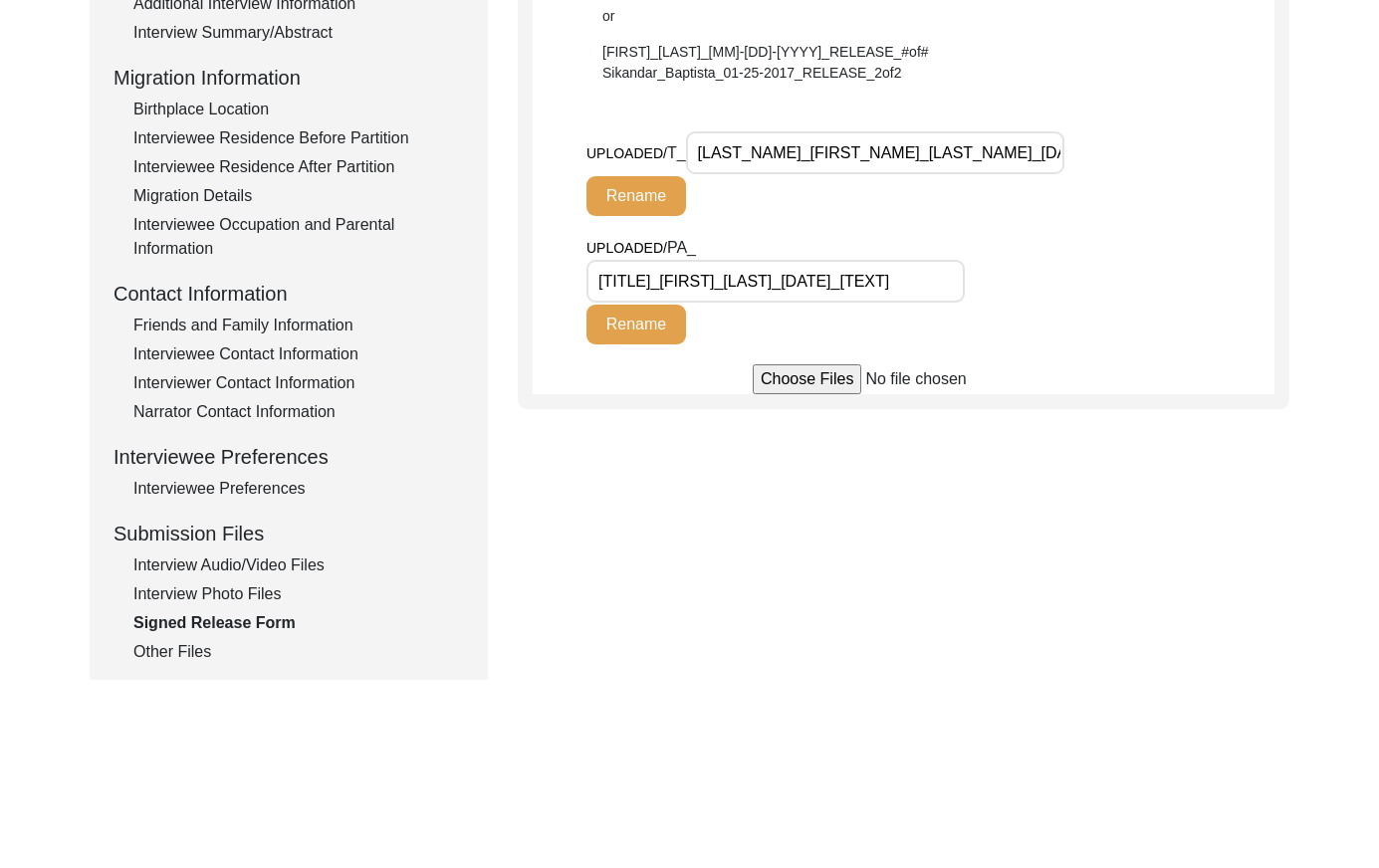 scroll, scrollTop: 463, scrollLeft: 0, axis: vertical 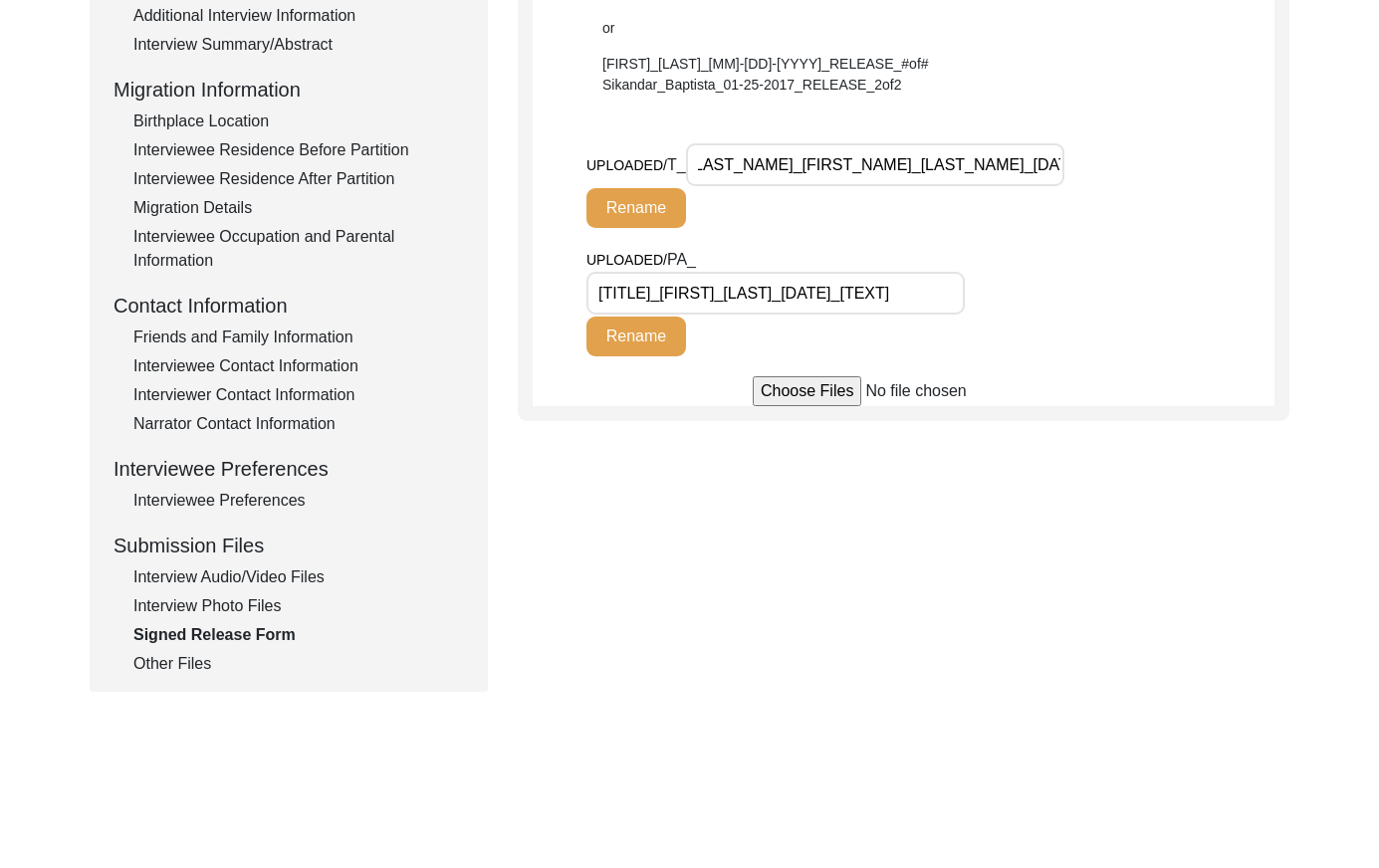 click on "Other Files" 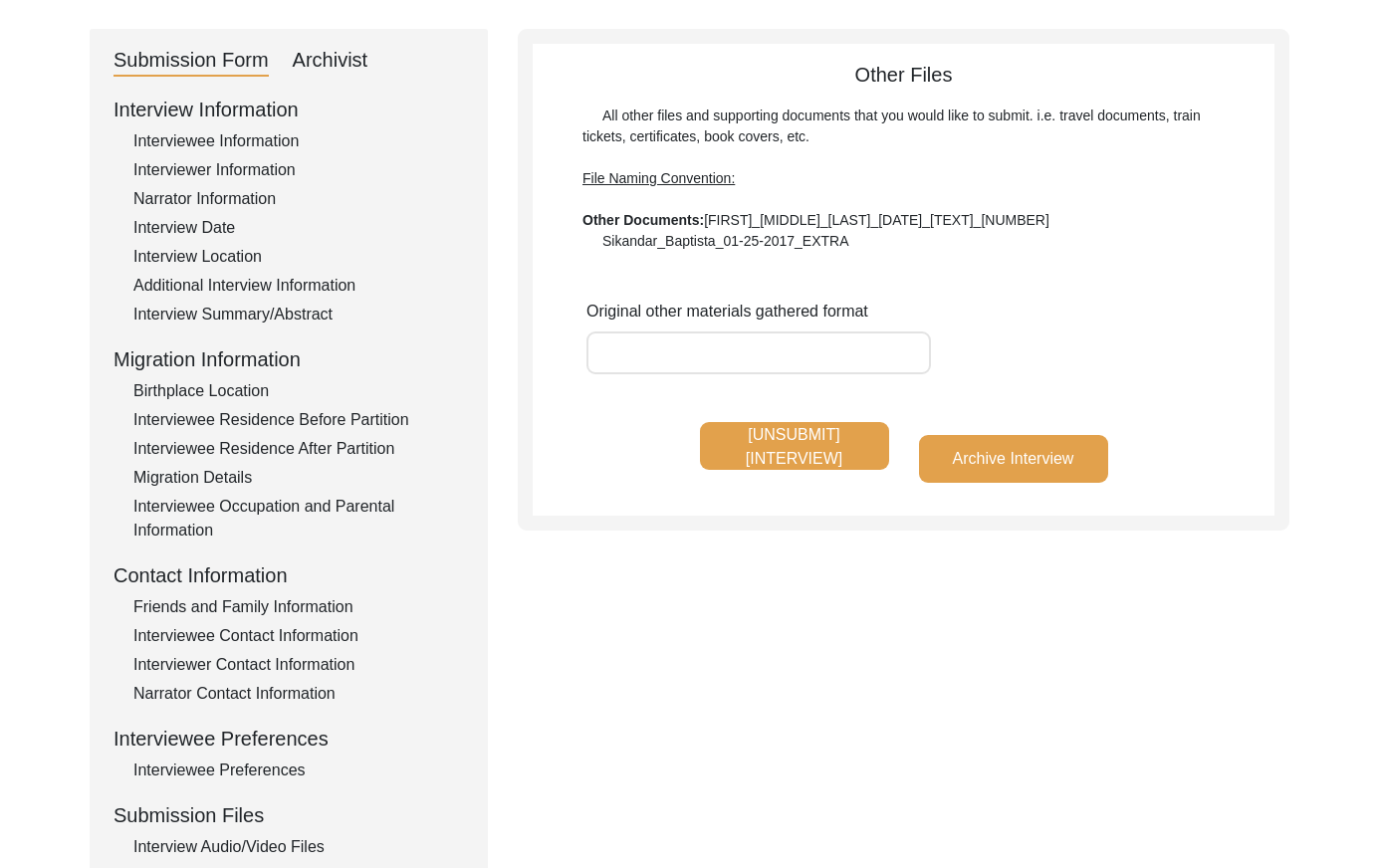 scroll, scrollTop: 128, scrollLeft: 0, axis: vertical 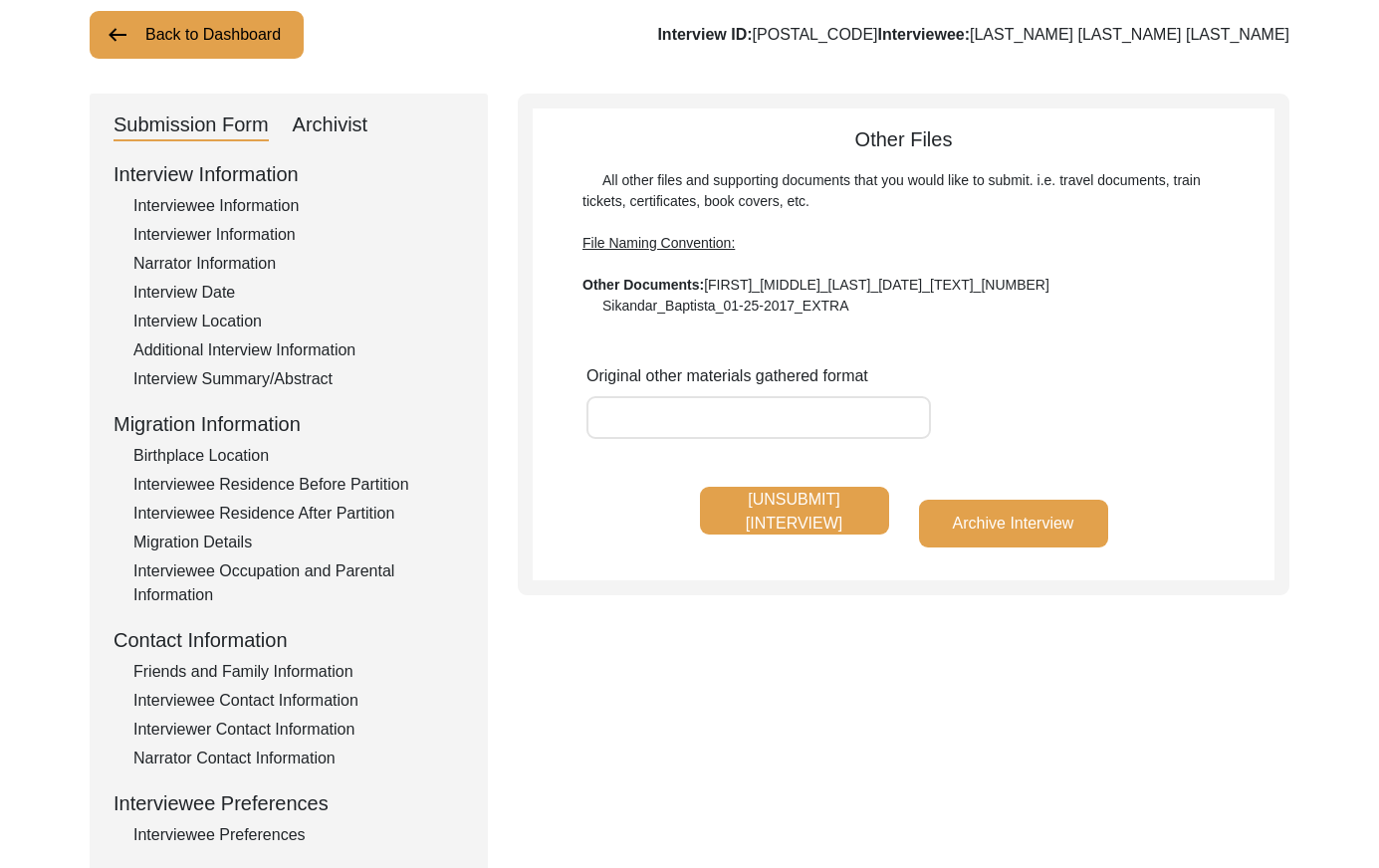 click on "Back to Dashboard" 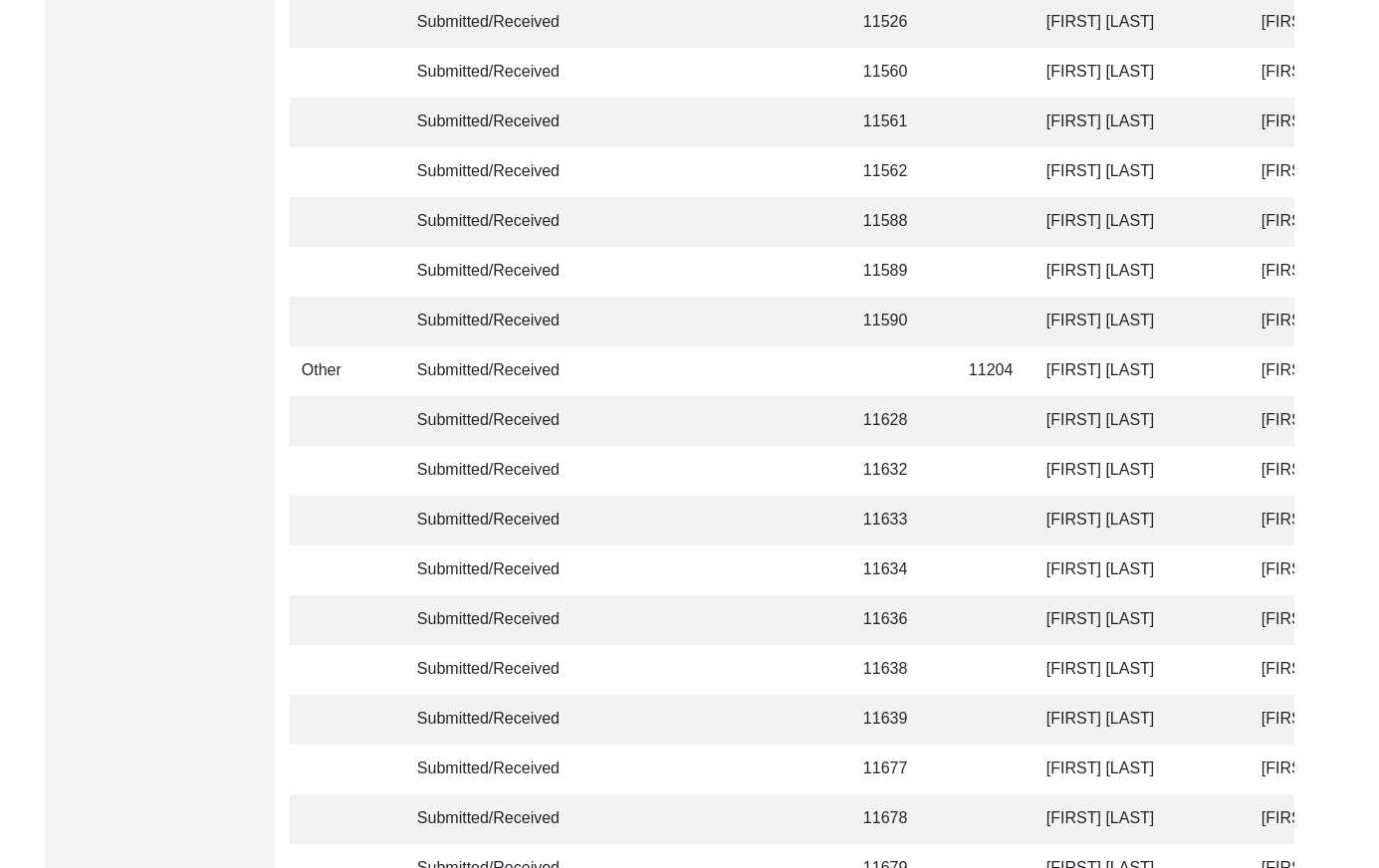 scroll, scrollTop: 4703, scrollLeft: 0, axis: vertical 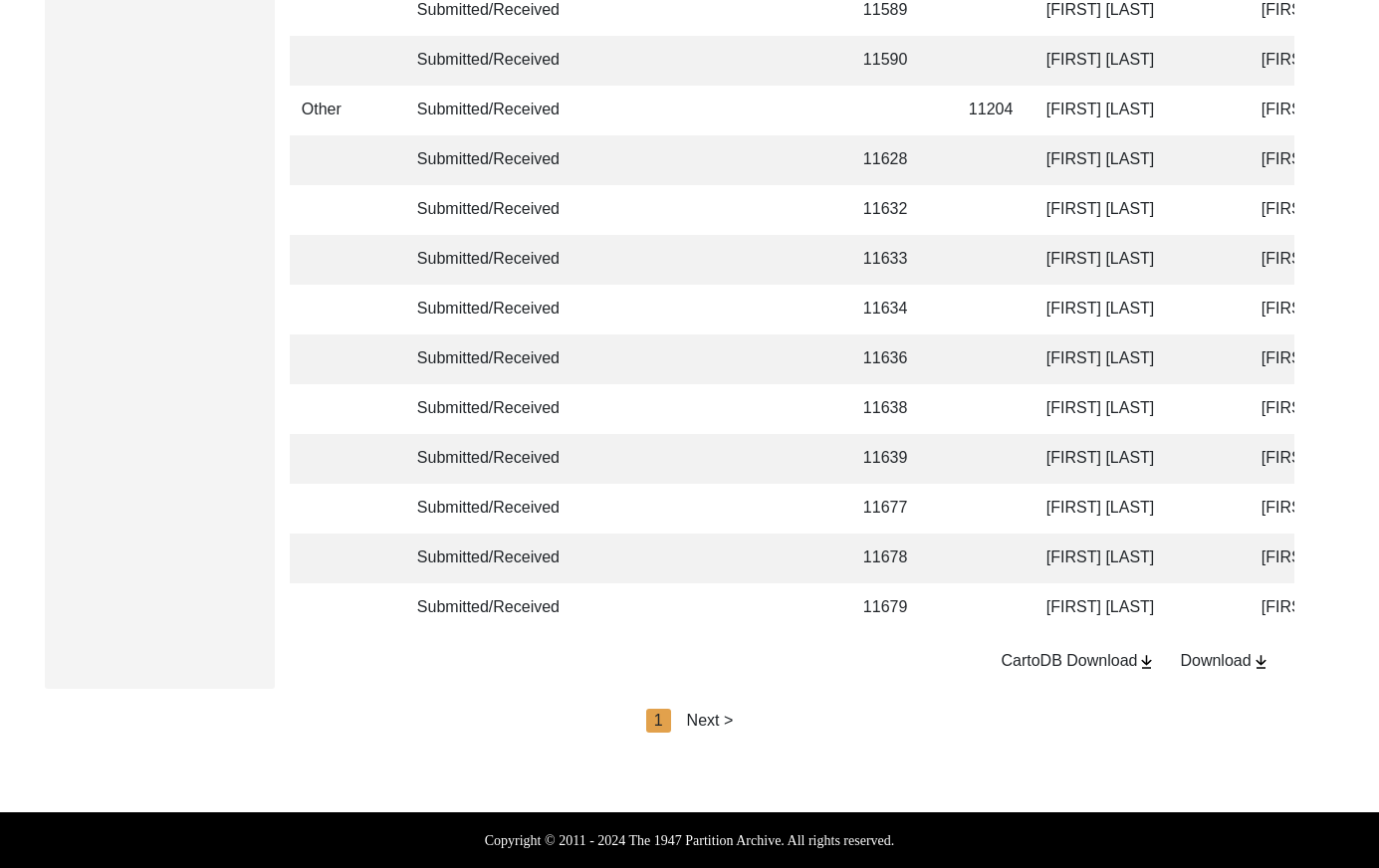 click on "Next >" 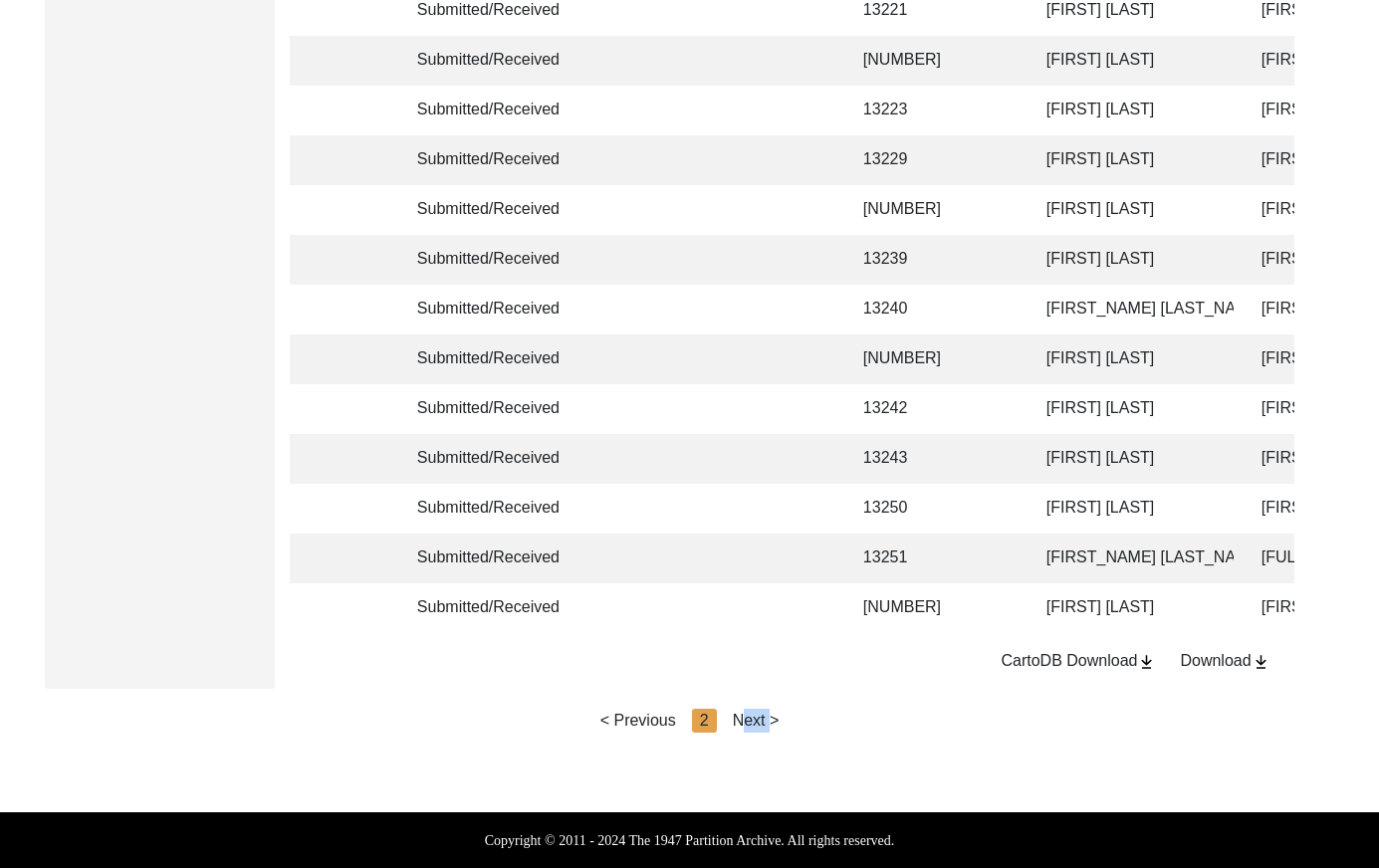 click on "< Previous   [NUMBER]   Next >" 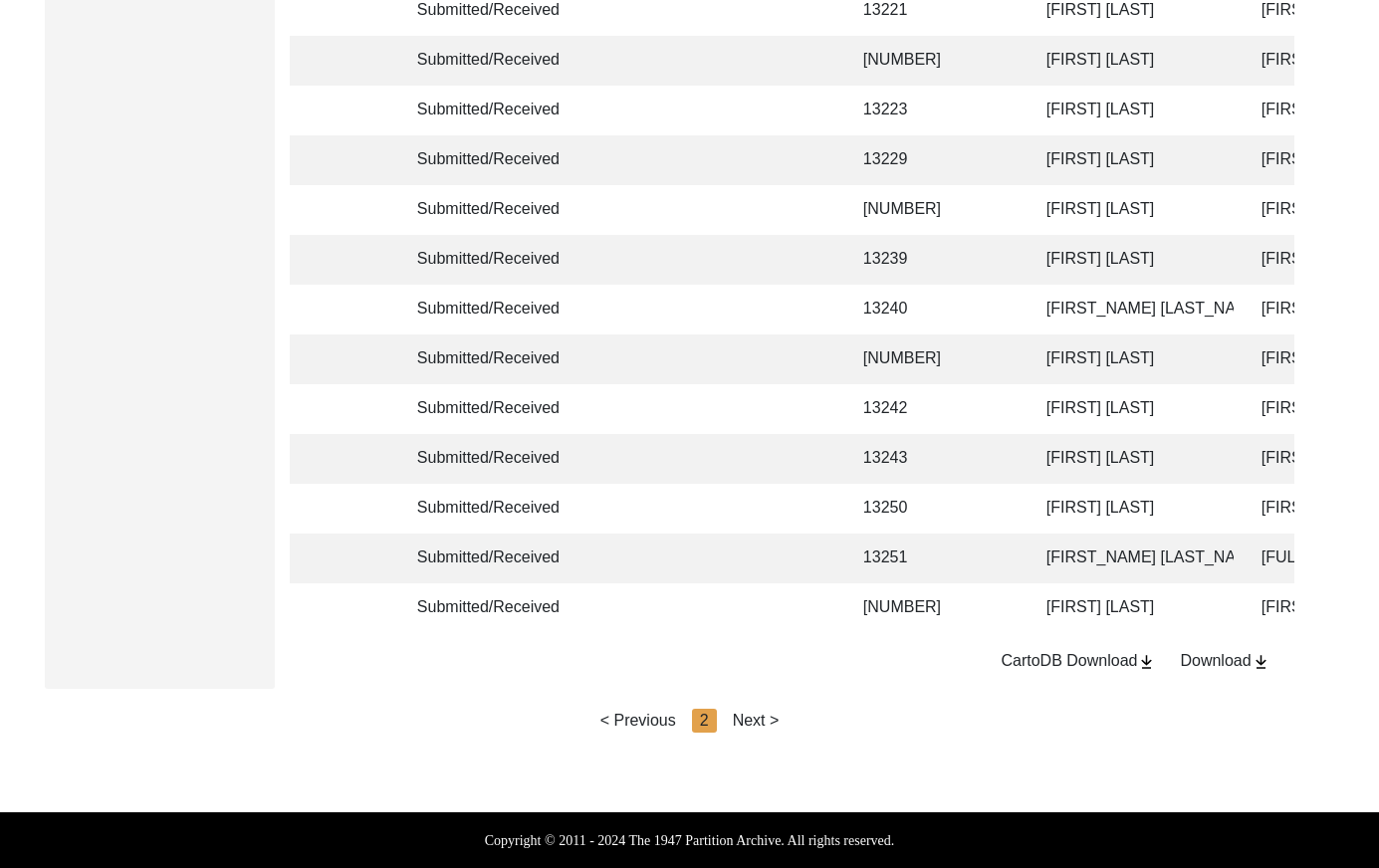click on "Next >" 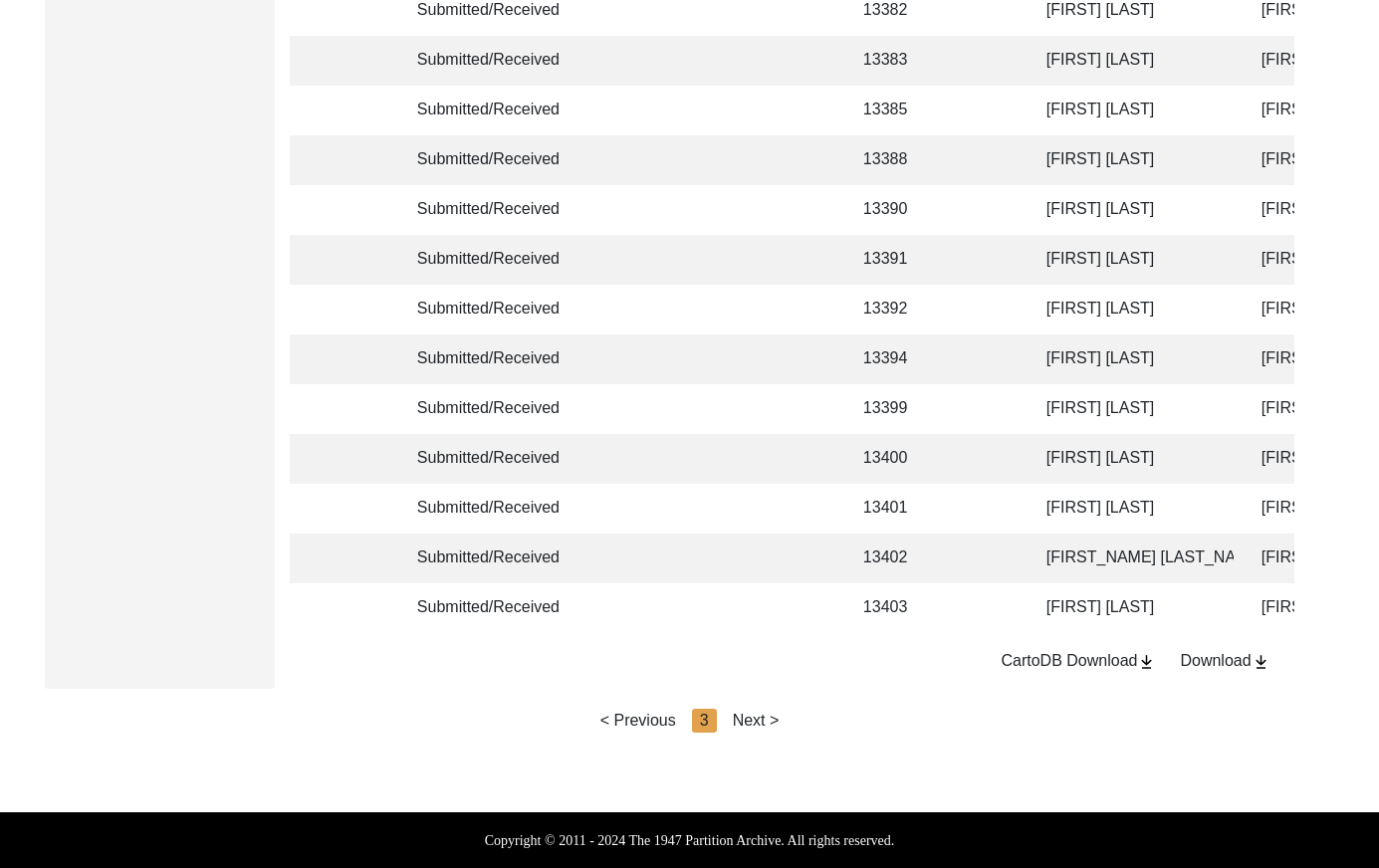 click on "Next >" 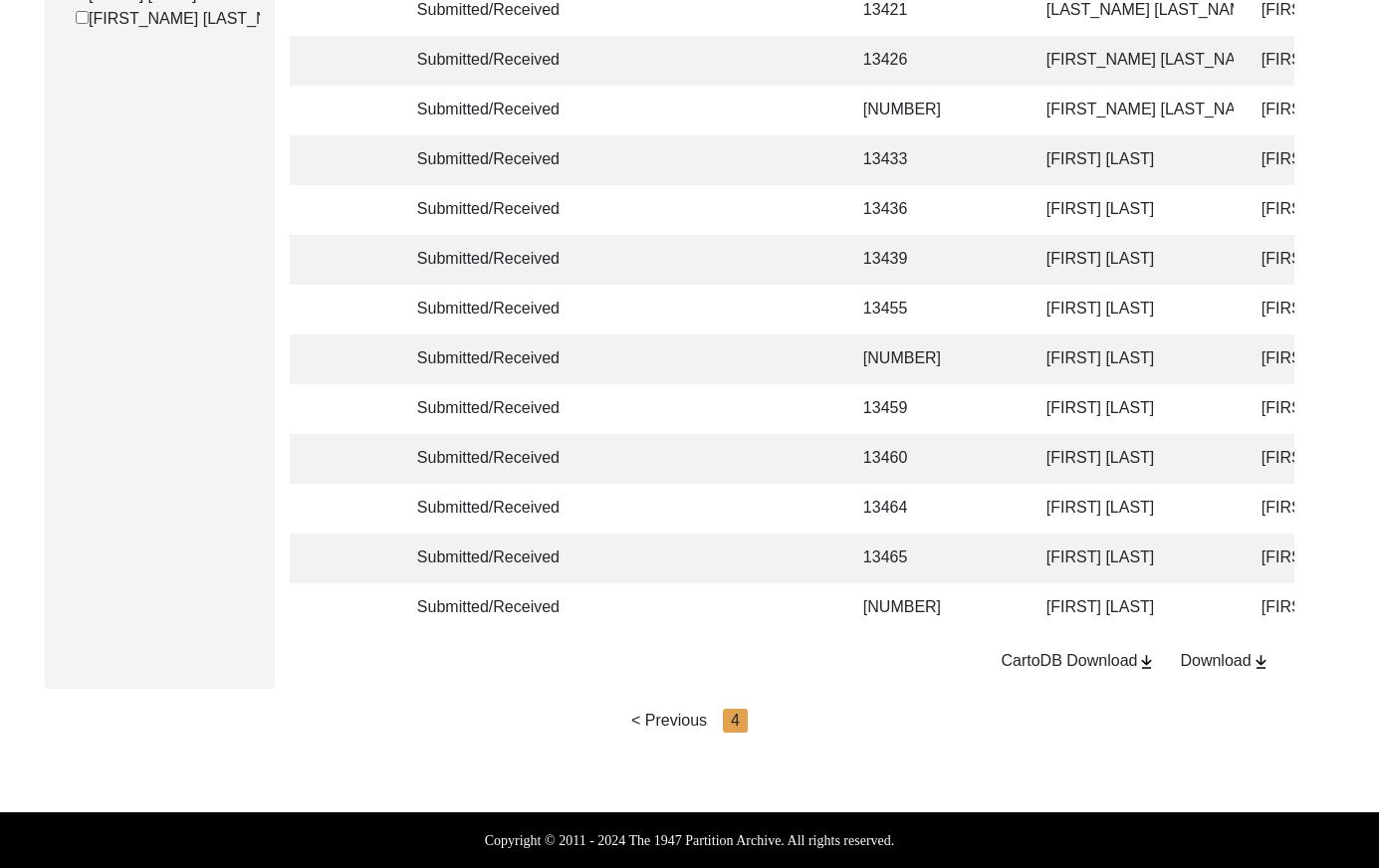 scroll, scrollTop: 1020, scrollLeft: 0, axis: vertical 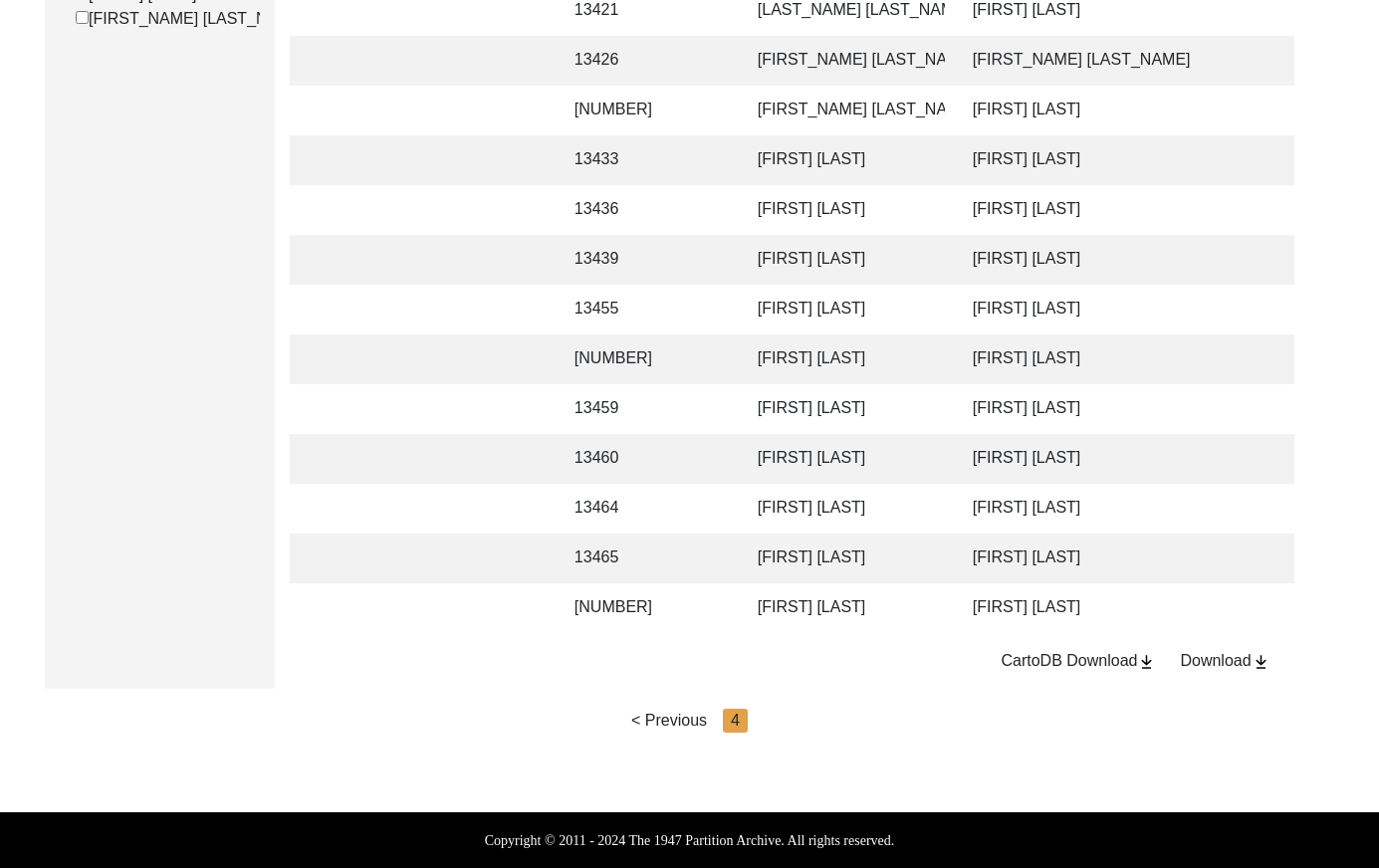 click on "[FIRST_NAME] [LAST_NAME]" 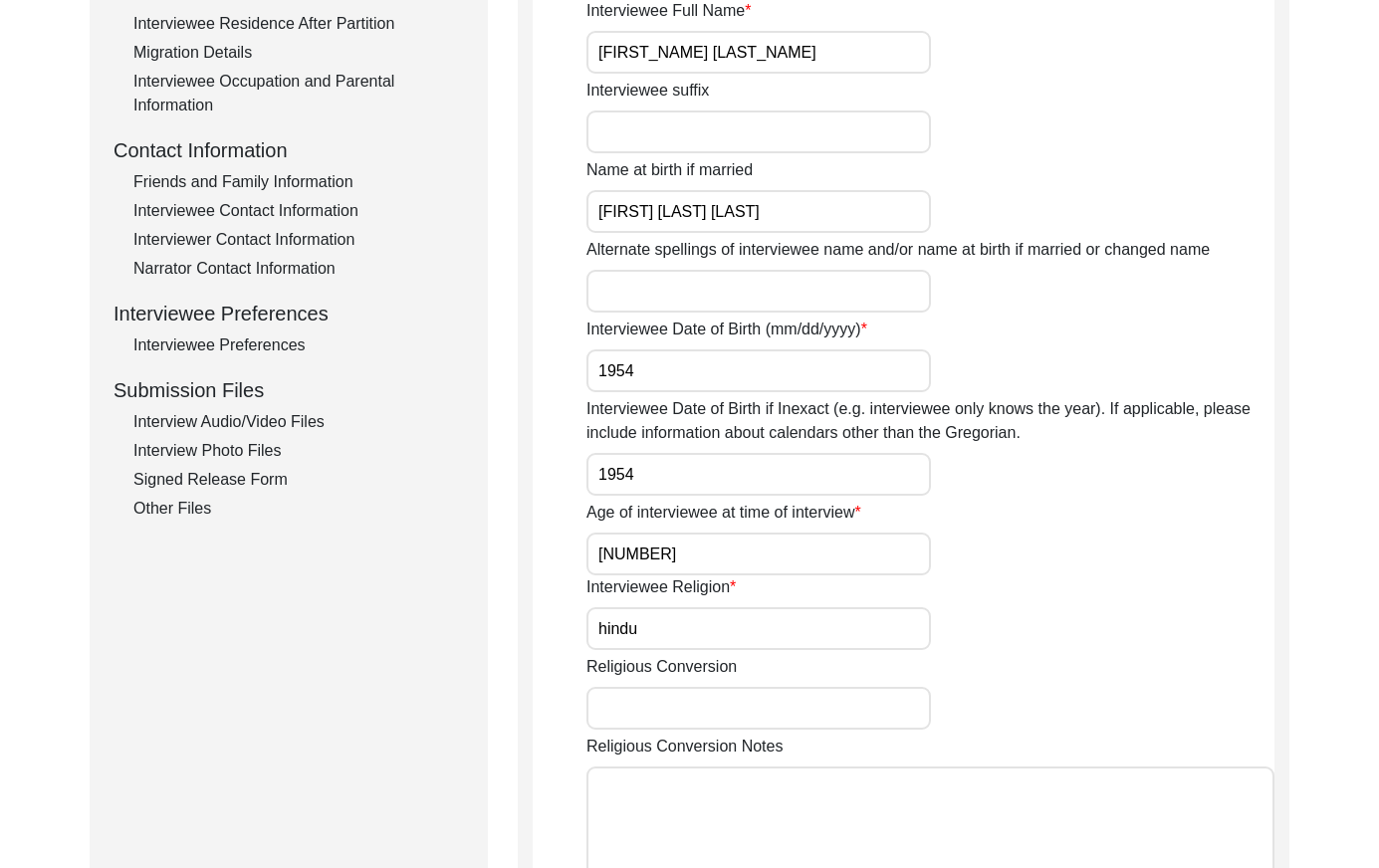 scroll, scrollTop: 612, scrollLeft: 0, axis: vertical 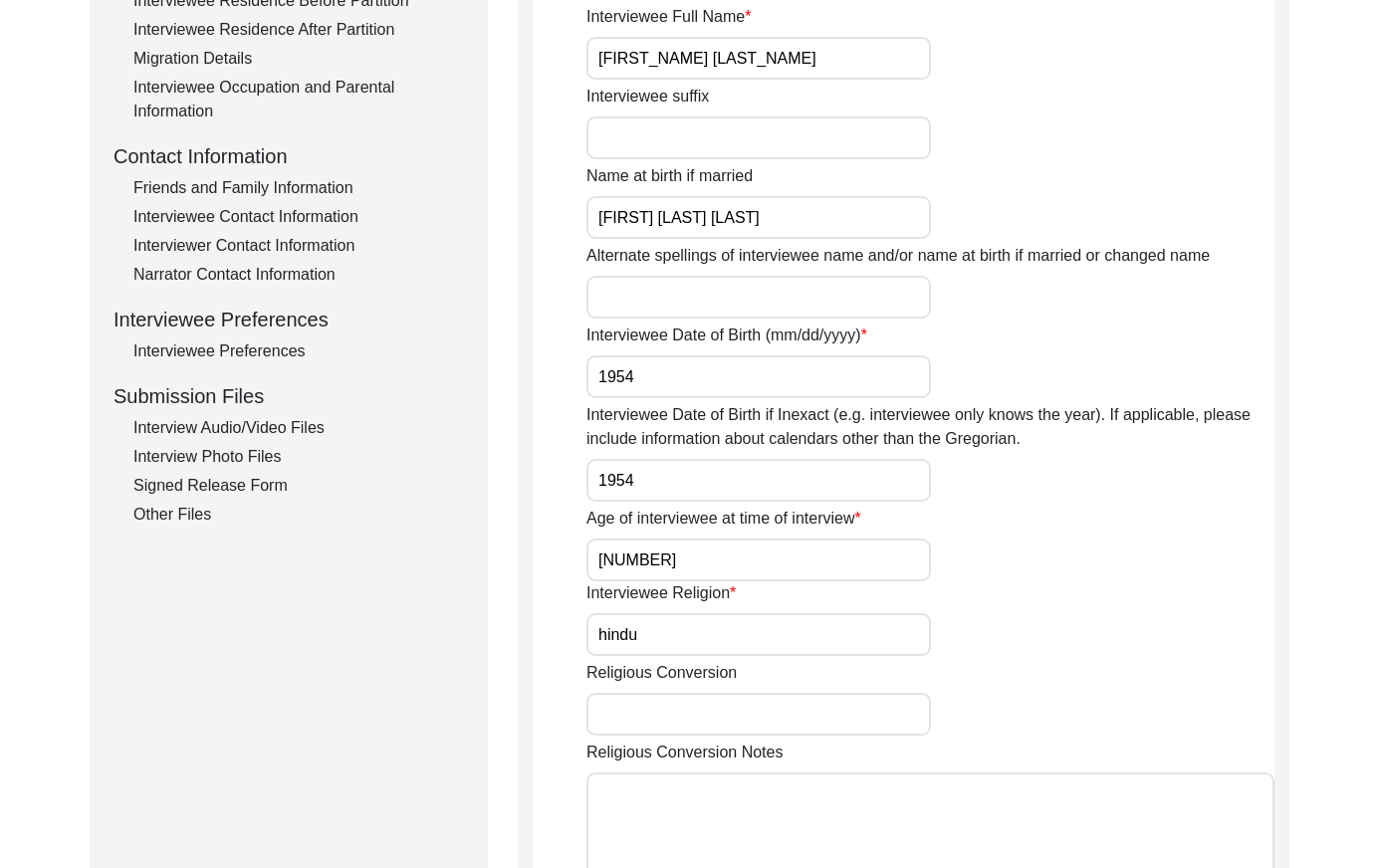 click on "Interview Audio/Video Files" 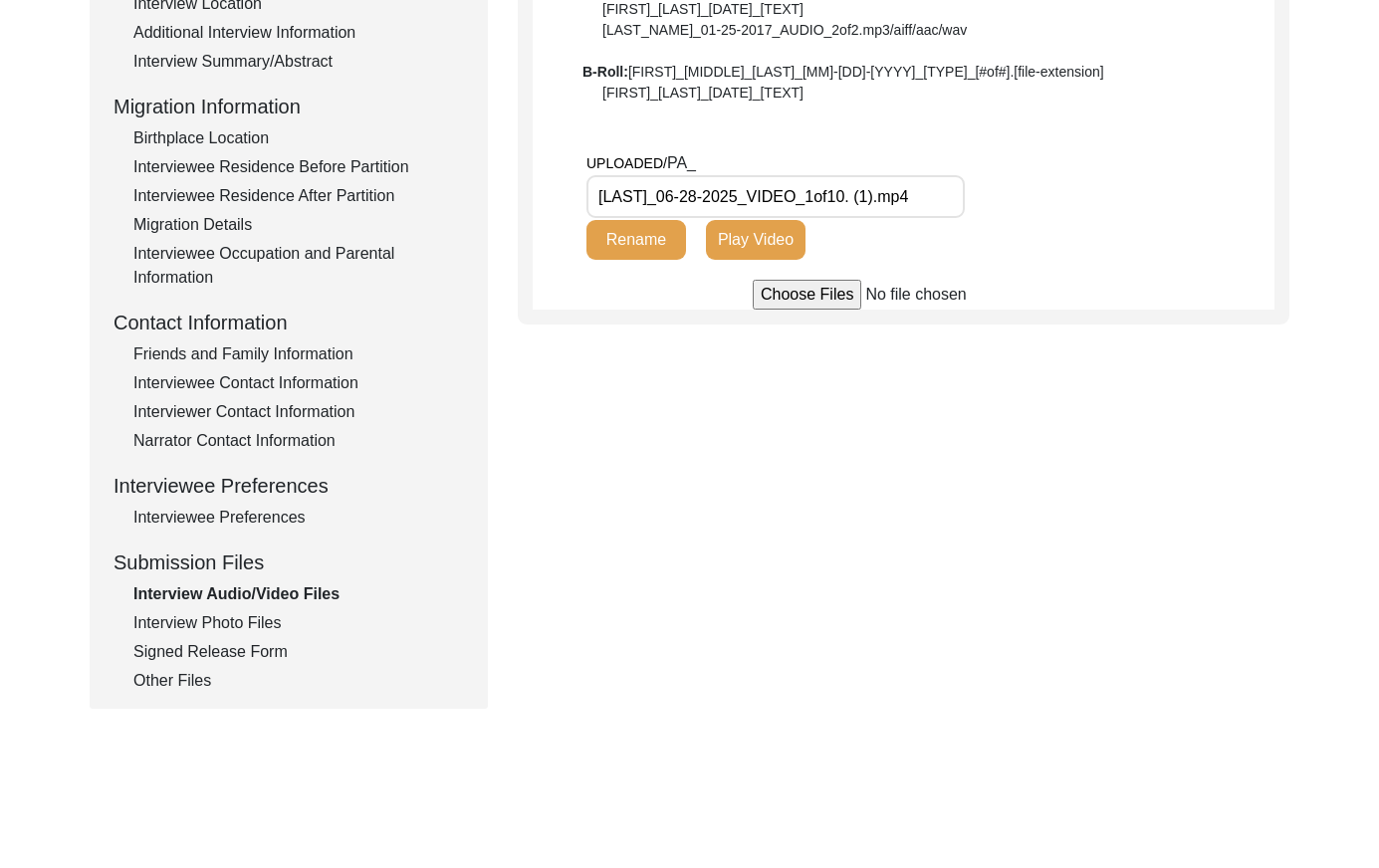 scroll, scrollTop: 435, scrollLeft: 0, axis: vertical 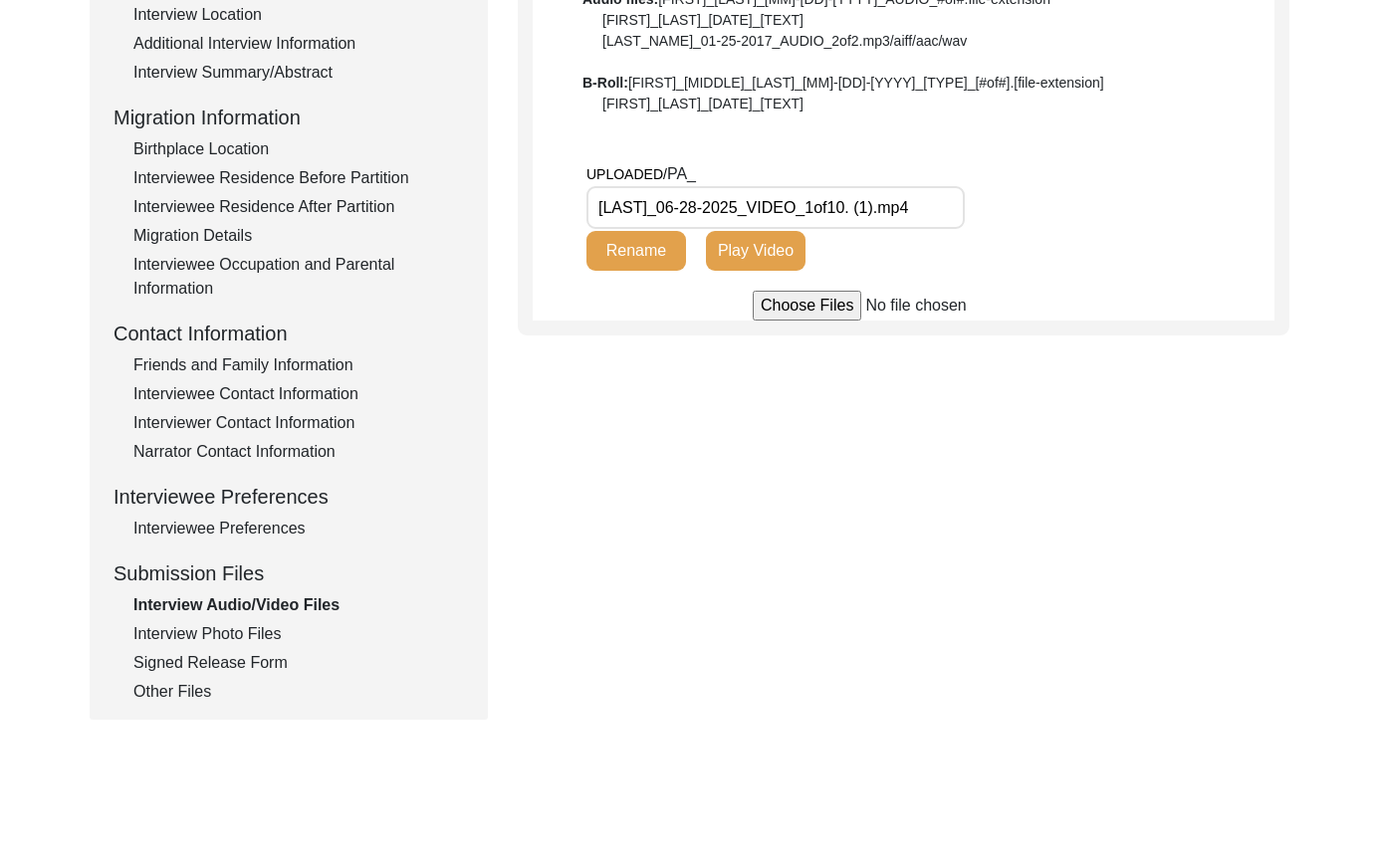 click on "Interview Photo Files" 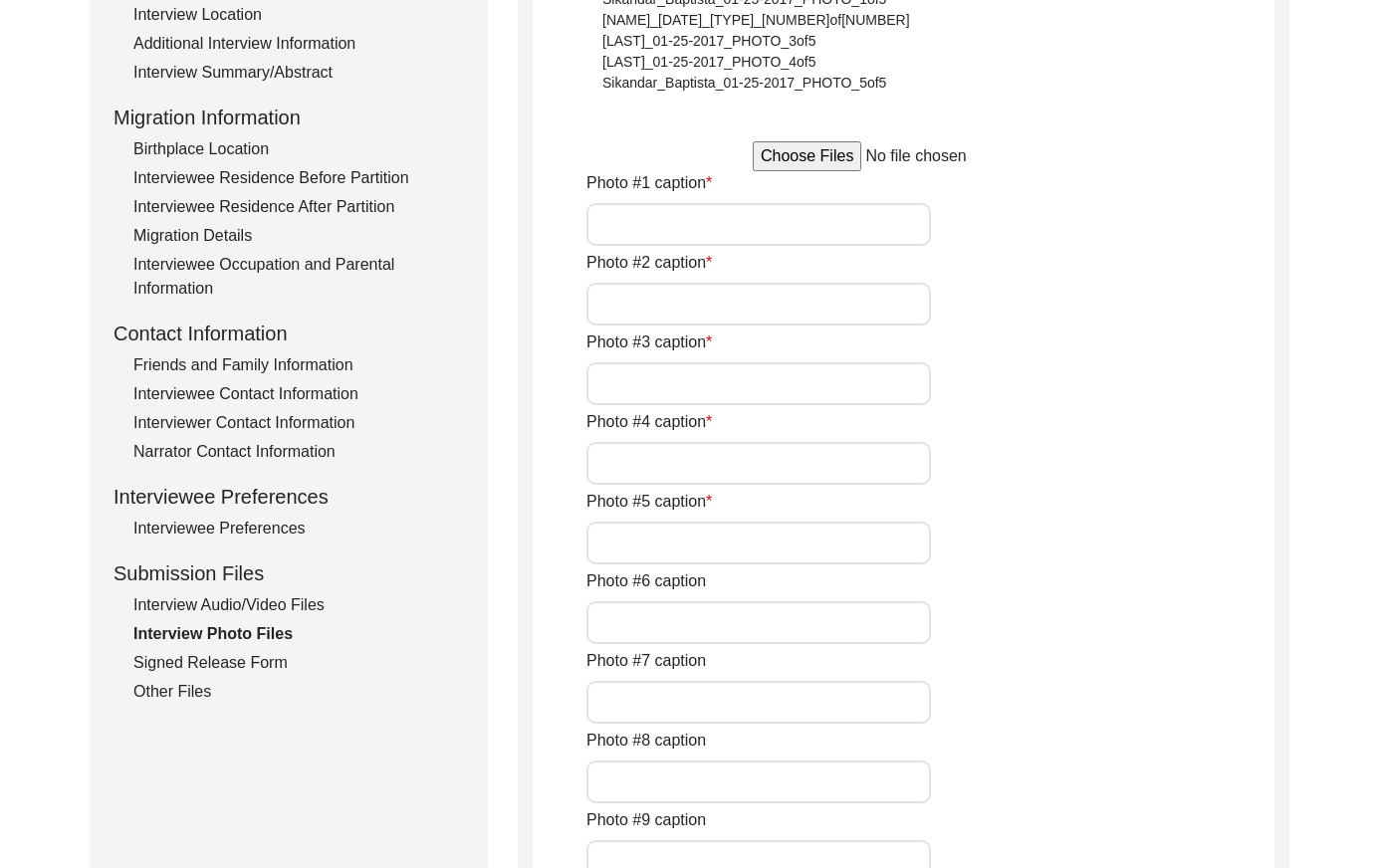 type on "[FIRST] [LAST]'s residence" 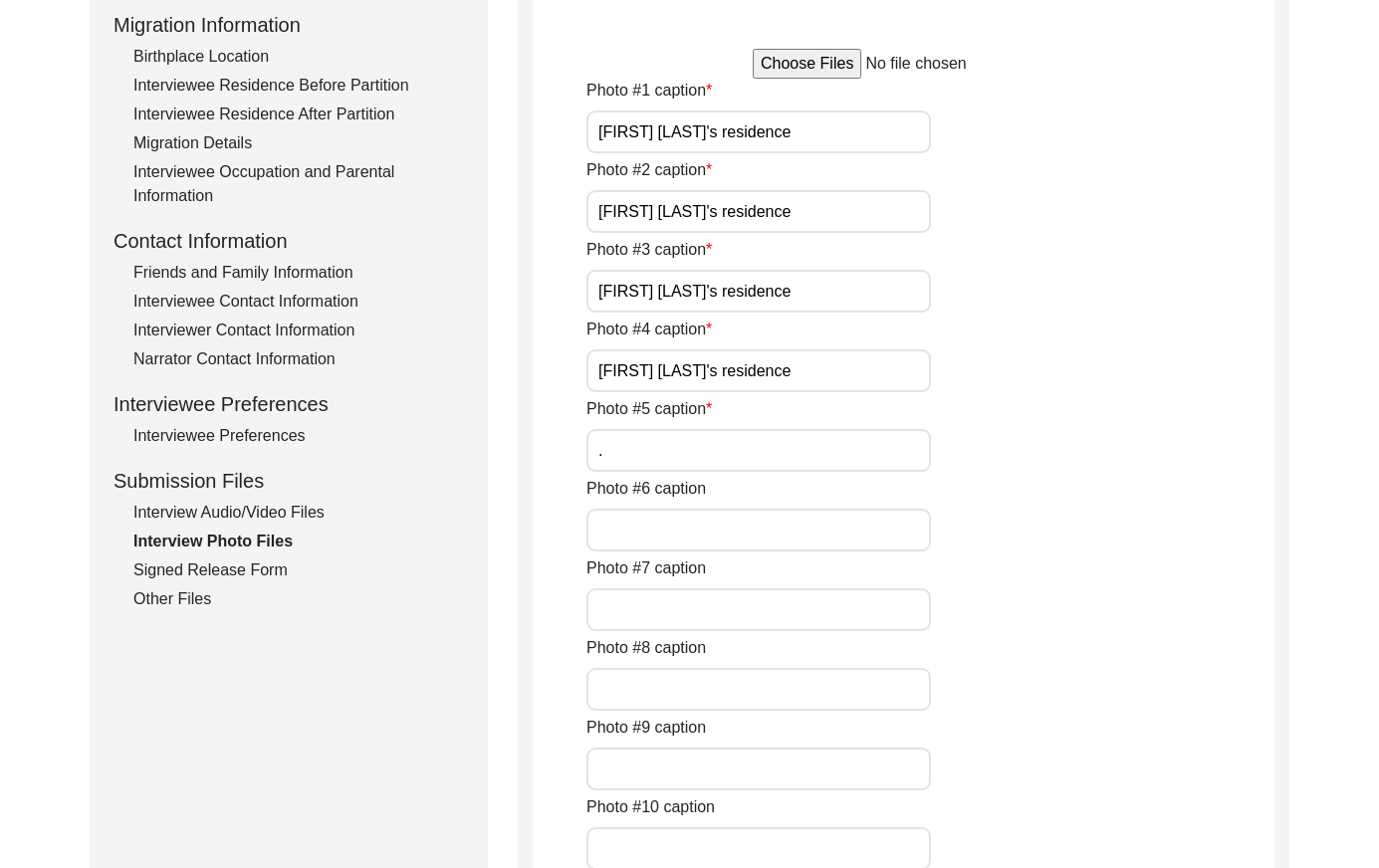 scroll, scrollTop: 531, scrollLeft: 0, axis: vertical 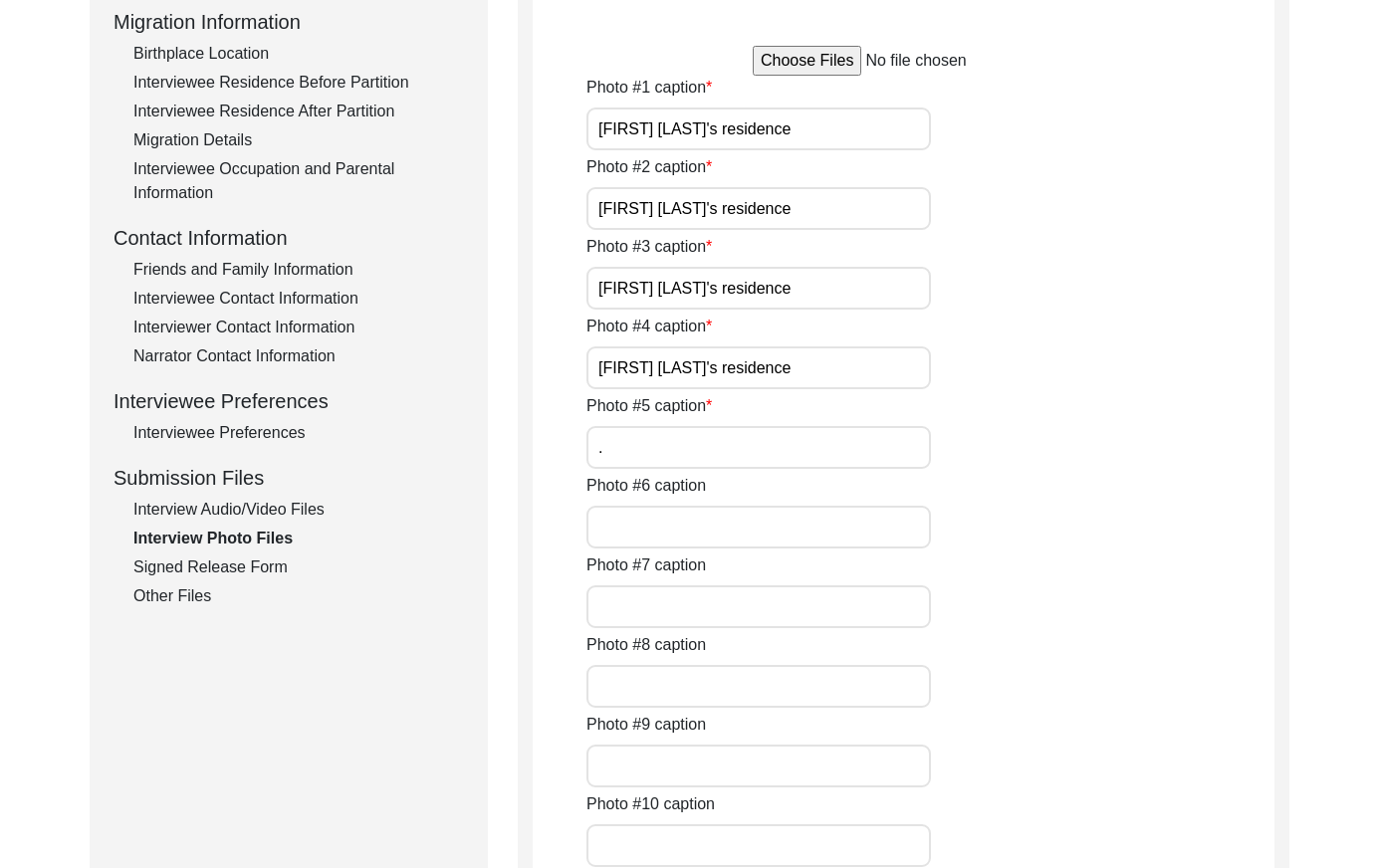 click on "Signed Release Form" 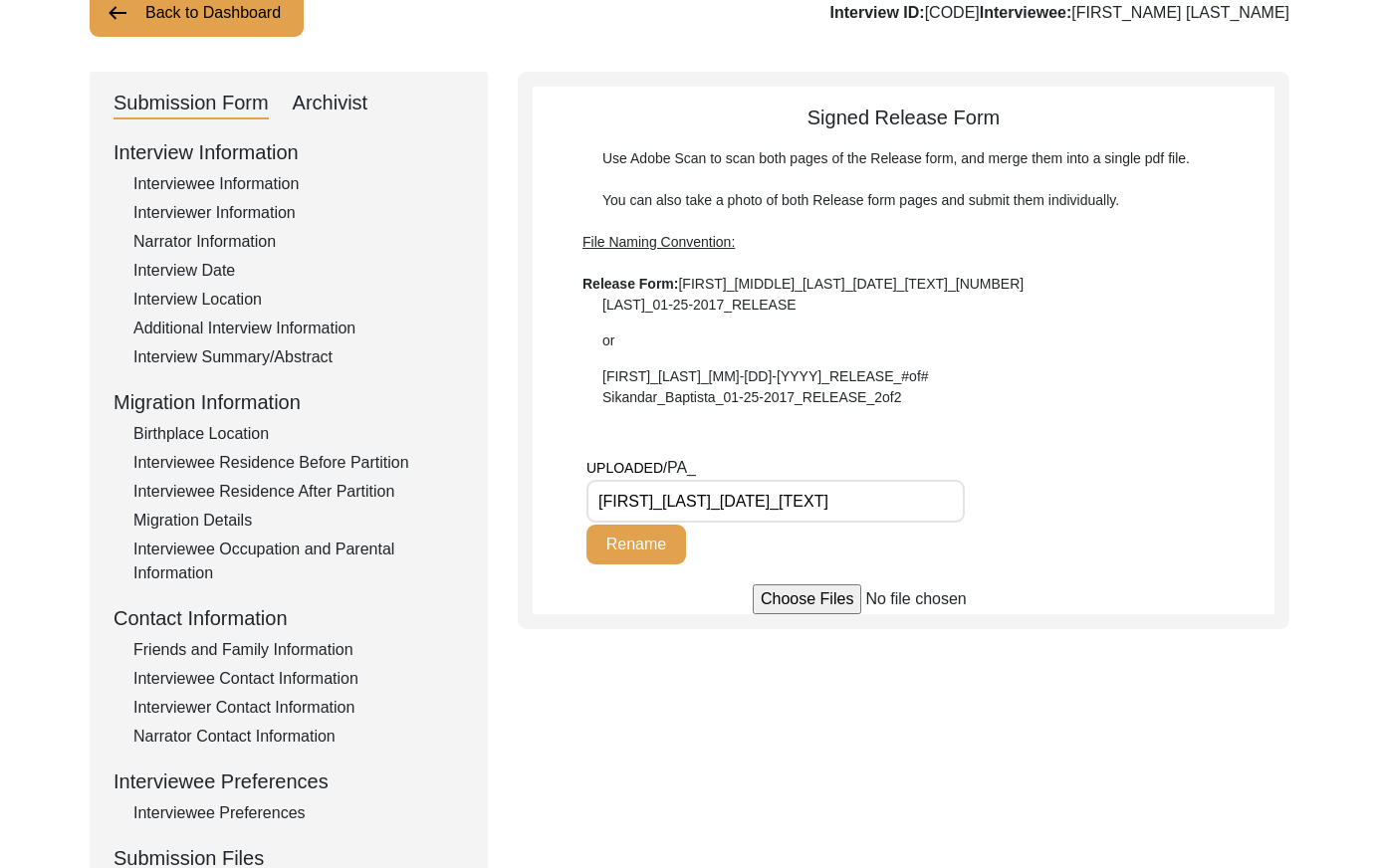 scroll, scrollTop: 0, scrollLeft: 0, axis: both 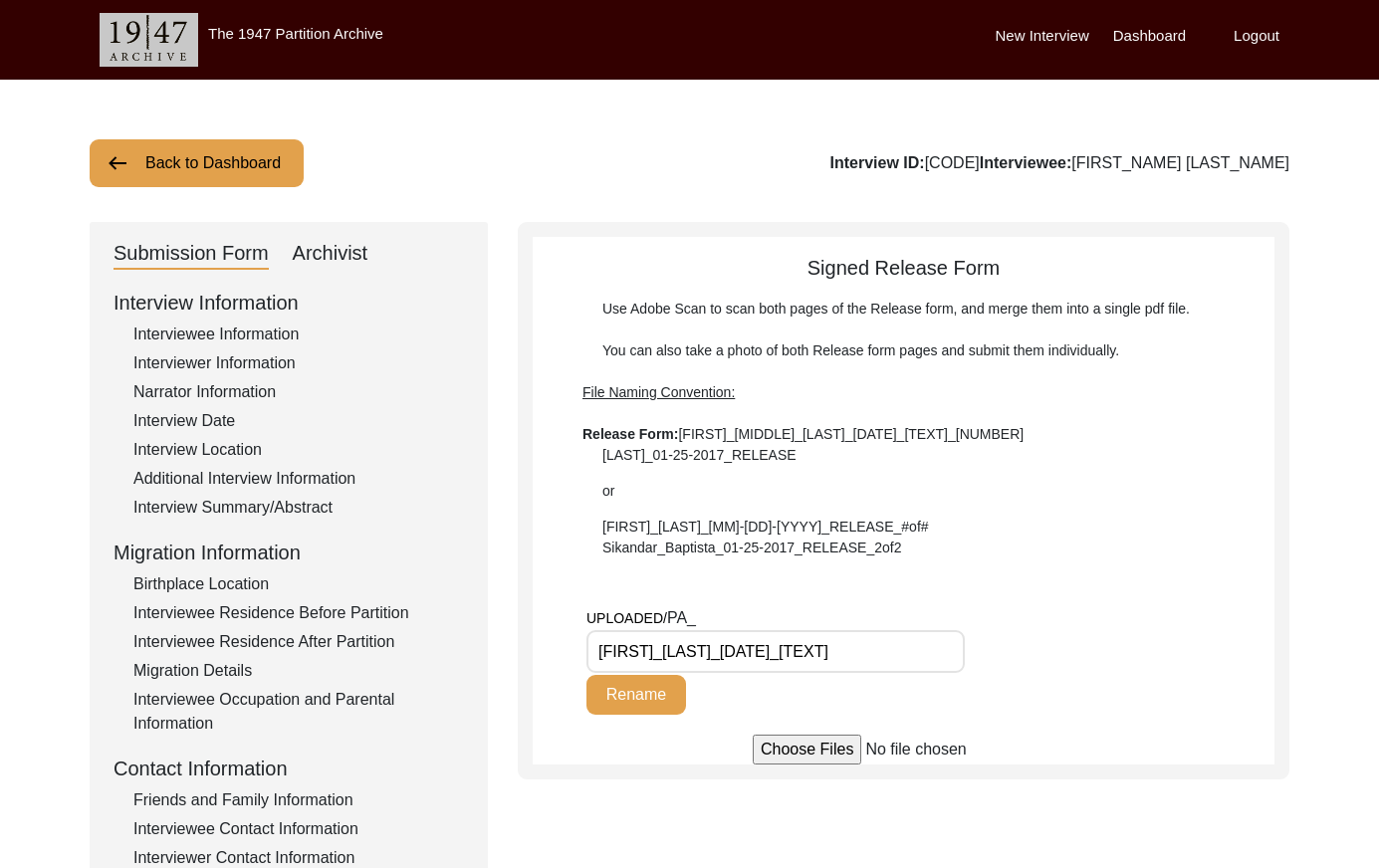 drag, startPoint x: 251, startPoint y: 171, endPoint x: 558, endPoint y: 147, distance: 307.93668 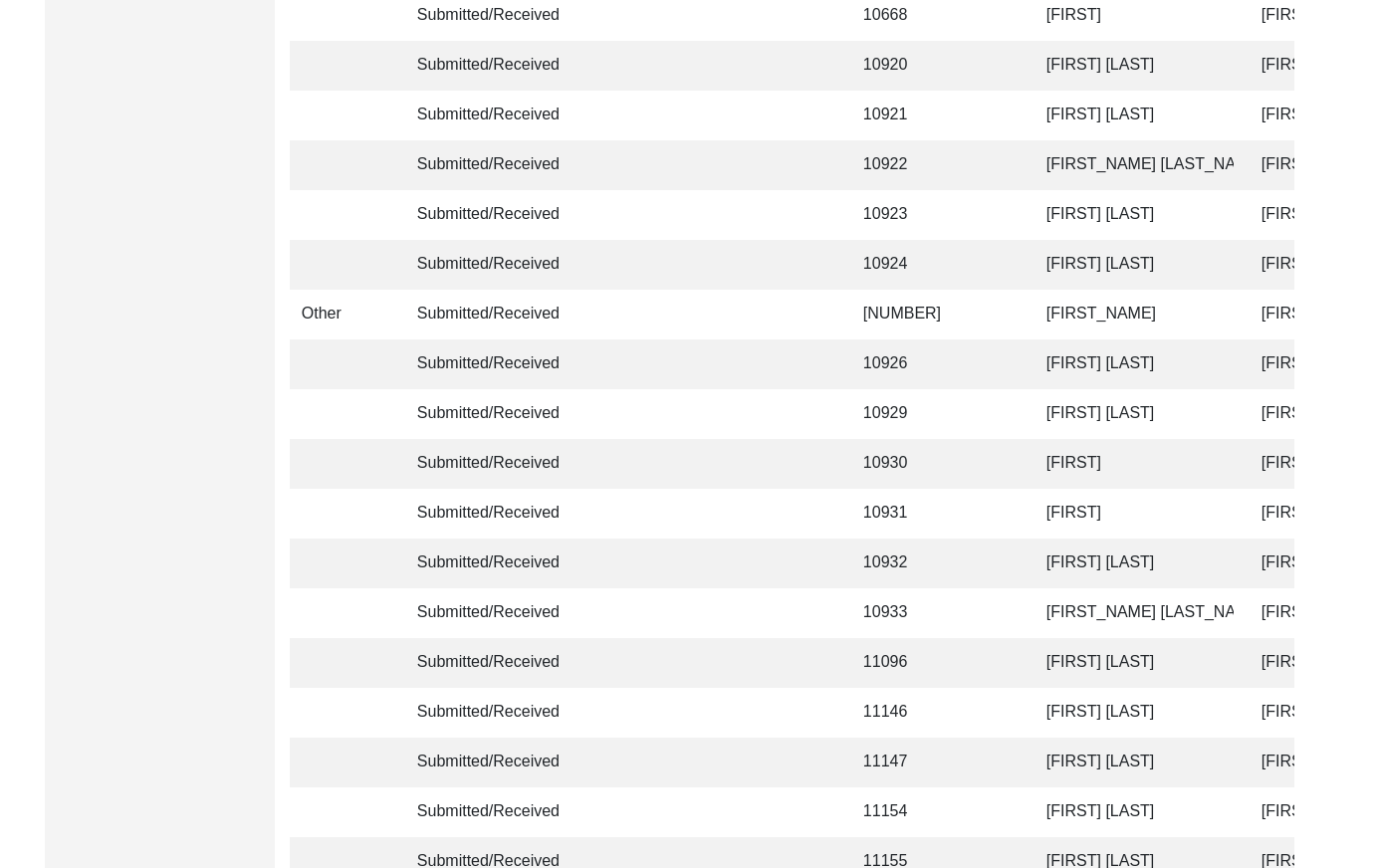 scroll, scrollTop: 4703, scrollLeft: 0, axis: vertical 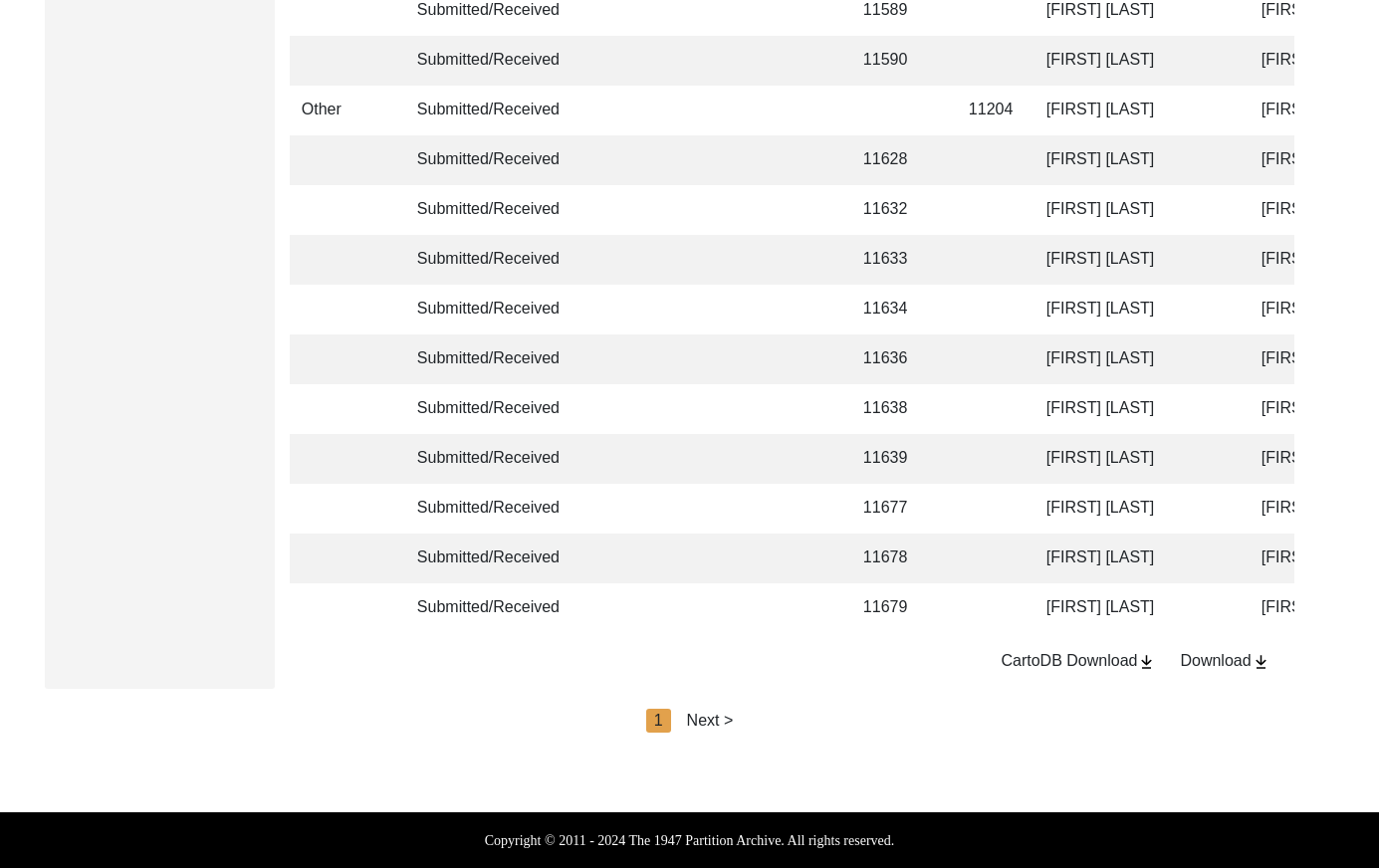 click on "Next >" 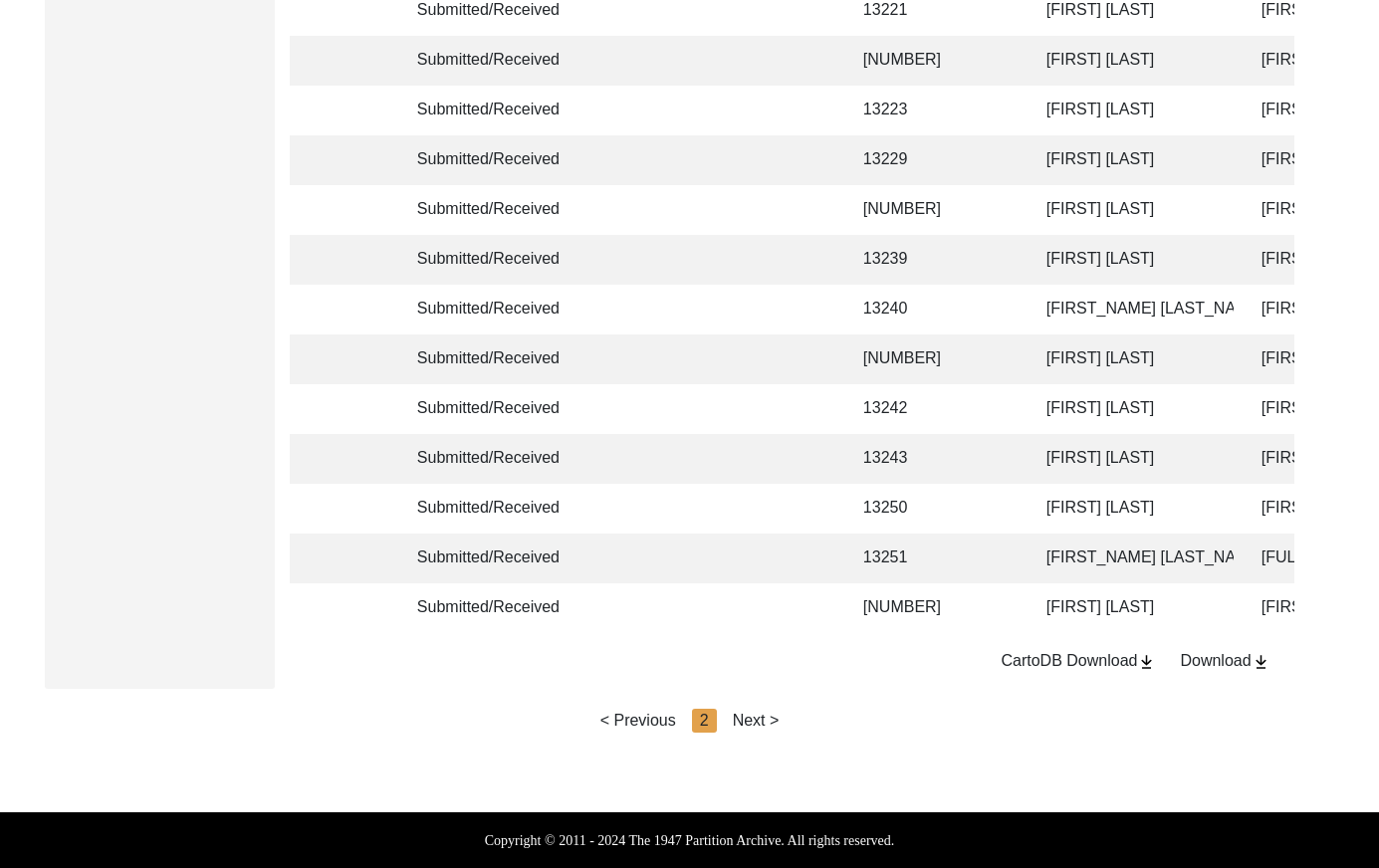 click on "< Previous   [NUMBER]   Next >" 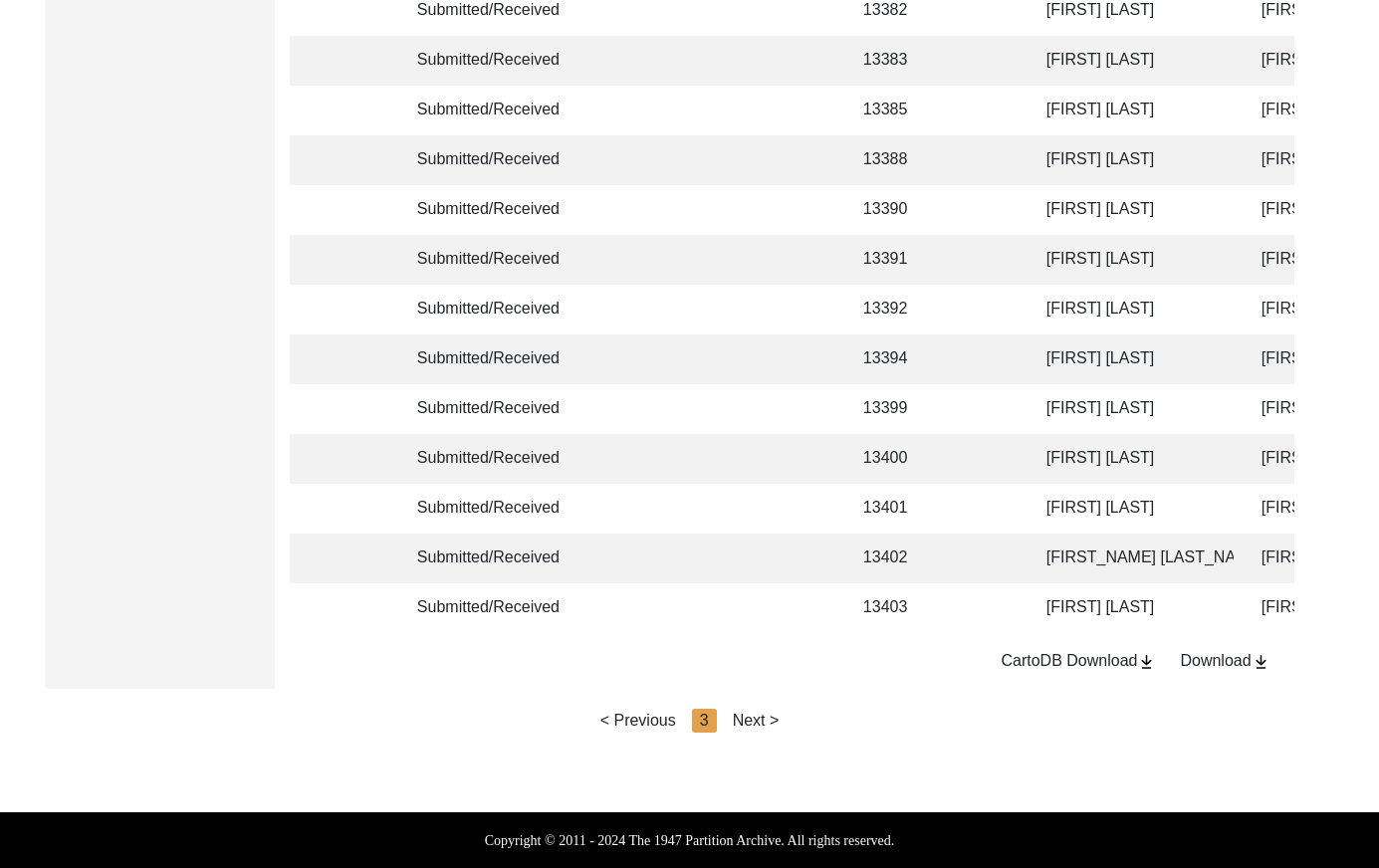 click on "Next >" 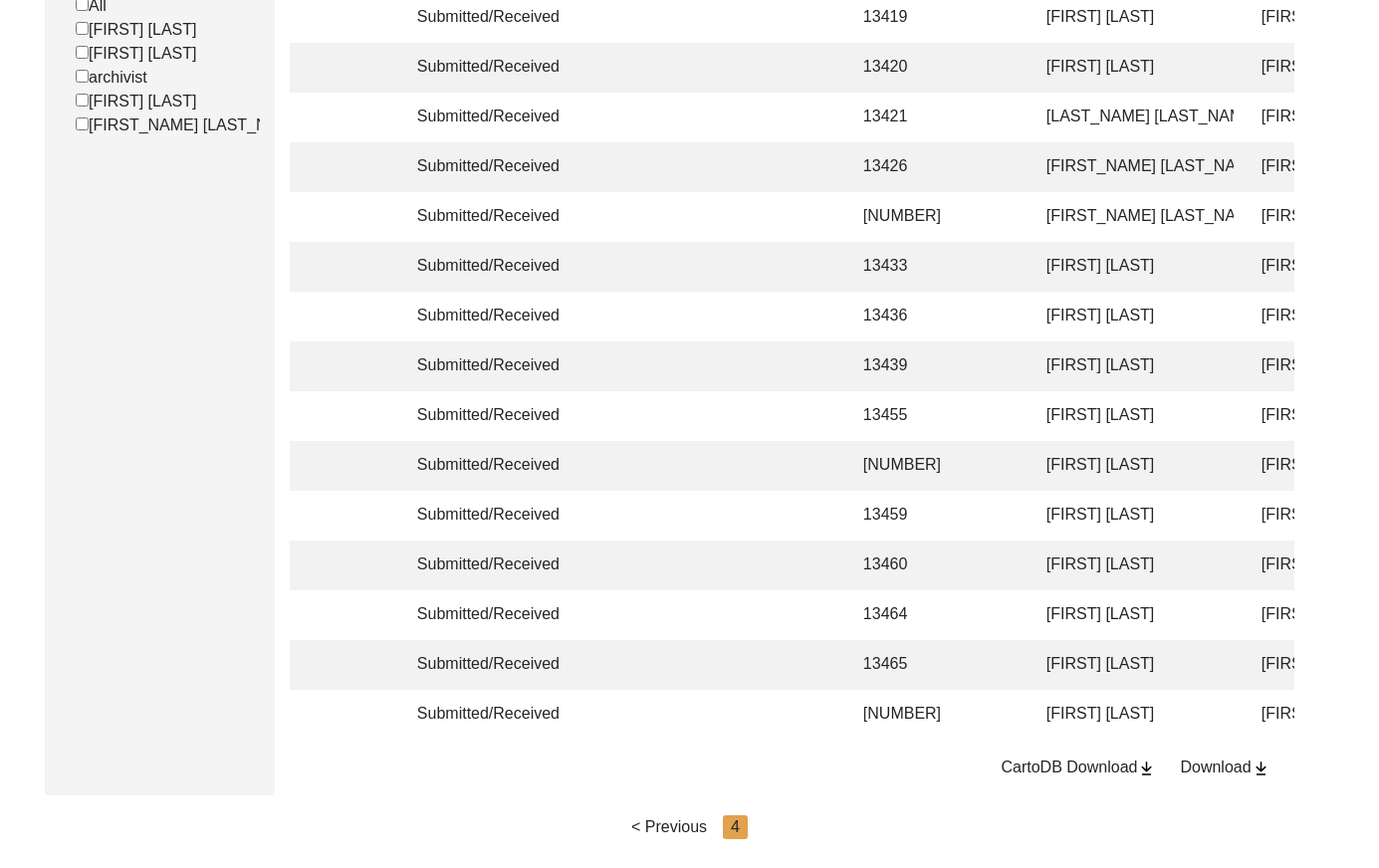 scroll, scrollTop: 895, scrollLeft: 0, axis: vertical 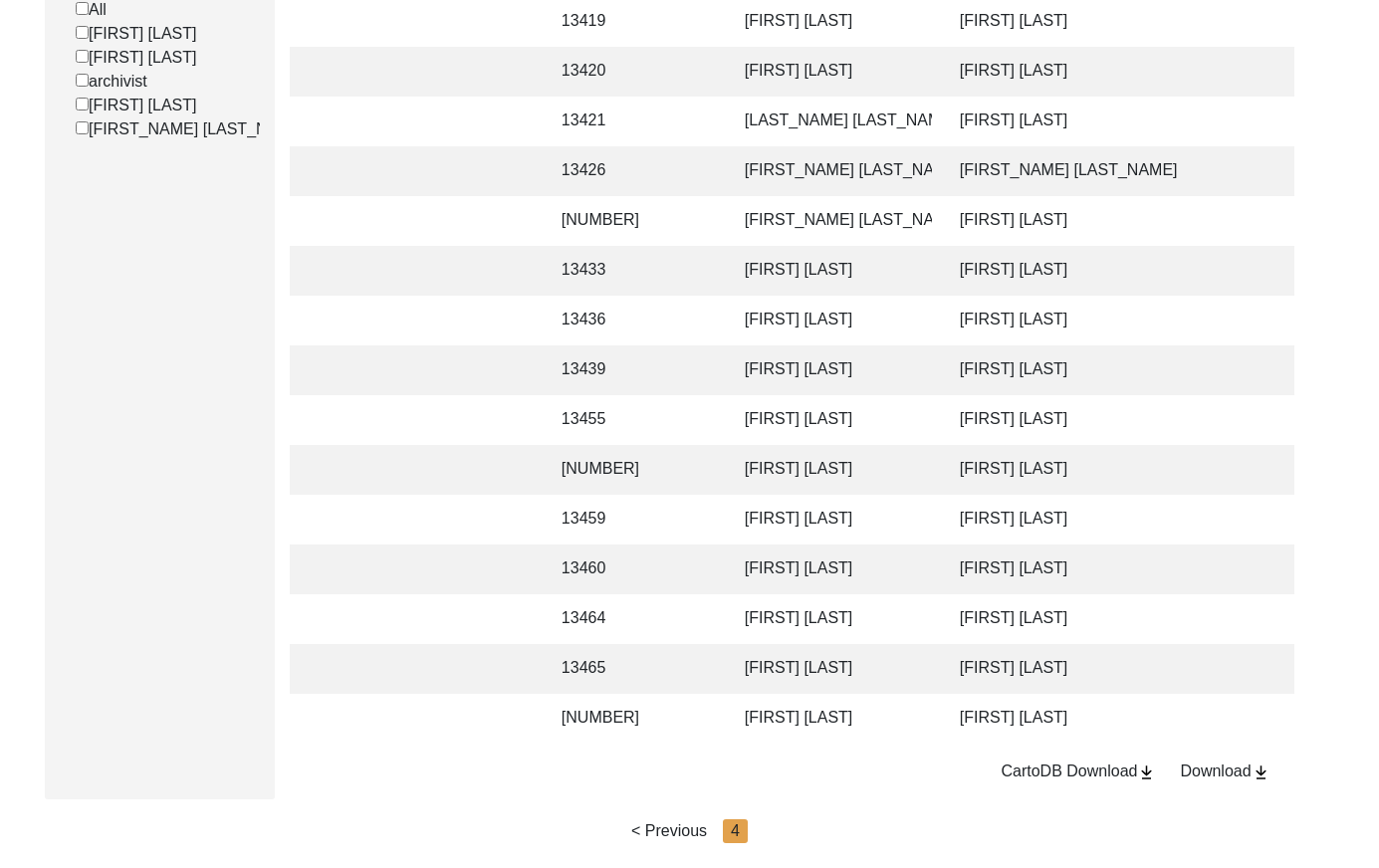 click on "[FIRST_NAME] [LAST_NAME]" 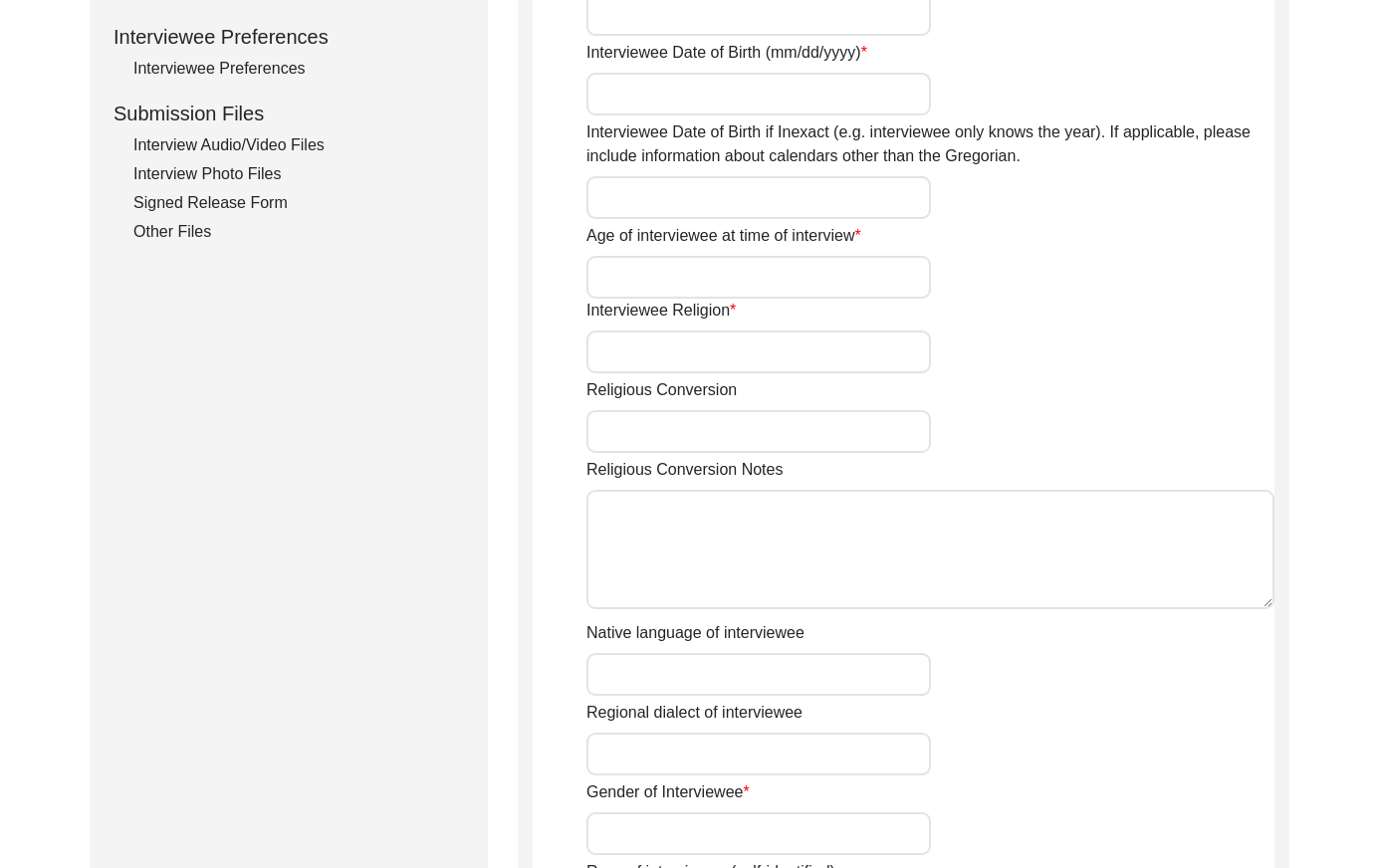 type on "Mr" 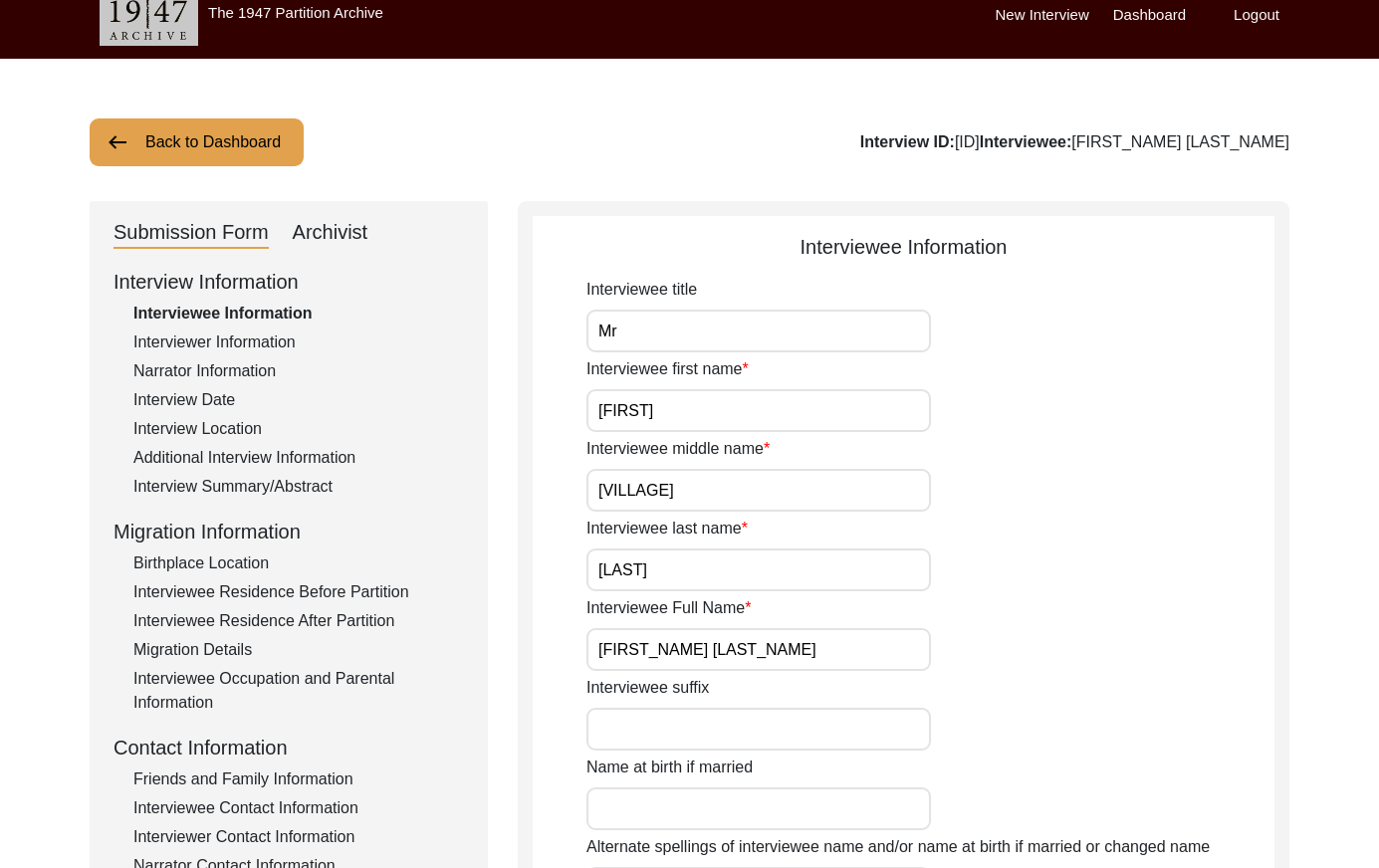 scroll, scrollTop: 0, scrollLeft: 0, axis: both 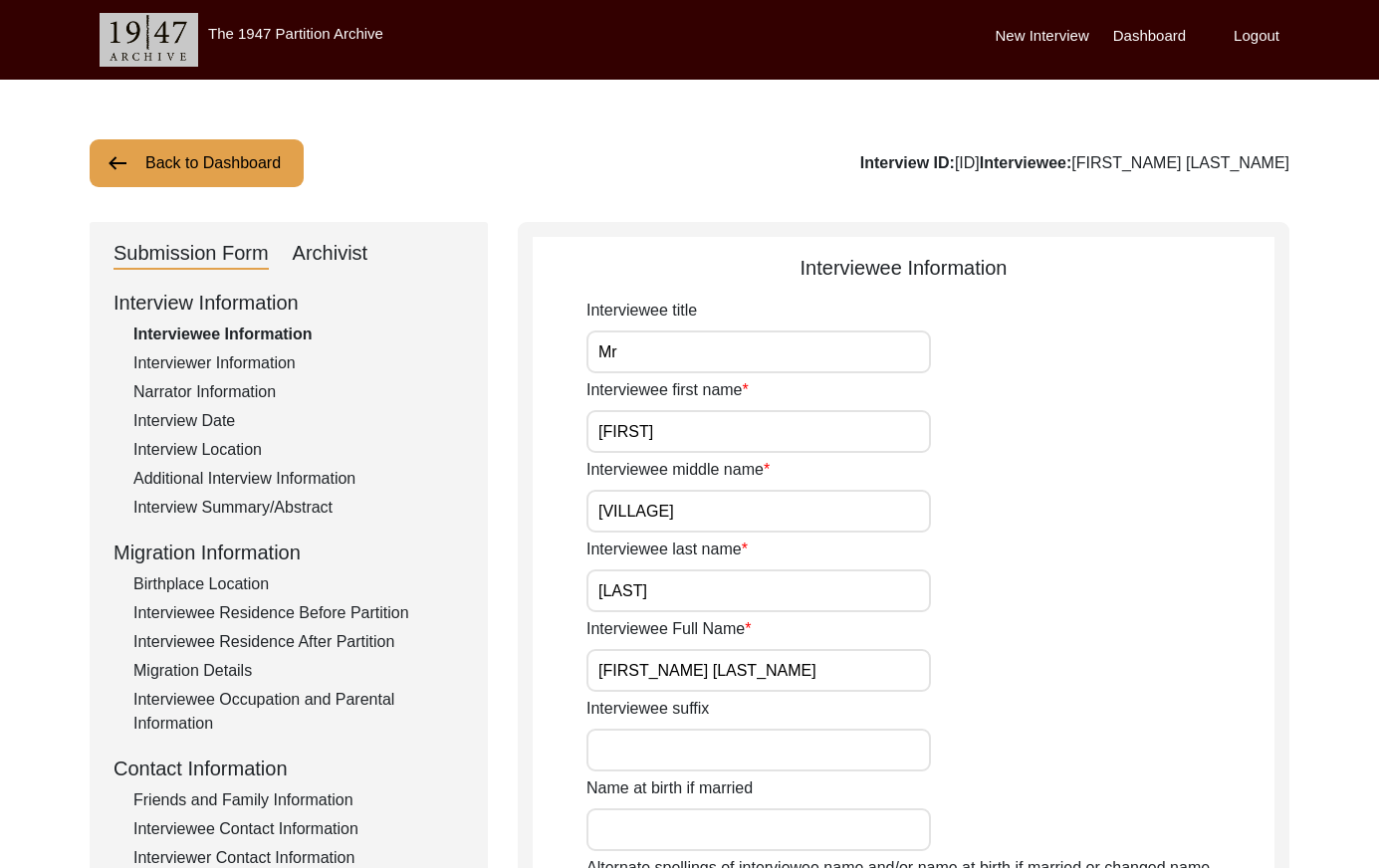 click on "Interviewer Information" 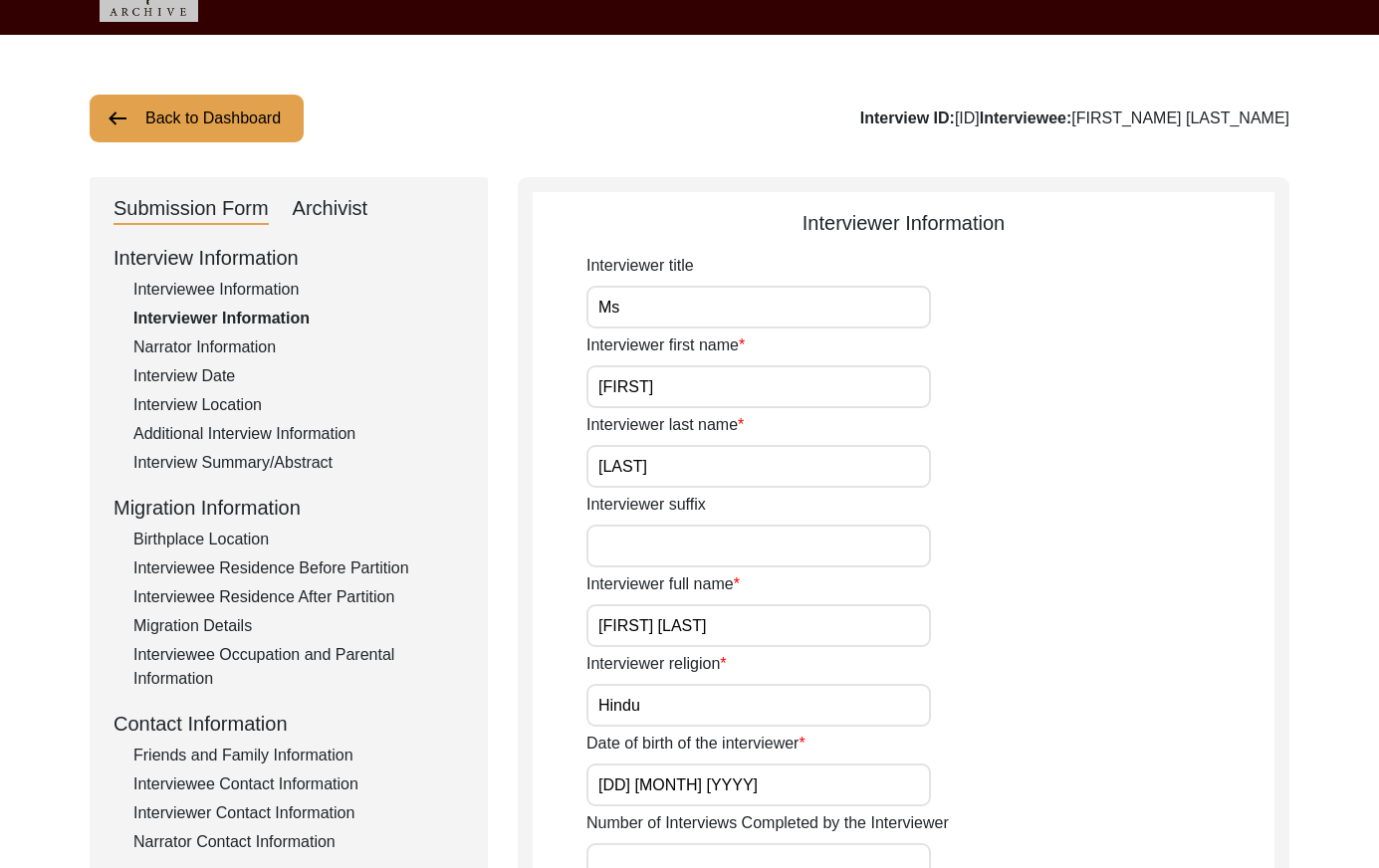 drag, startPoint x: 232, startPoint y: 350, endPoint x: 274, endPoint y: 346, distance: 42.190046 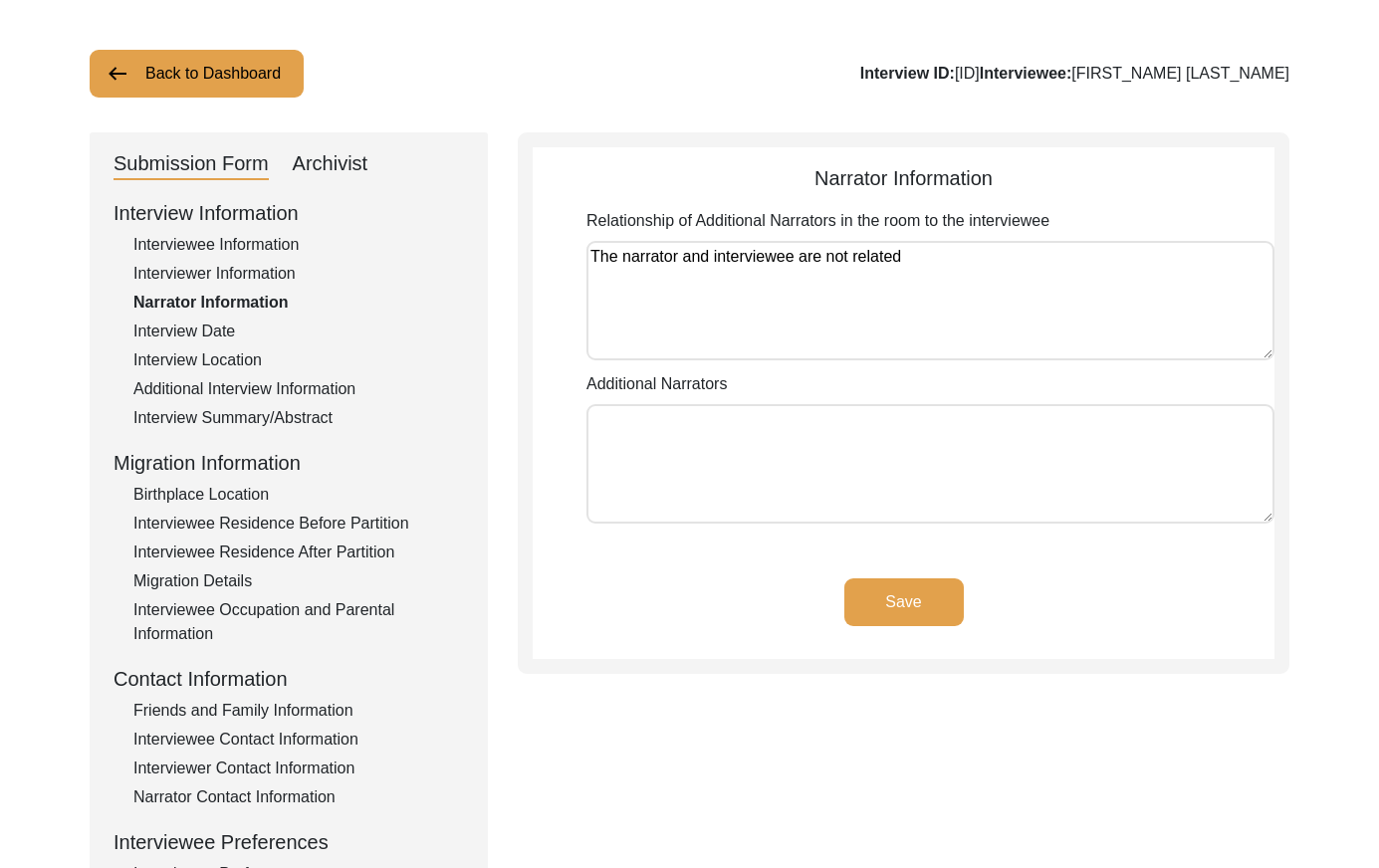 scroll, scrollTop: 105, scrollLeft: 0, axis: vertical 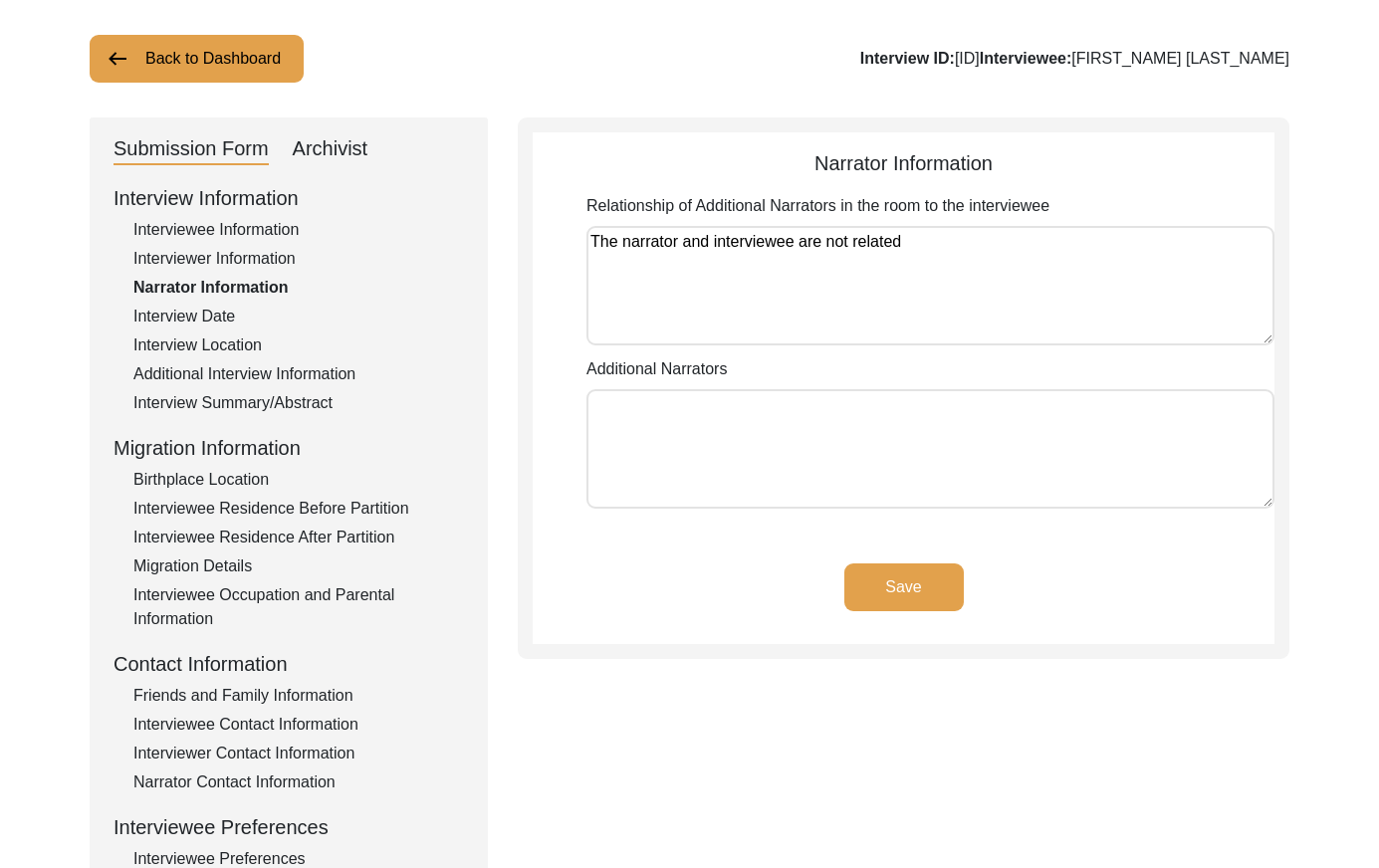 click on "Interview Date" 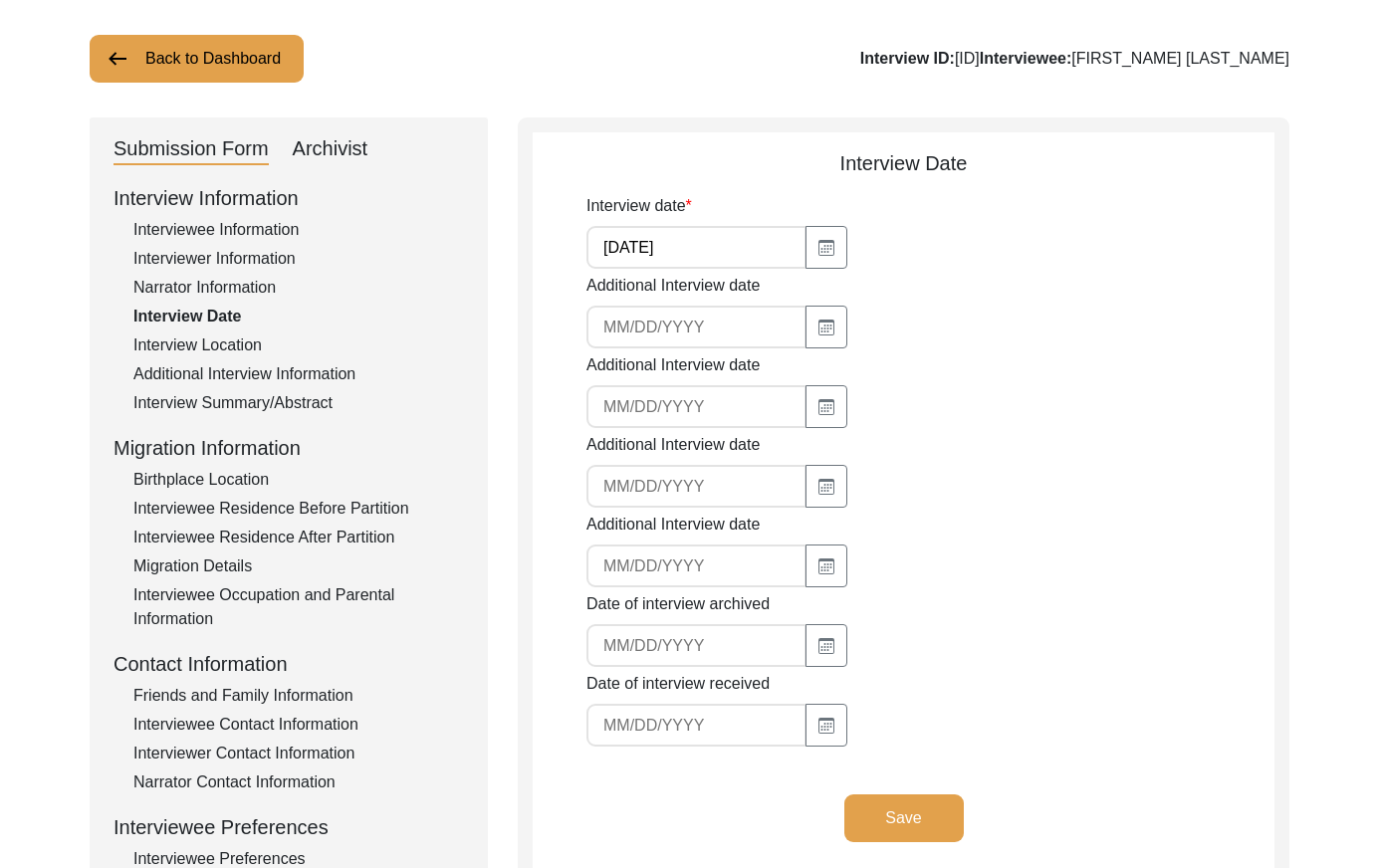 click on "Interview Location" 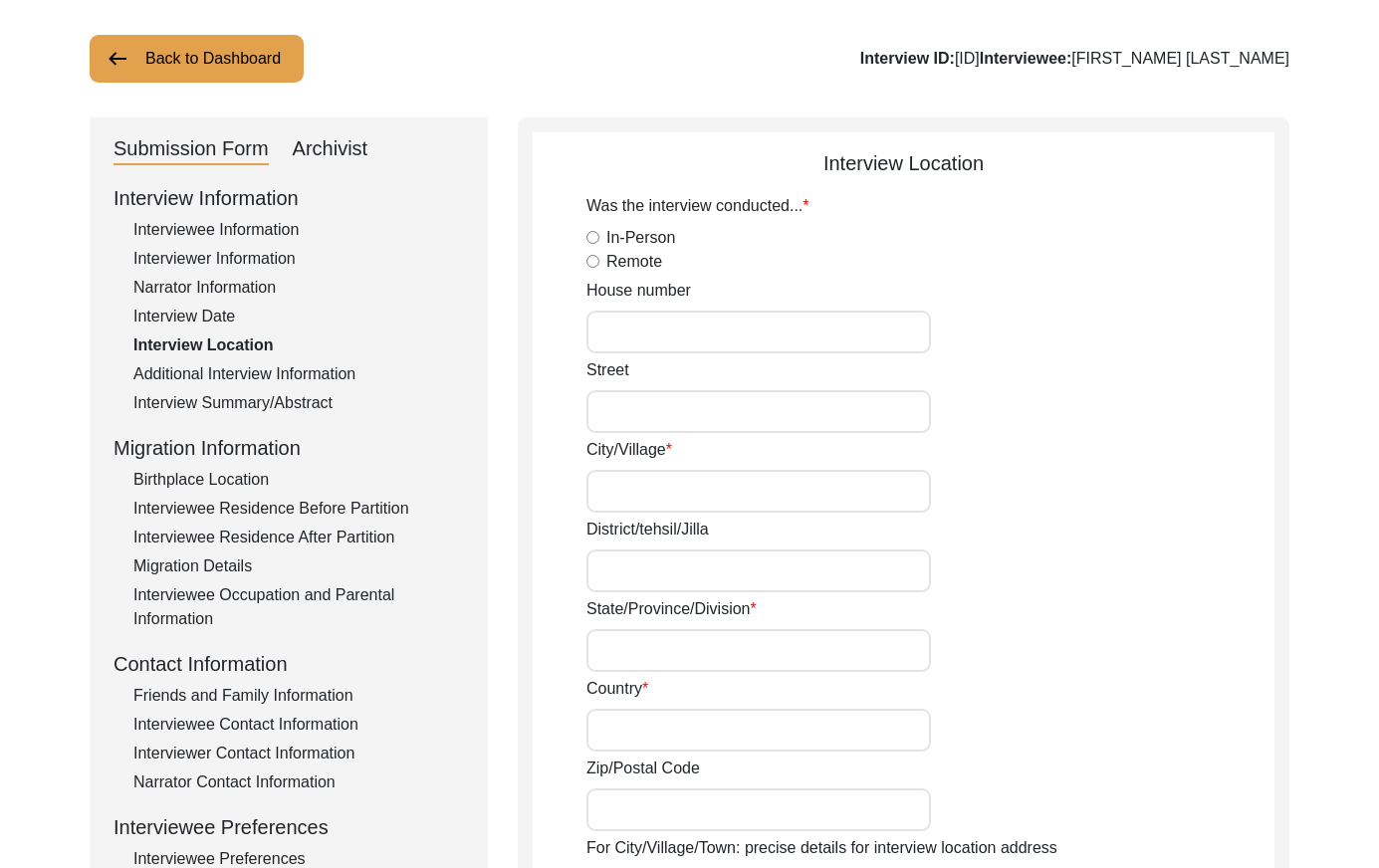 radio on "true" 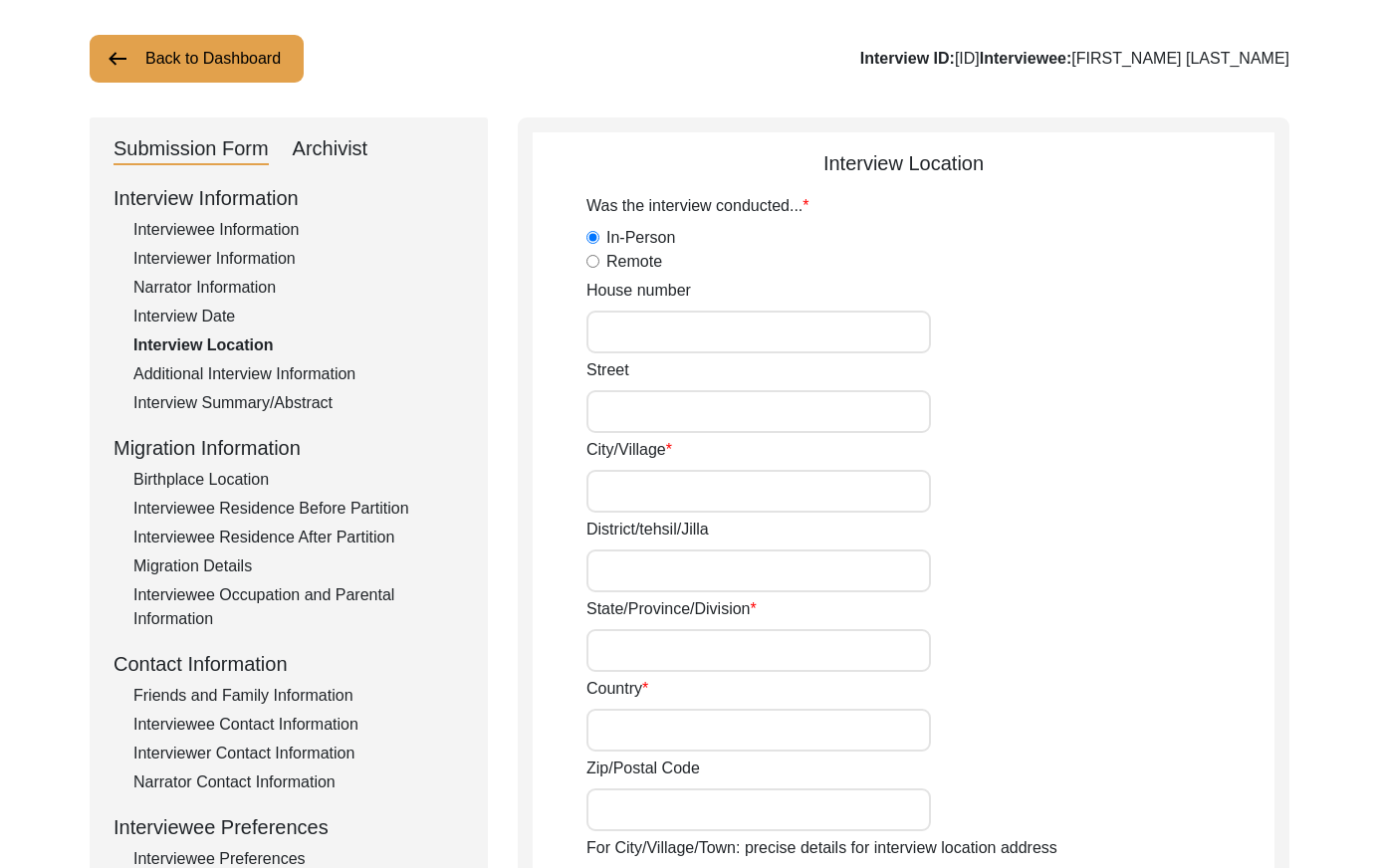 type on "[MONTH]/[DAY]" 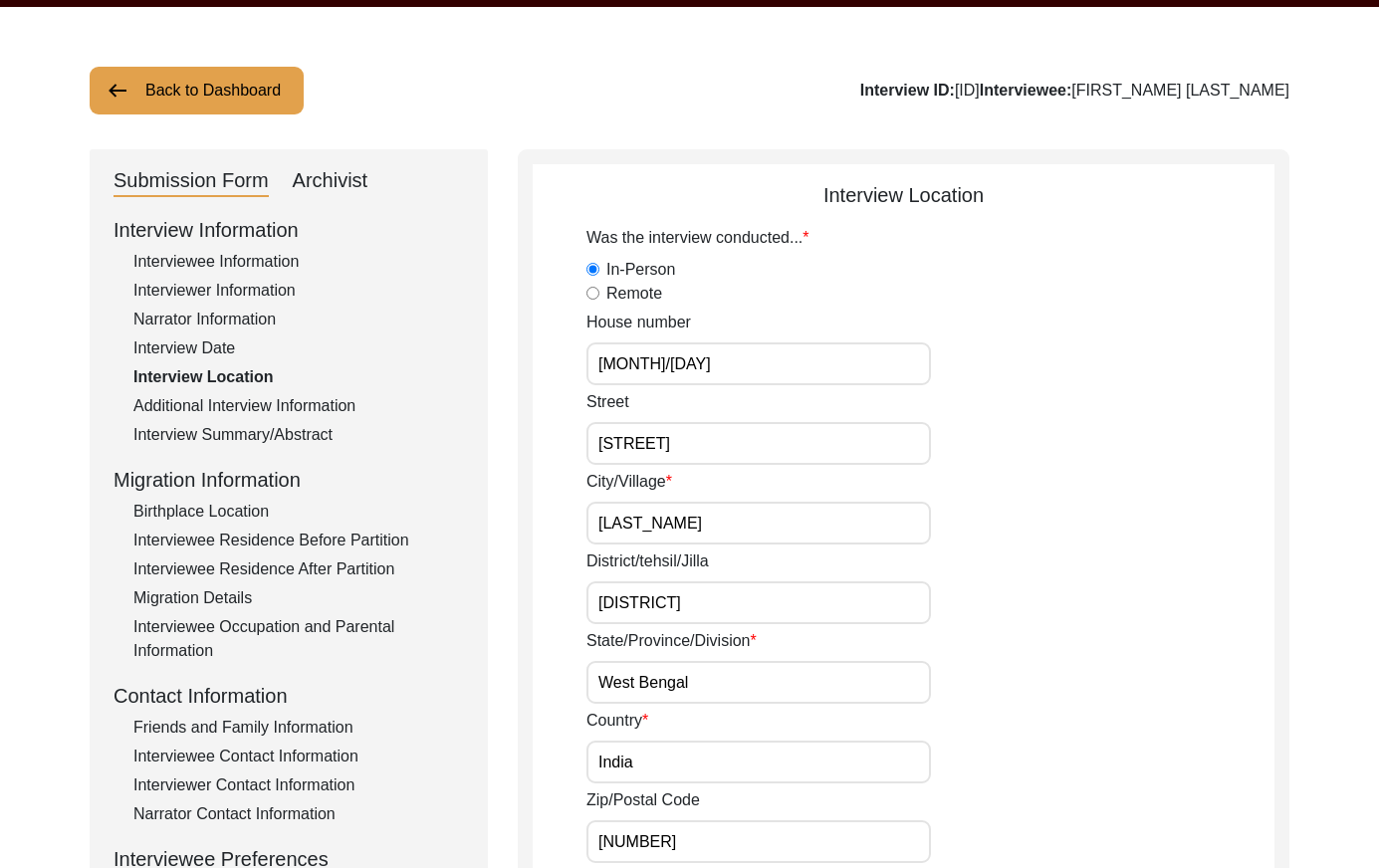 scroll, scrollTop: 0, scrollLeft: 0, axis: both 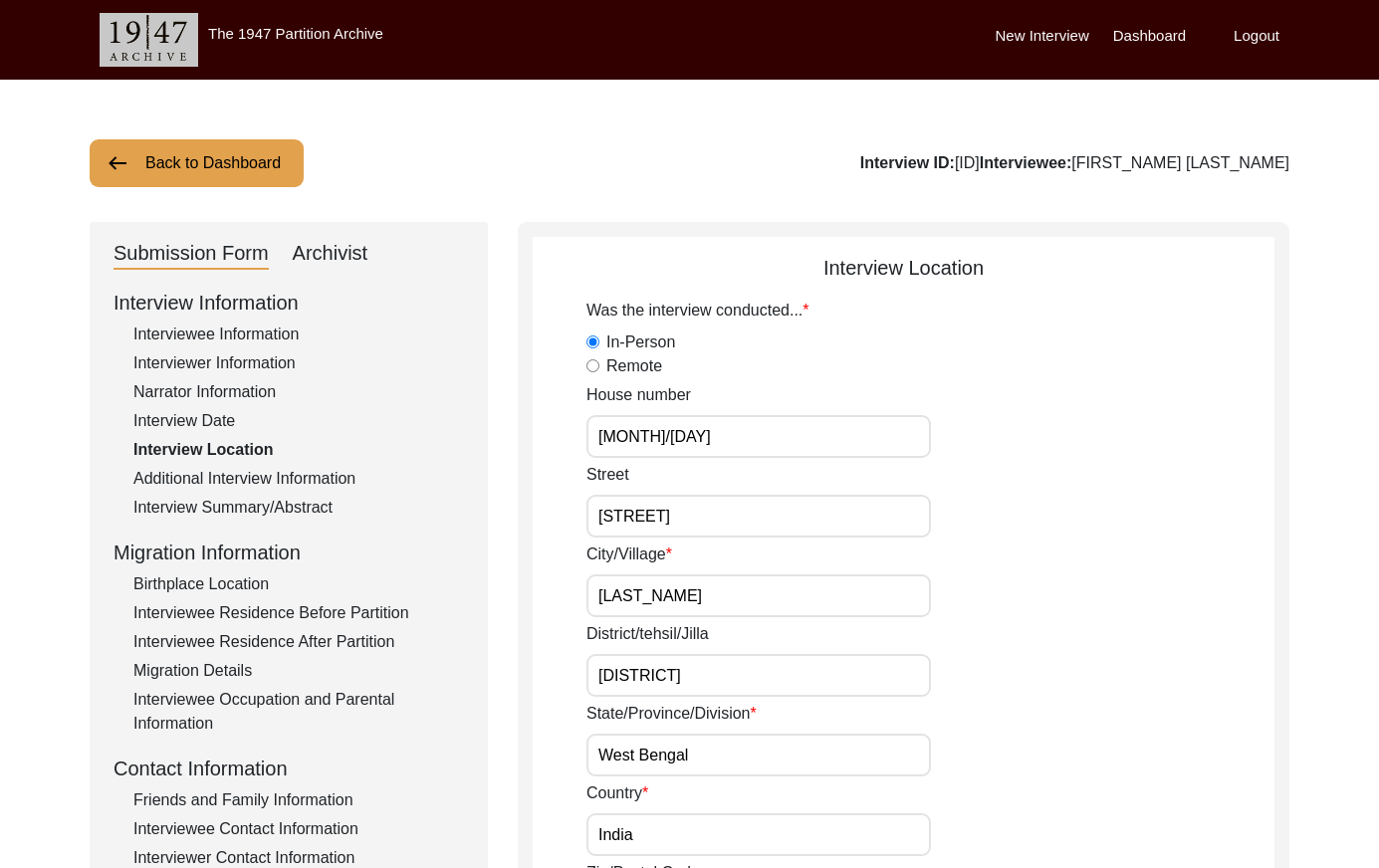 click on "Additional Interview Information" 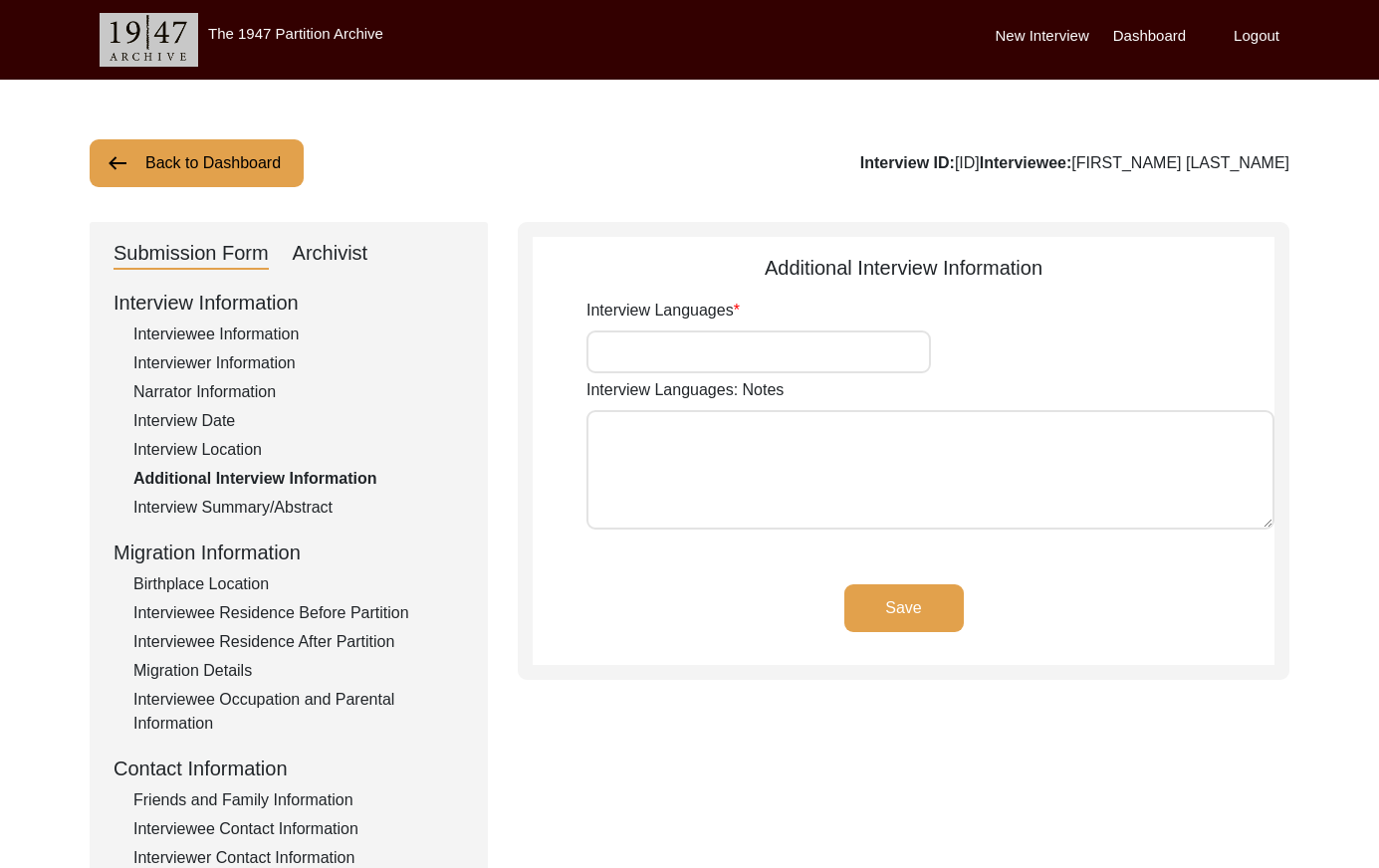 type on "Bengali and English" 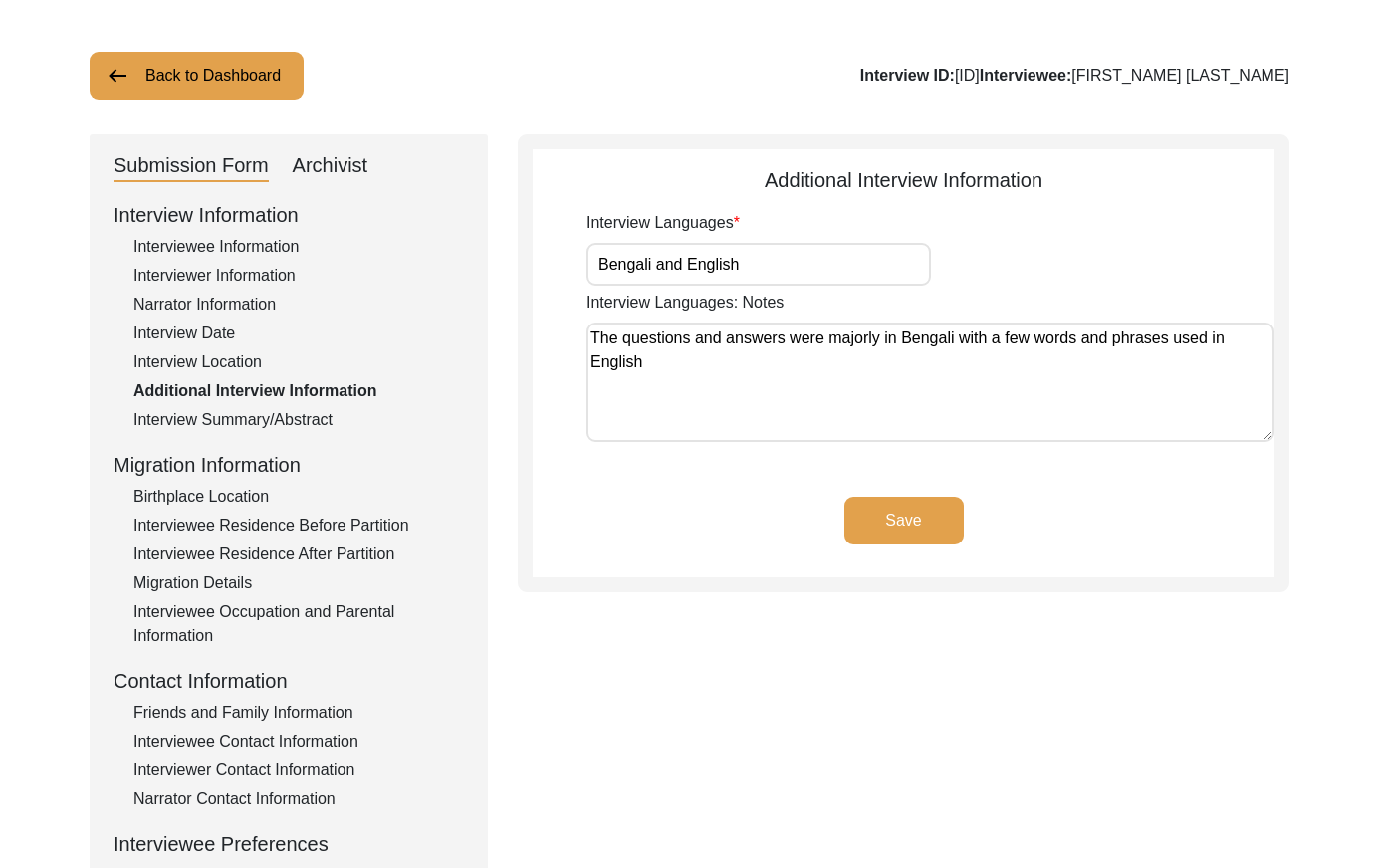 scroll, scrollTop: 95, scrollLeft: 0, axis: vertical 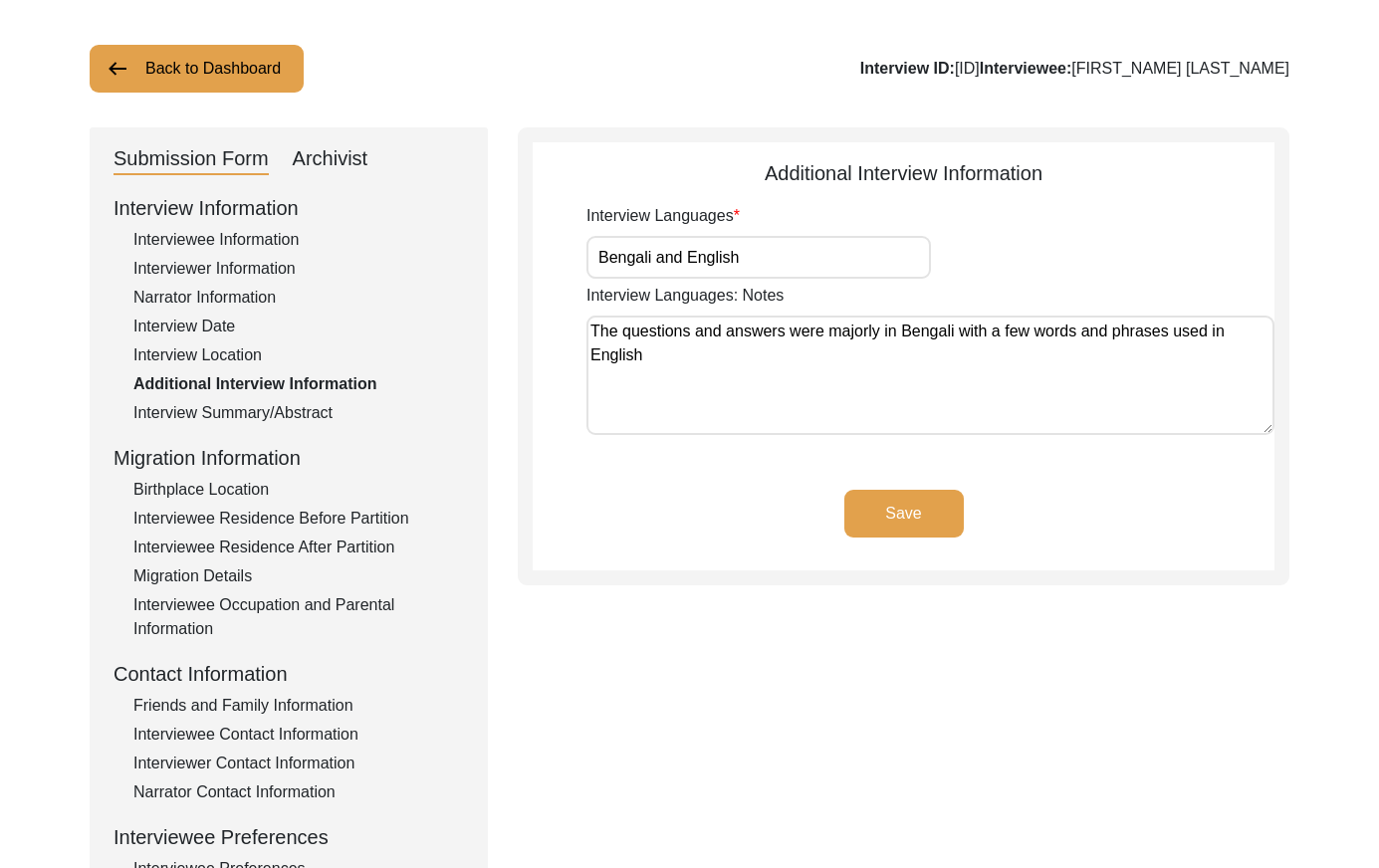 drag, startPoint x: 220, startPoint y: 409, endPoint x: 299, endPoint y: 400, distance: 79.51101 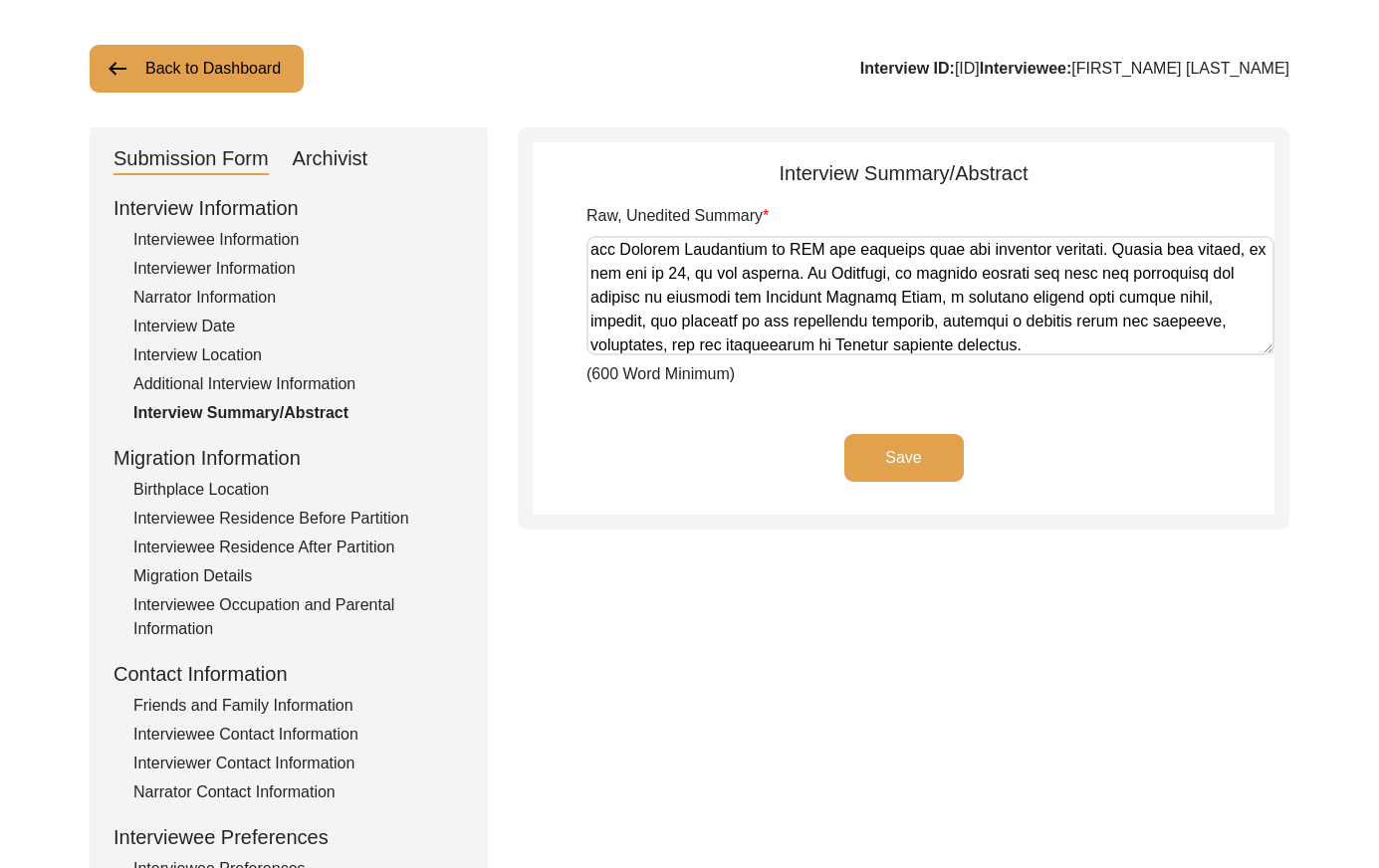scroll, scrollTop: 1704, scrollLeft: 0, axis: vertical 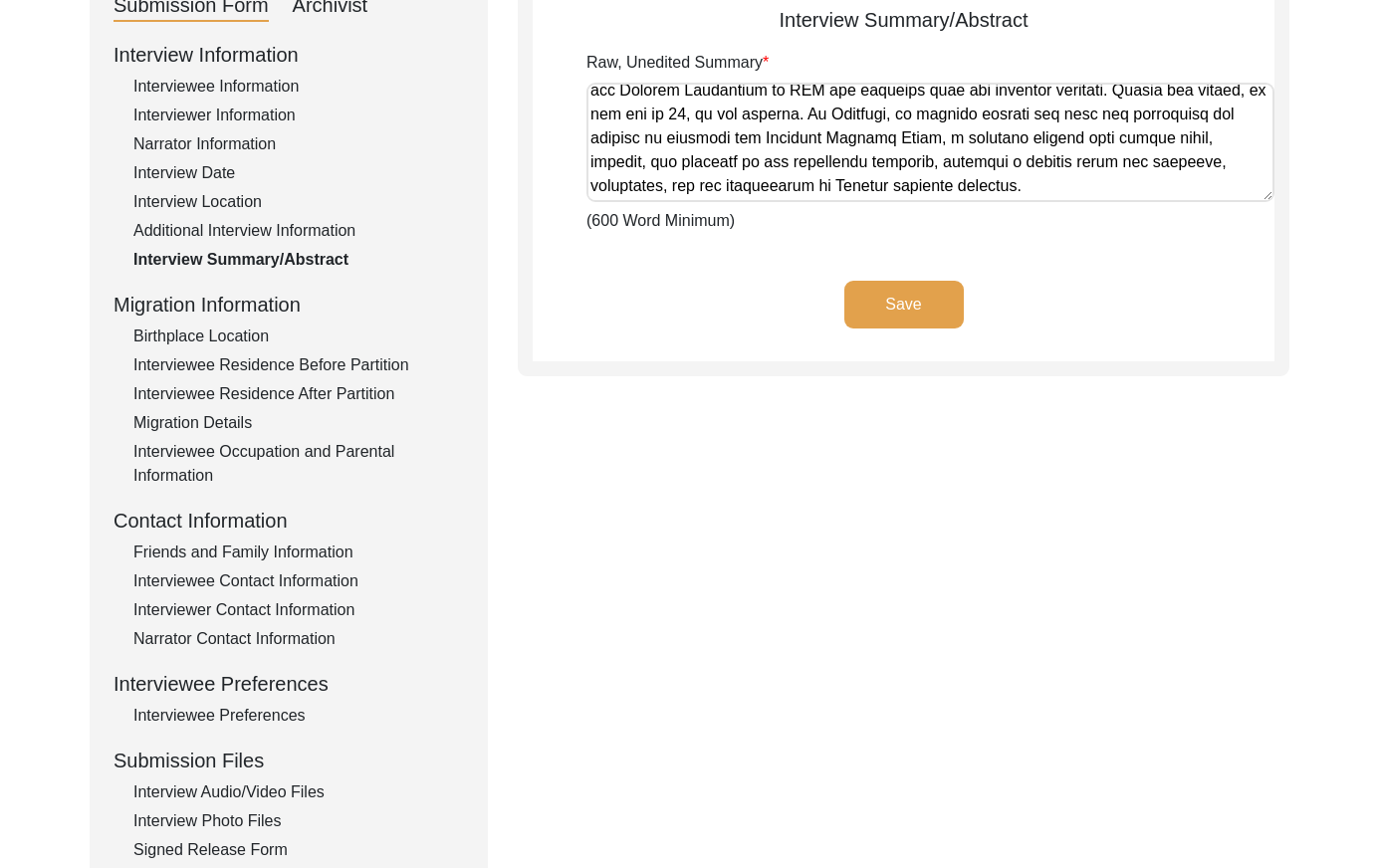 drag, startPoint x: 176, startPoint y: 346, endPoint x: 183, endPoint y: 336, distance: 12.206556 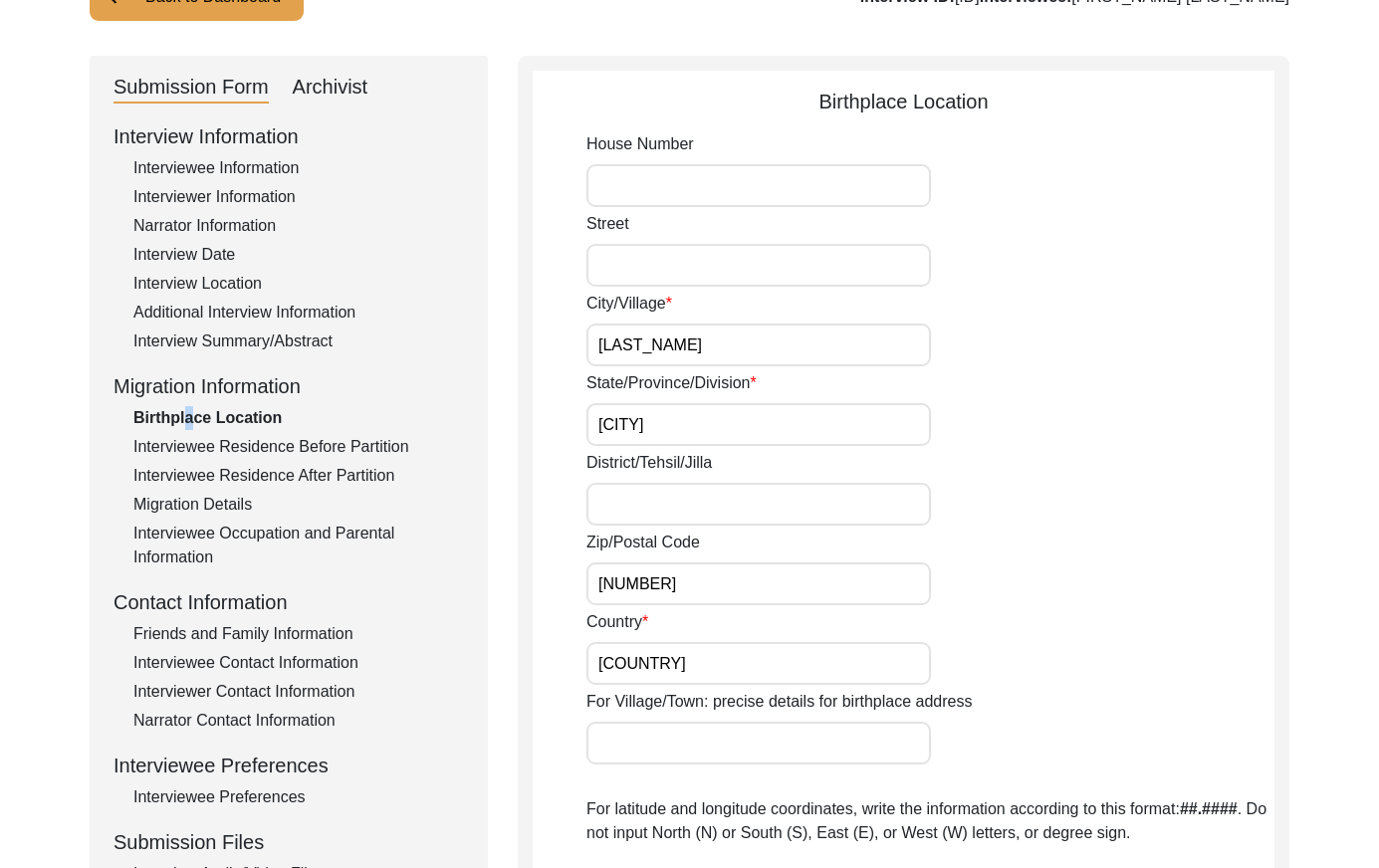 scroll, scrollTop: 193, scrollLeft: 0, axis: vertical 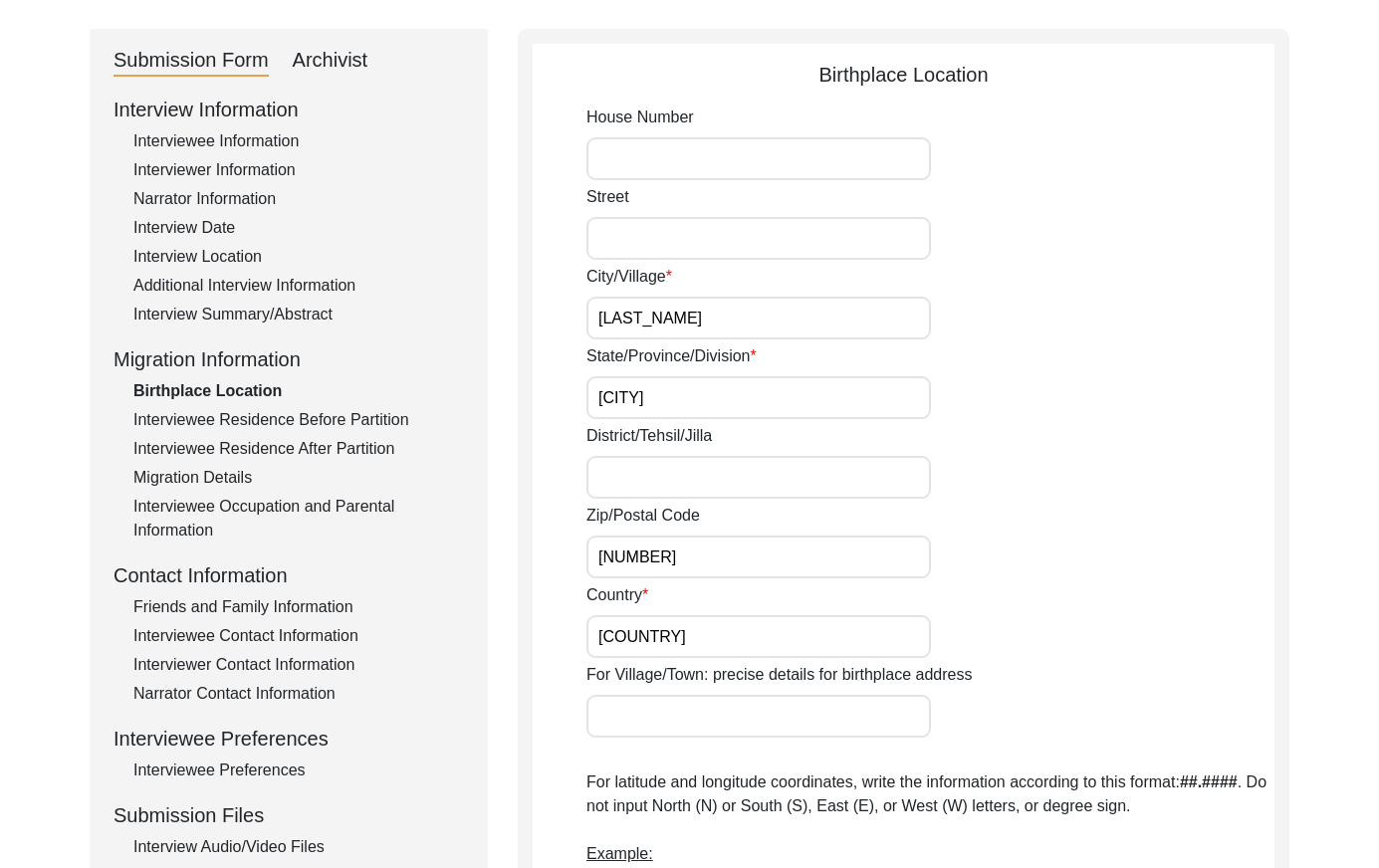 drag, startPoint x: 346, startPoint y: 410, endPoint x: 385, endPoint y: 400, distance: 40.261644 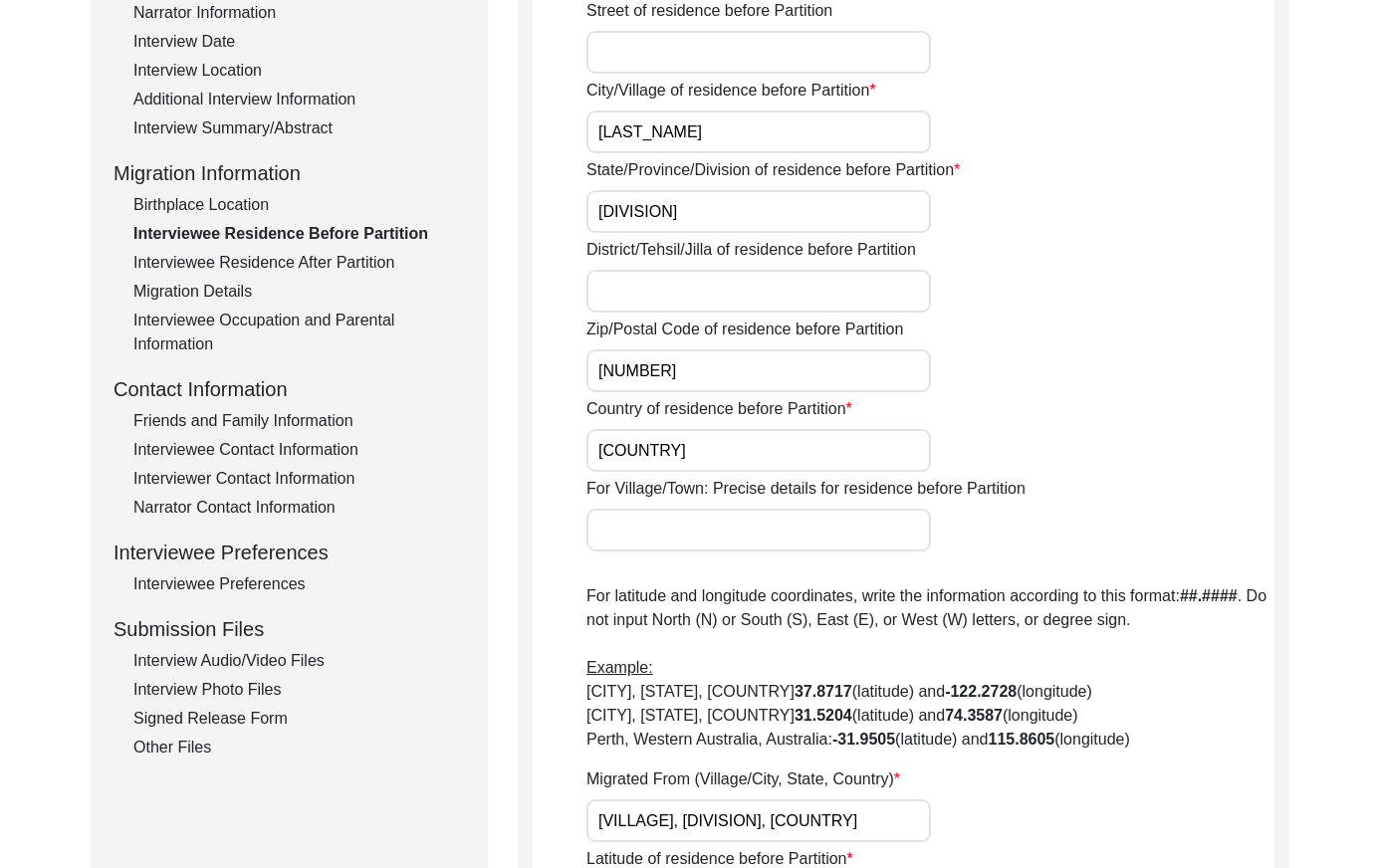 scroll, scrollTop: 325, scrollLeft: 0, axis: vertical 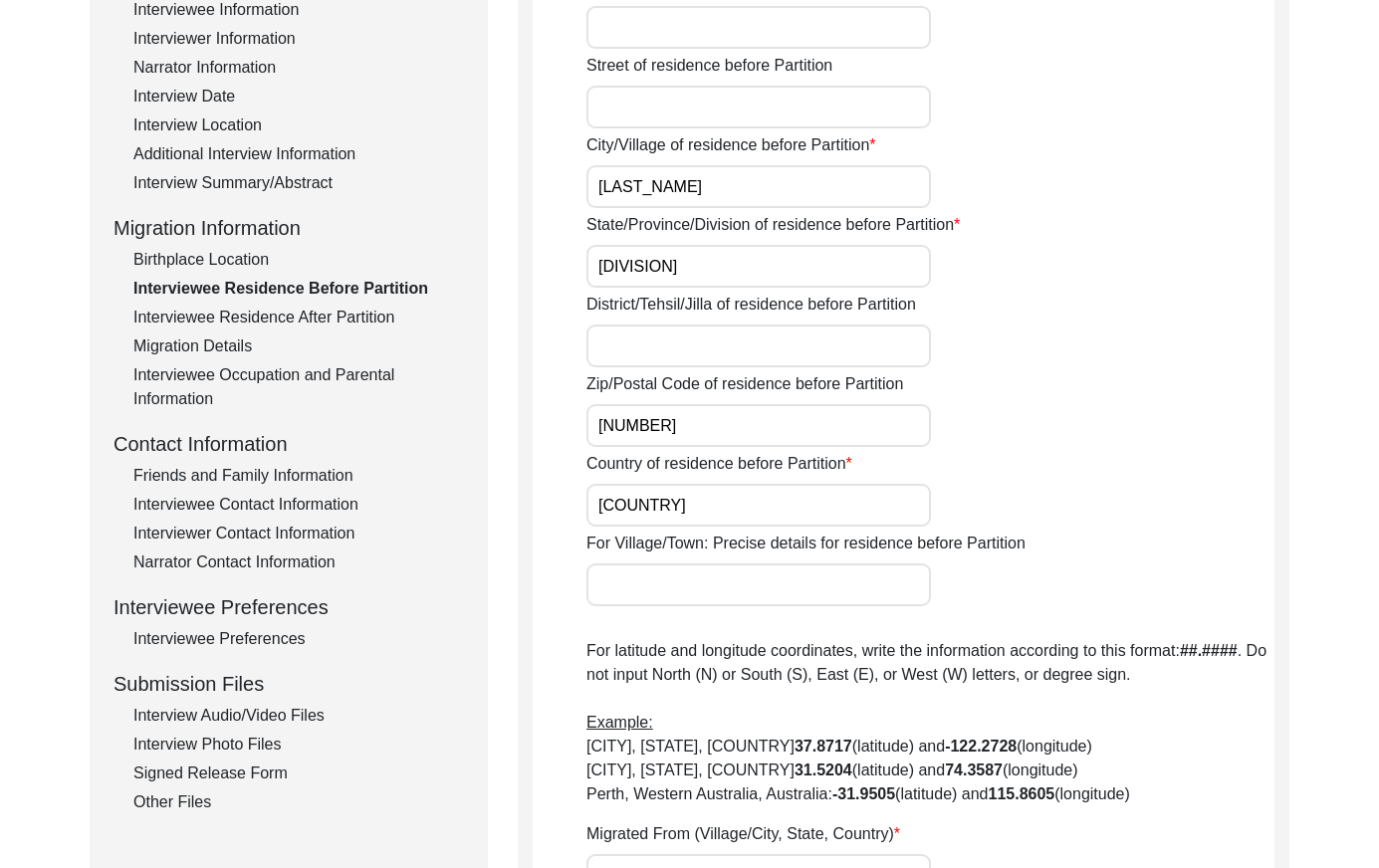 click on "Interviewee Residence After Partition" 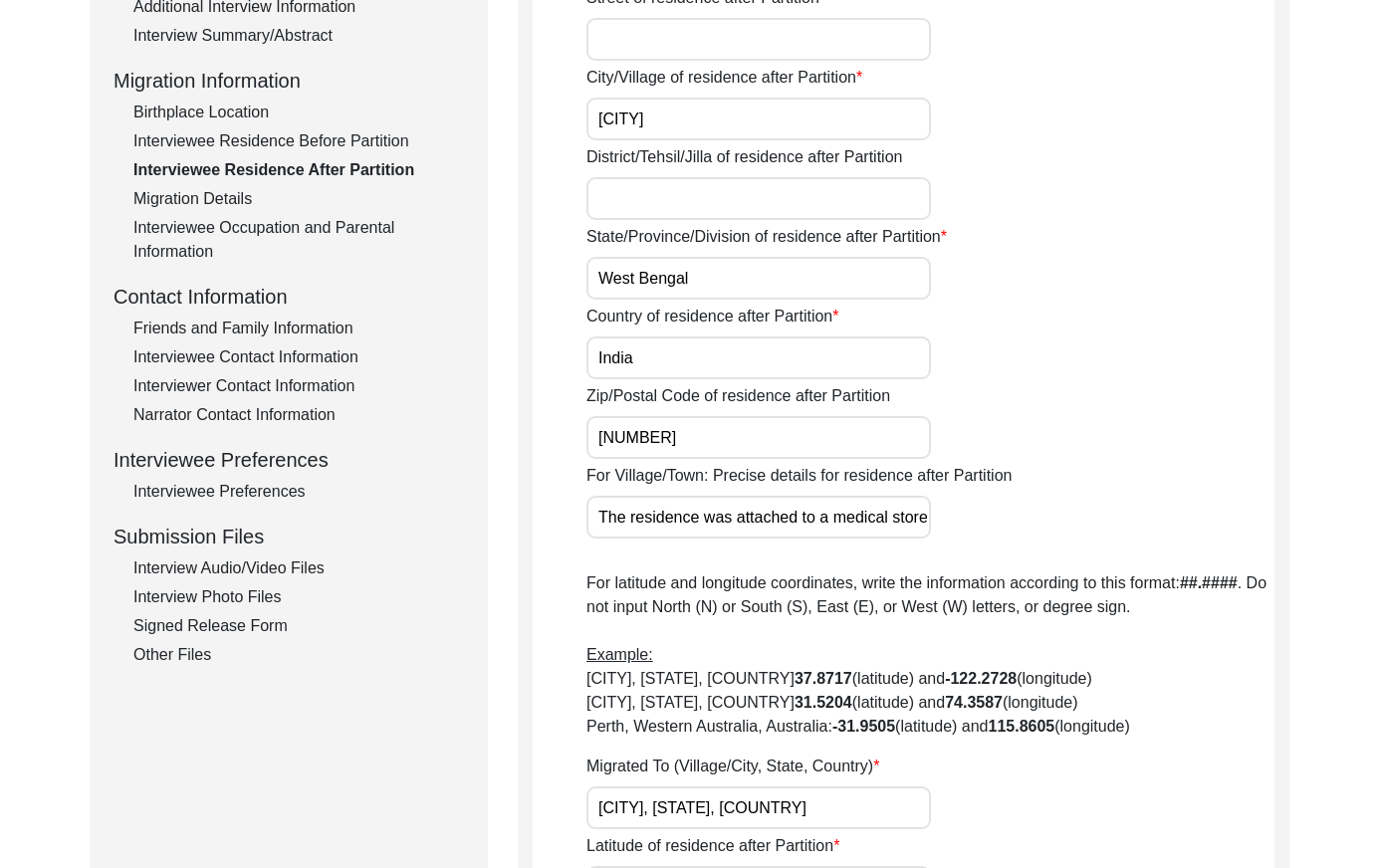 scroll, scrollTop: 440, scrollLeft: 0, axis: vertical 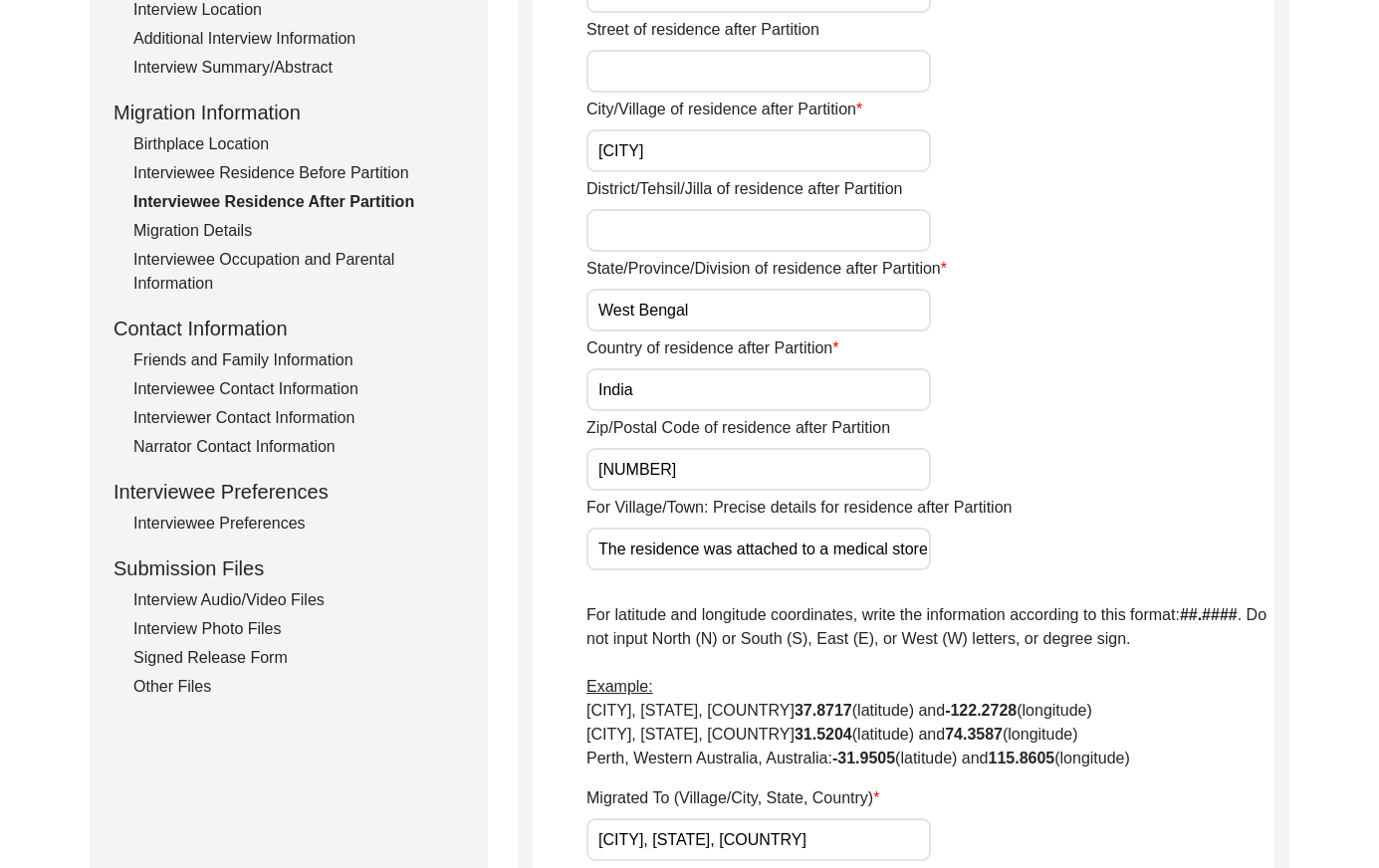 drag, startPoint x: 150, startPoint y: 229, endPoint x: 193, endPoint y: 233, distance: 43.185646 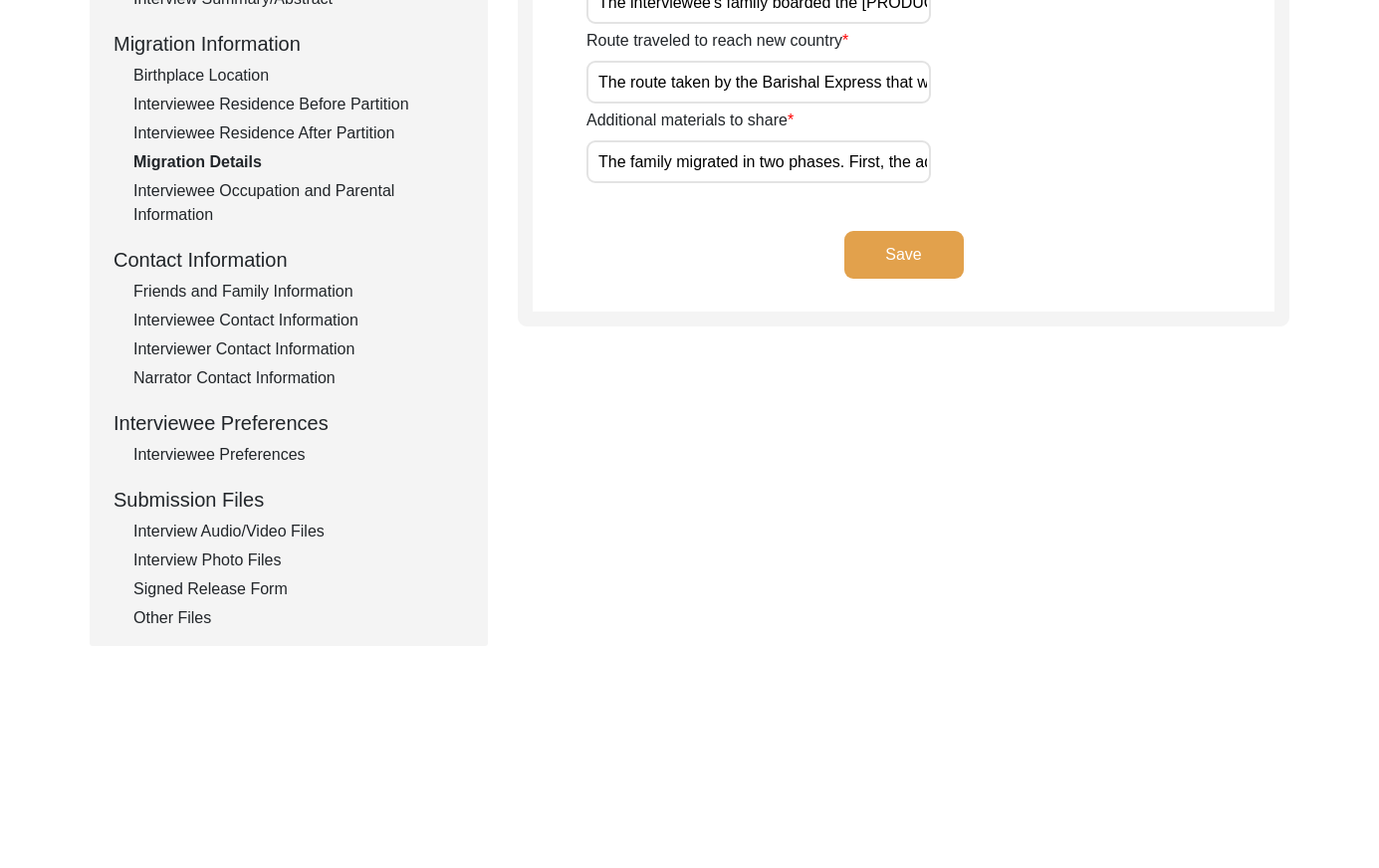 scroll, scrollTop: 527, scrollLeft: 0, axis: vertical 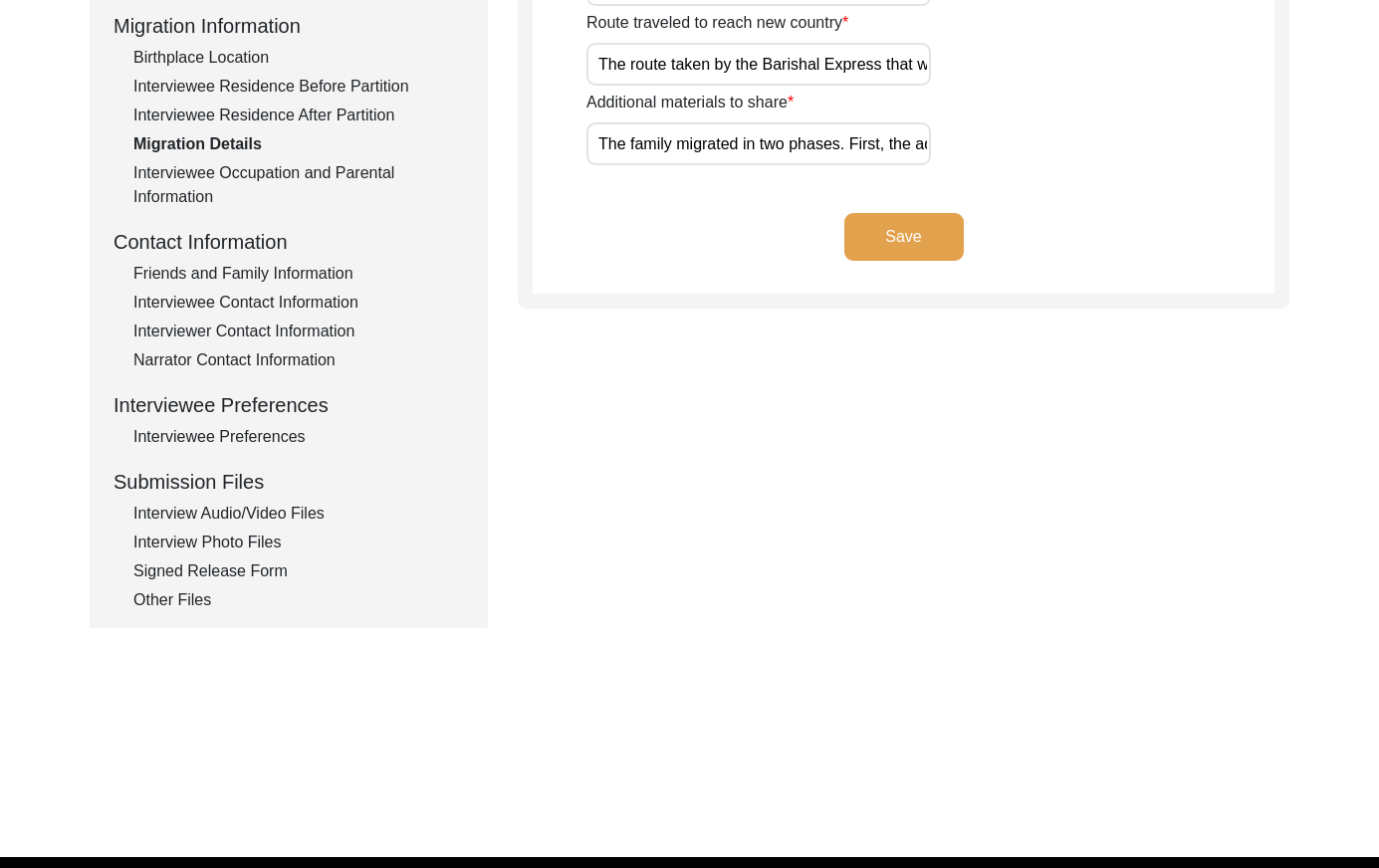 drag, startPoint x: 260, startPoint y: 175, endPoint x: 267, endPoint y: 183, distance: 10.630146 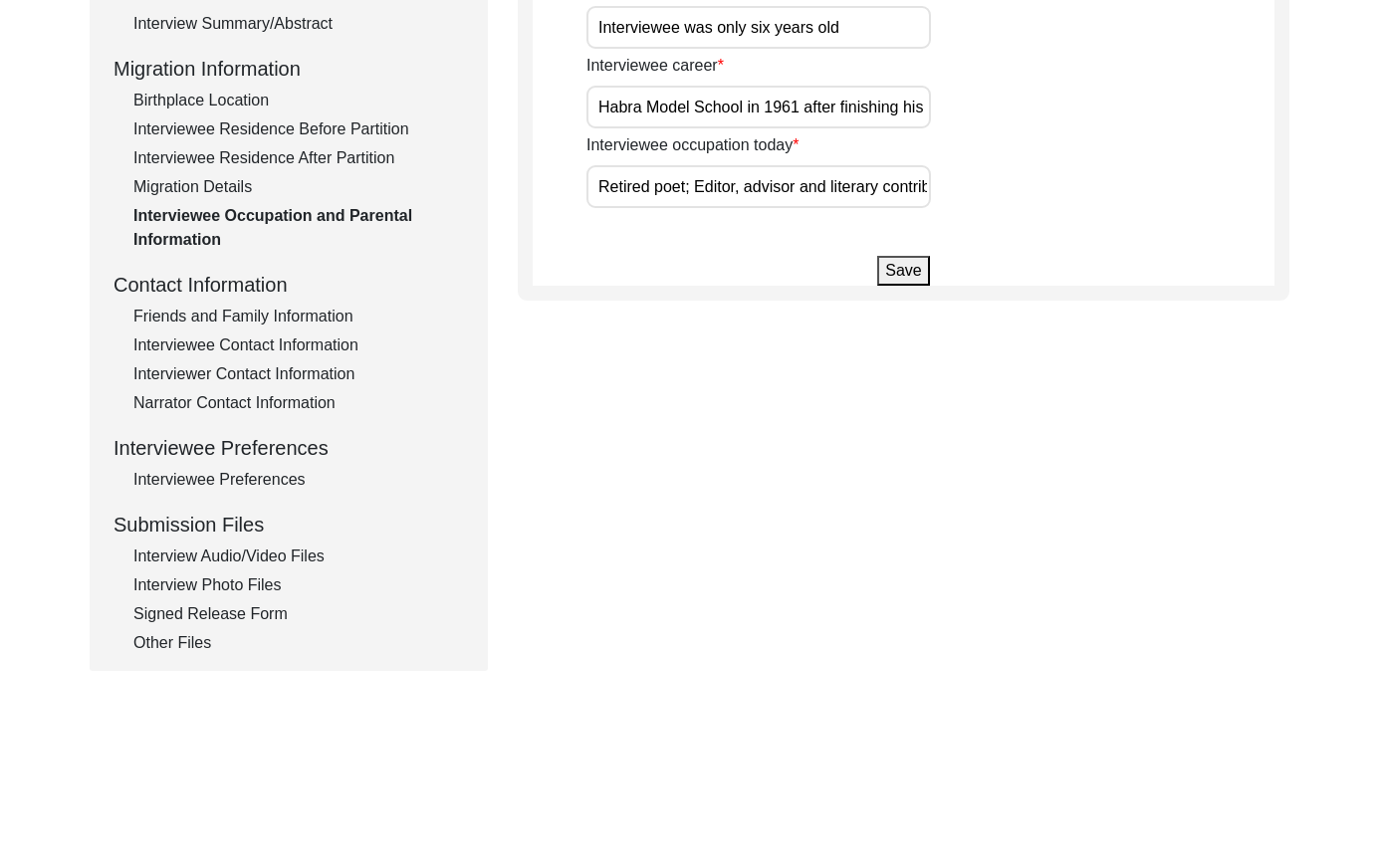 scroll, scrollTop: 494, scrollLeft: 0, axis: vertical 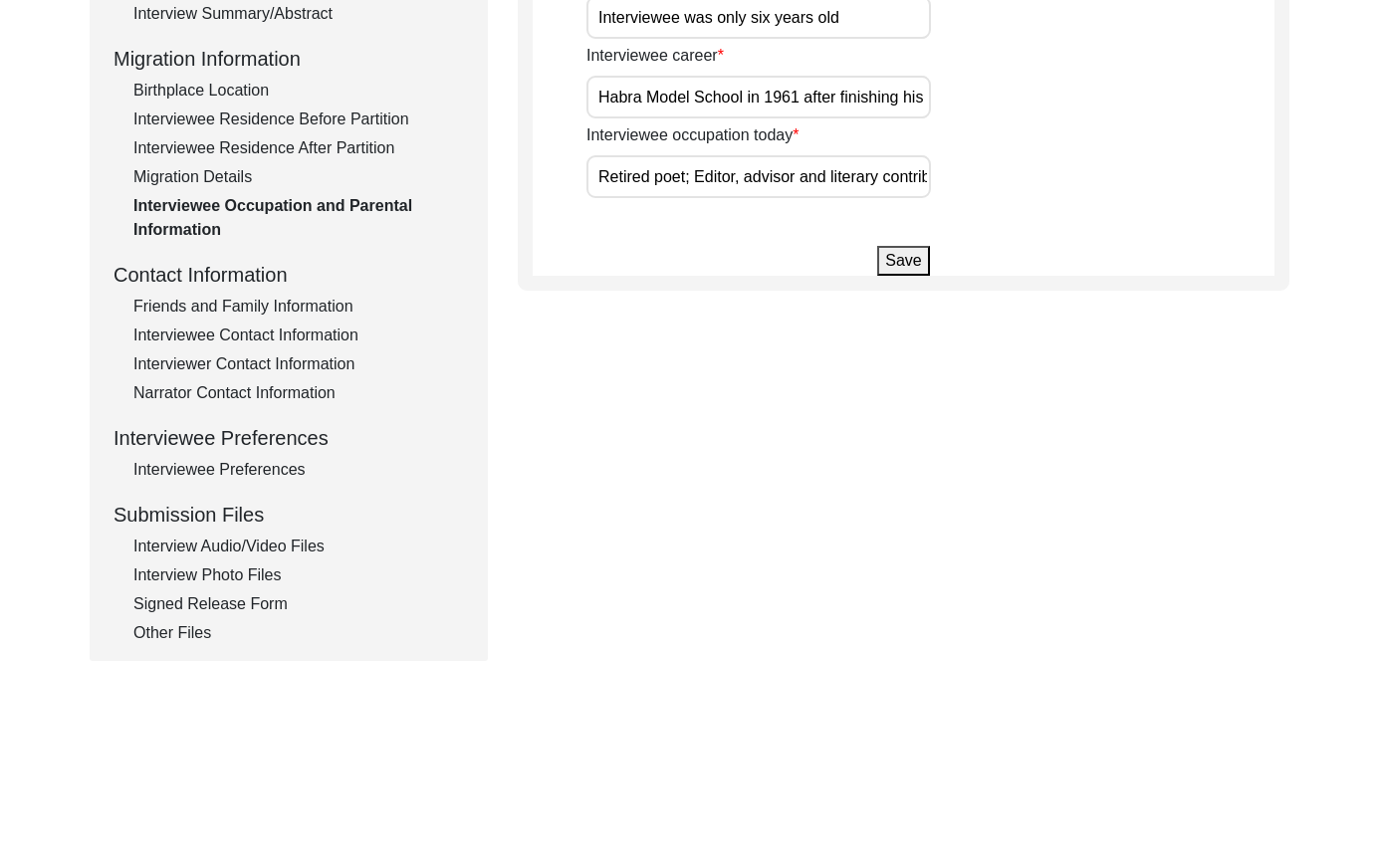 drag, startPoint x: 239, startPoint y: 300, endPoint x: 252, endPoint y: 294, distance: 14.3178211 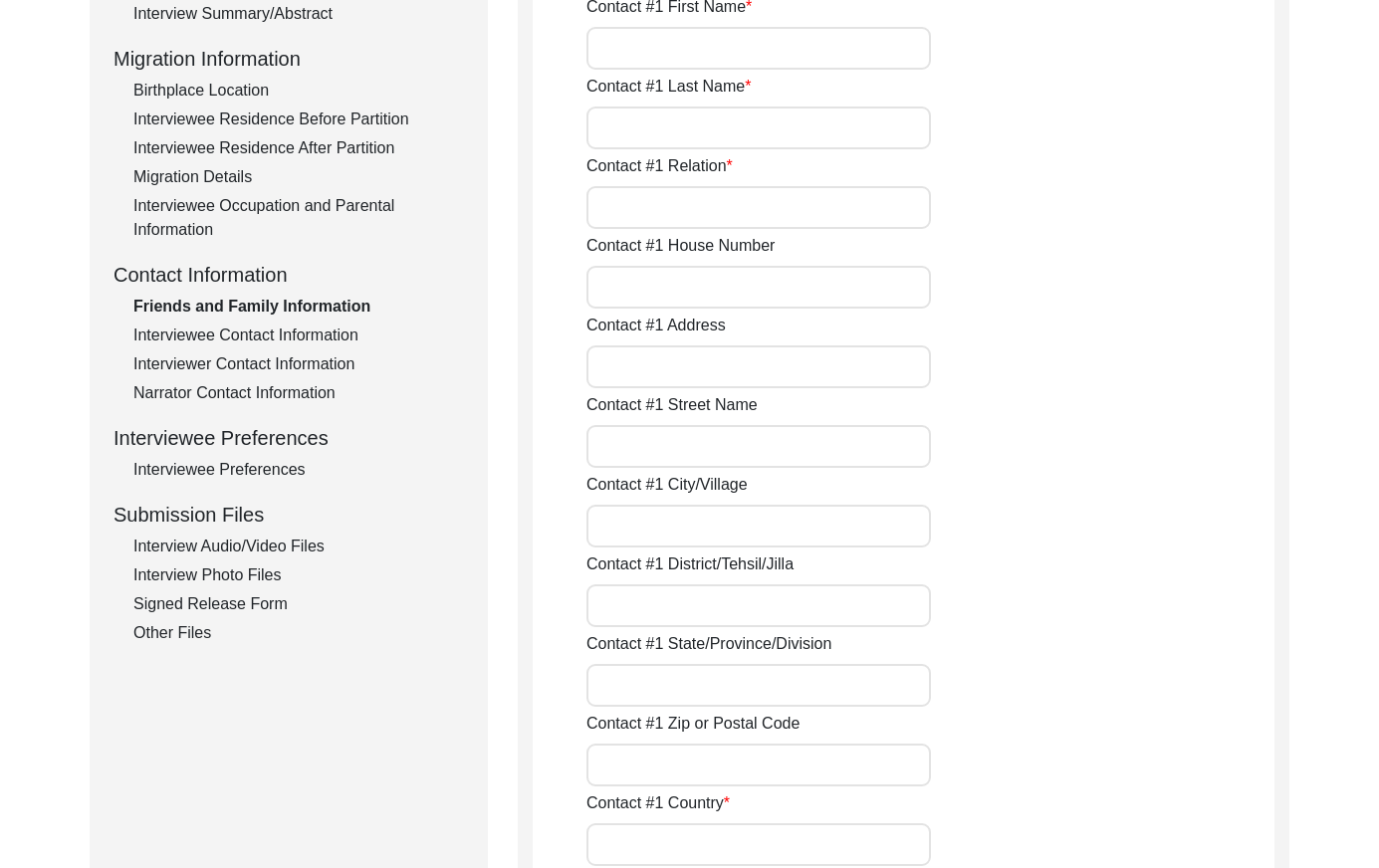 type on "[FIRST] [LAST]" 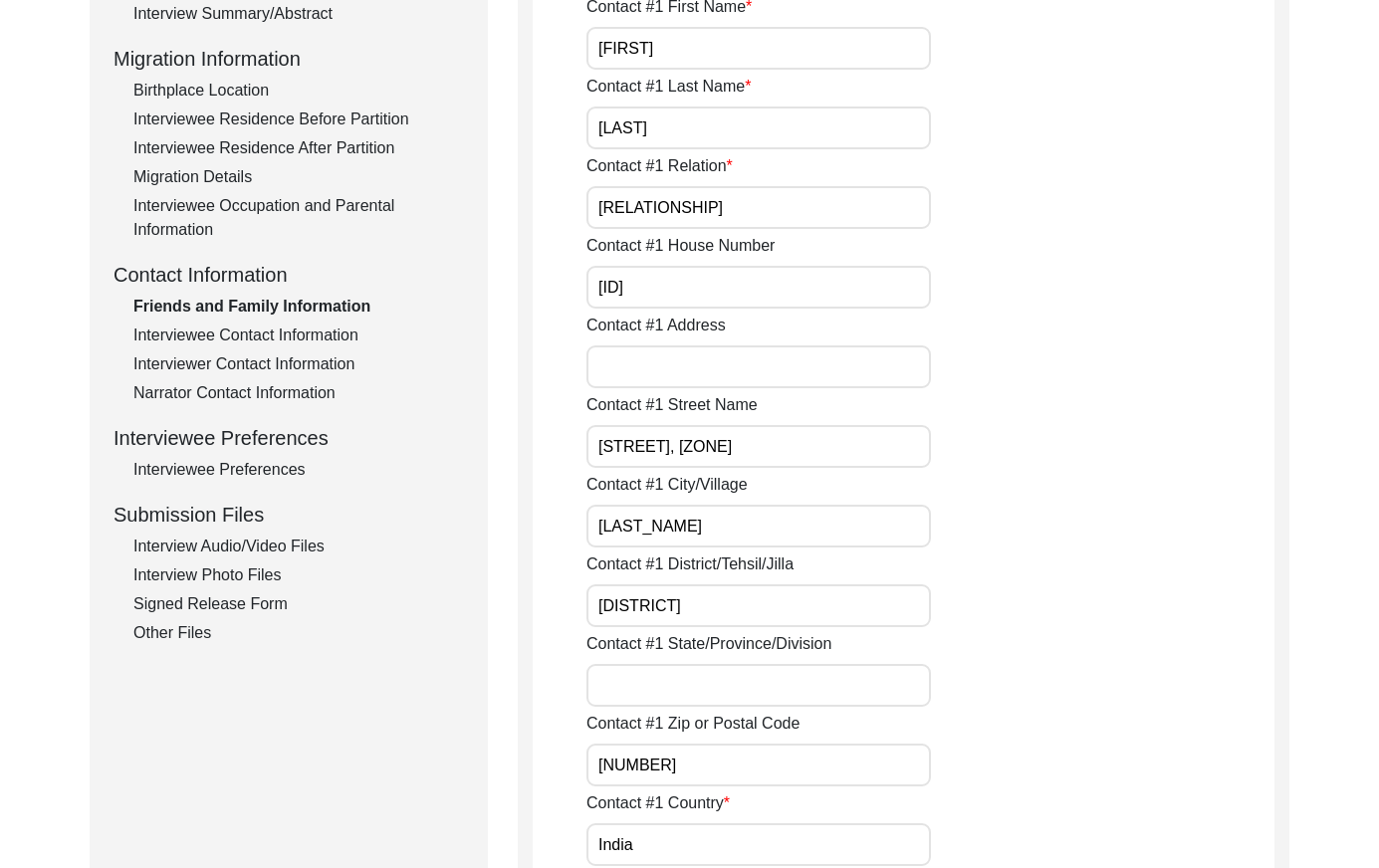 type on "+91 [PHONE]" 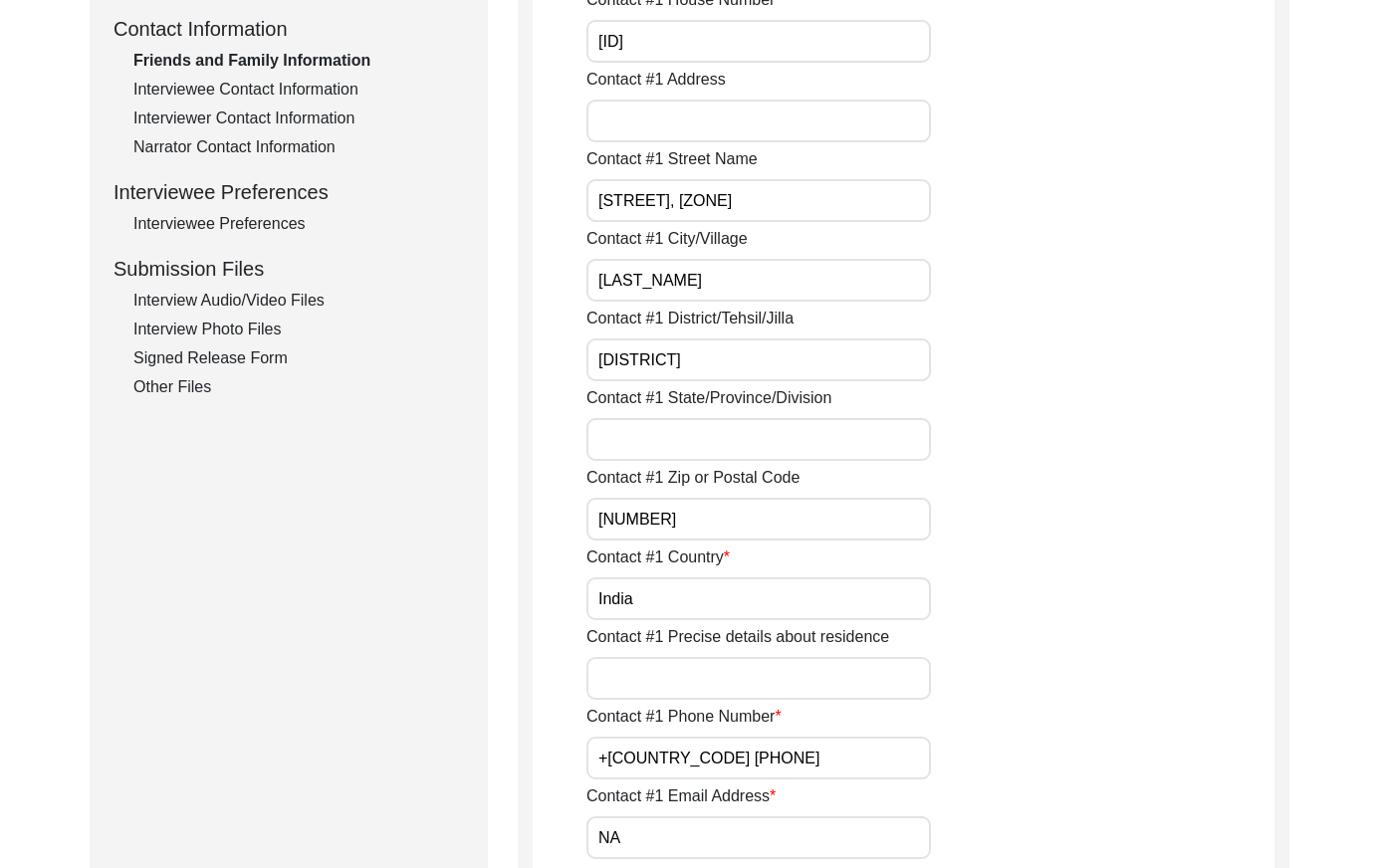 scroll, scrollTop: 721, scrollLeft: 0, axis: vertical 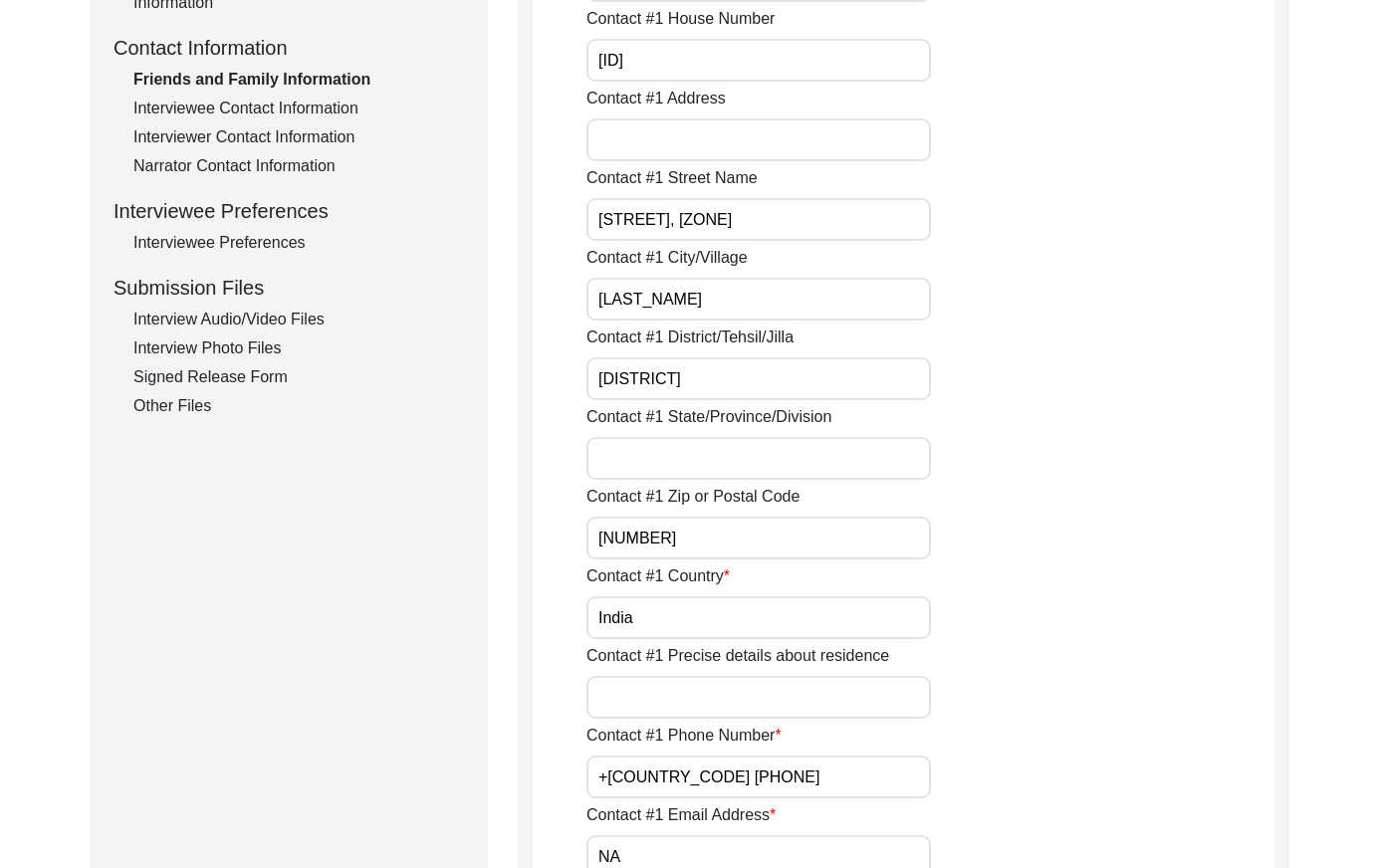 click on "Interviewee Contact Information" 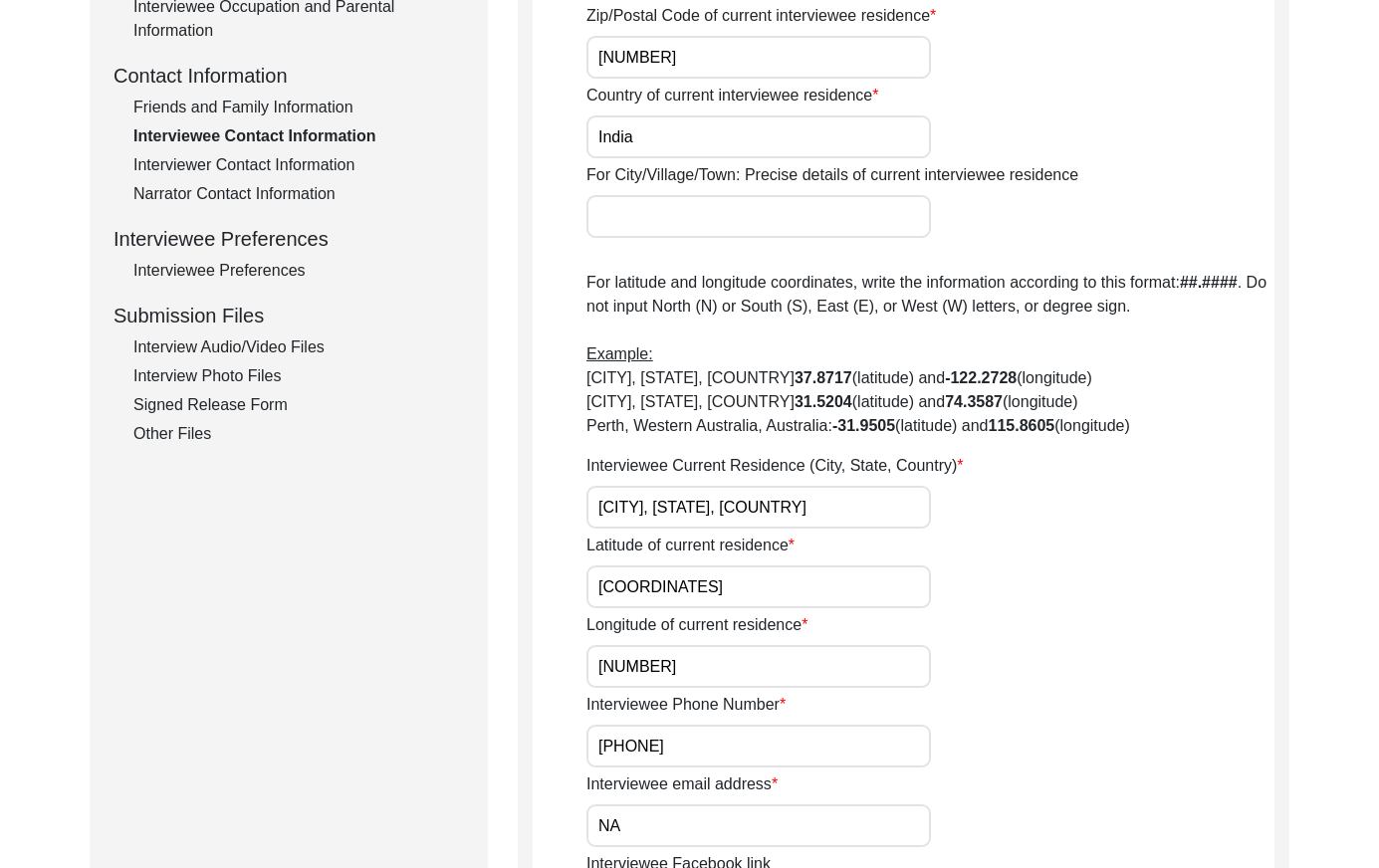 scroll, scrollTop: 655, scrollLeft: 0, axis: vertical 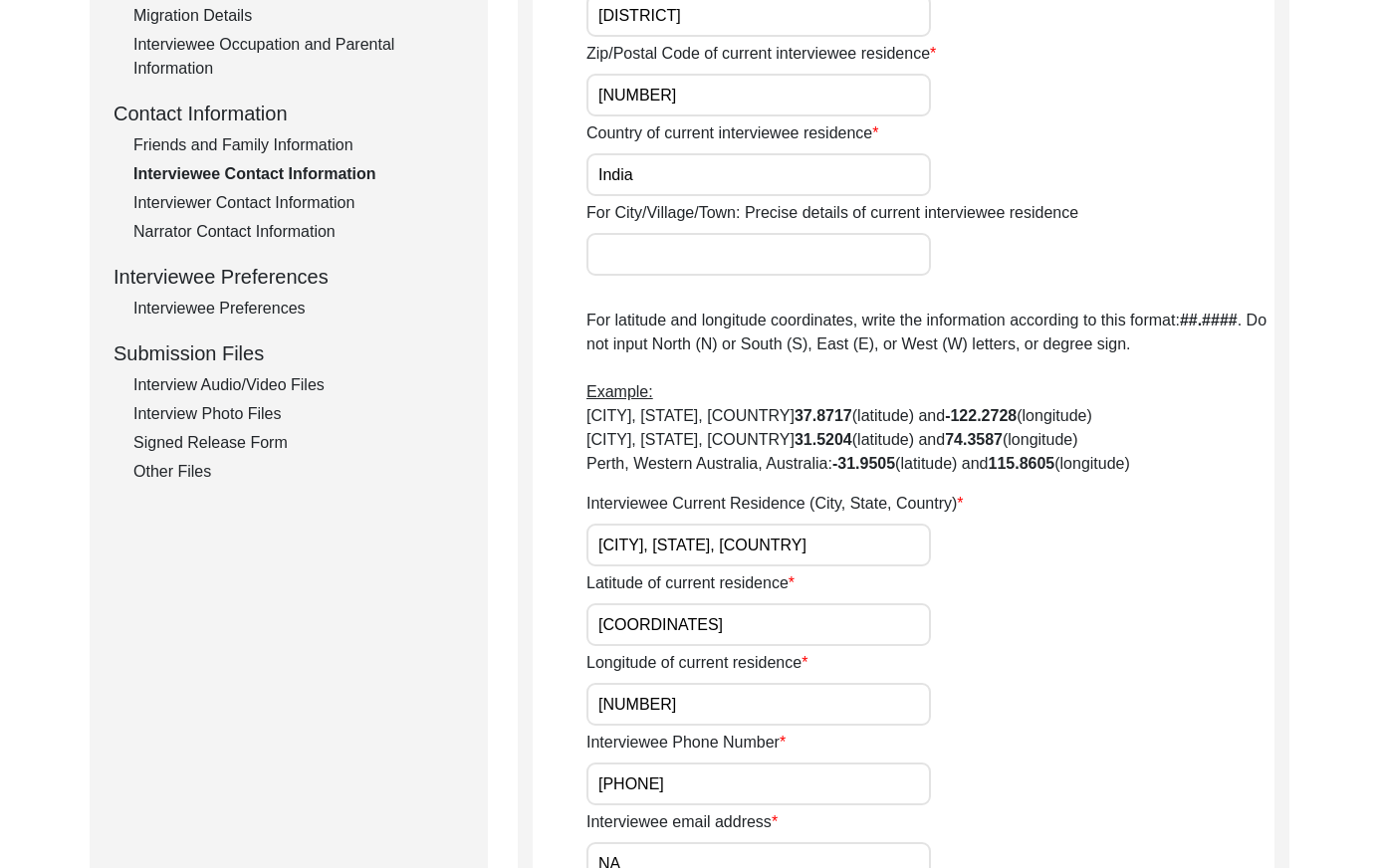 drag, startPoint x: 257, startPoint y: 142, endPoint x: 363, endPoint y: 176, distance: 111.31936 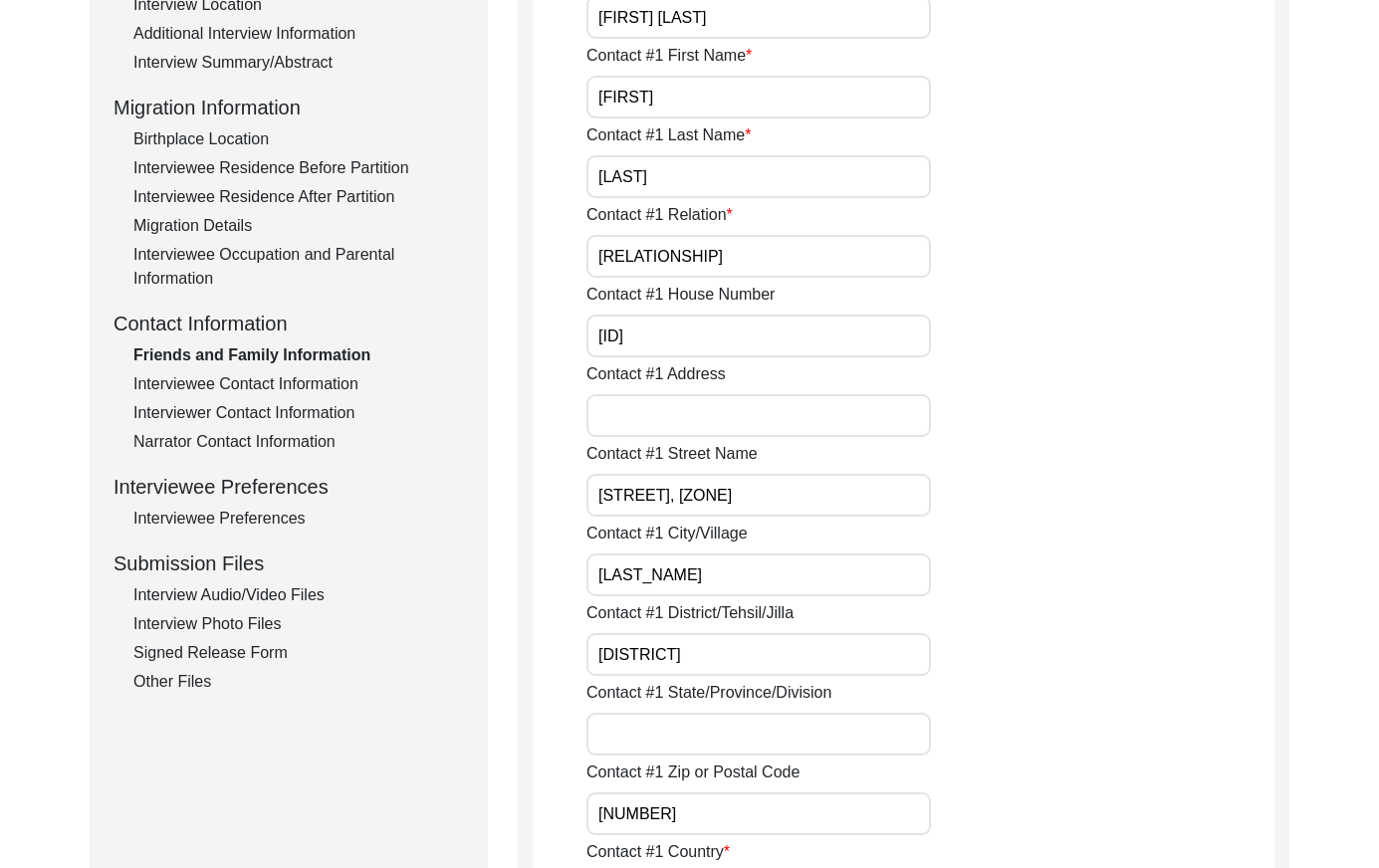 scroll, scrollTop: 497, scrollLeft: 0, axis: vertical 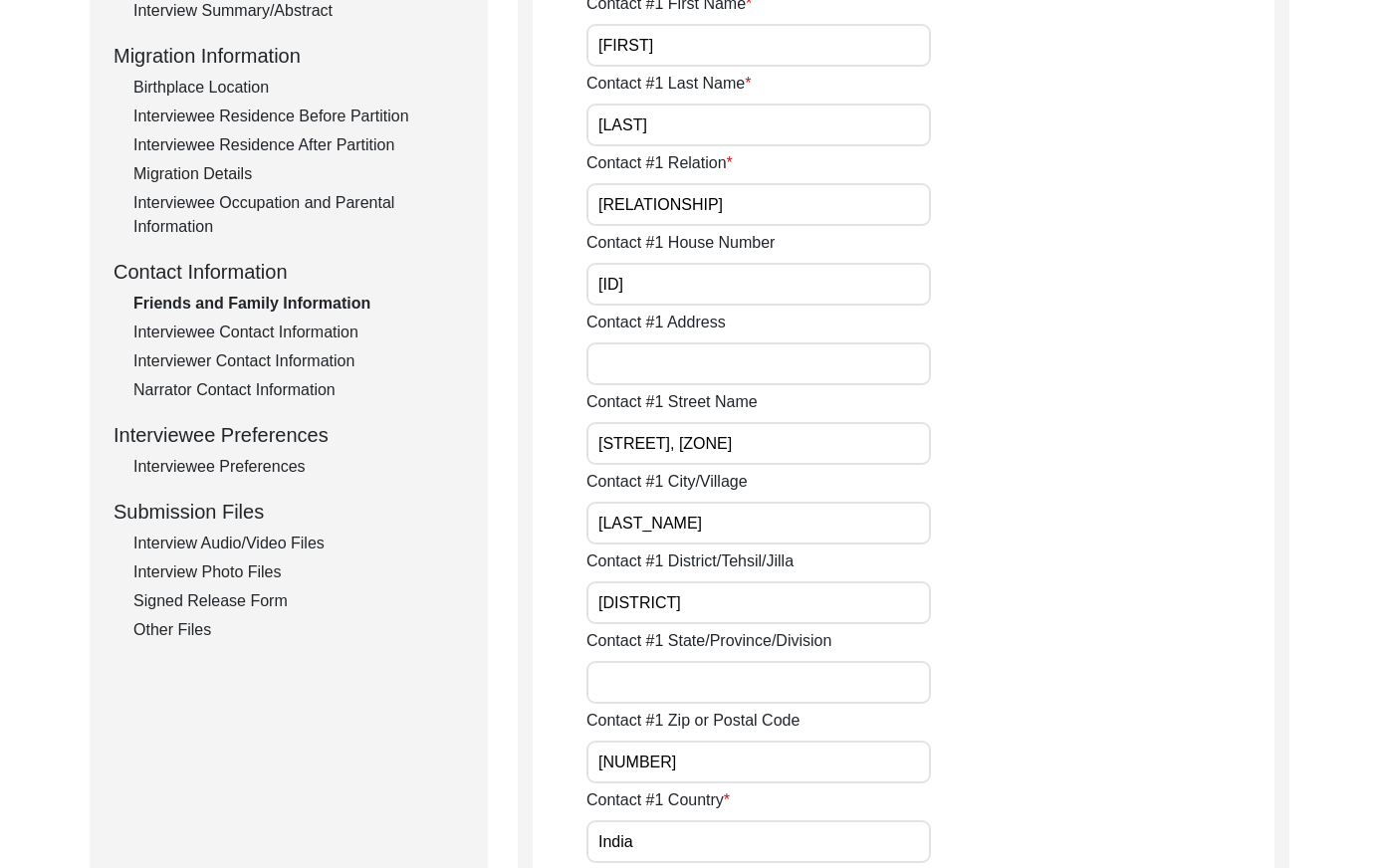drag, startPoint x: 303, startPoint y: 331, endPoint x: 425, endPoint y: 318, distance: 122.69067 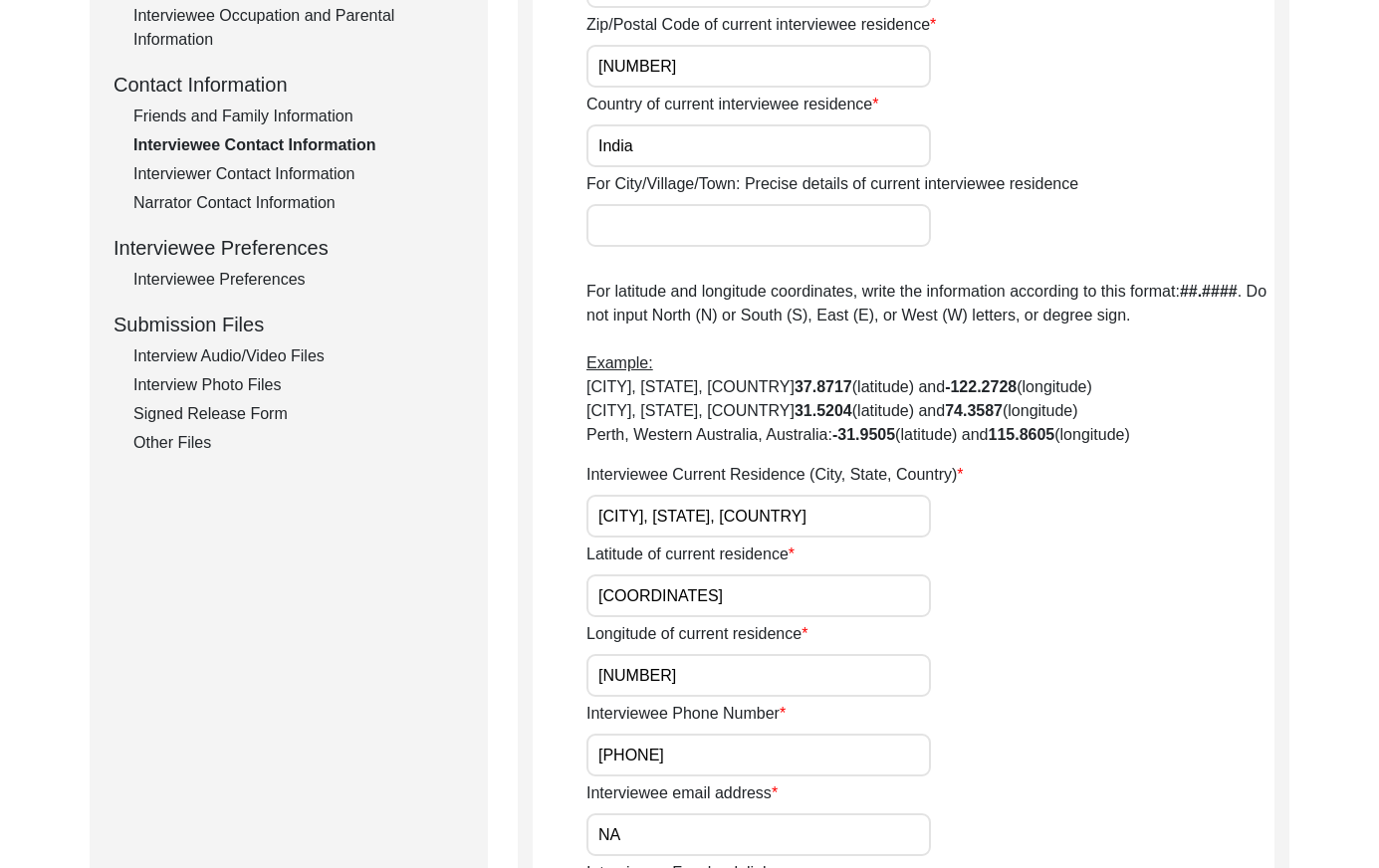 scroll, scrollTop: 536, scrollLeft: 0, axis: vertical 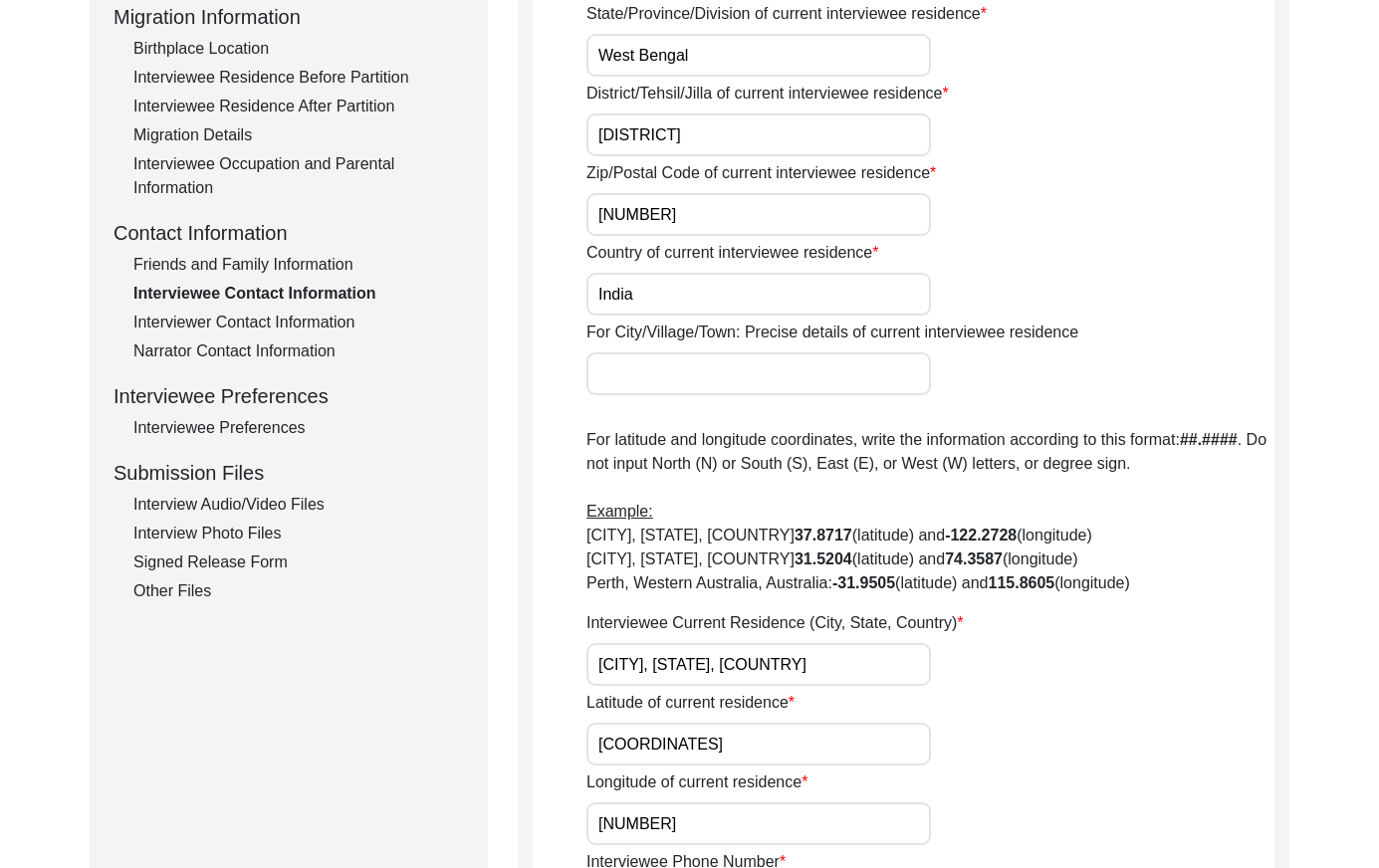 click on "Interviewer Contact Information" 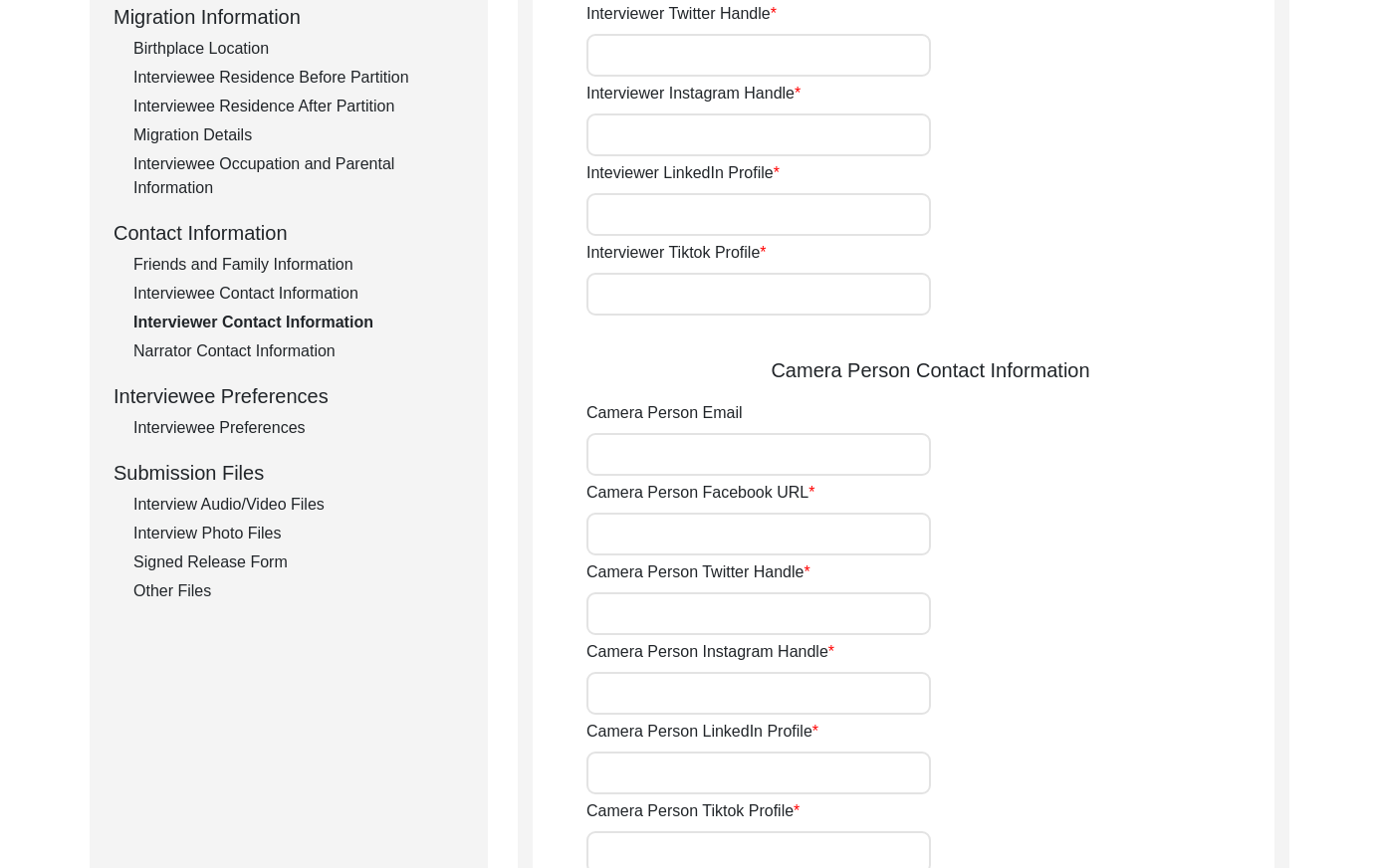 type on "[PHONE]" 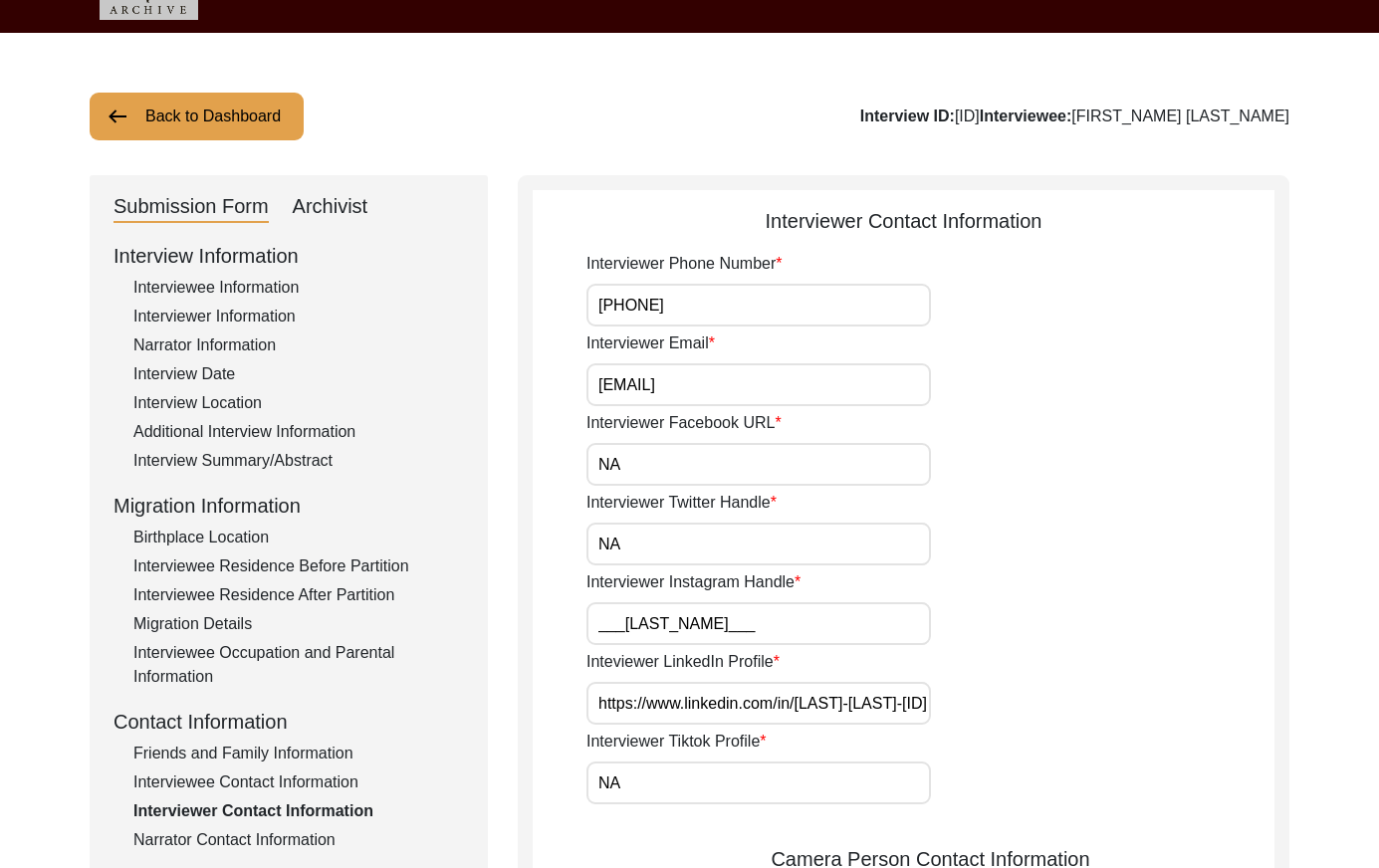 scroll, scrollTop: 0, scrollLeft: 0, axis: both 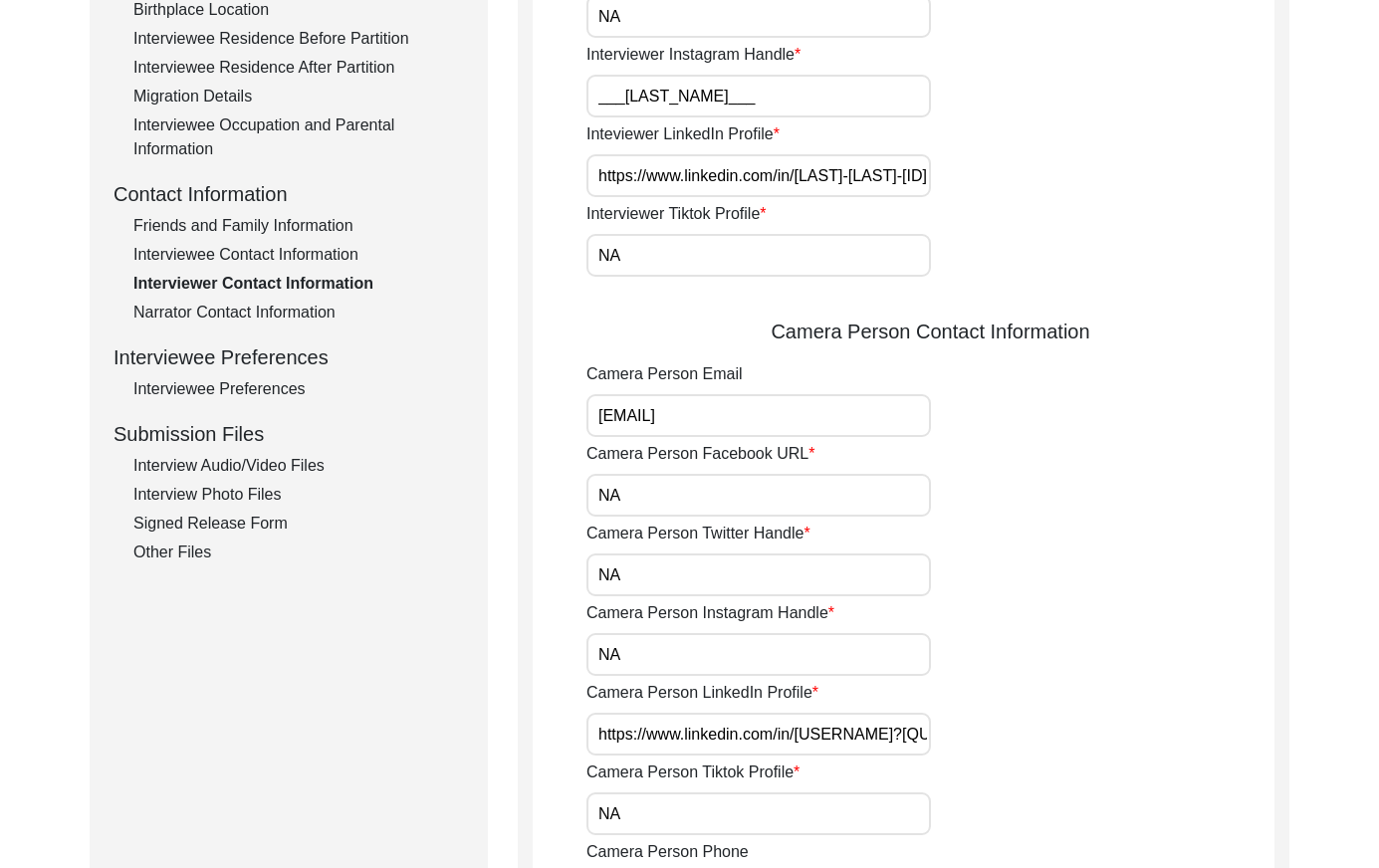 click on "Narrator Contact Information" 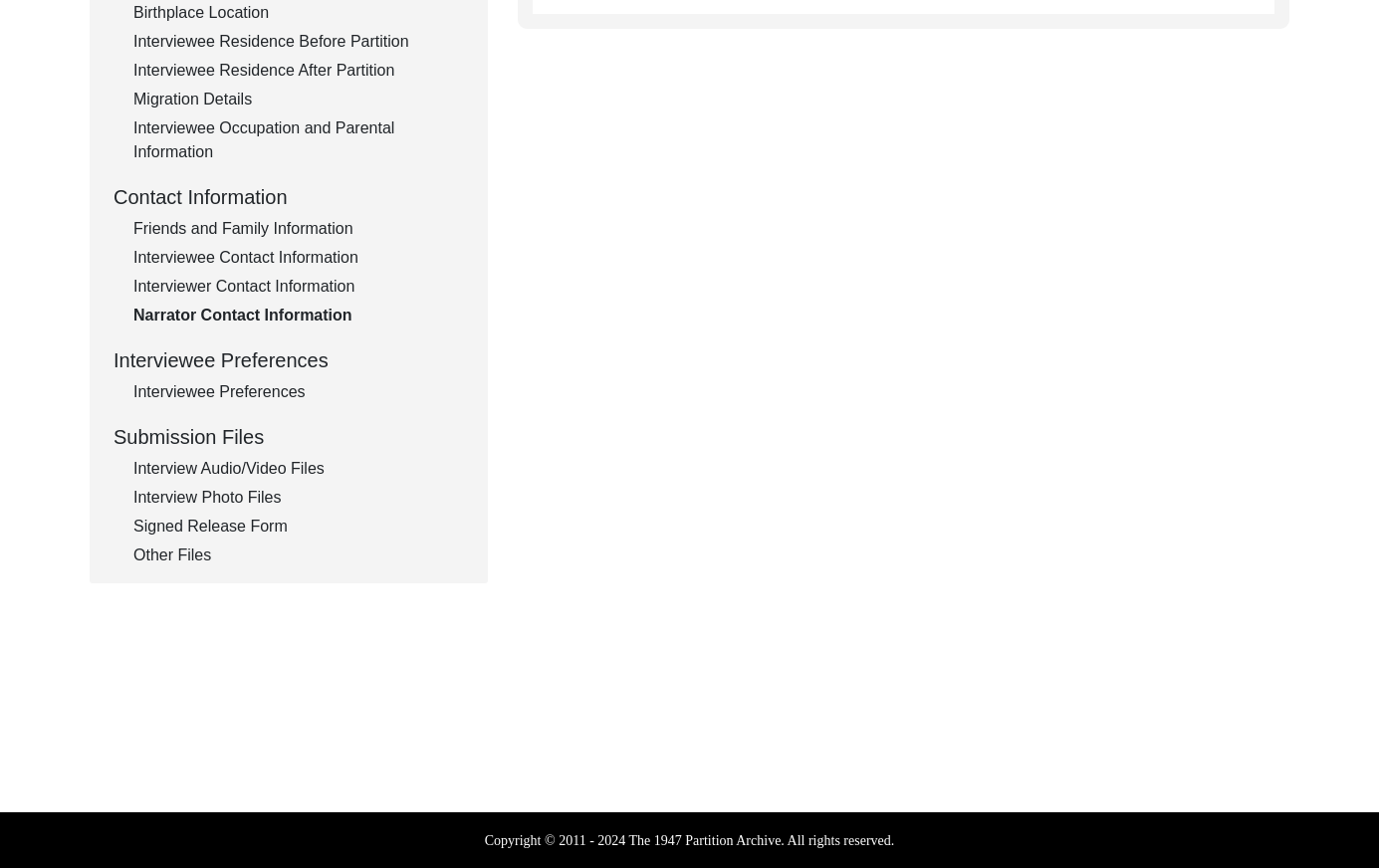 type on "Name: [FIRST] [LAST]
Phone Number: [PHONE]" 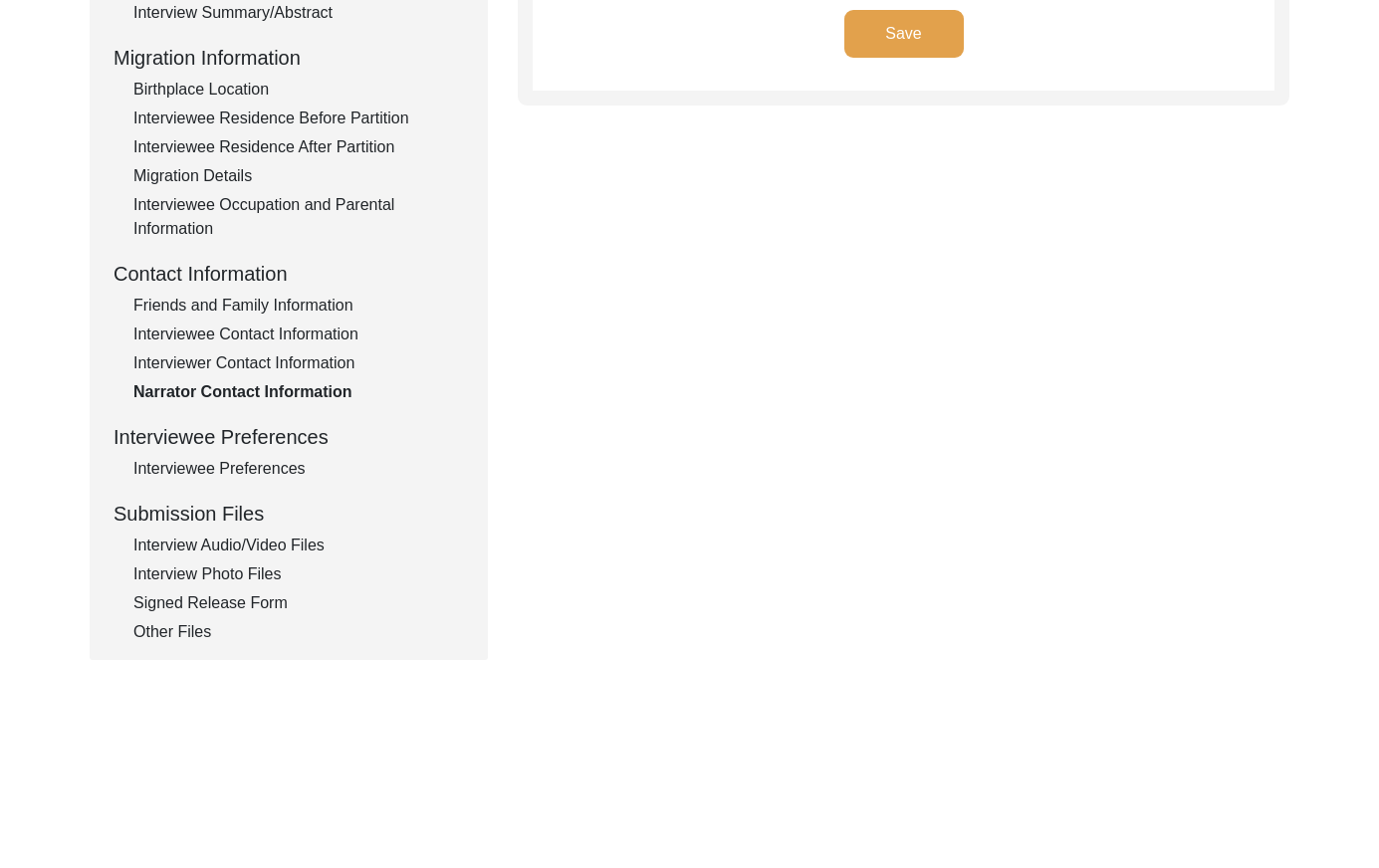 scroll, scrollTop: 545, scrollLeft: 0, axis: vertical 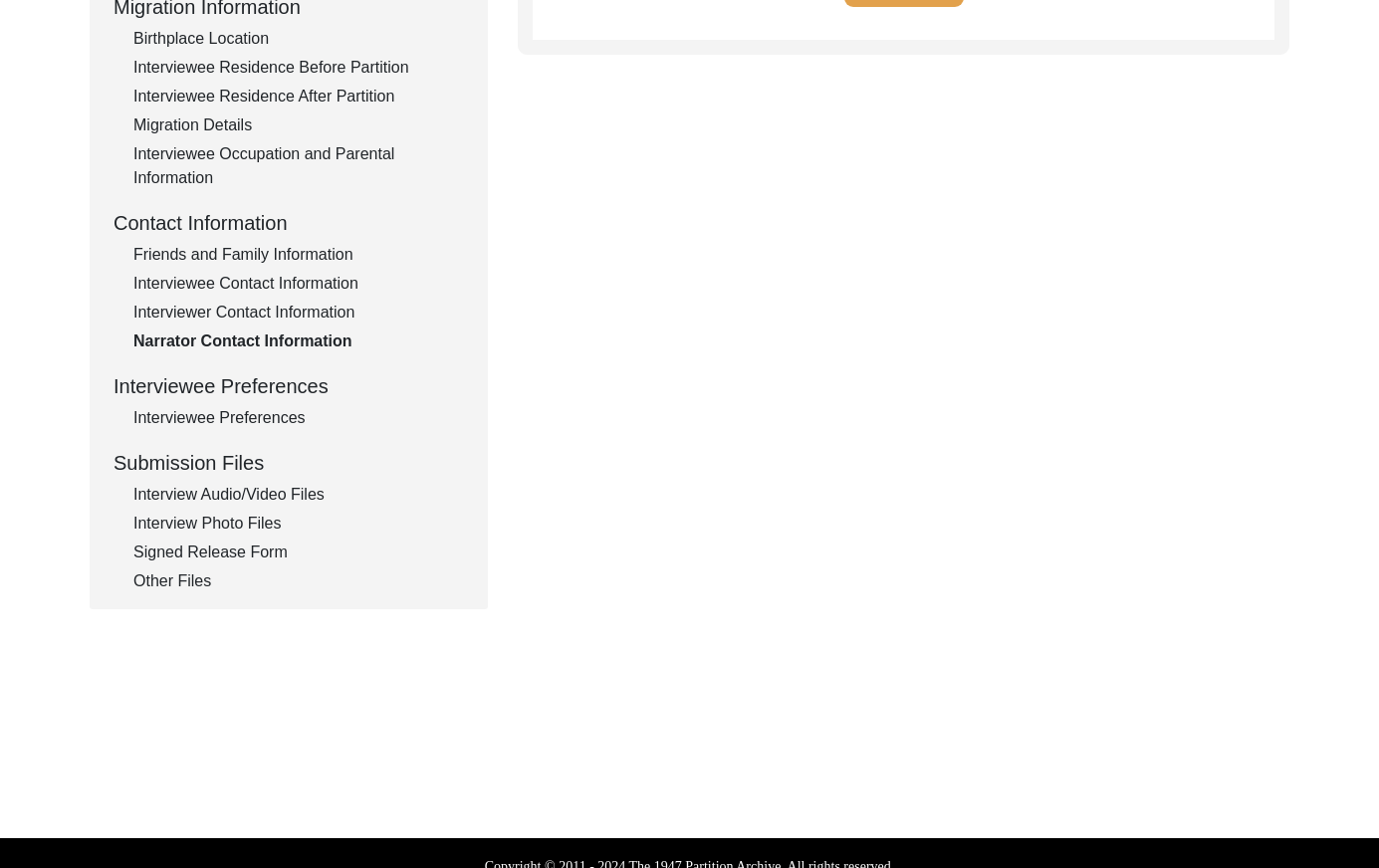 click on "Interviewee Preferences" 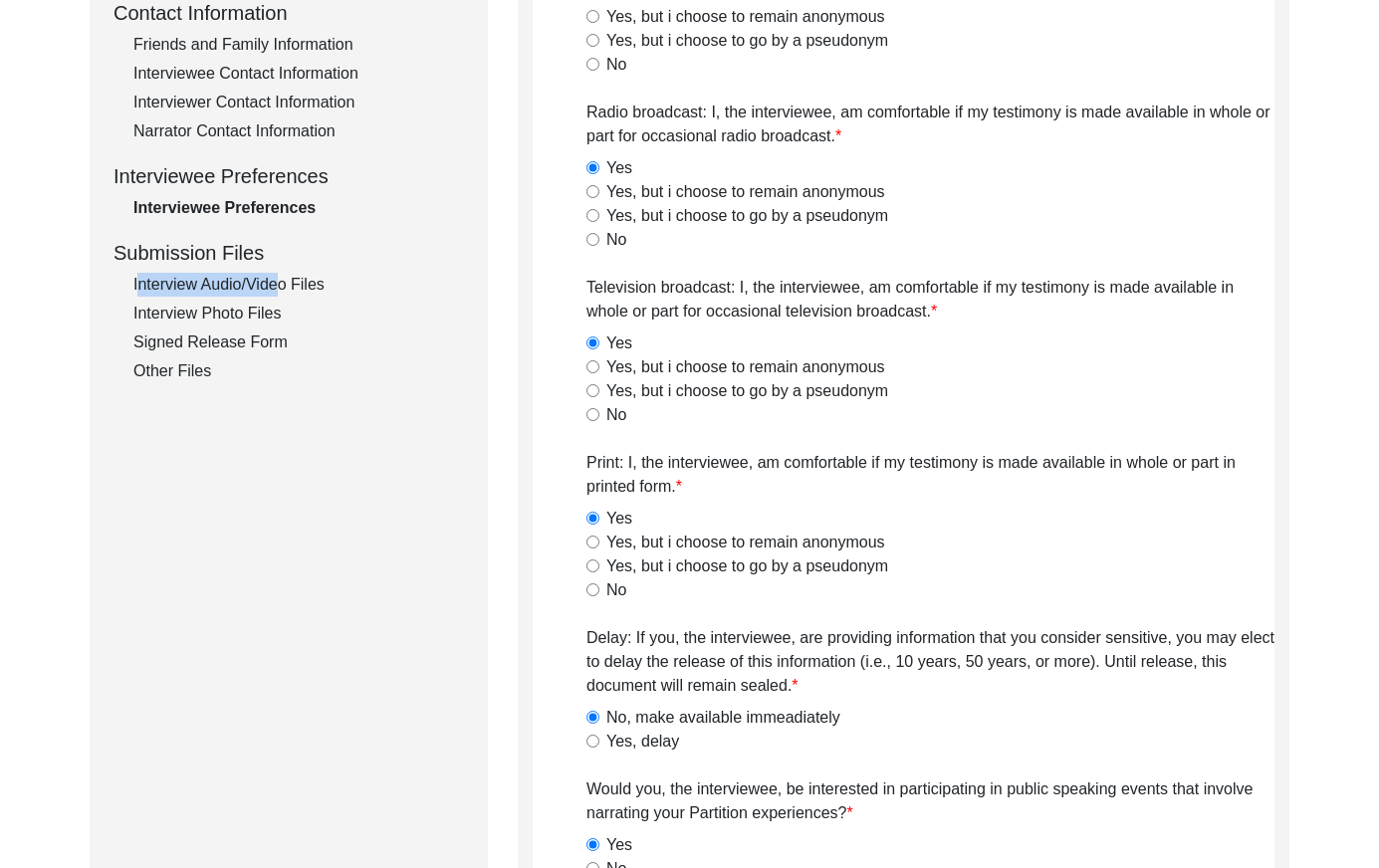 drag, startPoint x: 269, startPoint y: 273, endPoint x: 301, endPoint y: 284, distance: 33.83785 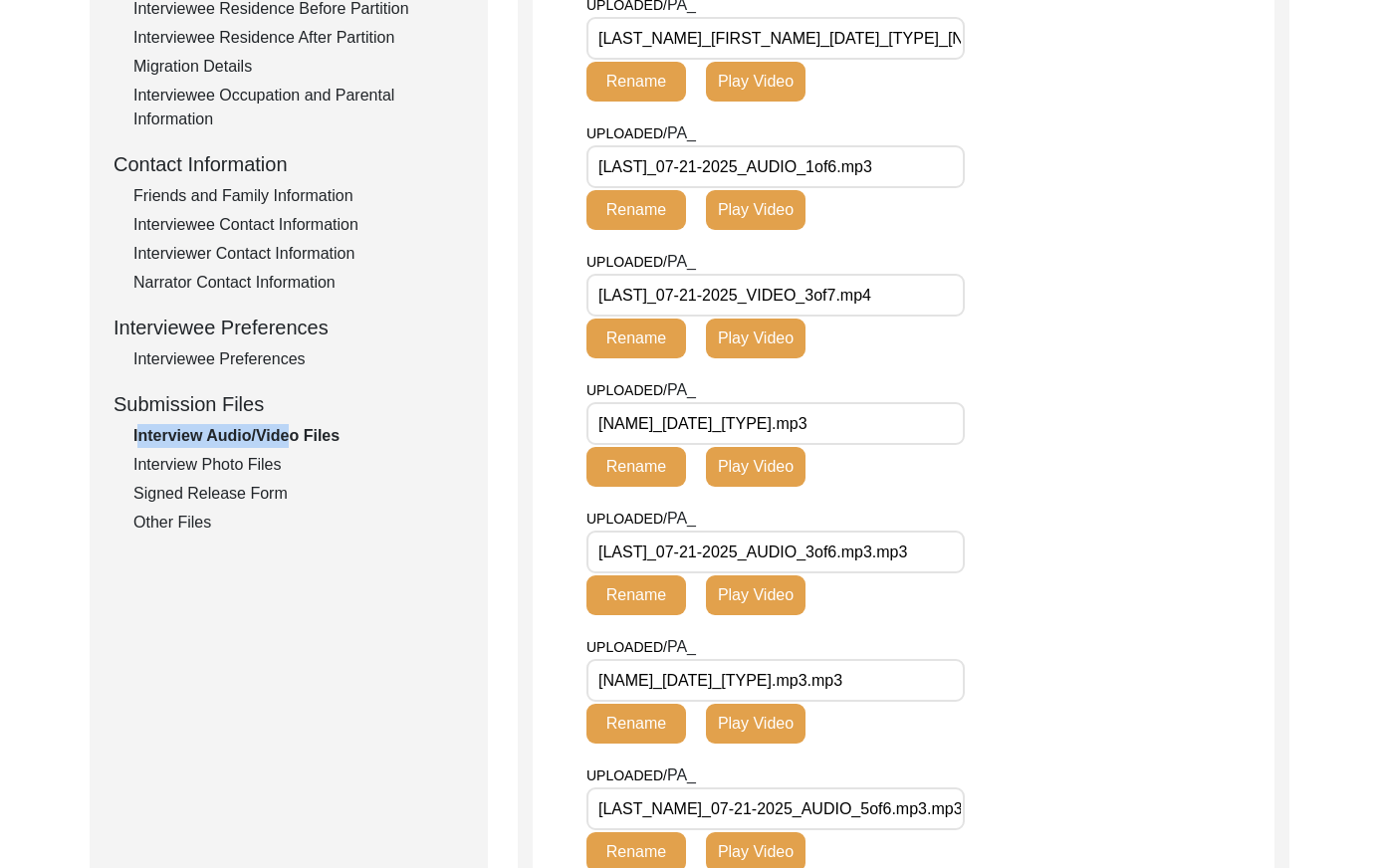 scroll, scrollTop: 564, scrollLeft: 0, axis: vertical 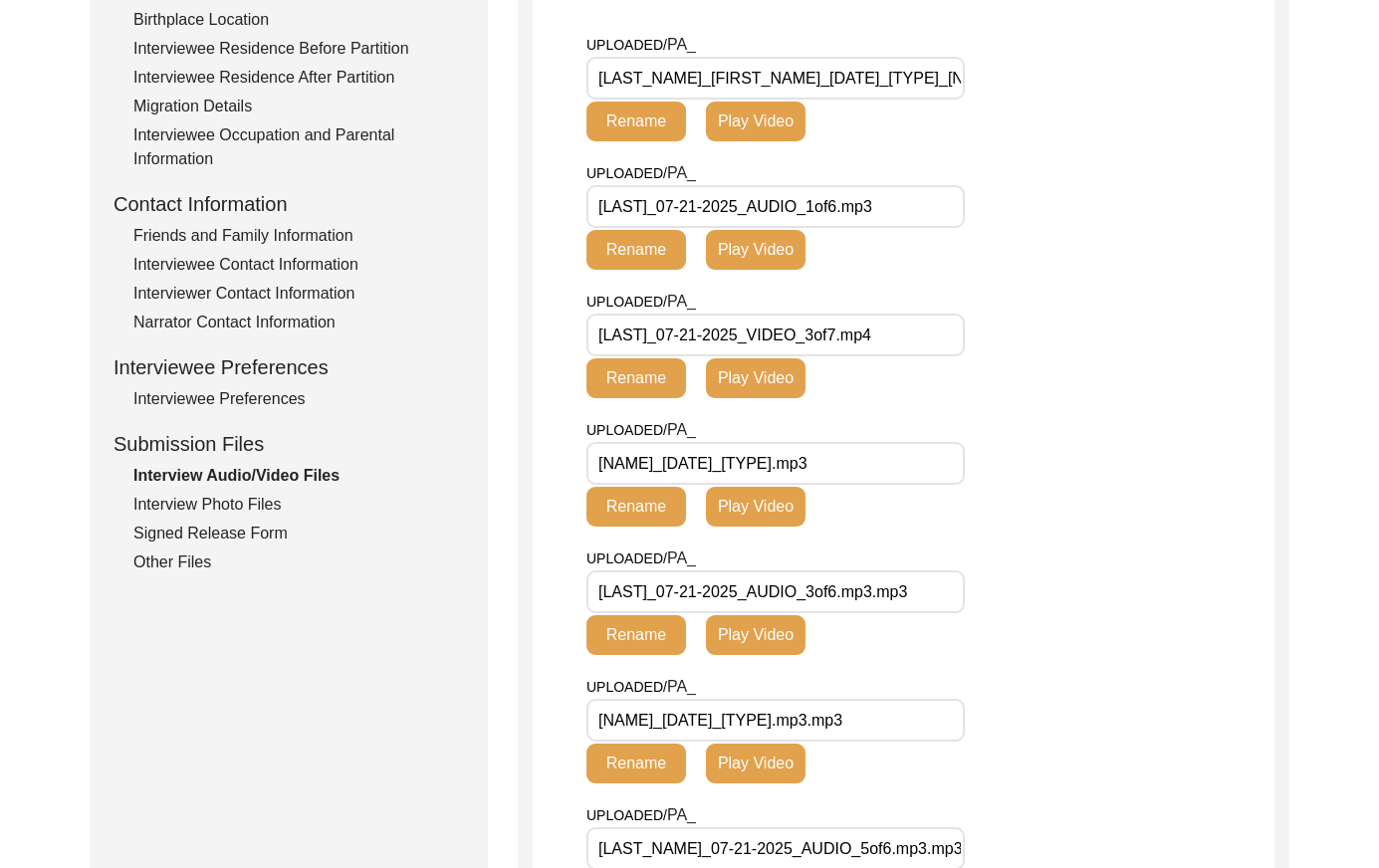 click on "Interview Photo Files" 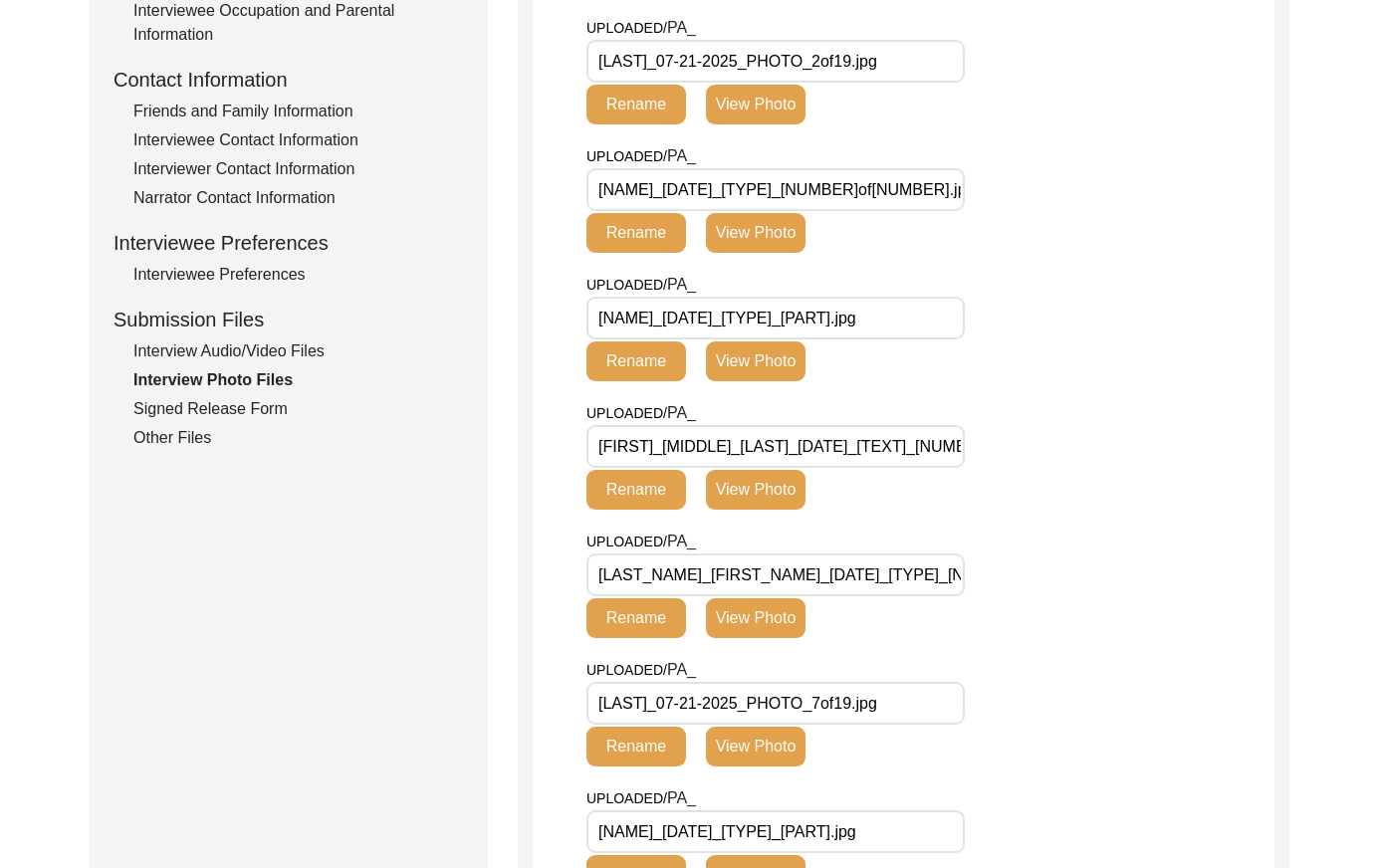scroll, scrollTop: 658, scrollLeft: 0, axis: vertical 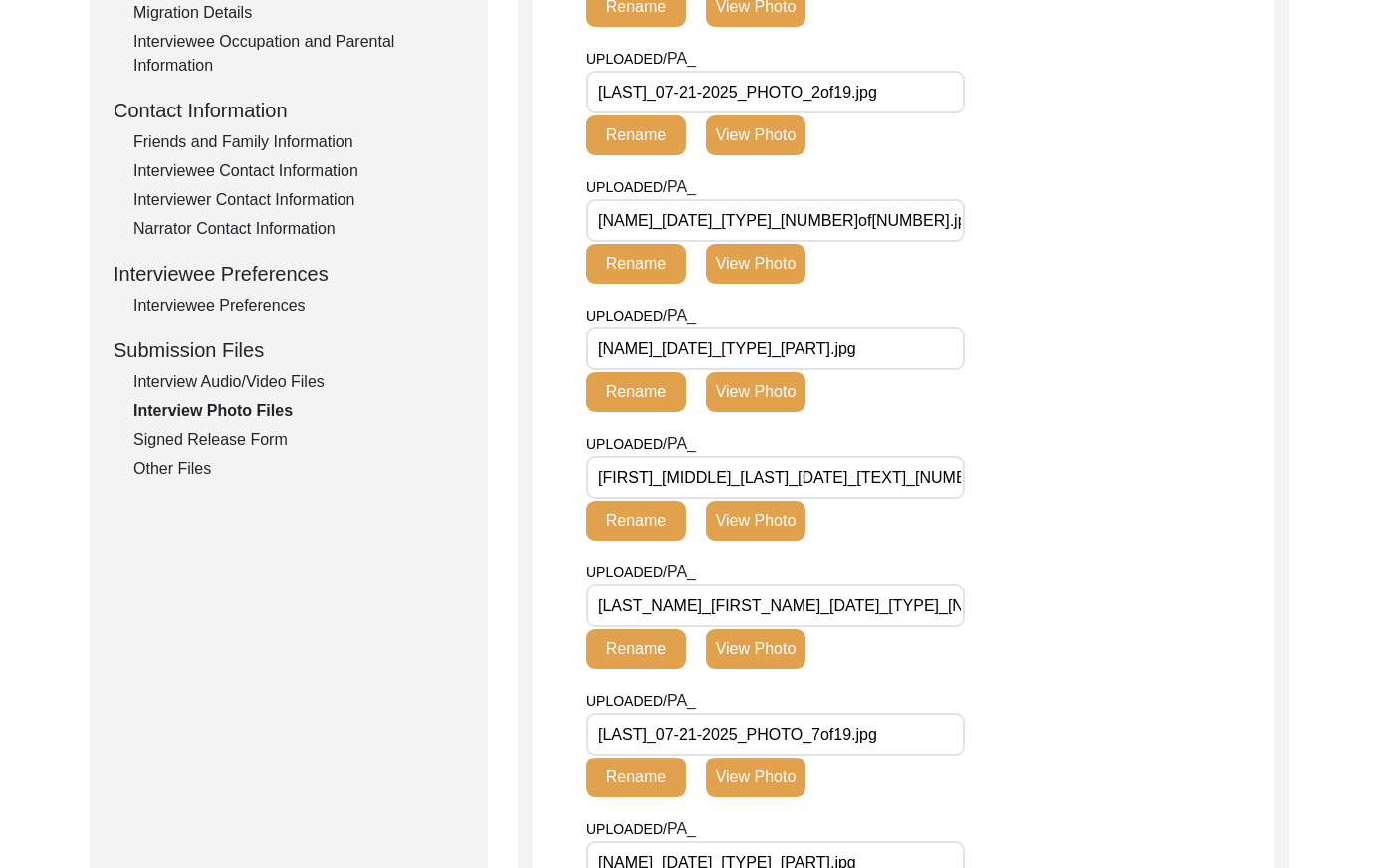 drag, startPoint x: 267, startPoint y: 445, endPoint x: 305, endPoint y: 438, distance: 38.63936 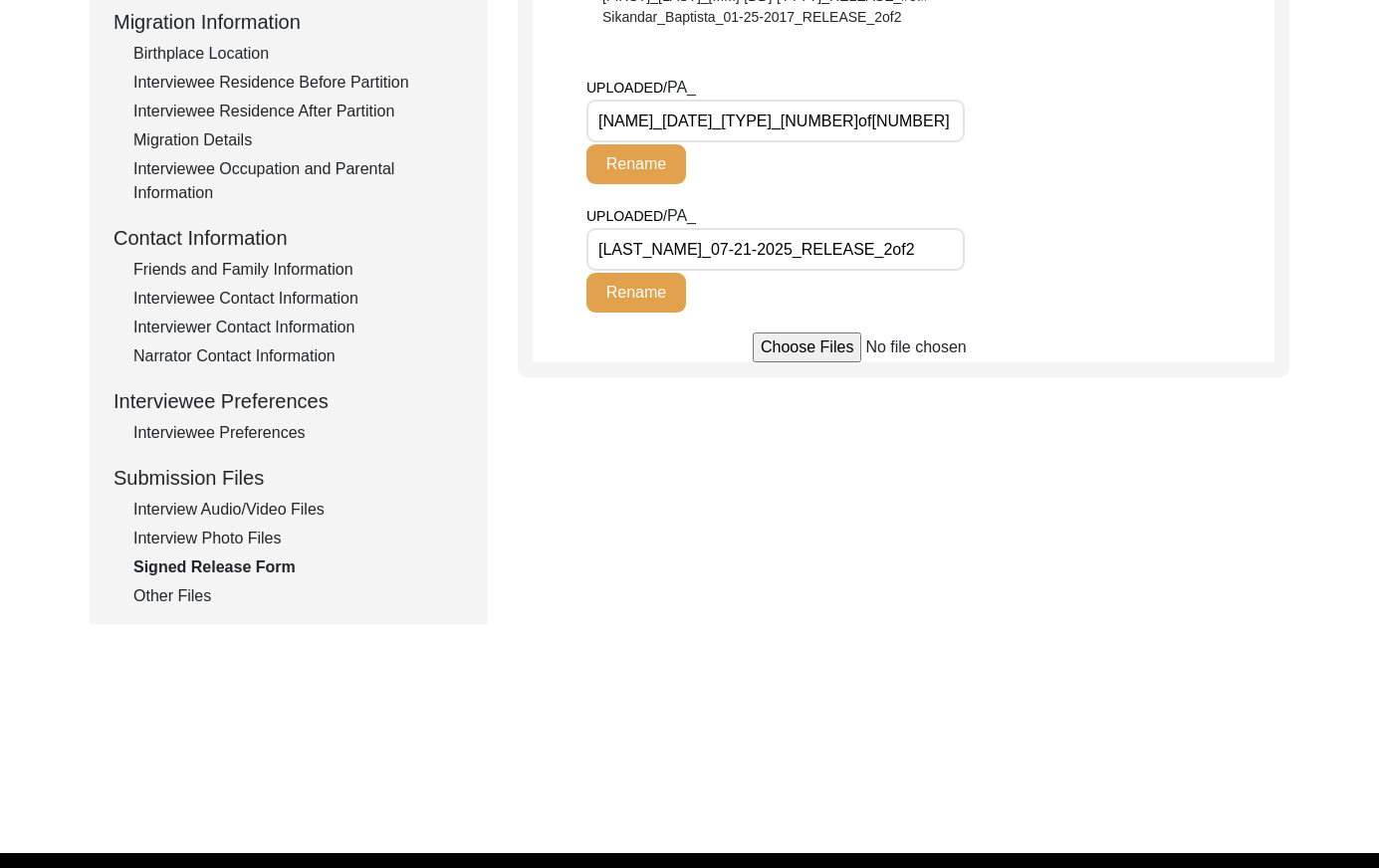scroll, scrollTop: 571, scrollLeft: 0, axis: vertical 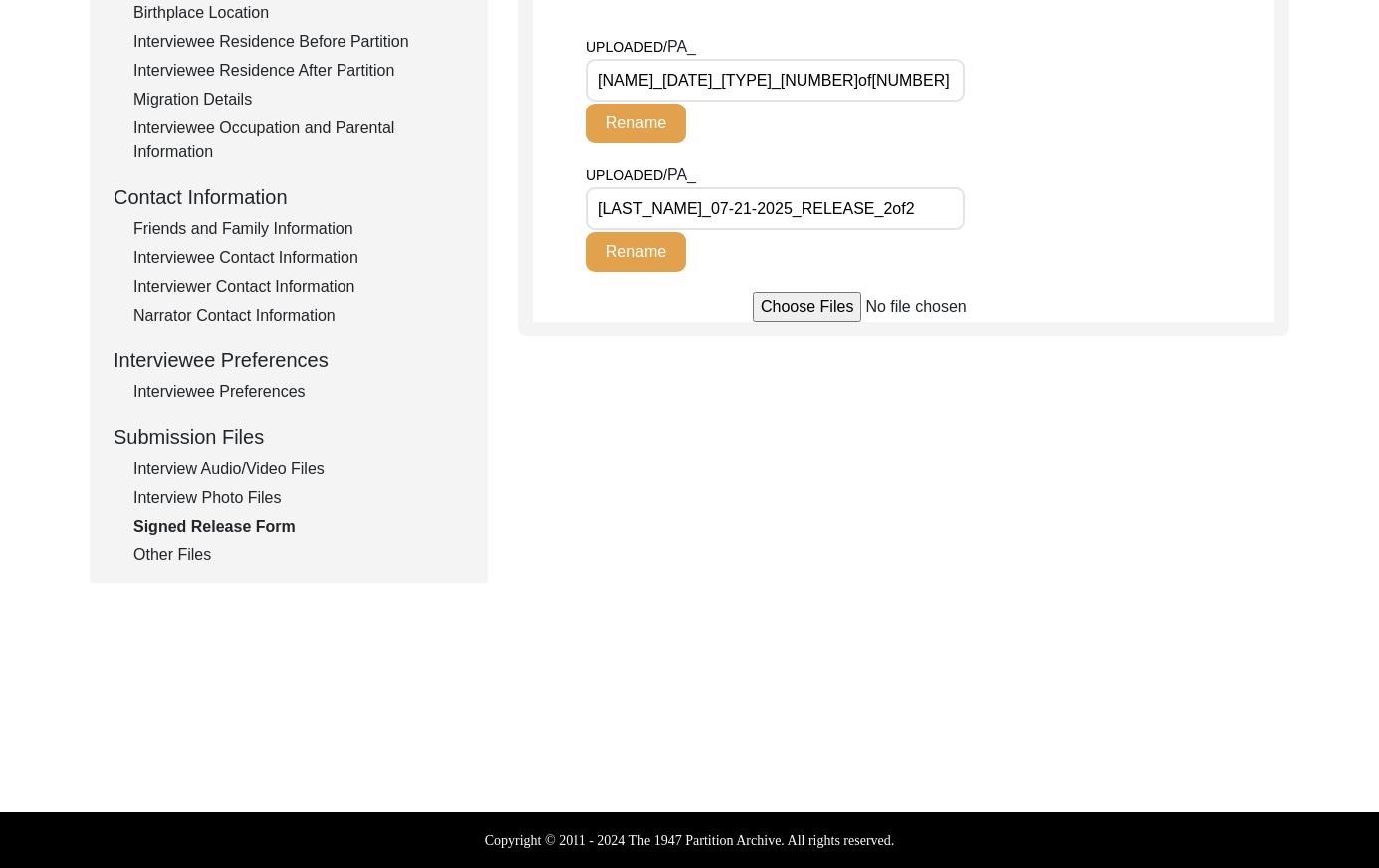 drag, startPoint x: 151, startPoint y: 553, endPoint x: 294, endPoint y: 540, distance: 143.58969 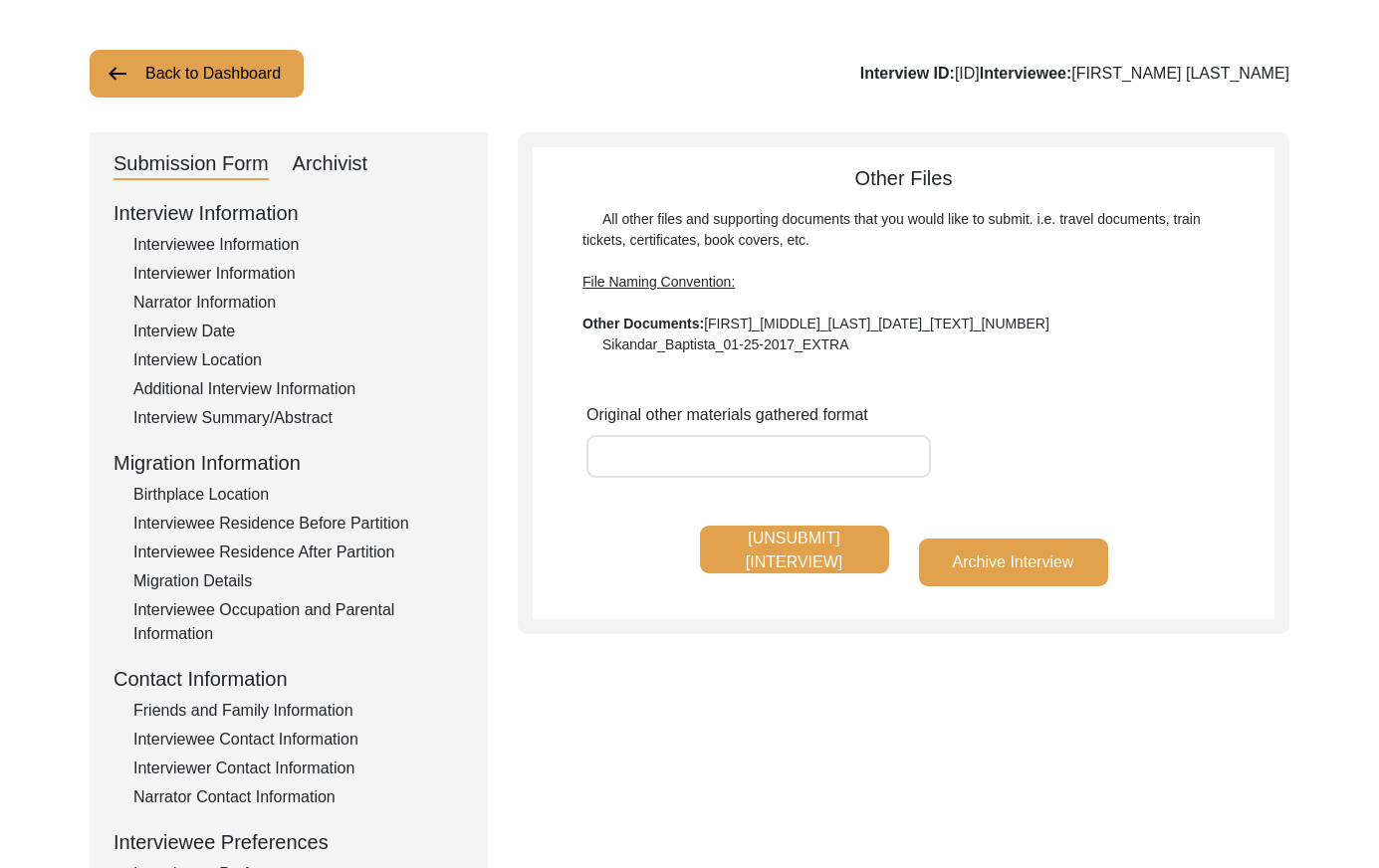 scroll, scrollTop: 55, scrollLeft: 0, axis: vertical 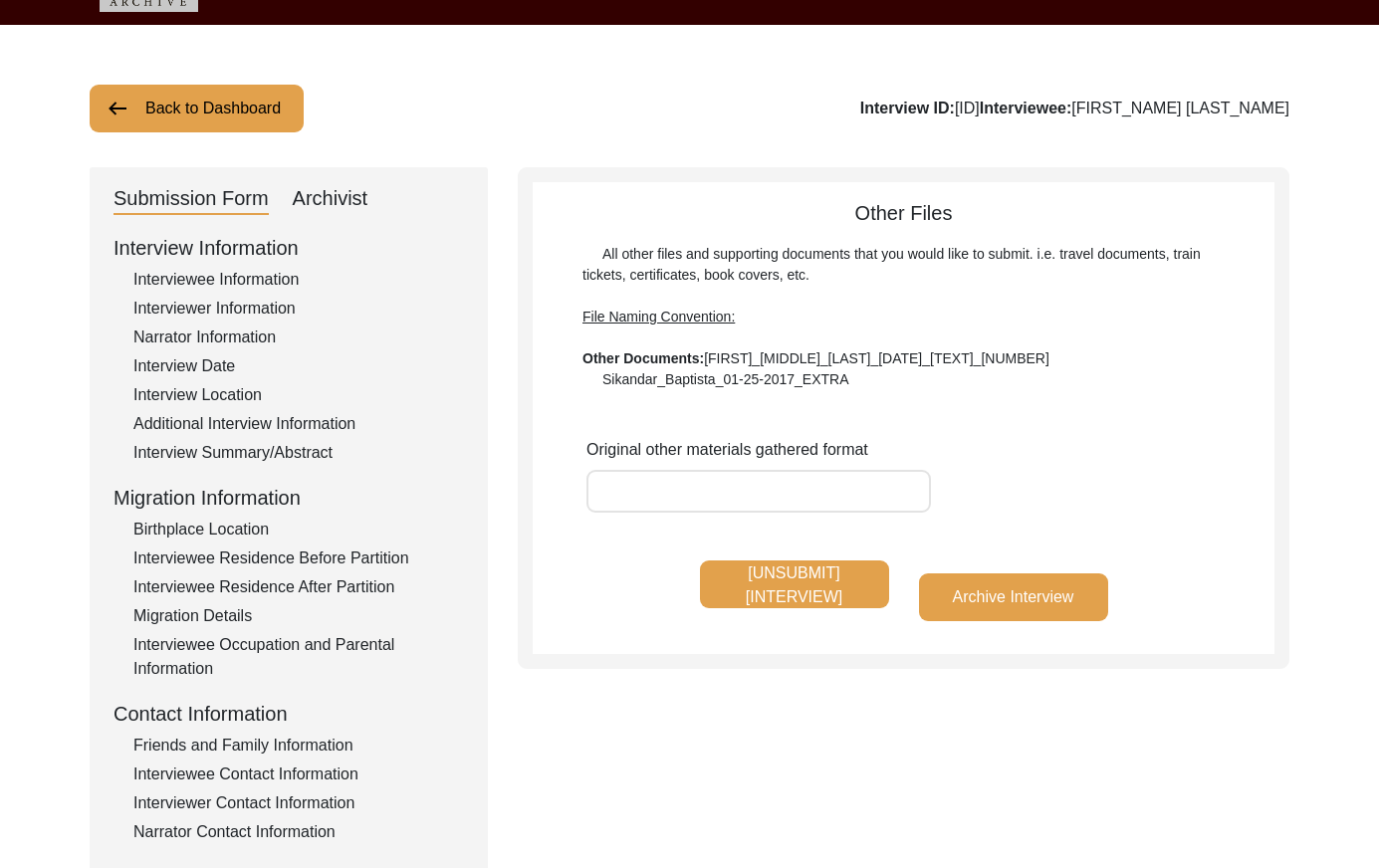 drag, startPoint x: 217, startPoint y: 307, endPoint x: 422, endPoint y: 303, distance: 205.03902 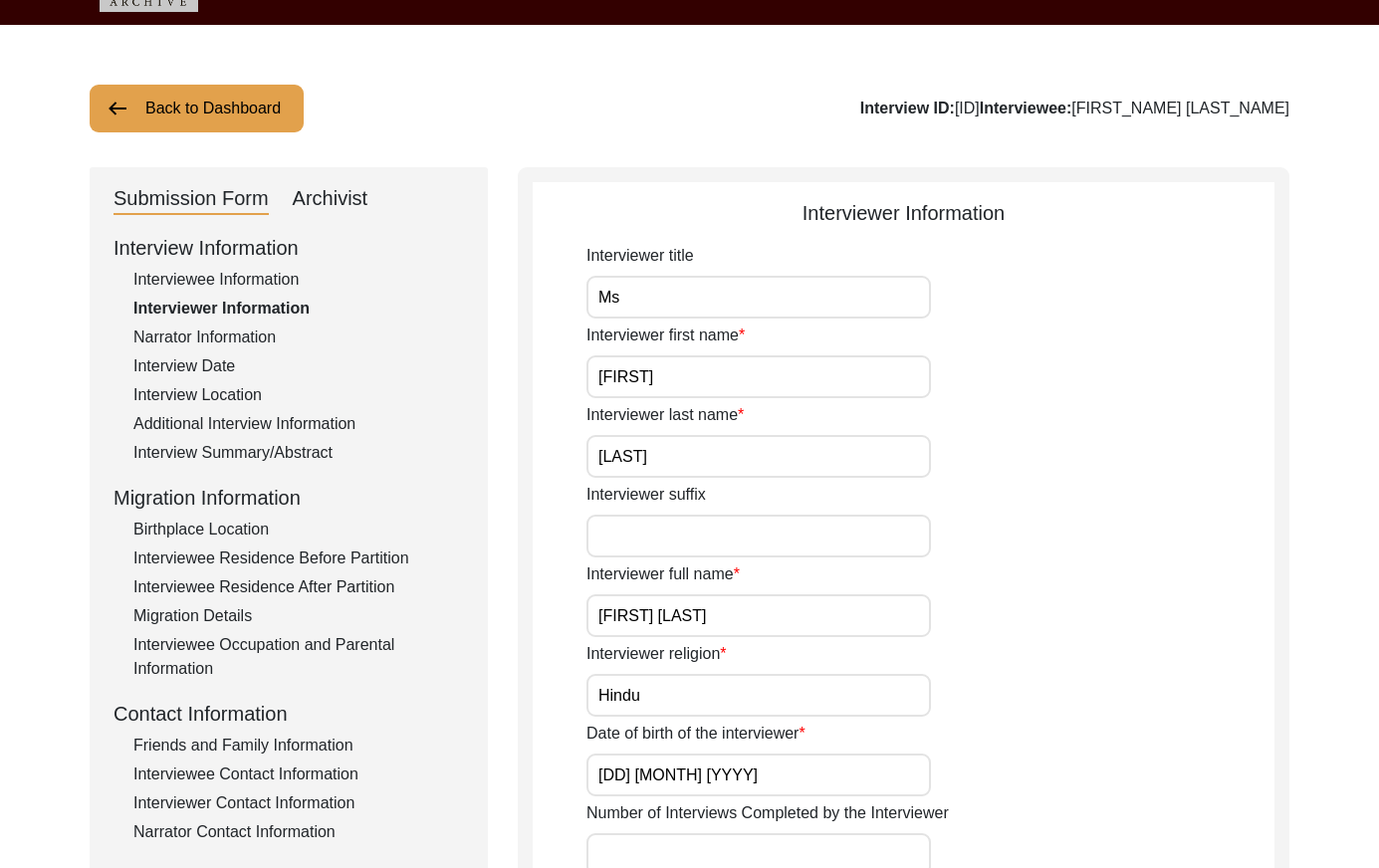 click on "[FIRST] [LAST]" at bounding box center (759, 615) 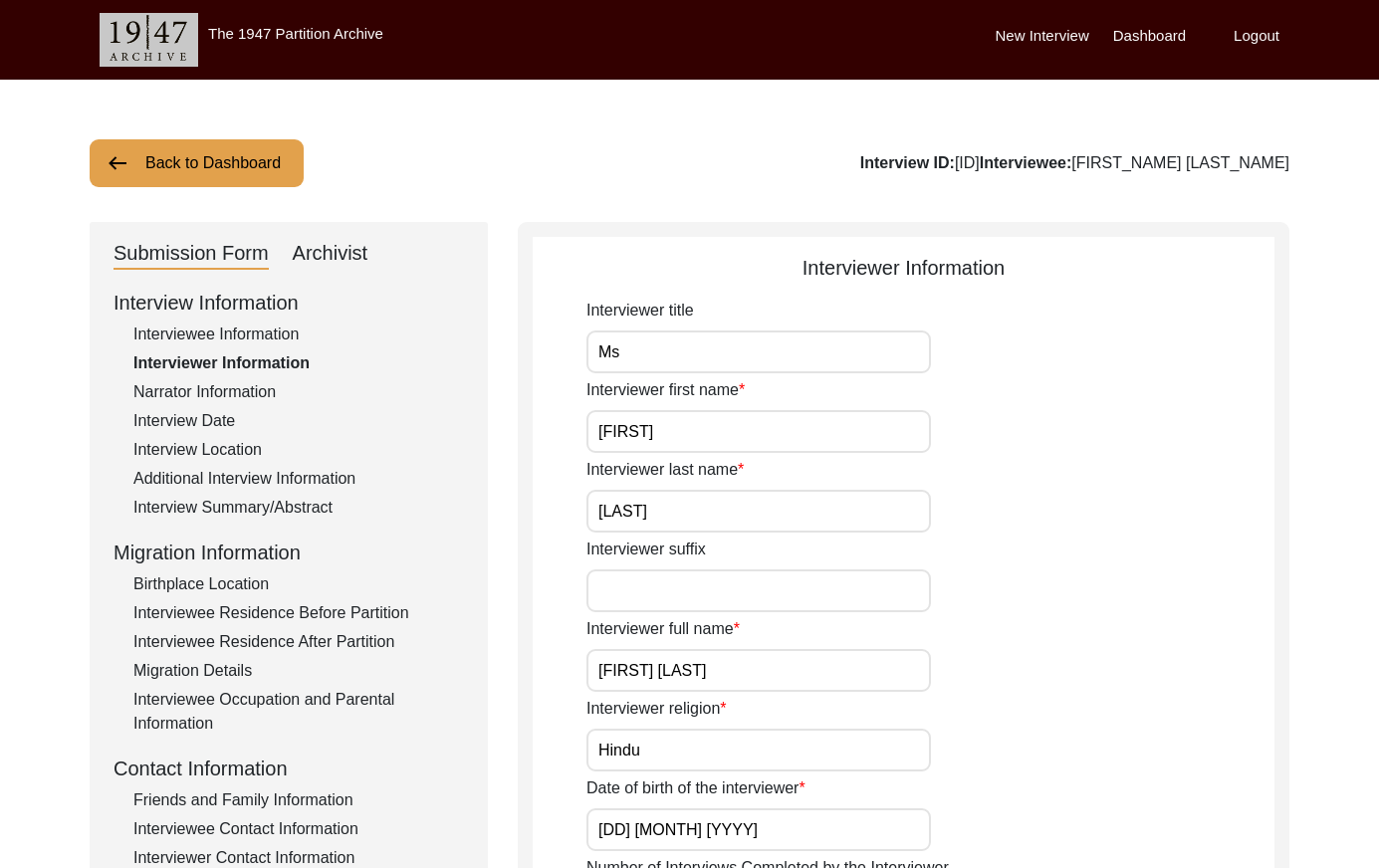 click on "Back to Dashboard" 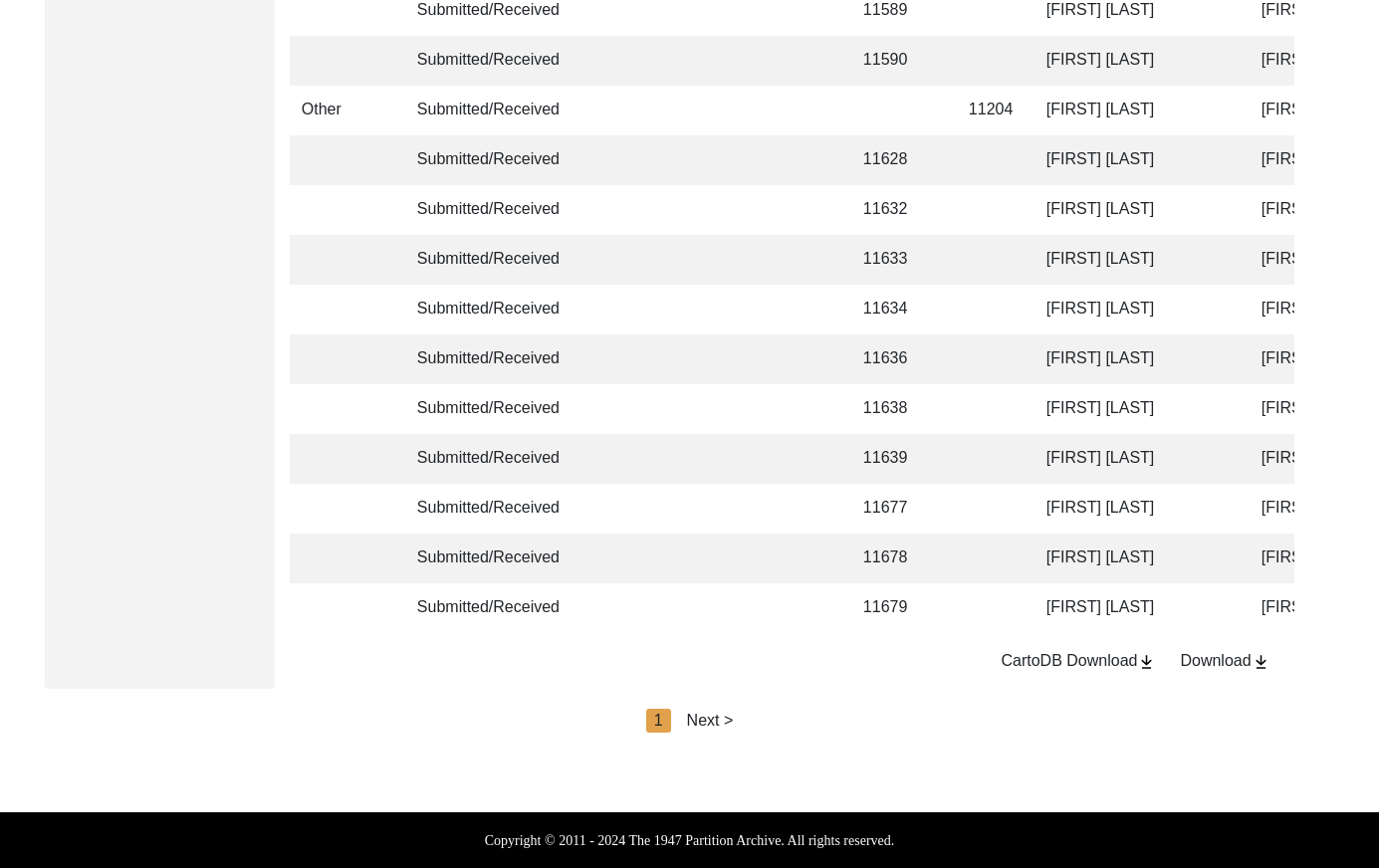 scroll, scrollTop: 4696, scrollLeft: 0, axis: vertical 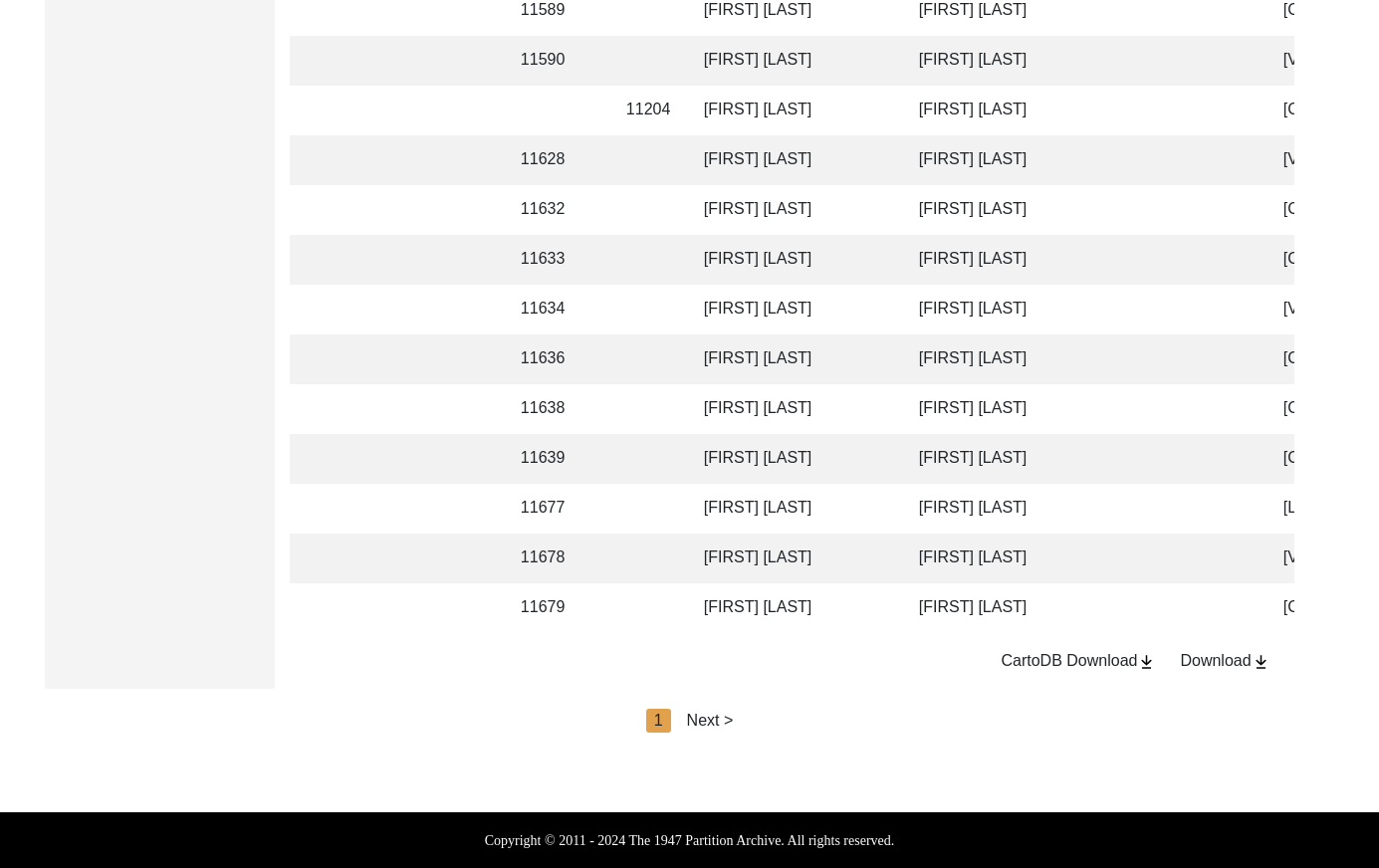 click on "Next >" 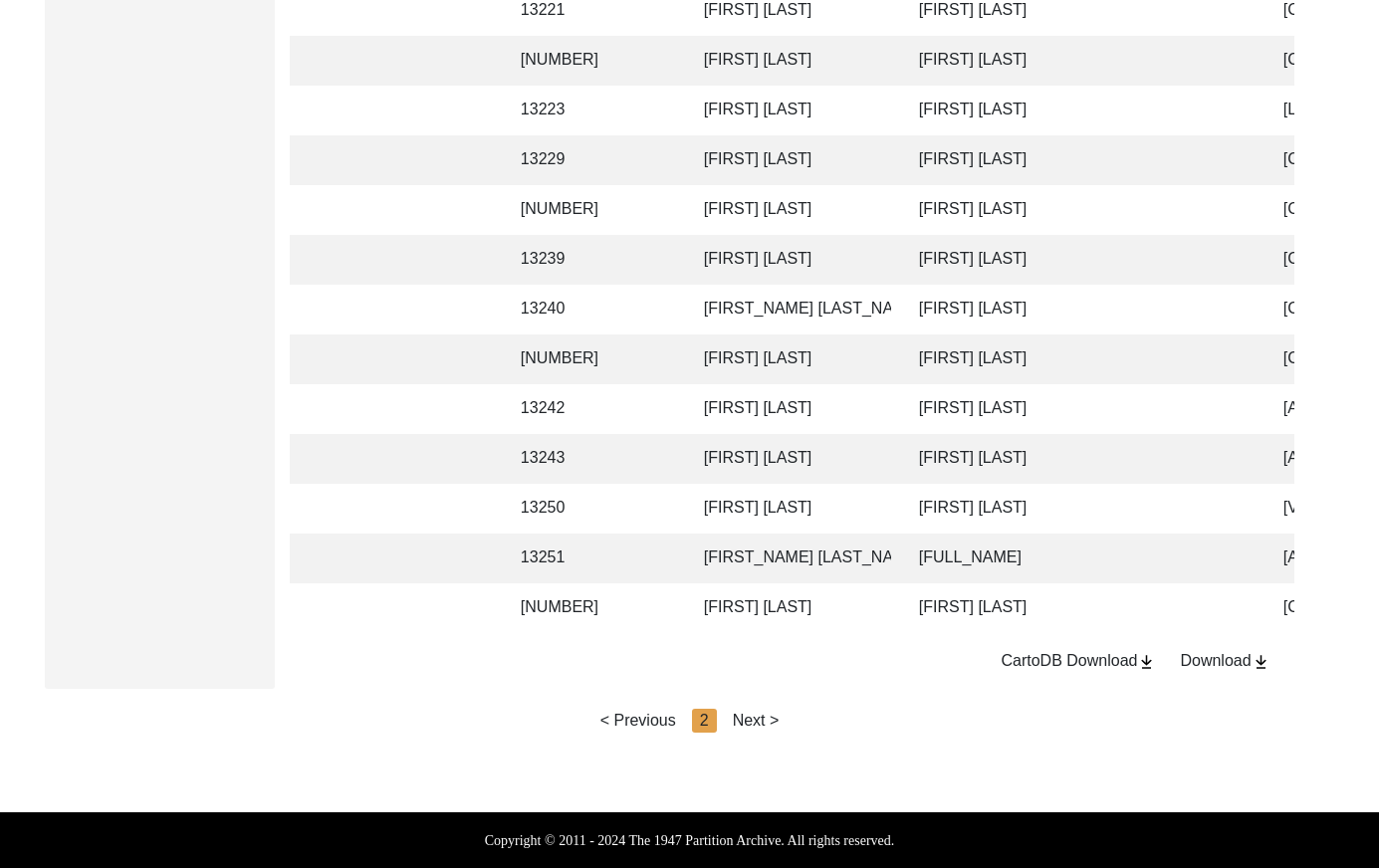 click on "Next >" 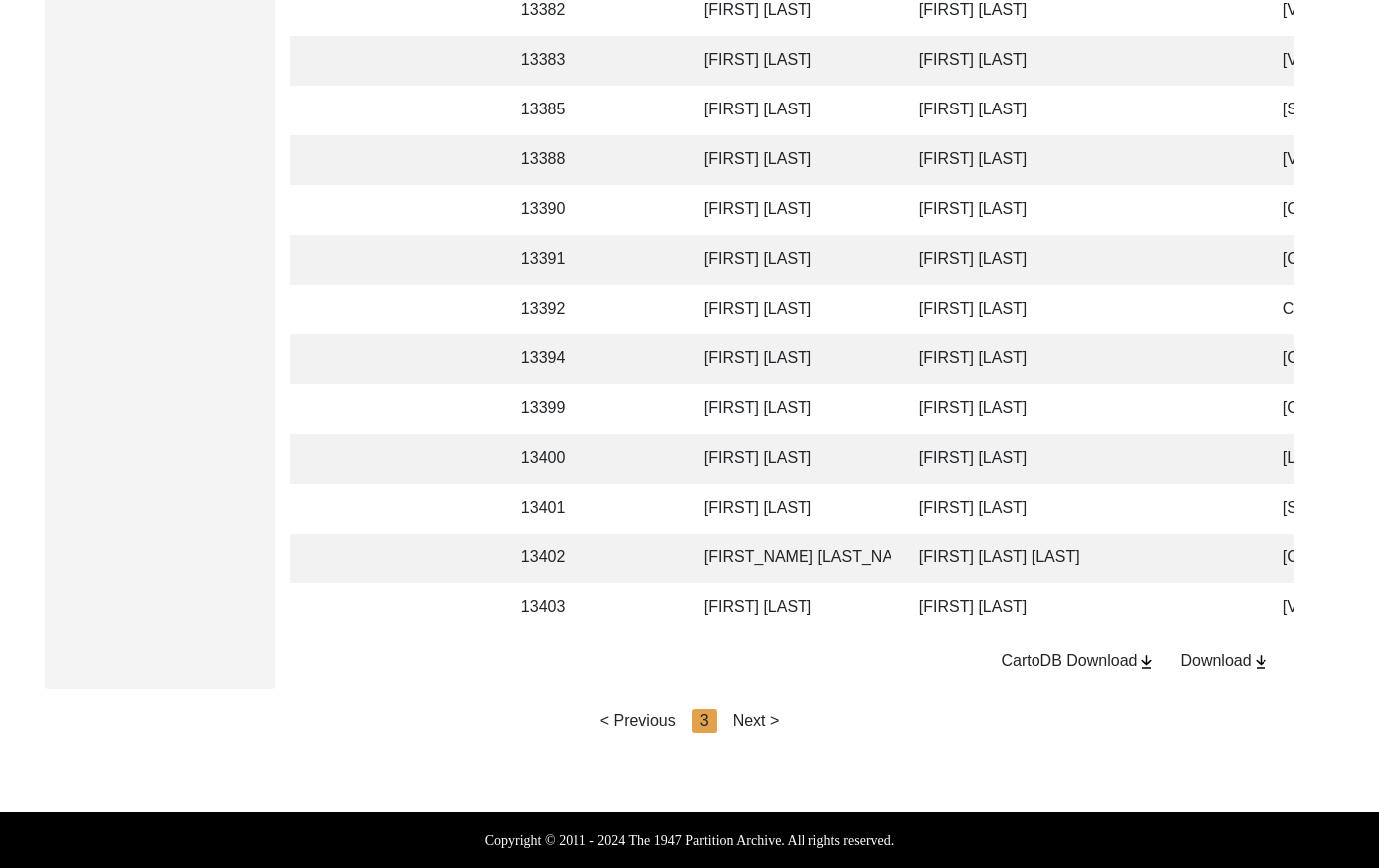 click on "Next >" 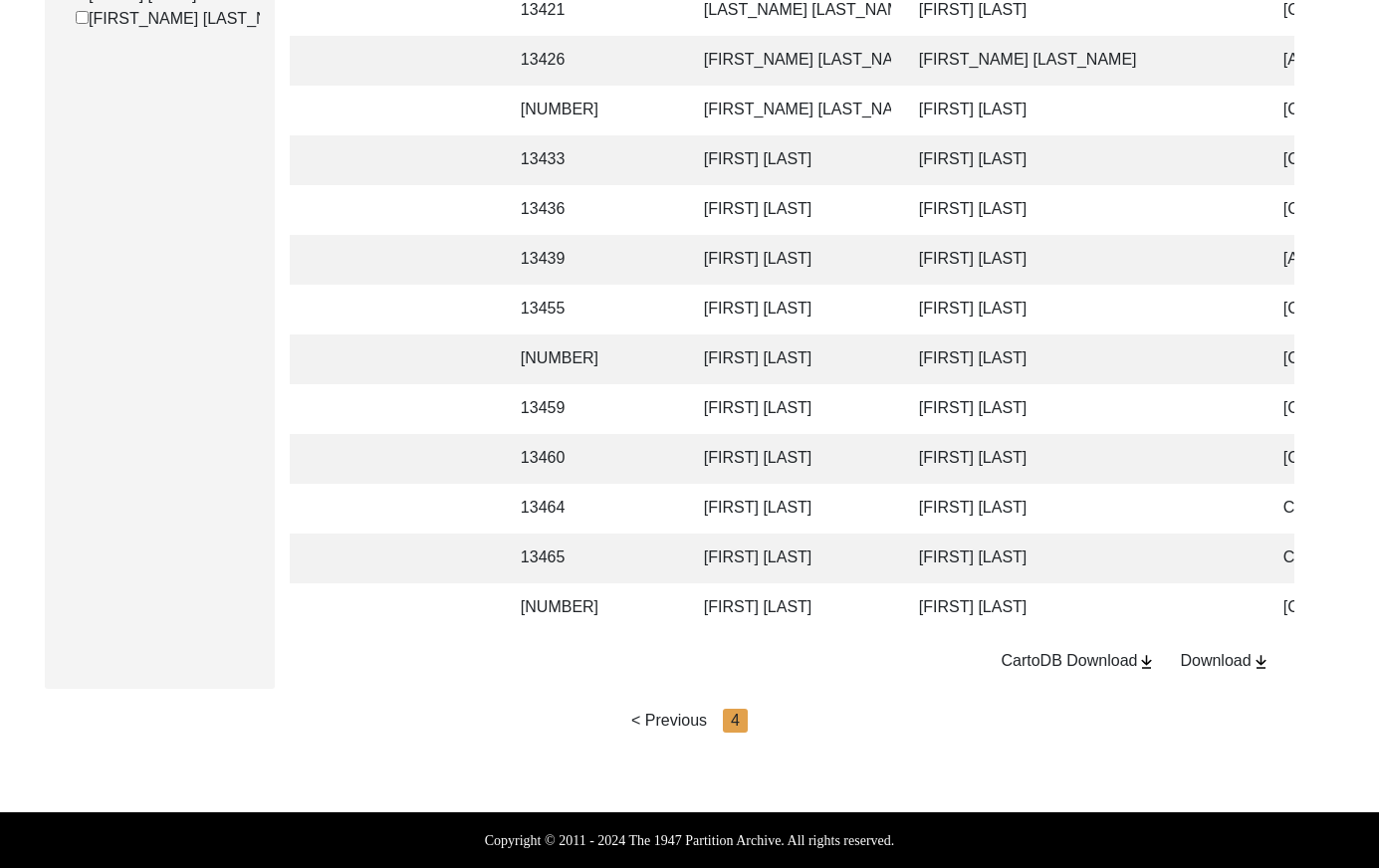 scroll, scrollTop: 1020, scrollLeft: 0, axis: vertical 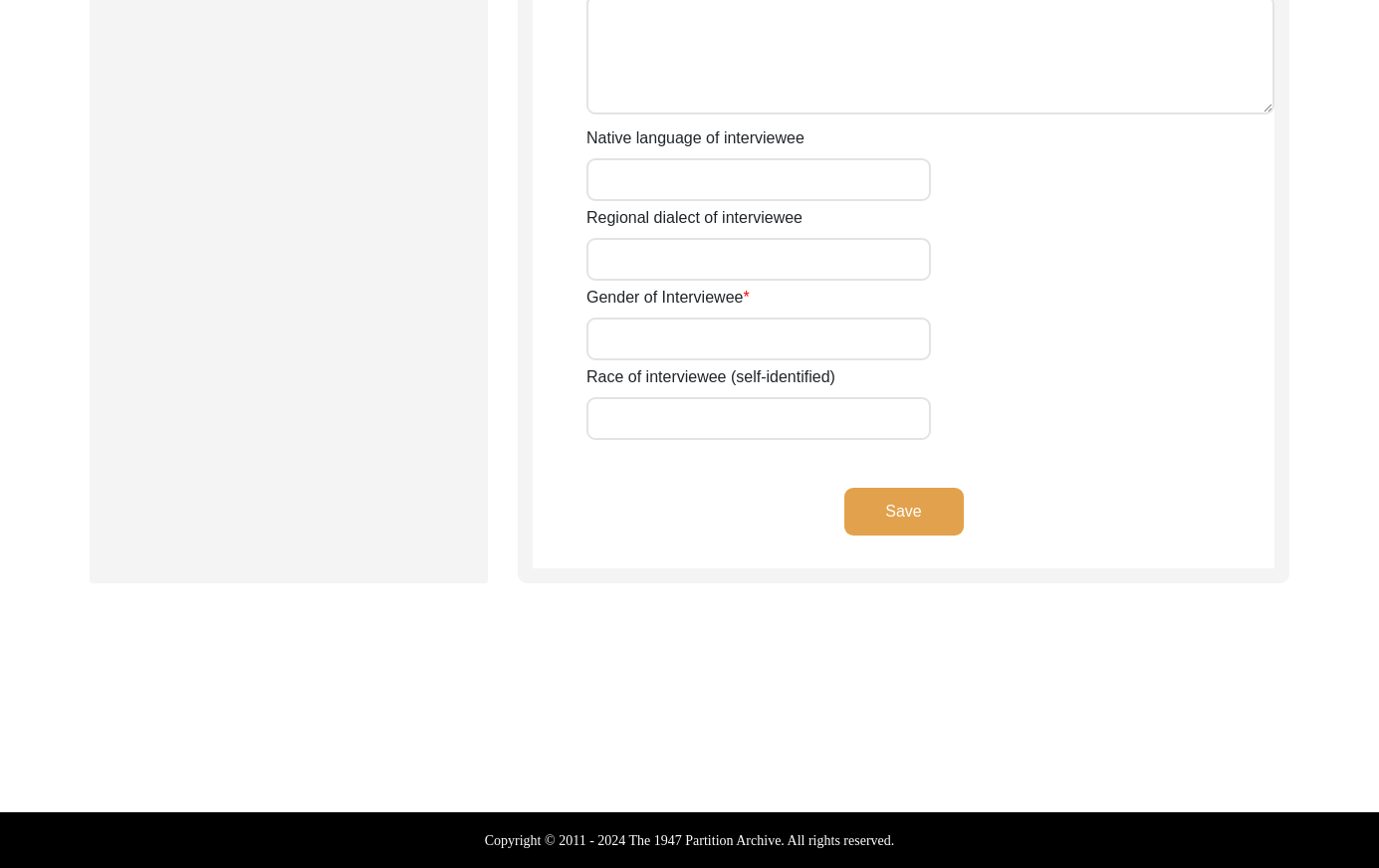 type on ""Unfolding Past: A Story of Erasure, Resistance and Reincarnation"" 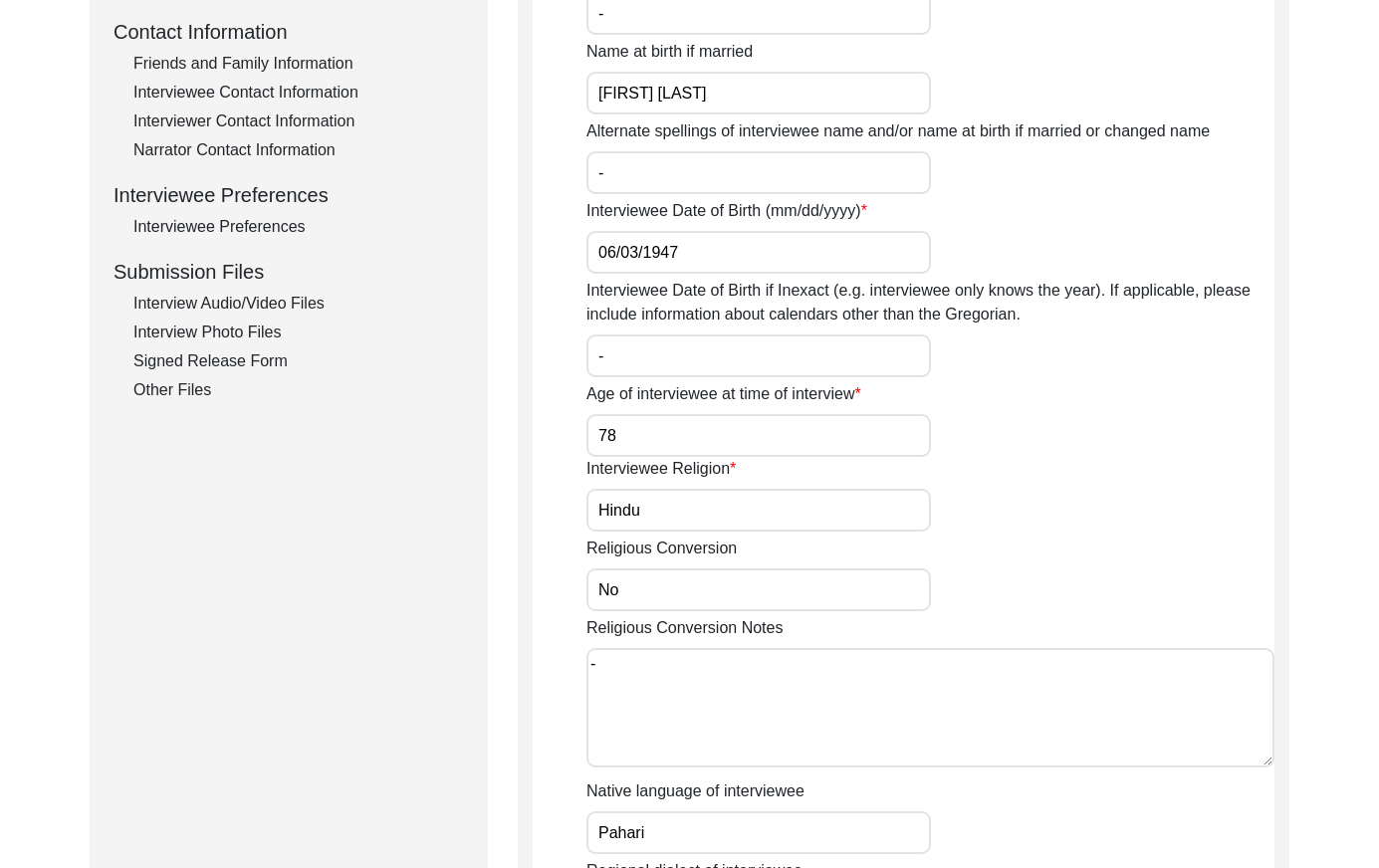 scroll, scrollTop: 0, scrollLeft: 0, axis: both 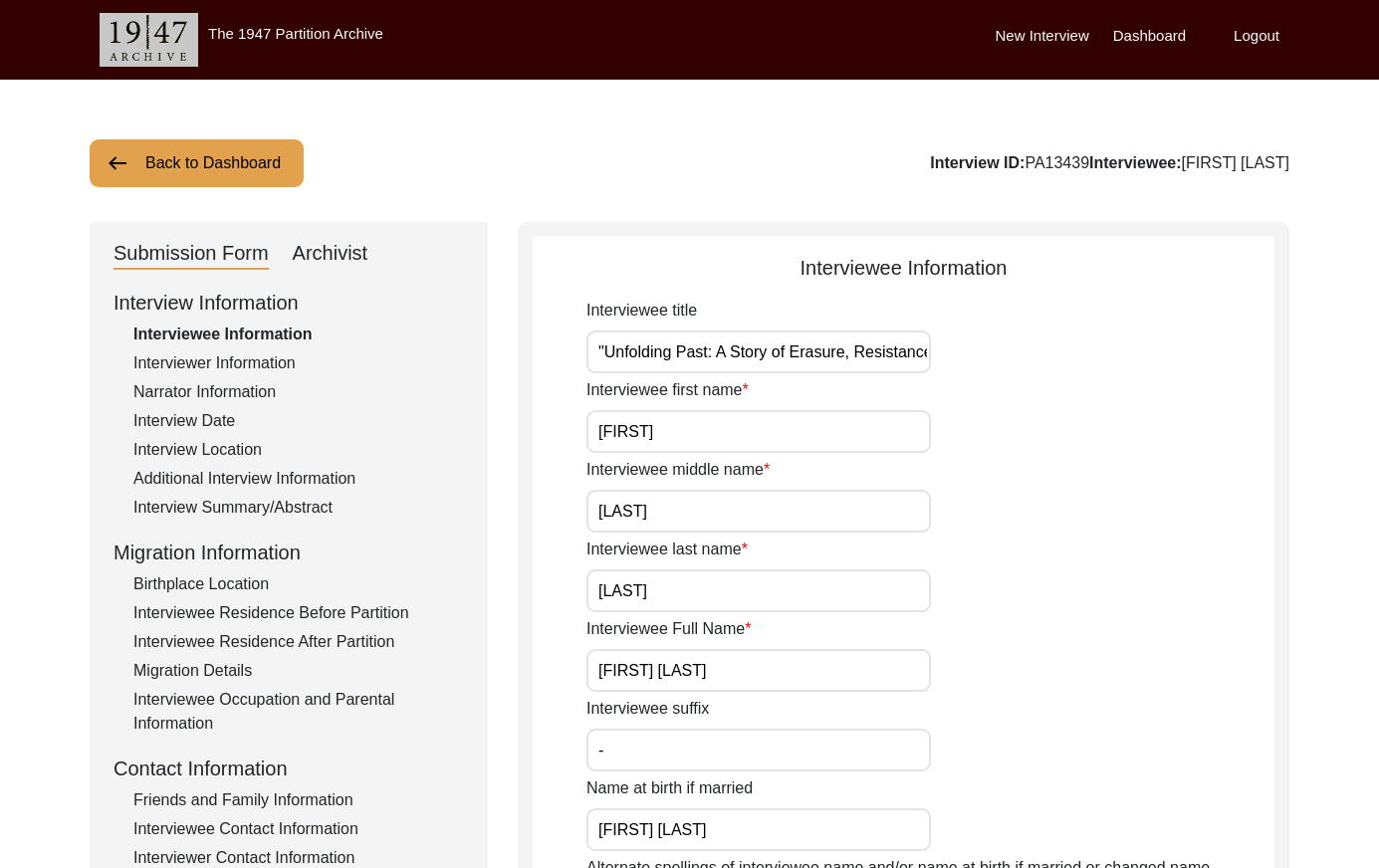 drag, startPoint x: 1035, startPoint y: 160, endPoint x: 999, endPoint y: 157, distance: 36.12478 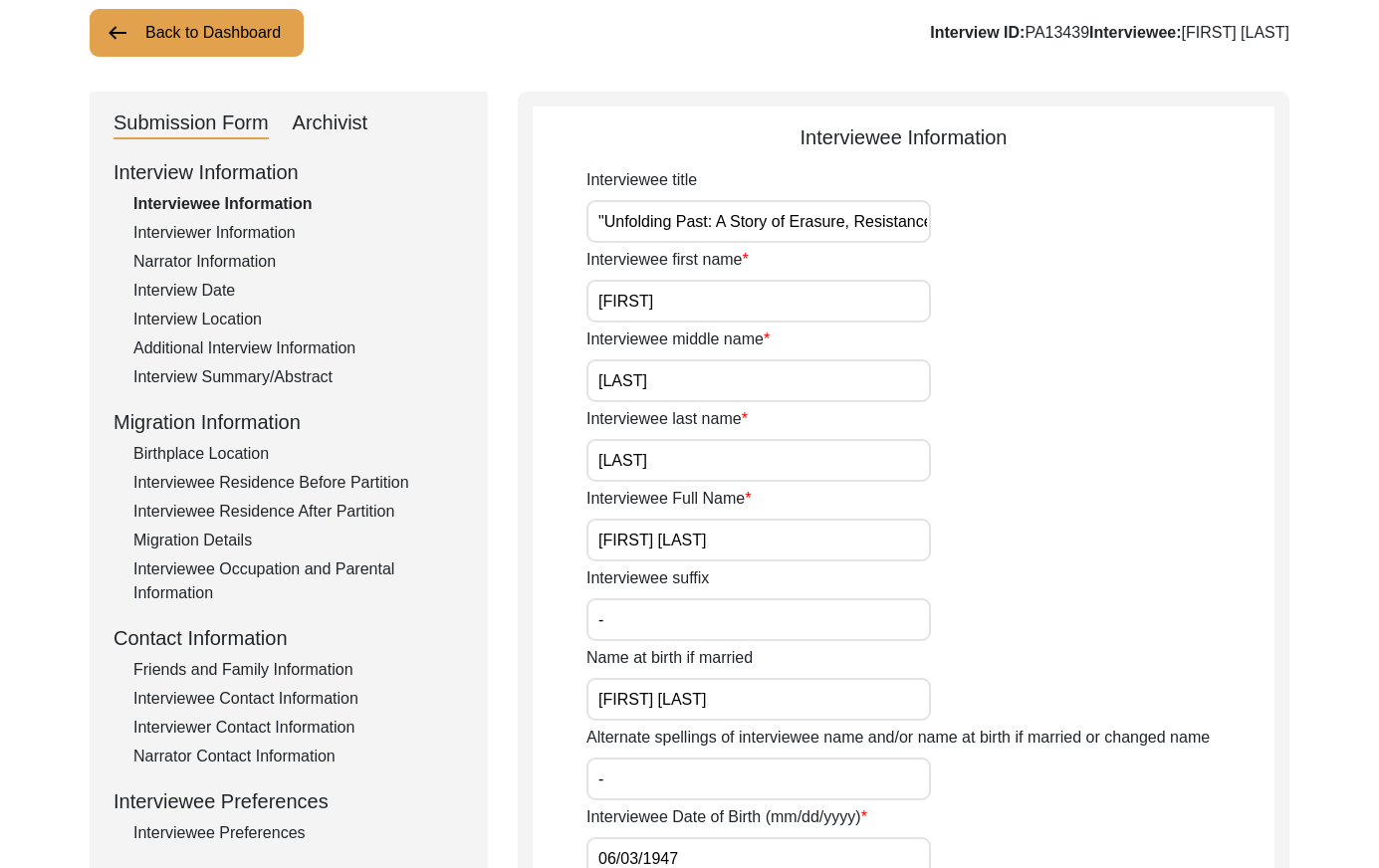 scroll, scrollTop: 136, scrollLeft: 0, axis: vertical 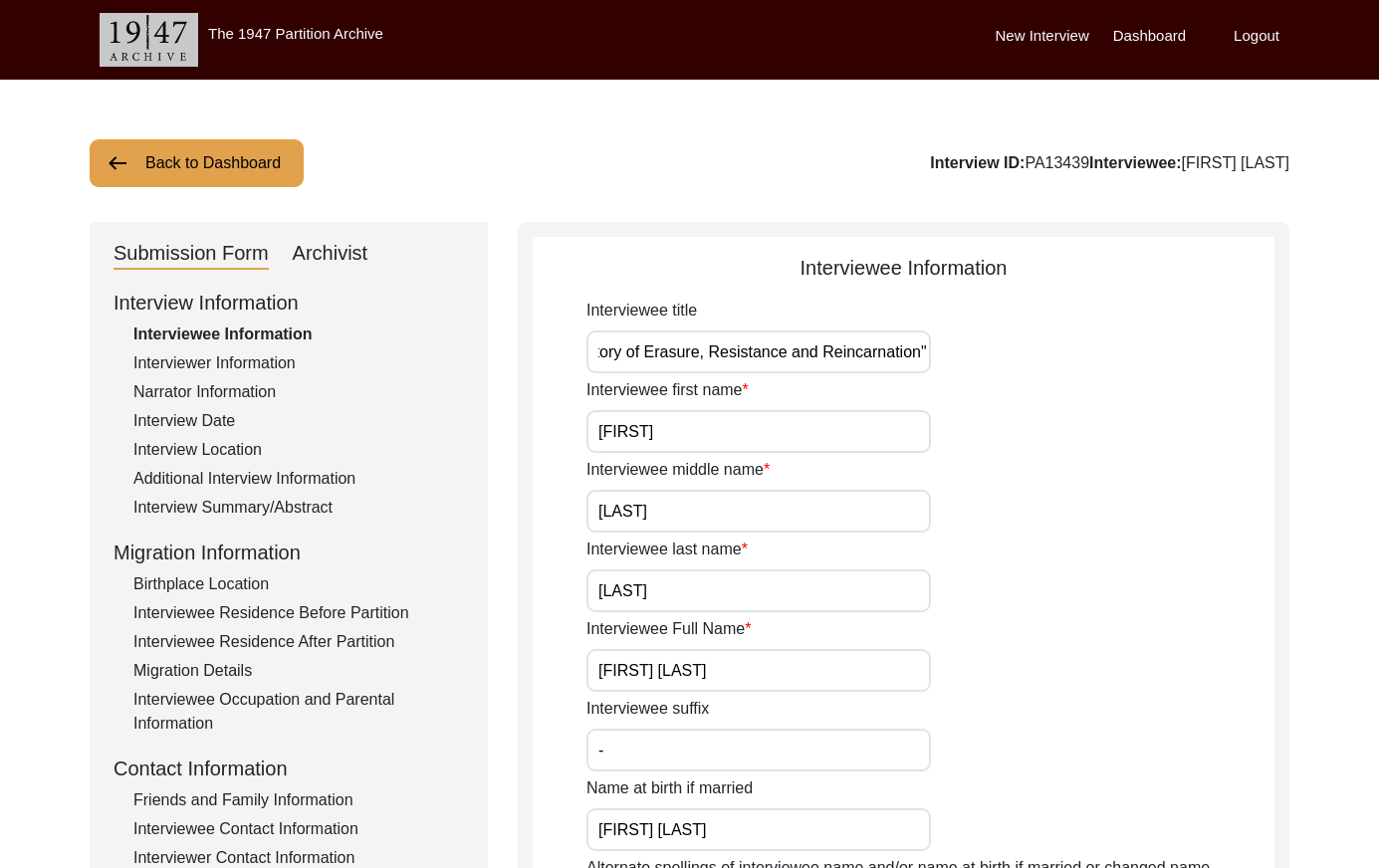 click on "Interviewer Information" 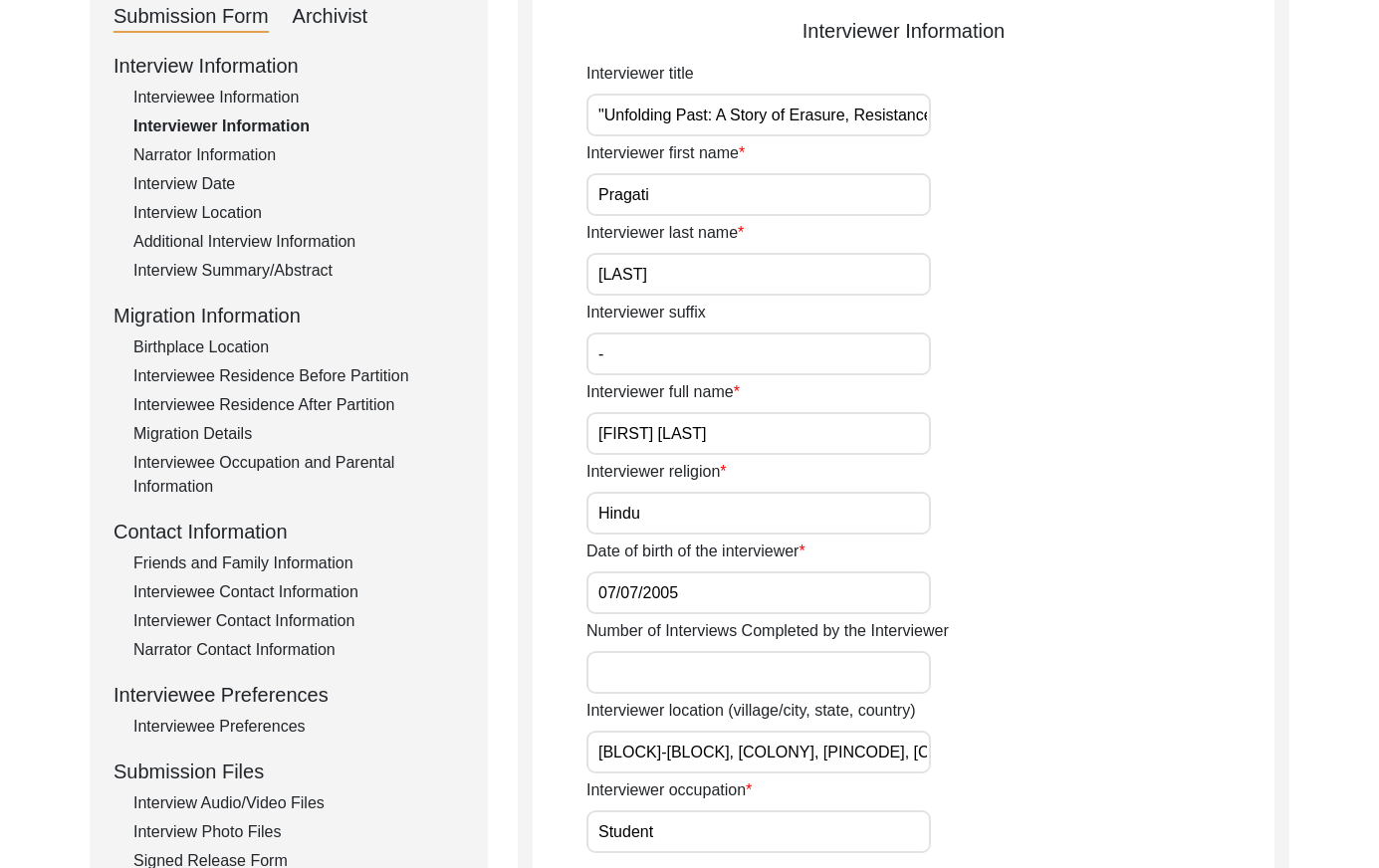scroll, scrollTop: 0, scrollLeft: 0, axis: both 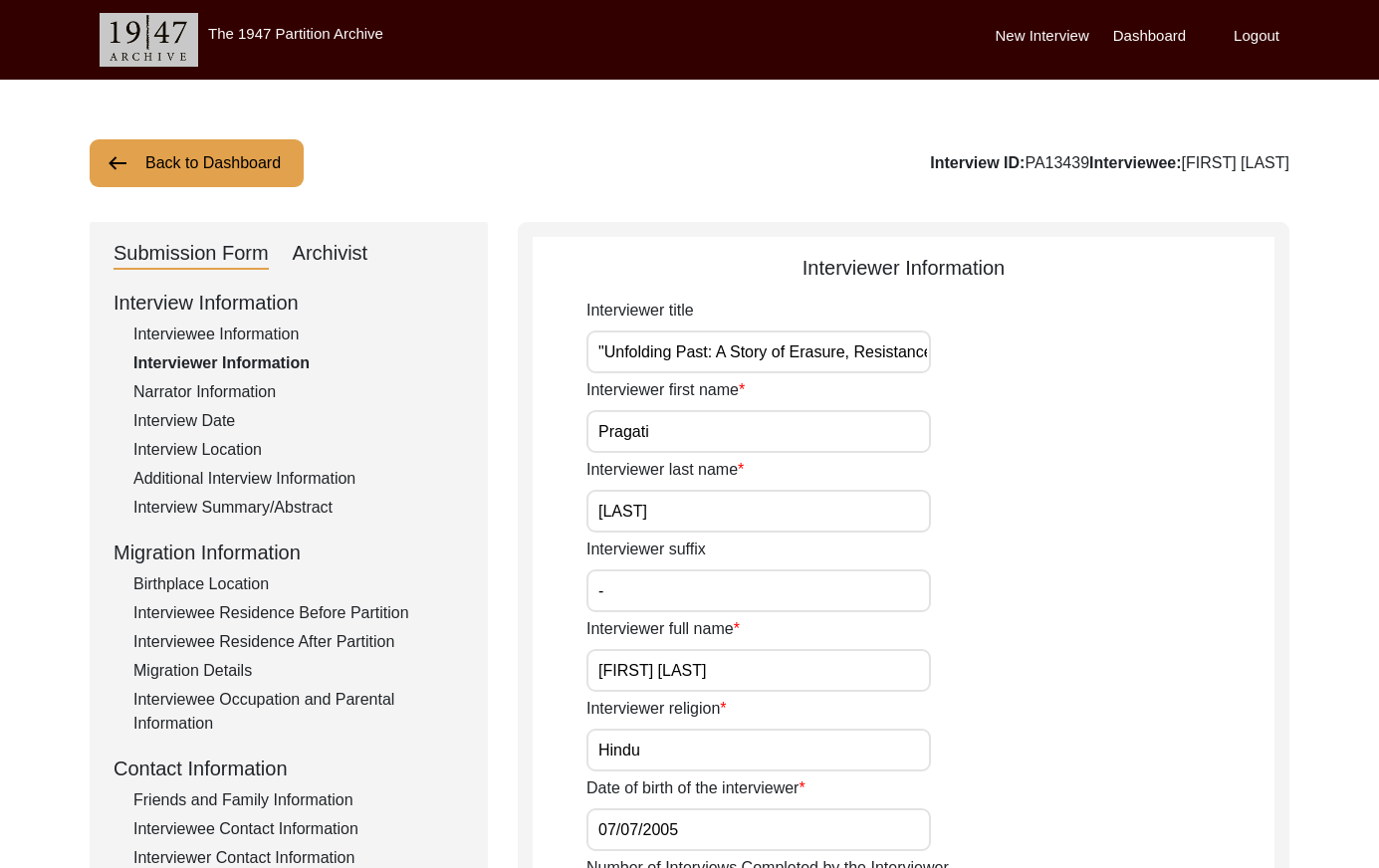 drag, startPoint x: 244, startPoint y: 385, endPoint x: 264, endPoint y: 382, distance: 20.22375 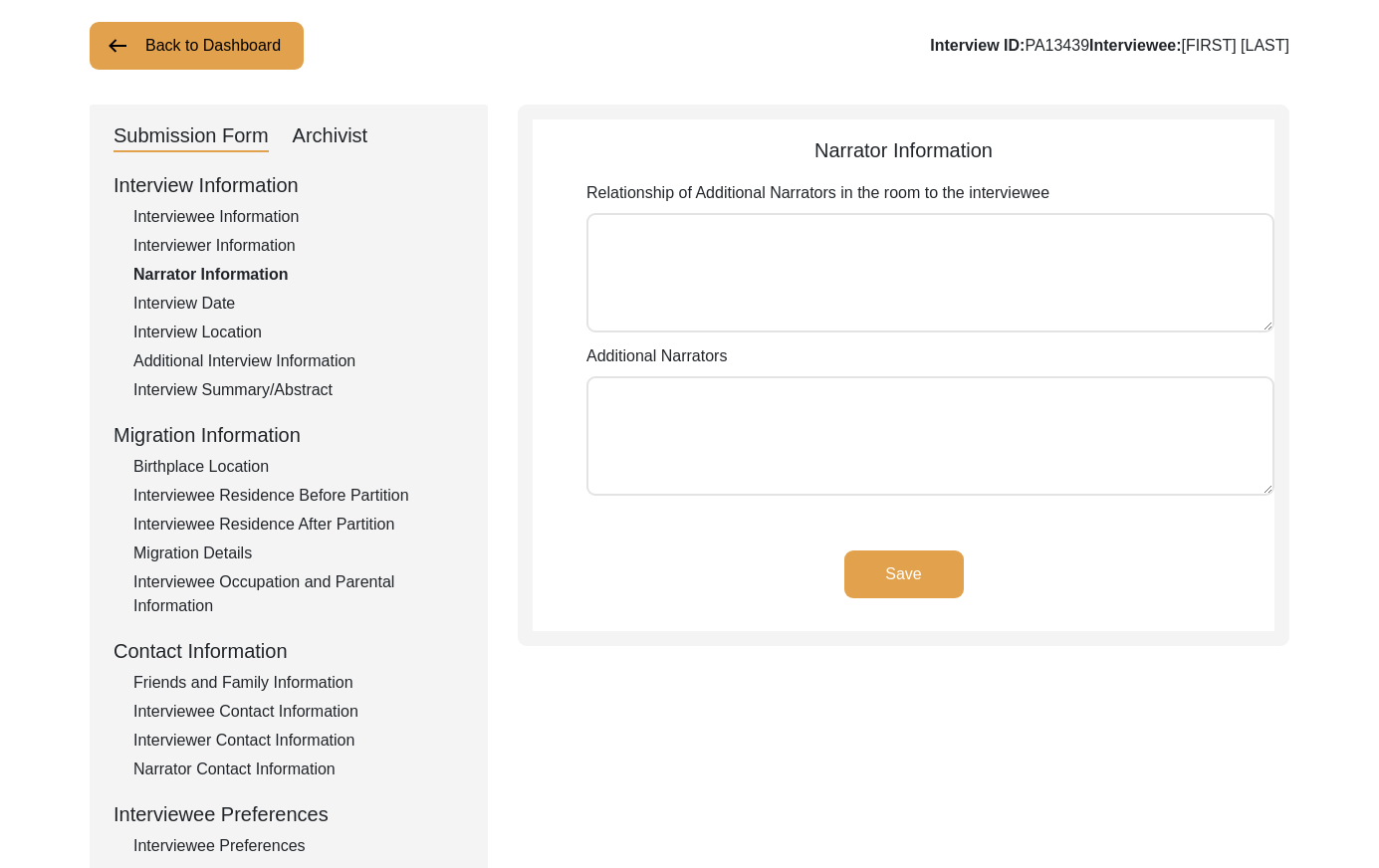 drag, startPoint x: 169, startPoint y: 299, endPoint x: 230, endPoint y: 314, distance: 62.817195 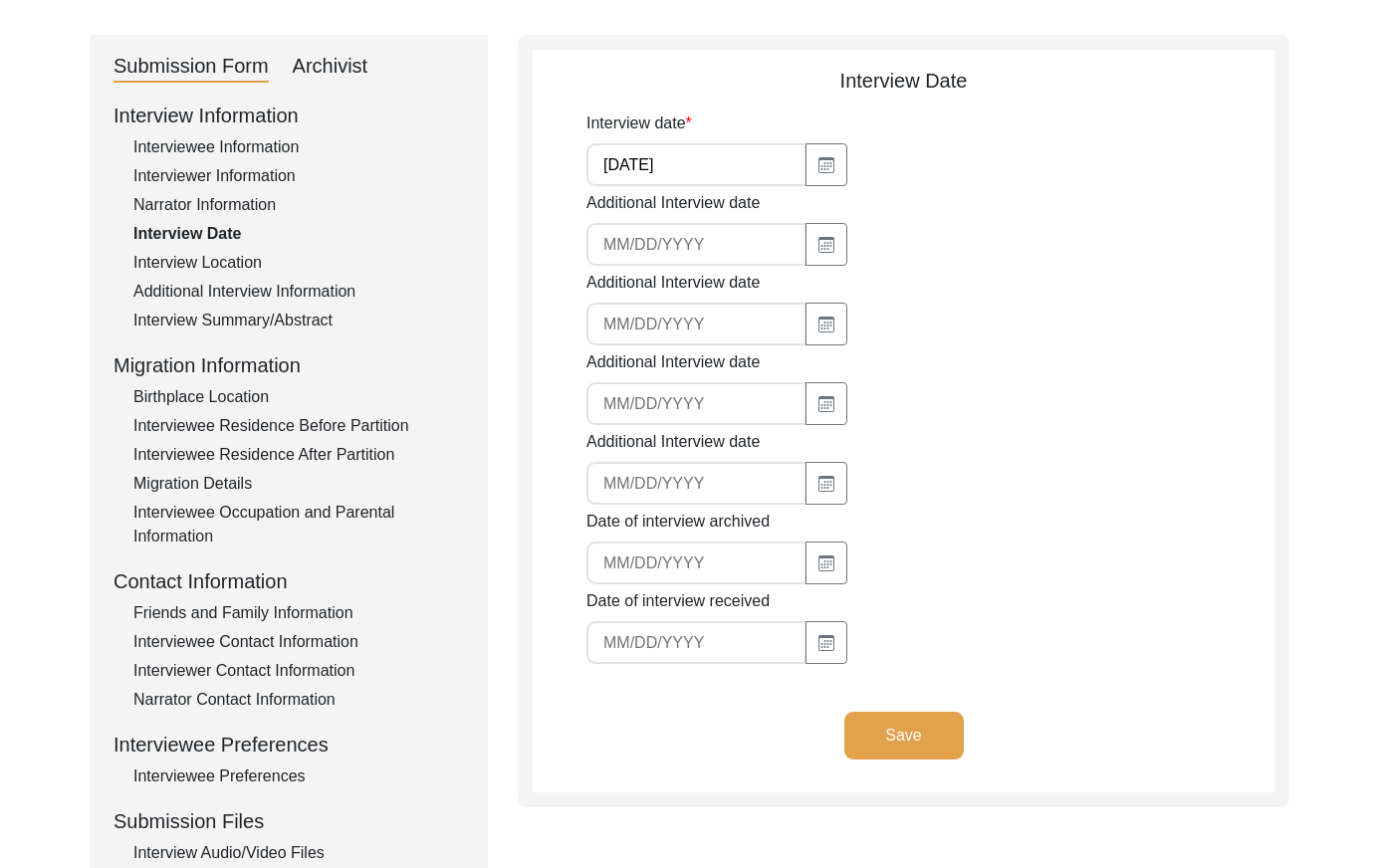 scroll, scrollTop: 194, scrollLeft: 0, axis: vertical 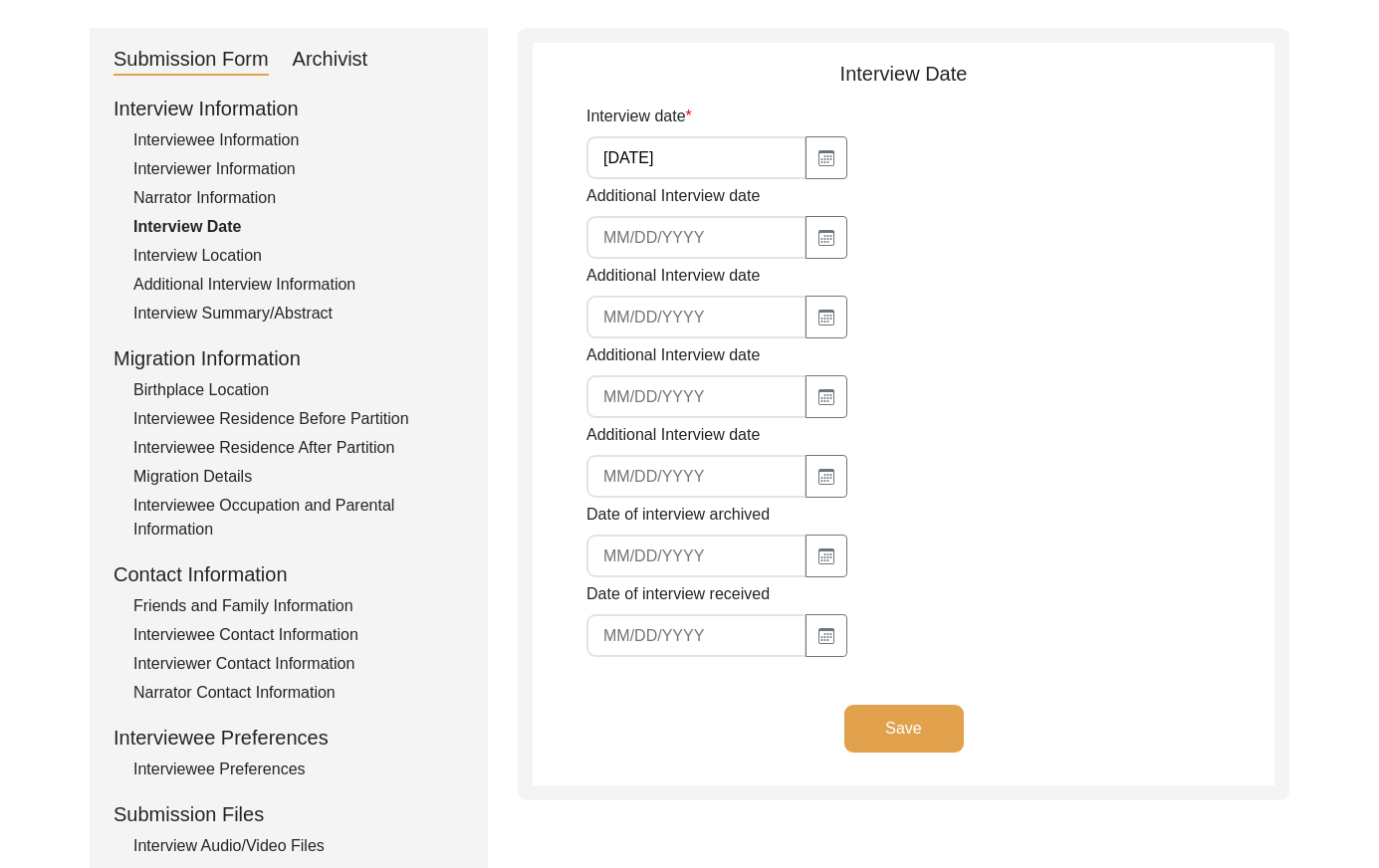 click on "Interview Location" 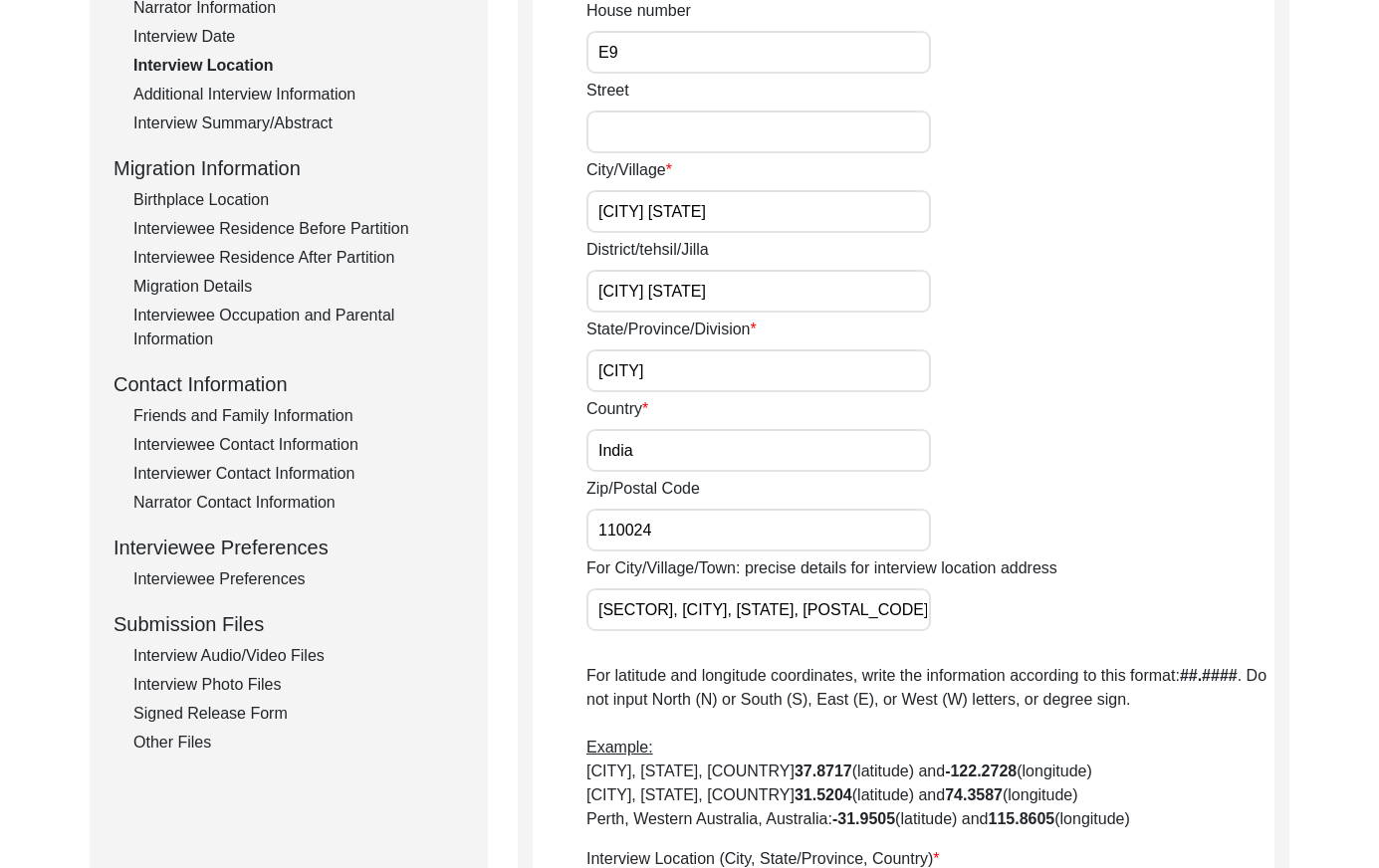 scroll, scrollTop: 294, scrollLeft: 0, axis: vertical 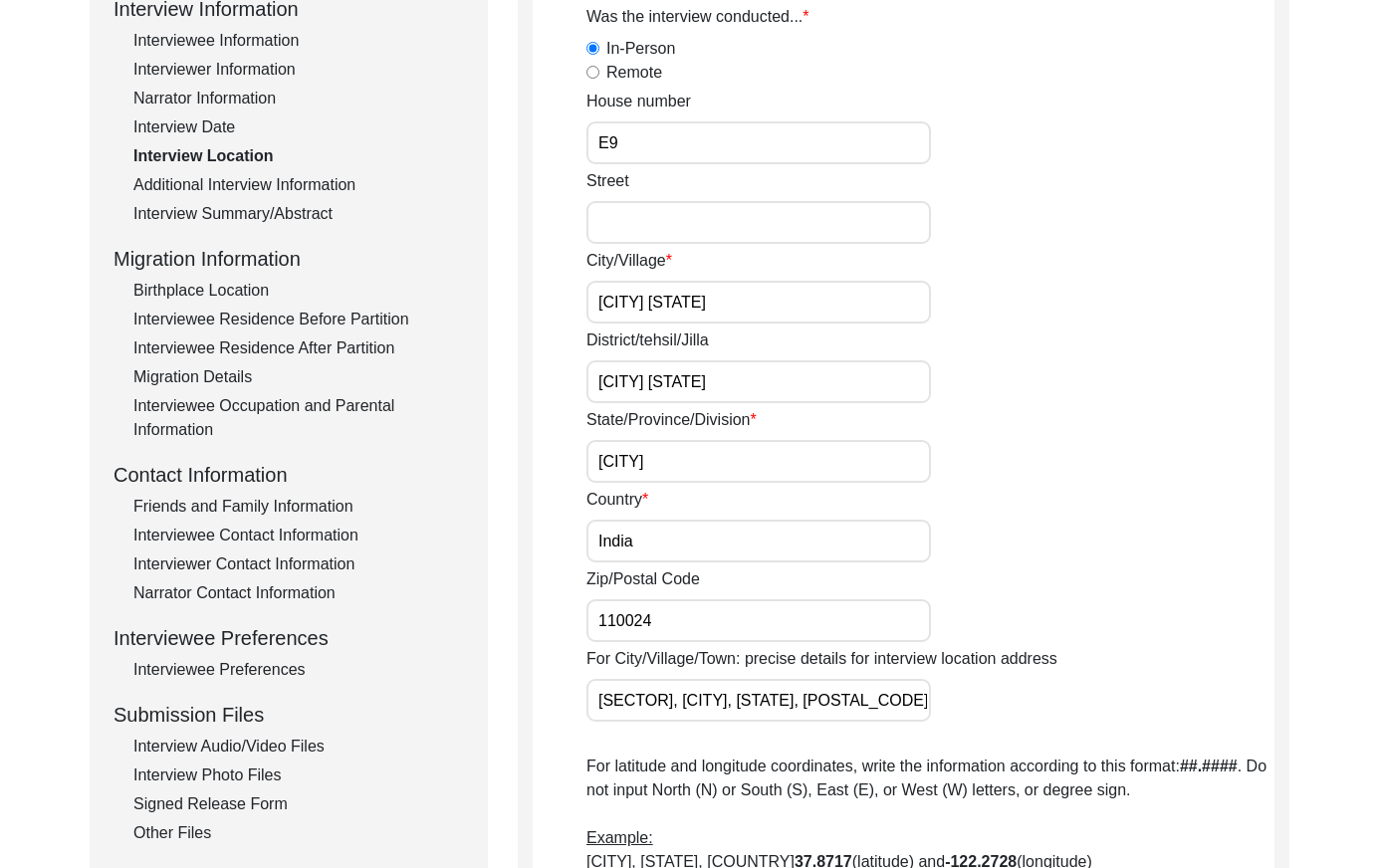 click on "Additional Interview Information" 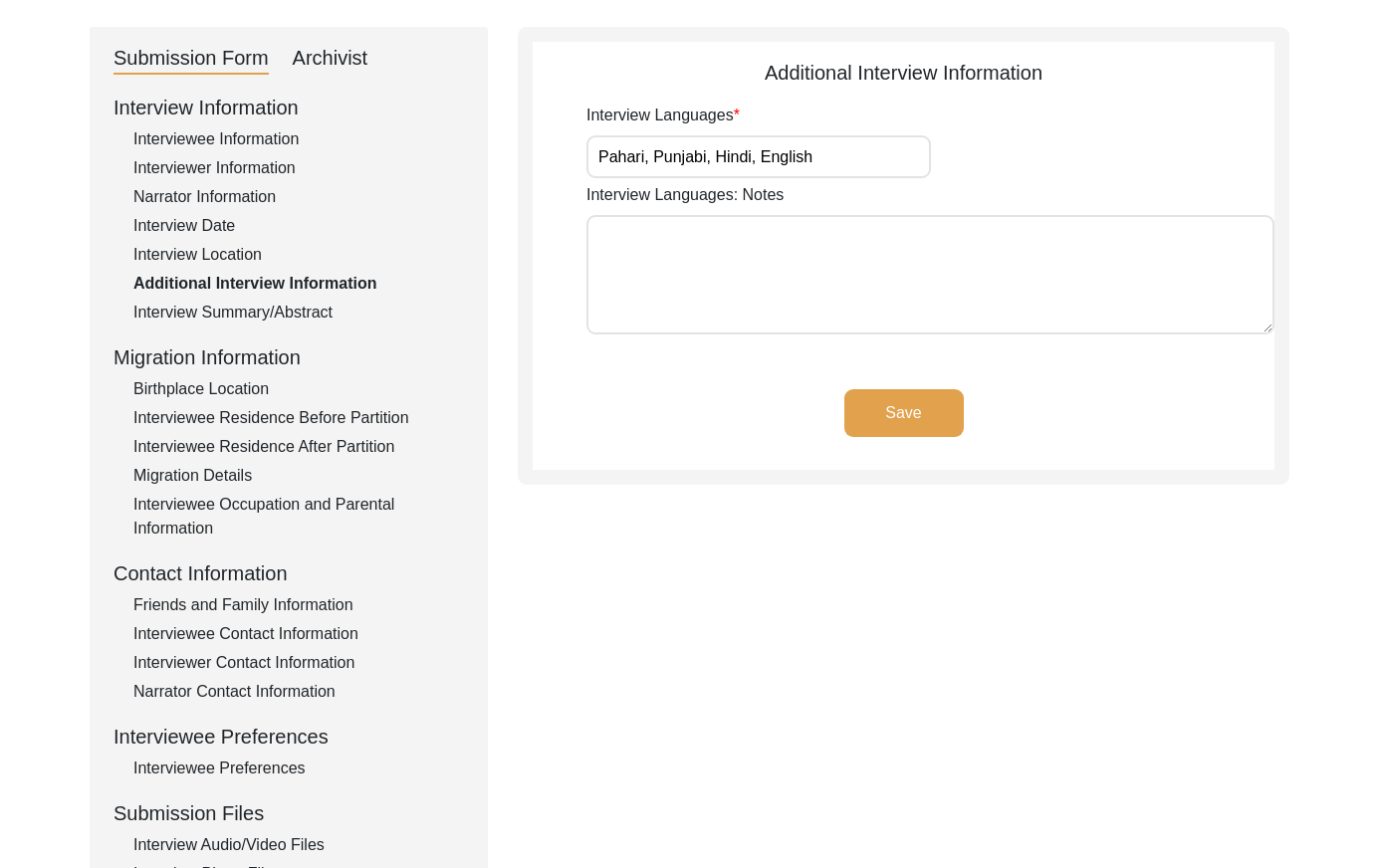 scroll, scrollTop: 149, scrollLeft: 0, axis: vertical 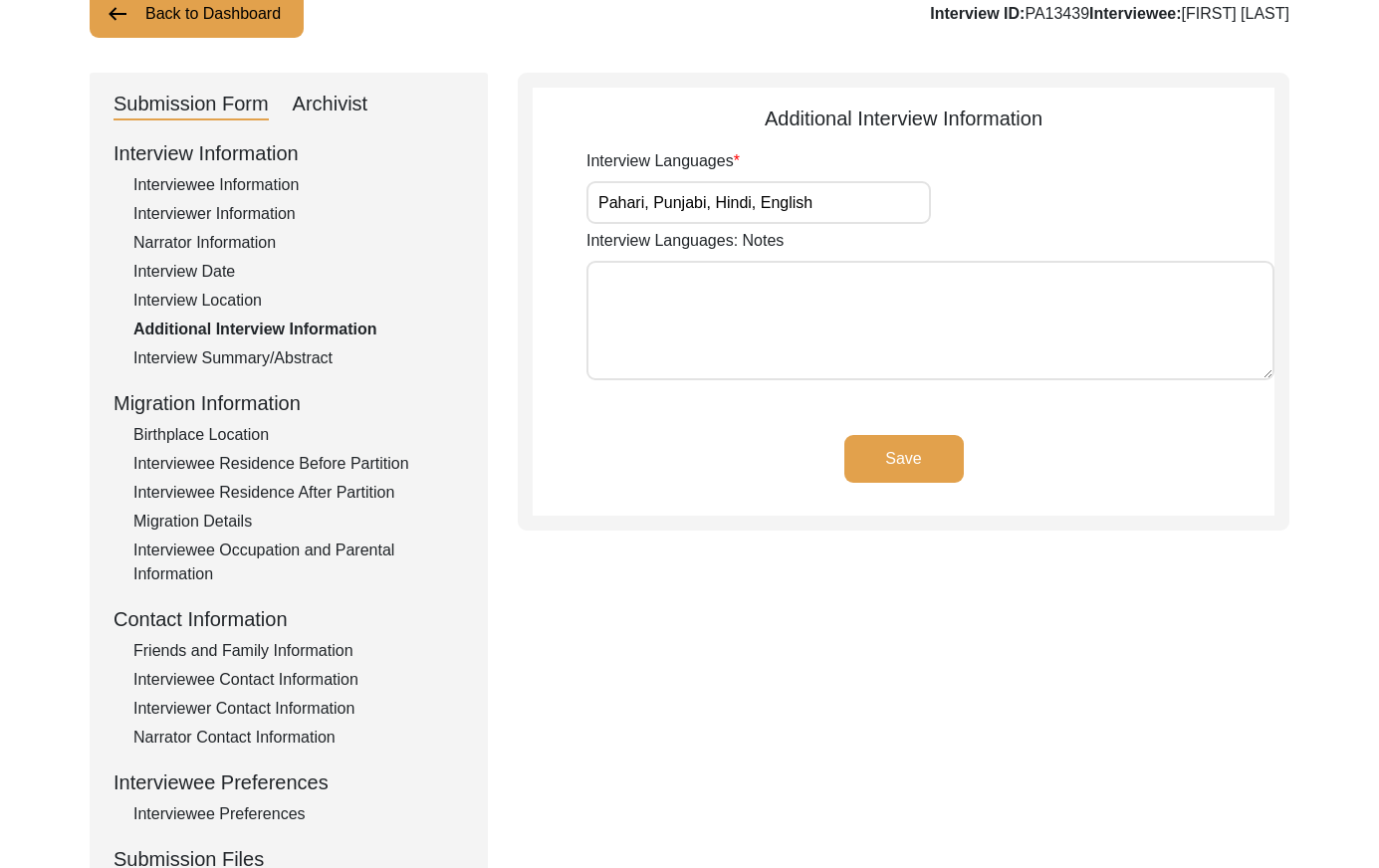 click on "Interview Summary/Abstract" 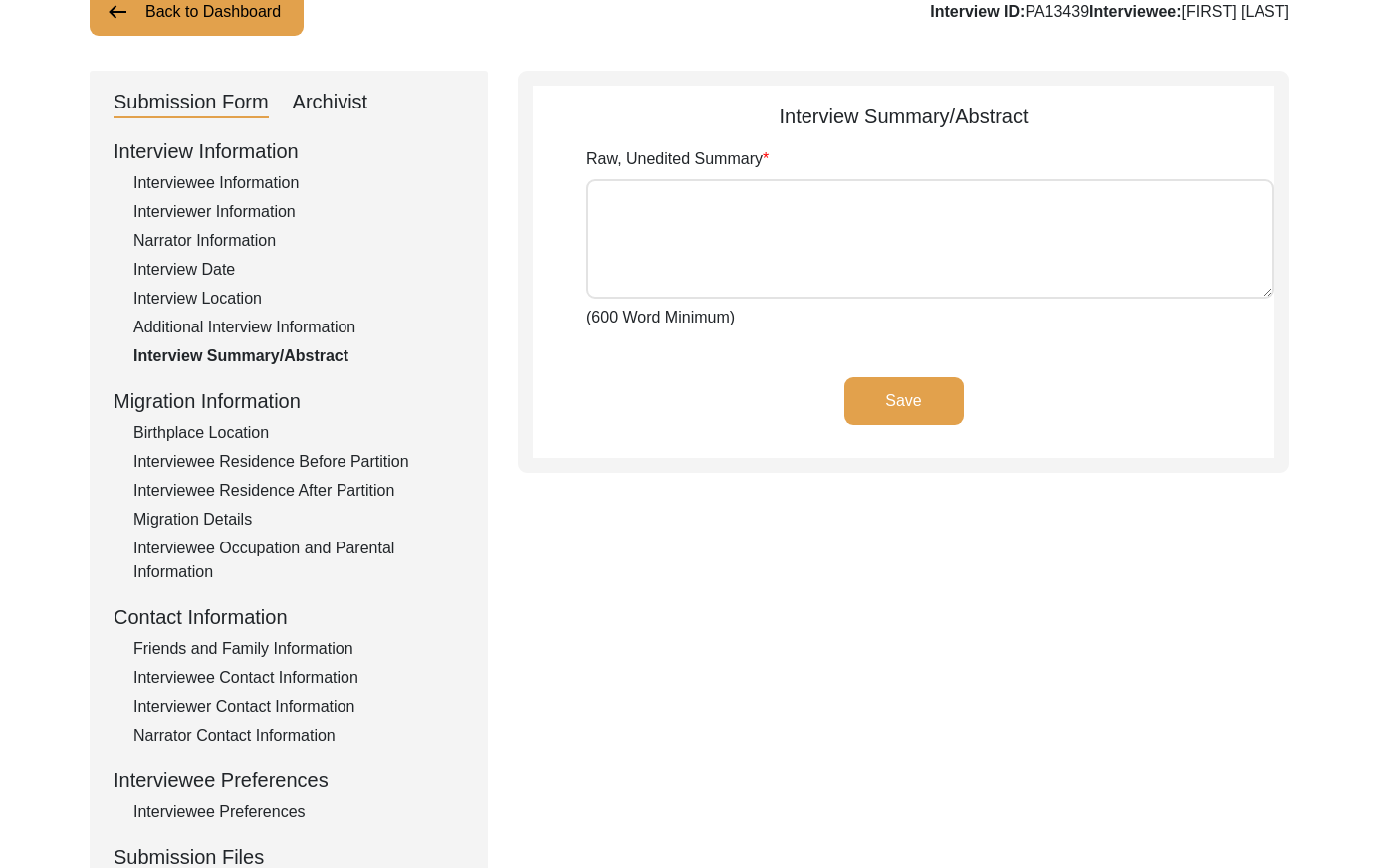 type on "He was a child when it happened. Ravi migrated to India with his mother before the Instrument of Accession was signed between the Government of India and Maharaja Hari Singh of Kashmir. This was after the Pakistani military had occupied parts of Jammu and Kashmir. His birthplace was Kotli, in what is today the Mirpur district of Pakistan-occupied Kashmir. He remembered the hurried departure, the uncertainty, and the irreversible loss of land, property and the prestige that displacement stripped away. His family, once respected moneylenders, left with almost nothing but their survival.
On ..." 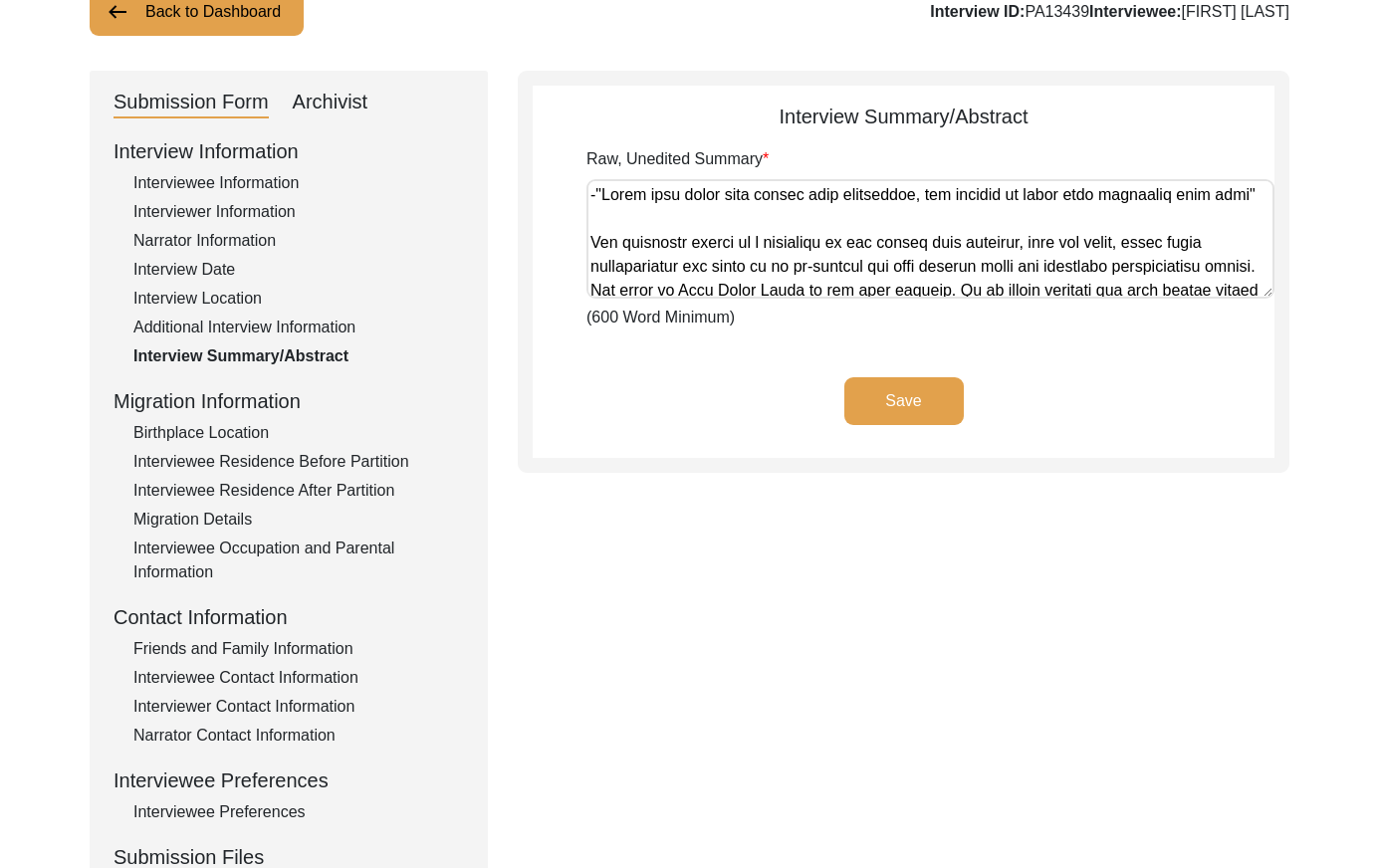 scroll, scrollTop: 171, scrollLeft: 0, axis: vertical 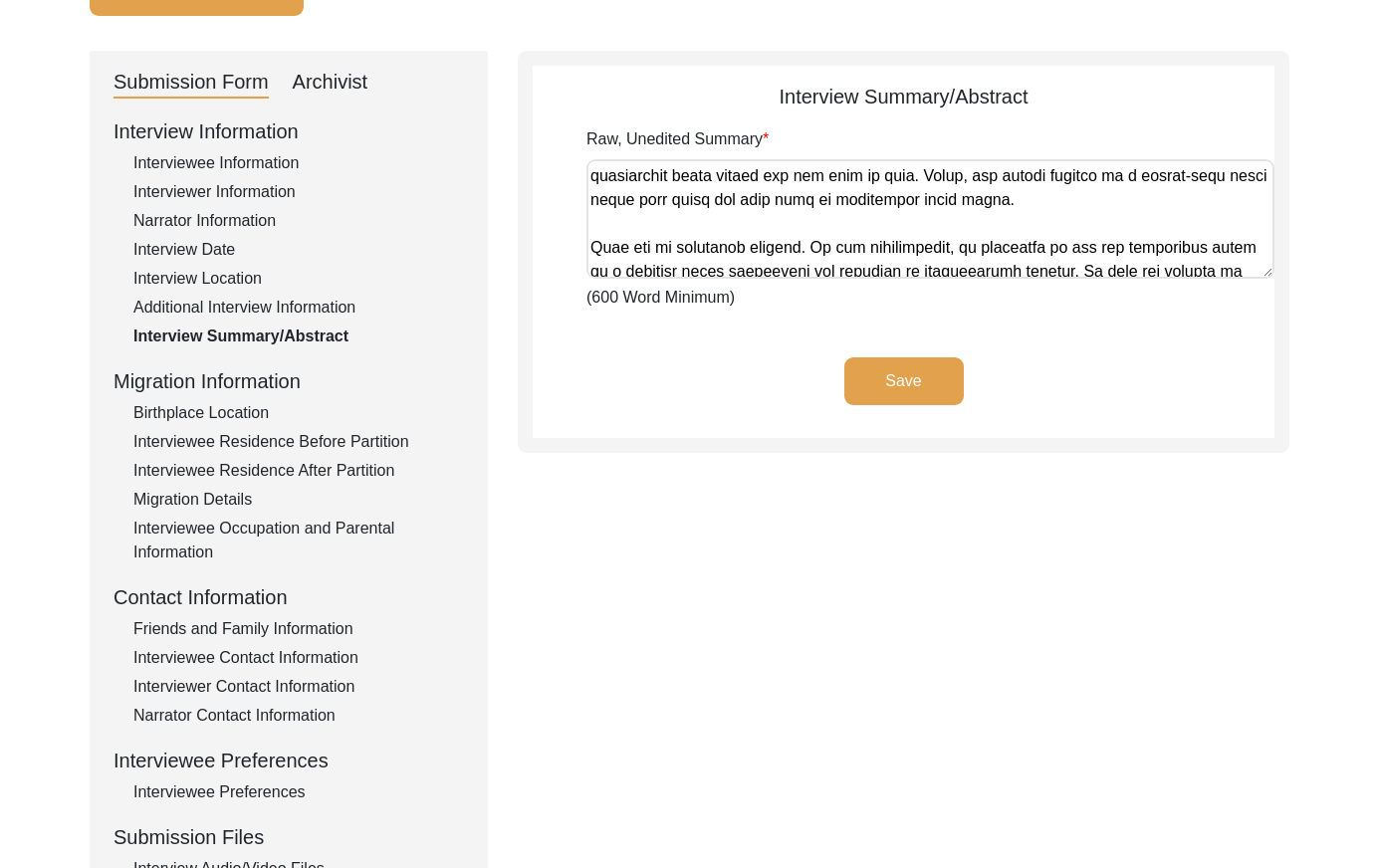 click on "Interviewer Information" 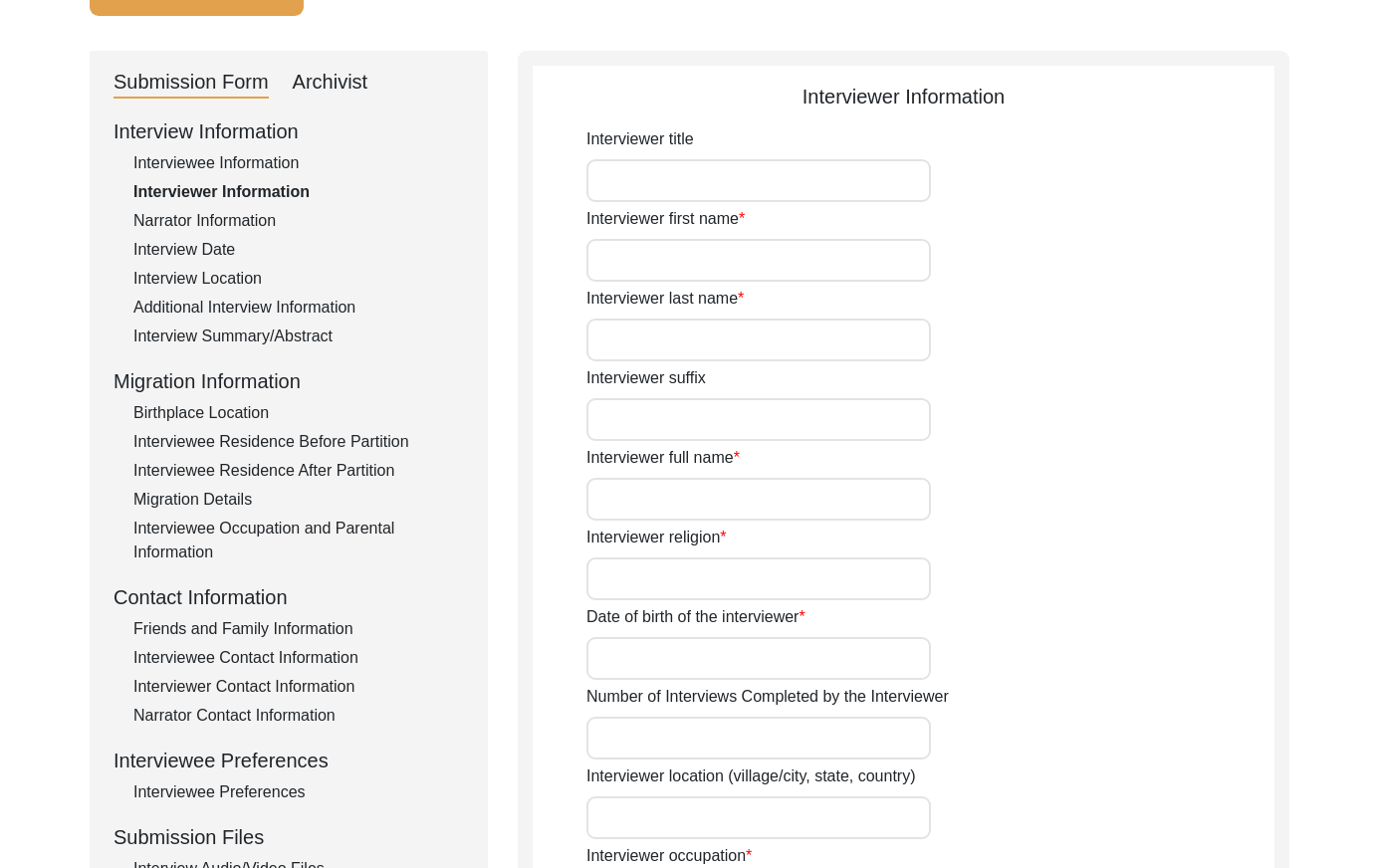 type on ""Unfolding Past: A Story of Erasure, Resistance and Reincarnation"" 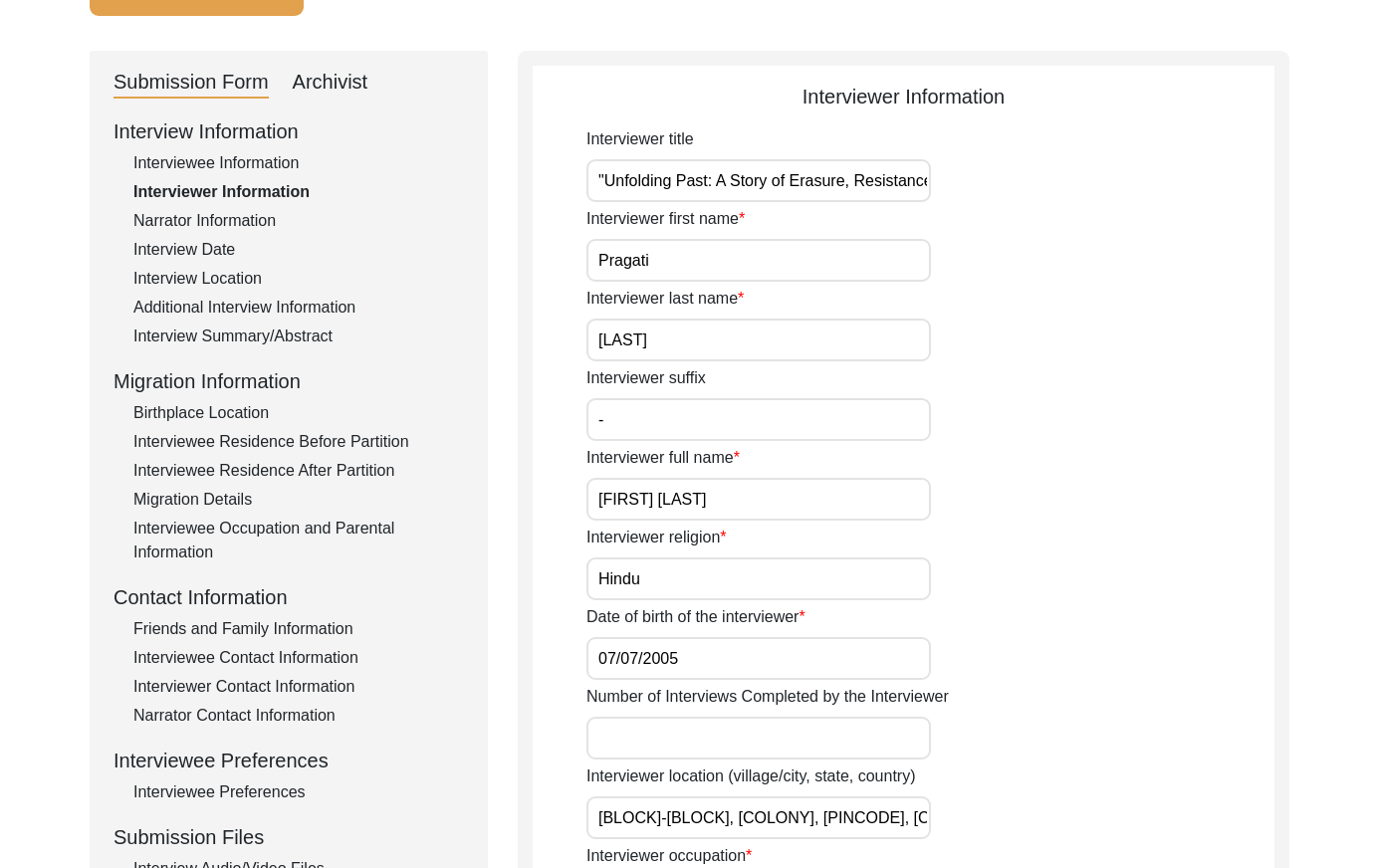 click on "Narrator Information" 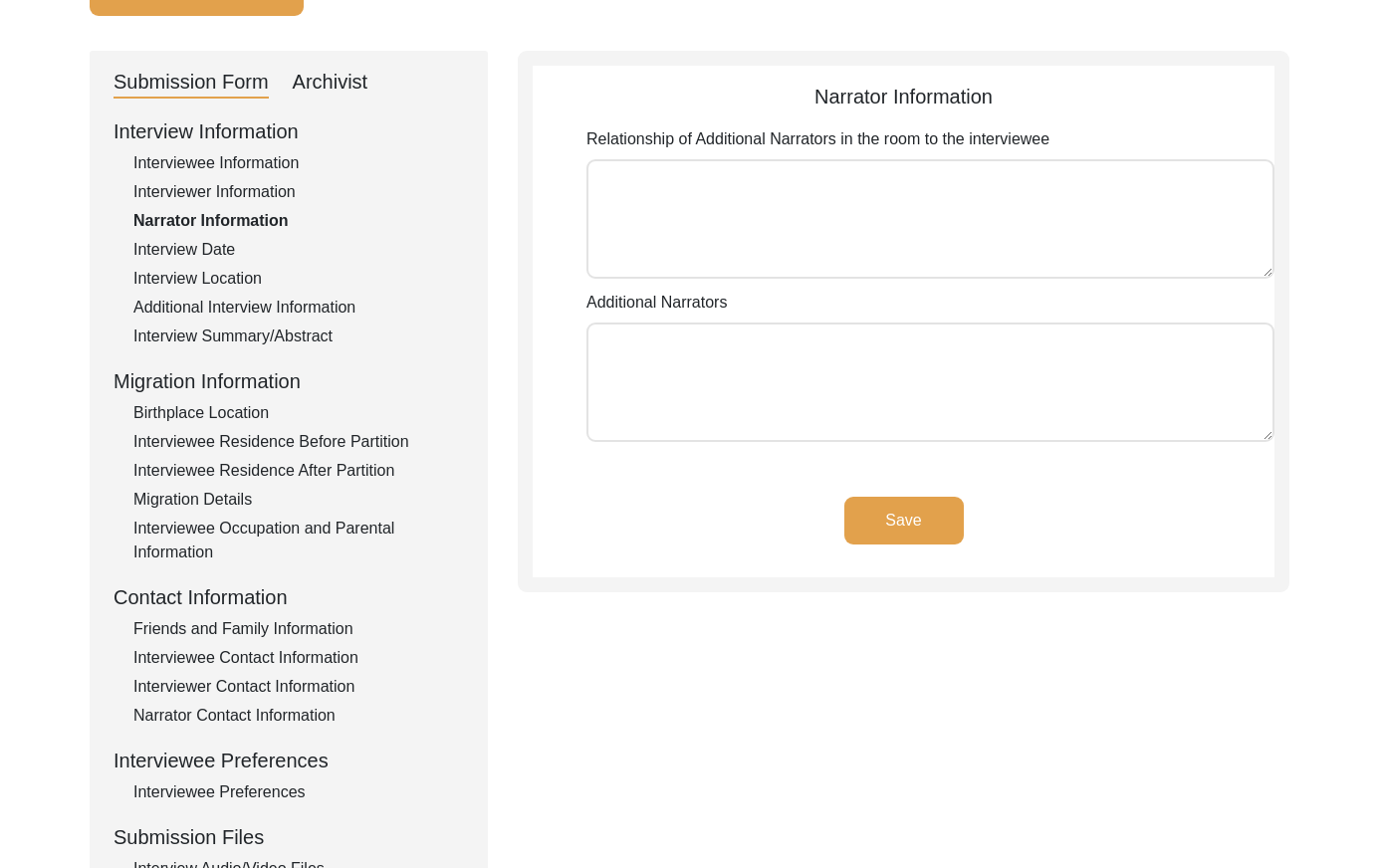 click on "Interview Date" 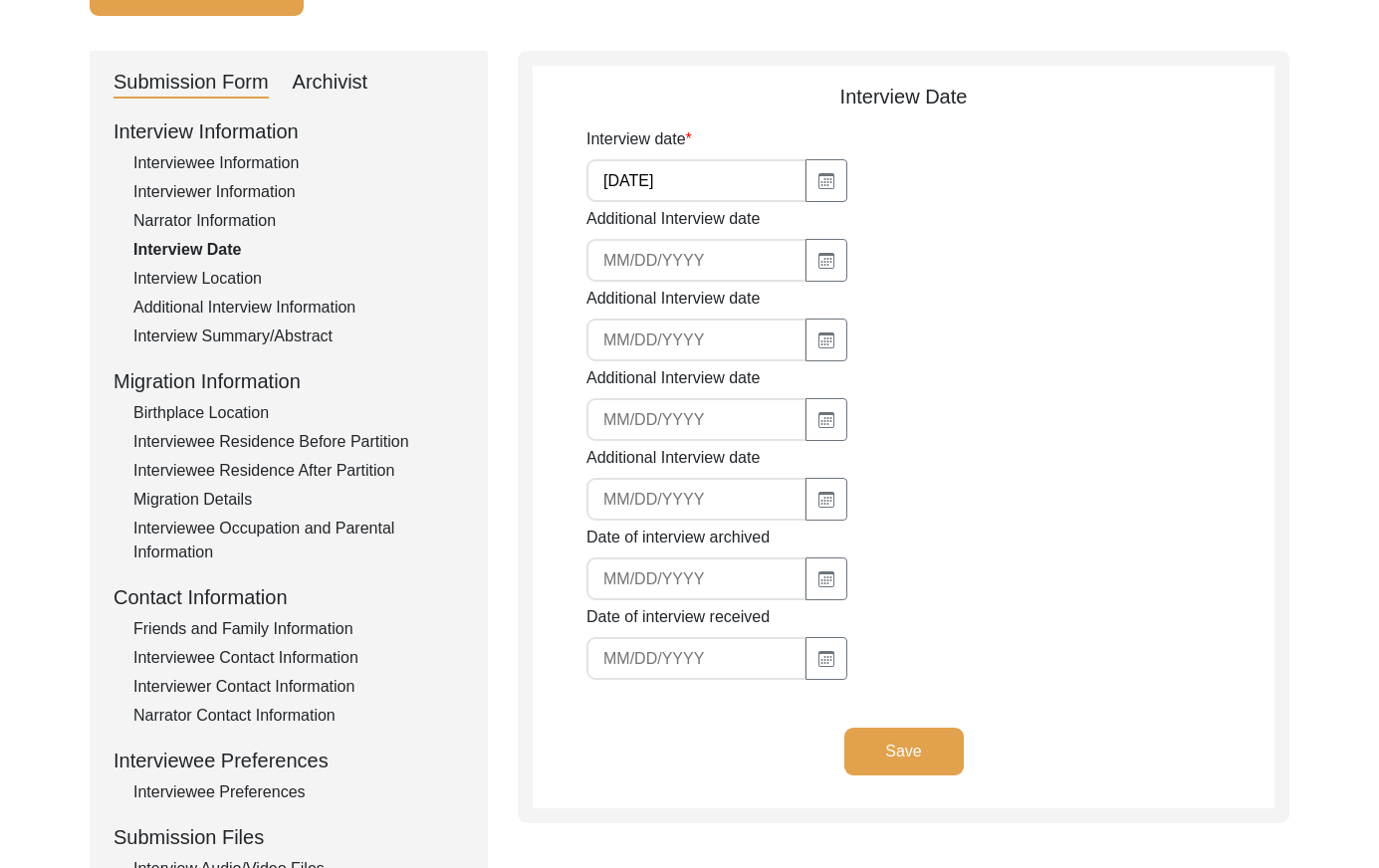 drag, startPoint x: 265, startPoint y: 331, endPoint x: 290, endPoint y: 317, distance: 28.6531 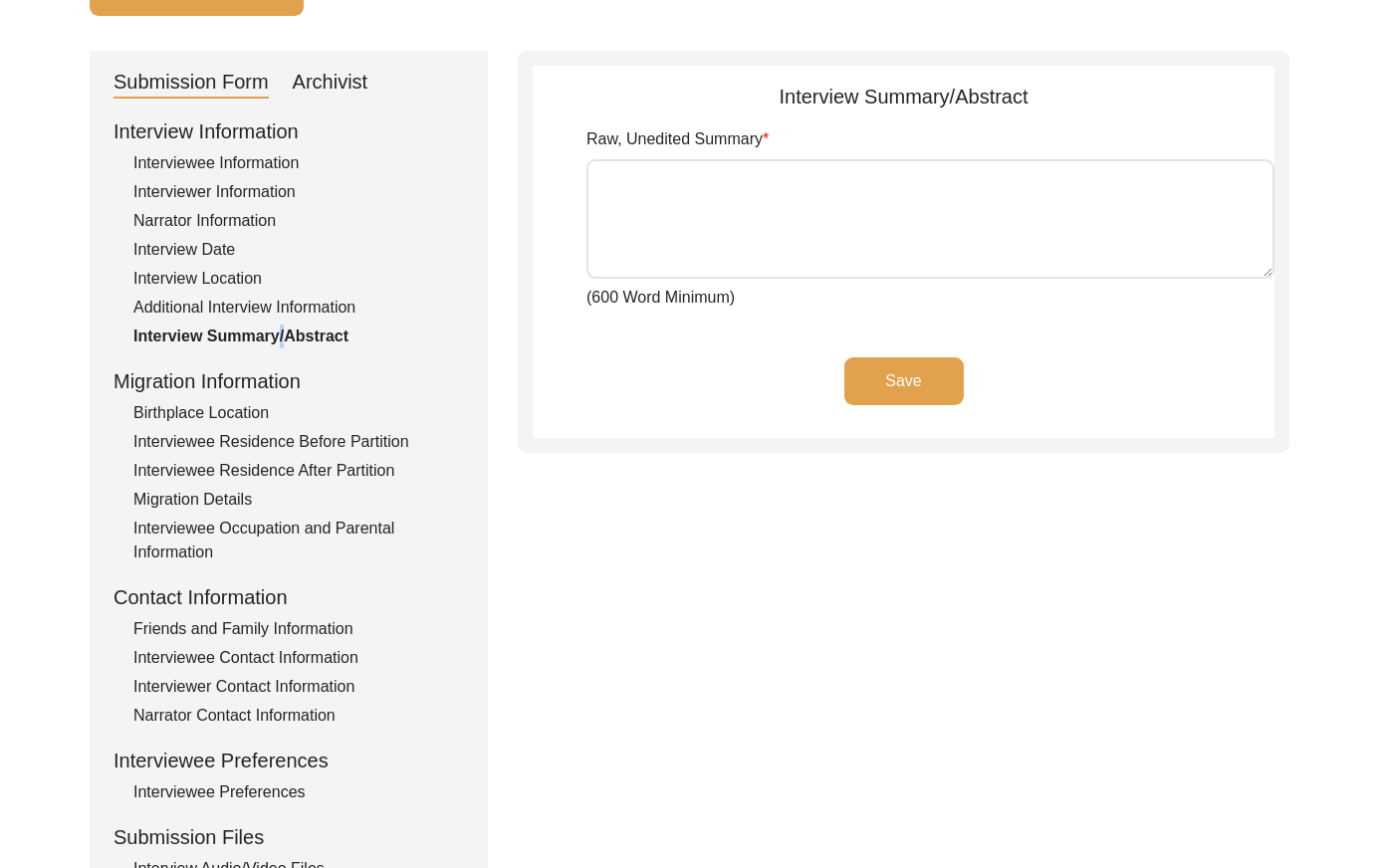 type on "He was a child when it happened. Ravi migrated to India with his mother before the Instrument of Accession was signed between the Government of India and Maharaja Hari Singh of Kashmir. This was after the Pakistani military had occupied parts of Jammu and Kashmir. His birthplace was Kotli, in what is today the Mirpur district of Pakistan-occupied Kashmir. He remembered the hurried departure, the uncertainty, and the irreversible loss of land, property and the prestige that displacement stripped away. His family, once respected moneylenders, left with almost nothing but their survival.
On ..." 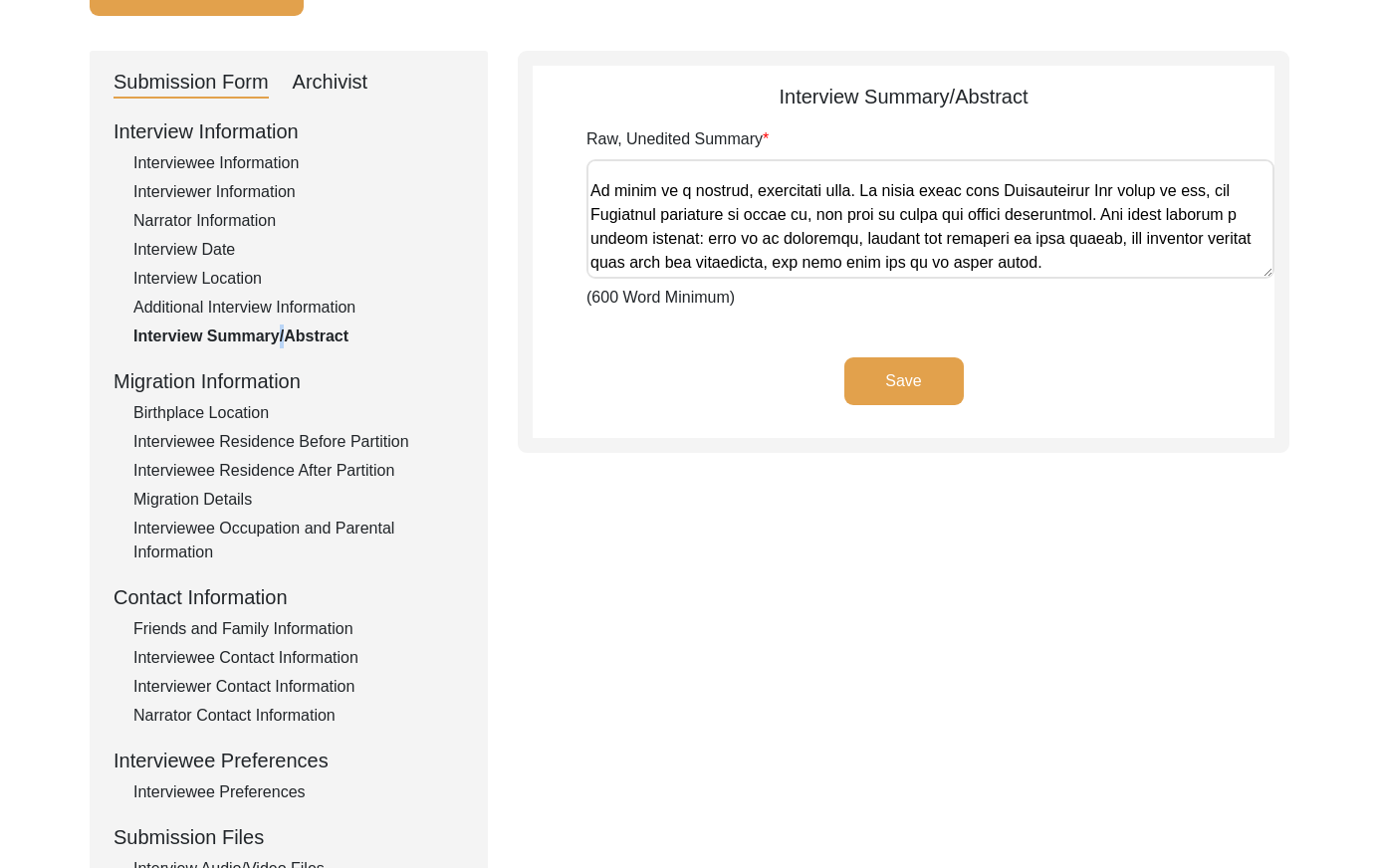 scroll, scrollTop: 1322, scrollLeft: 0, axis: vertical 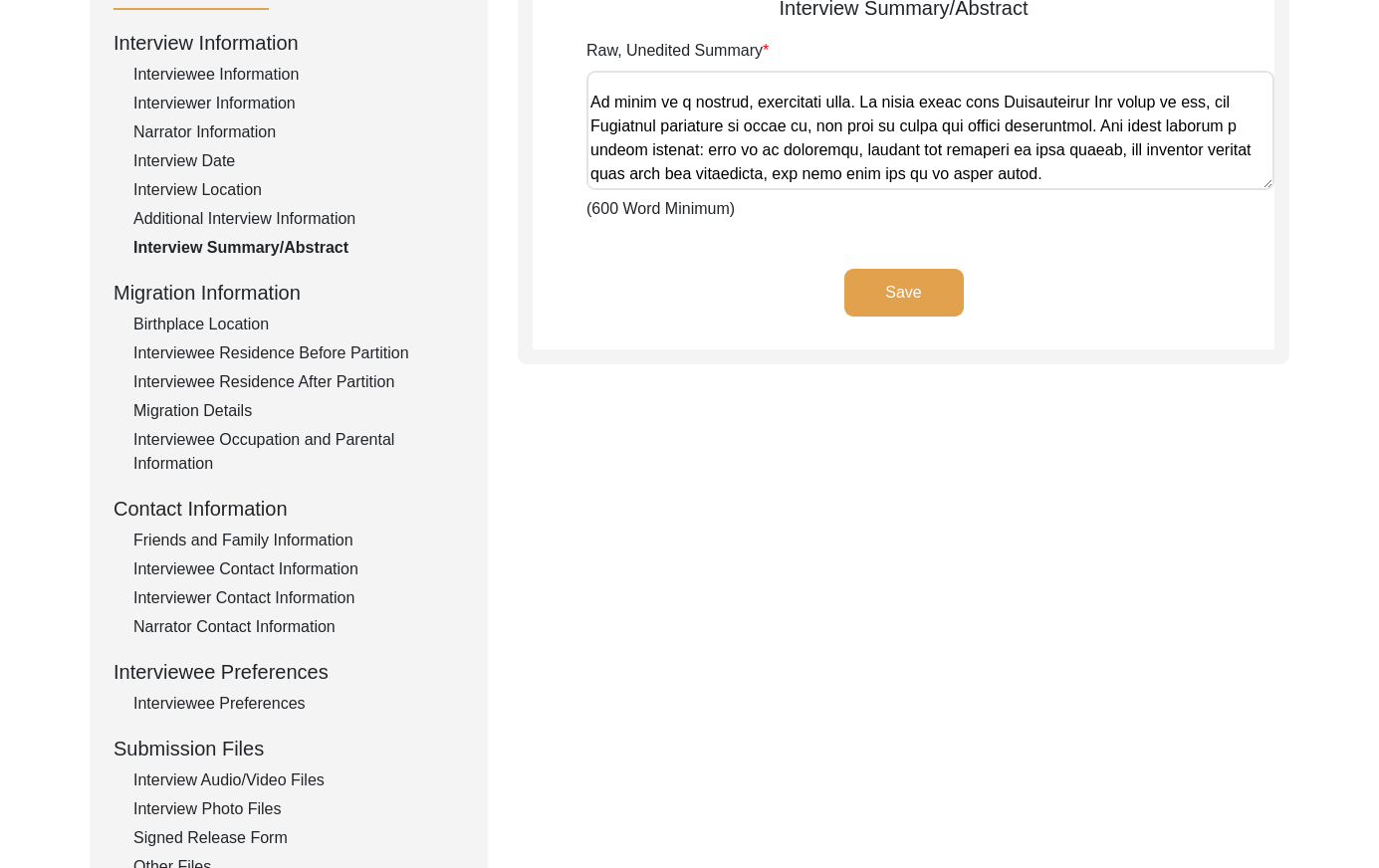 click on "Birthplace Location" 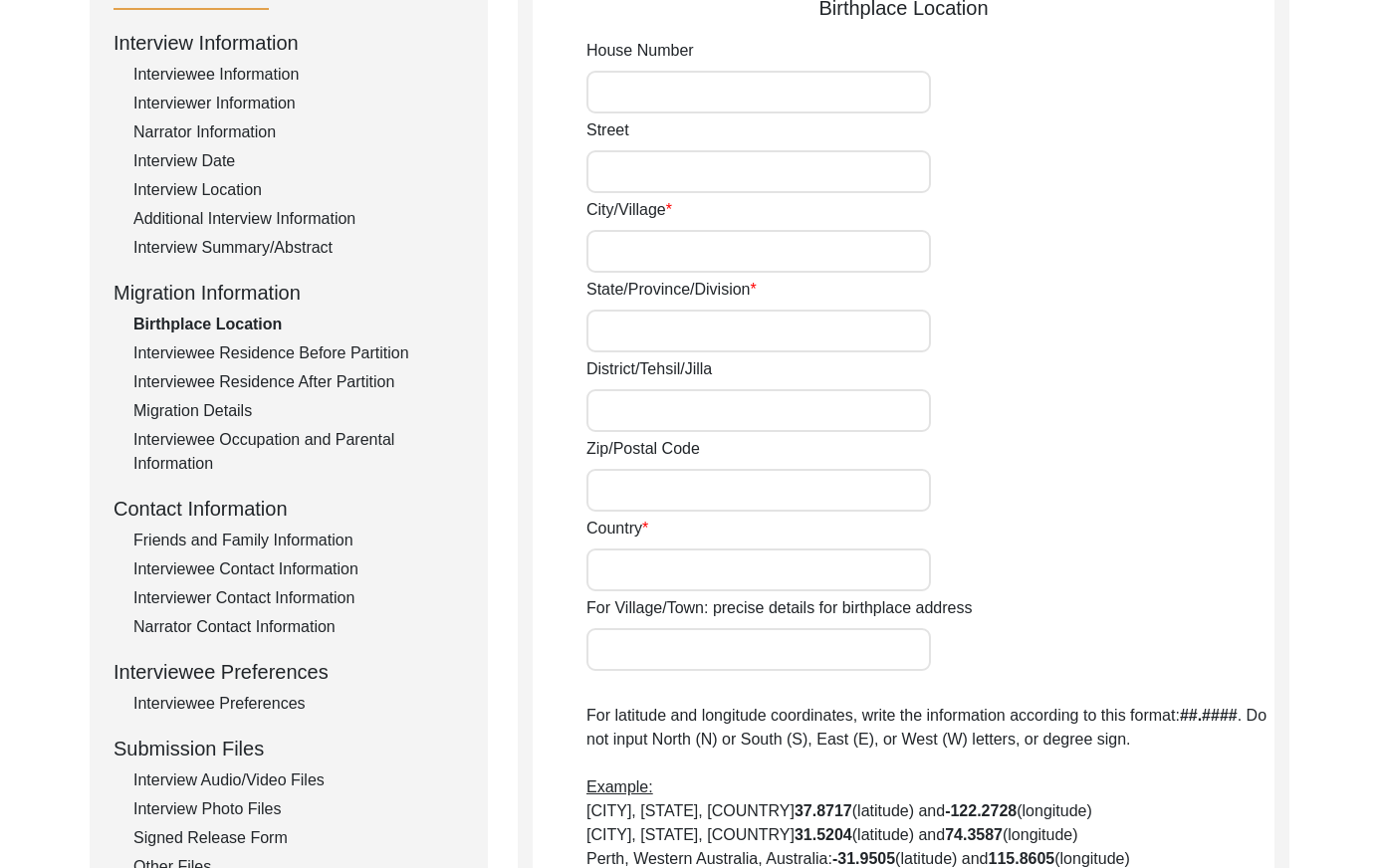 type on "[CITY]" 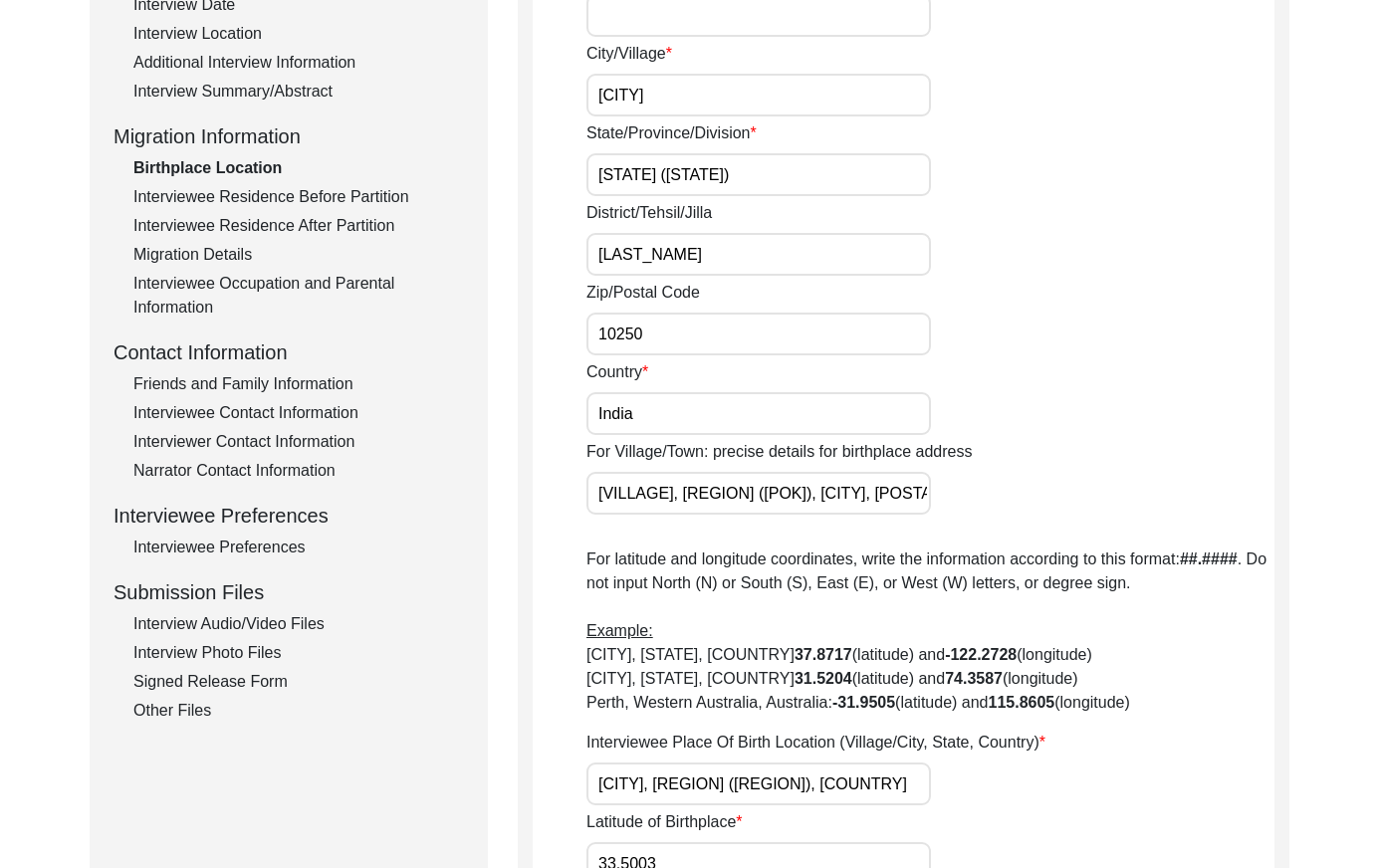 click on "Interviewee Residence Before Partition" 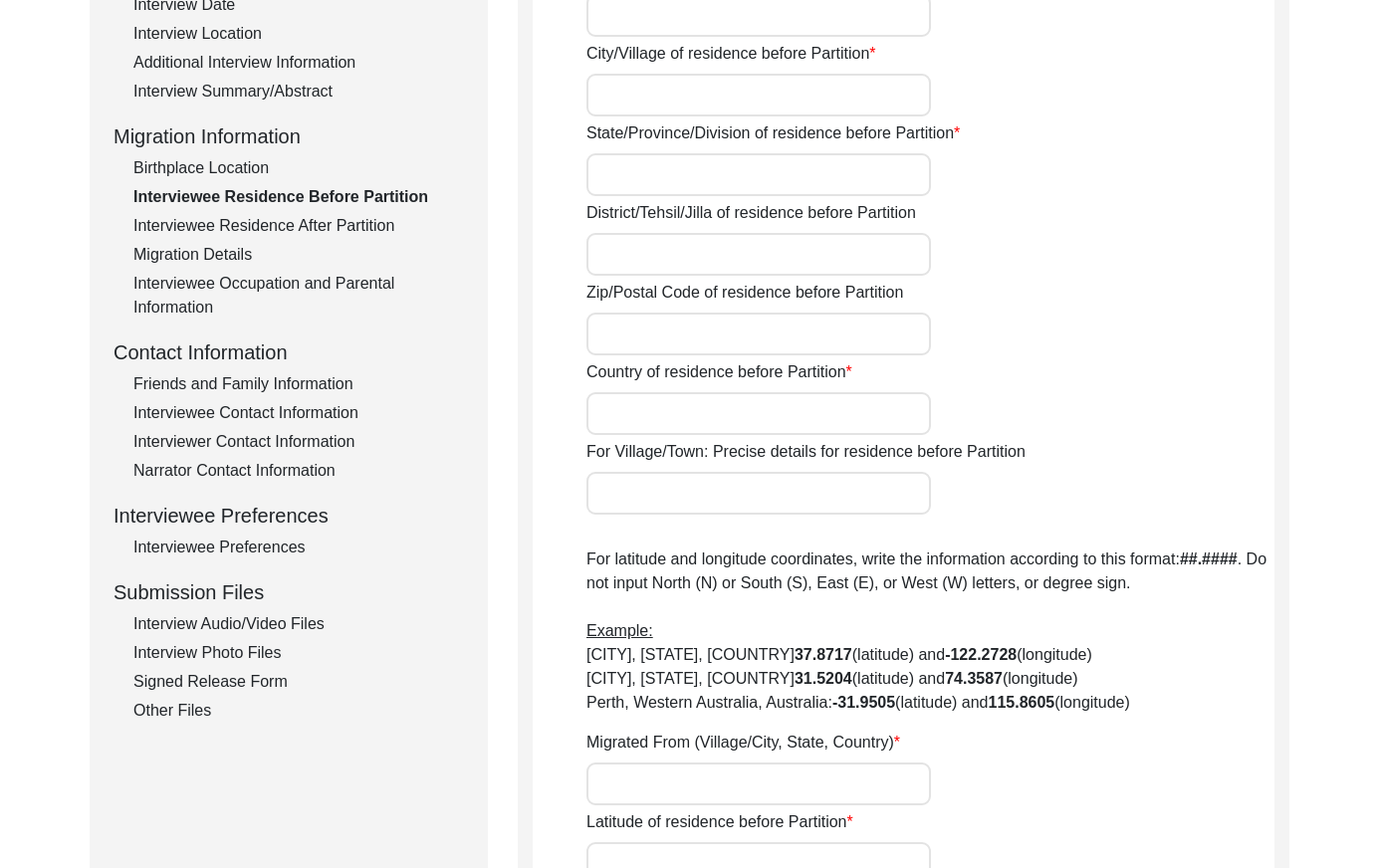 type on "[CITY]" 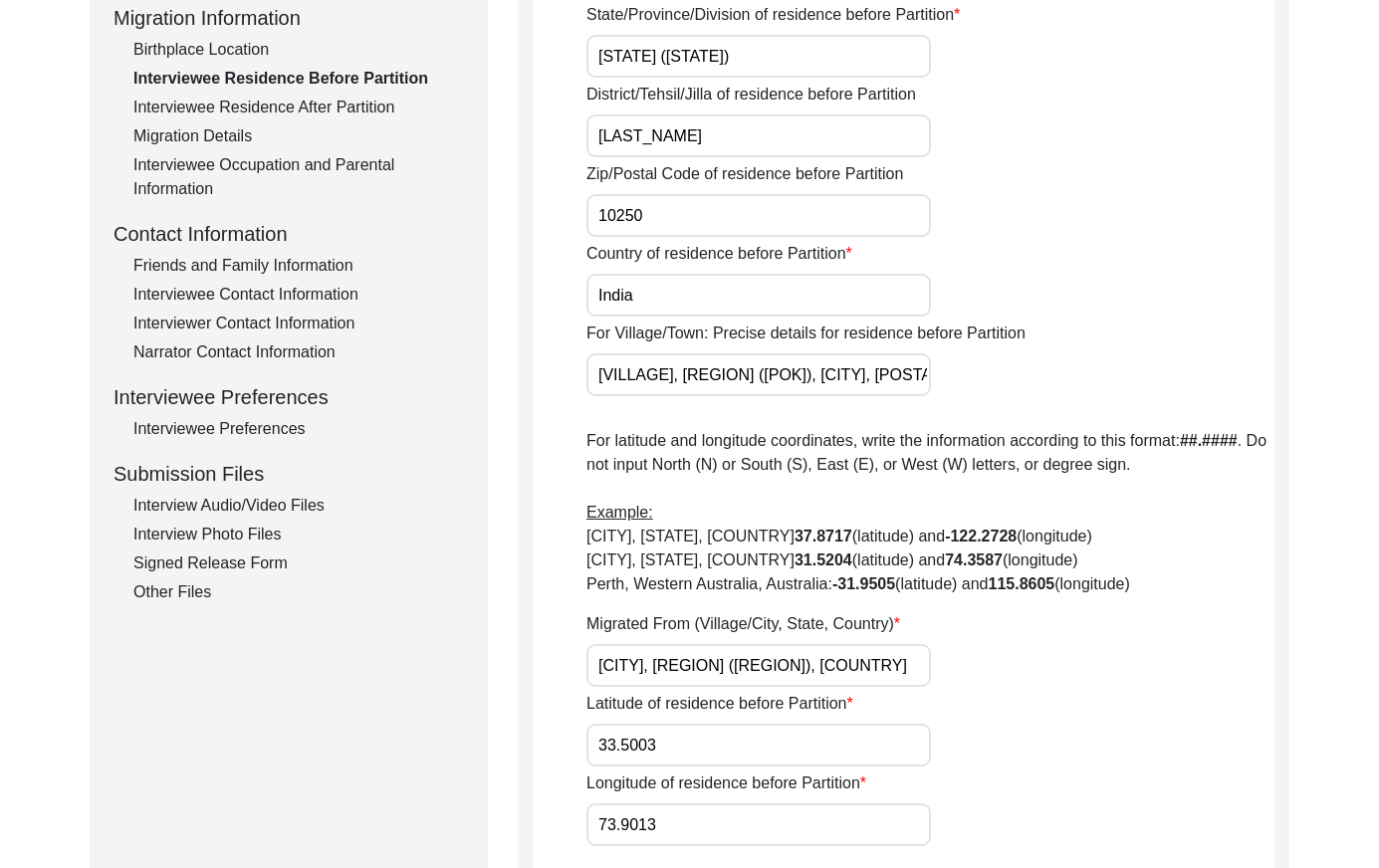 scroll, scrollTop: 454, scrollLeft: 0, axis: vertical 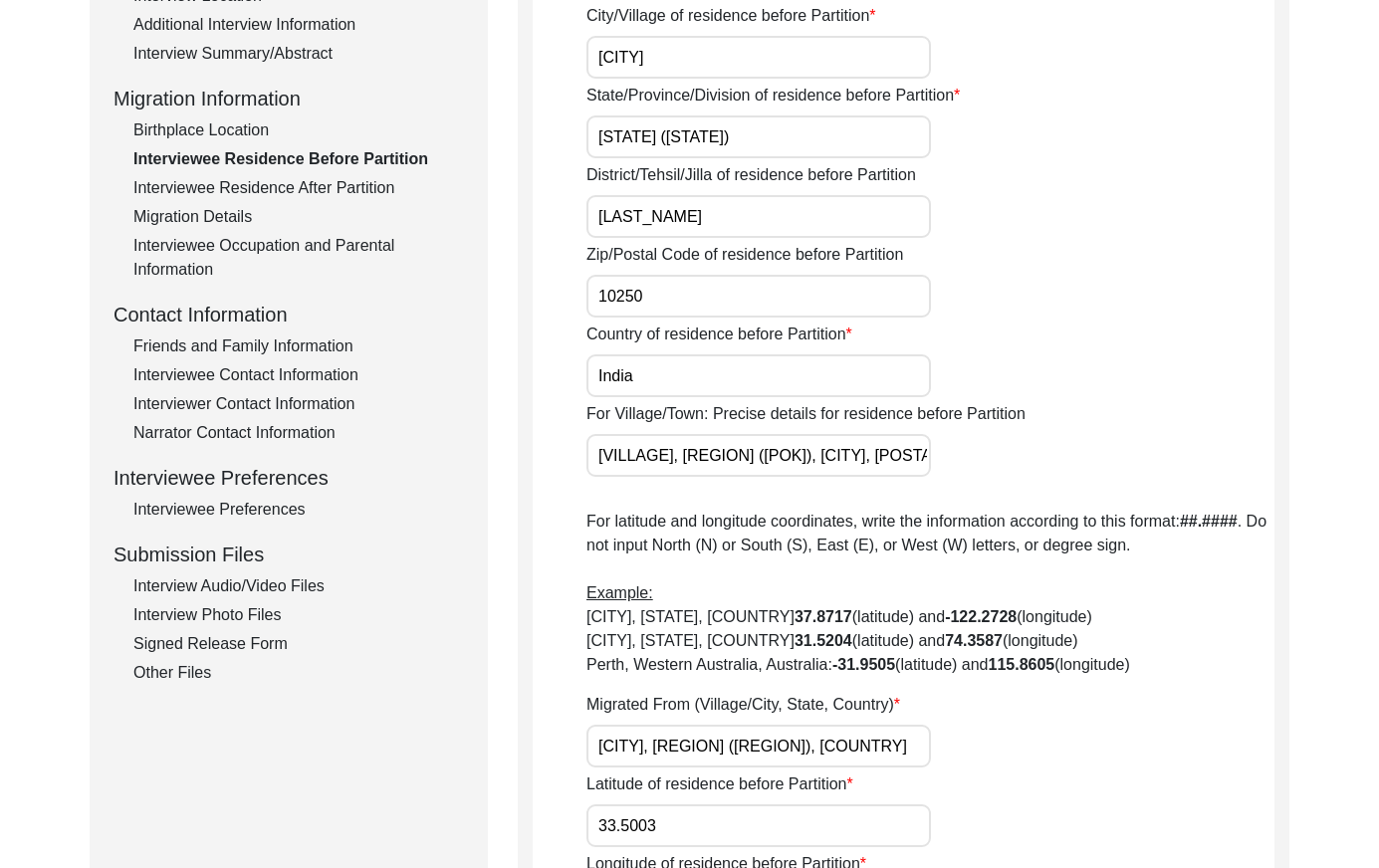 click on "Interviewee Residence After Partition" 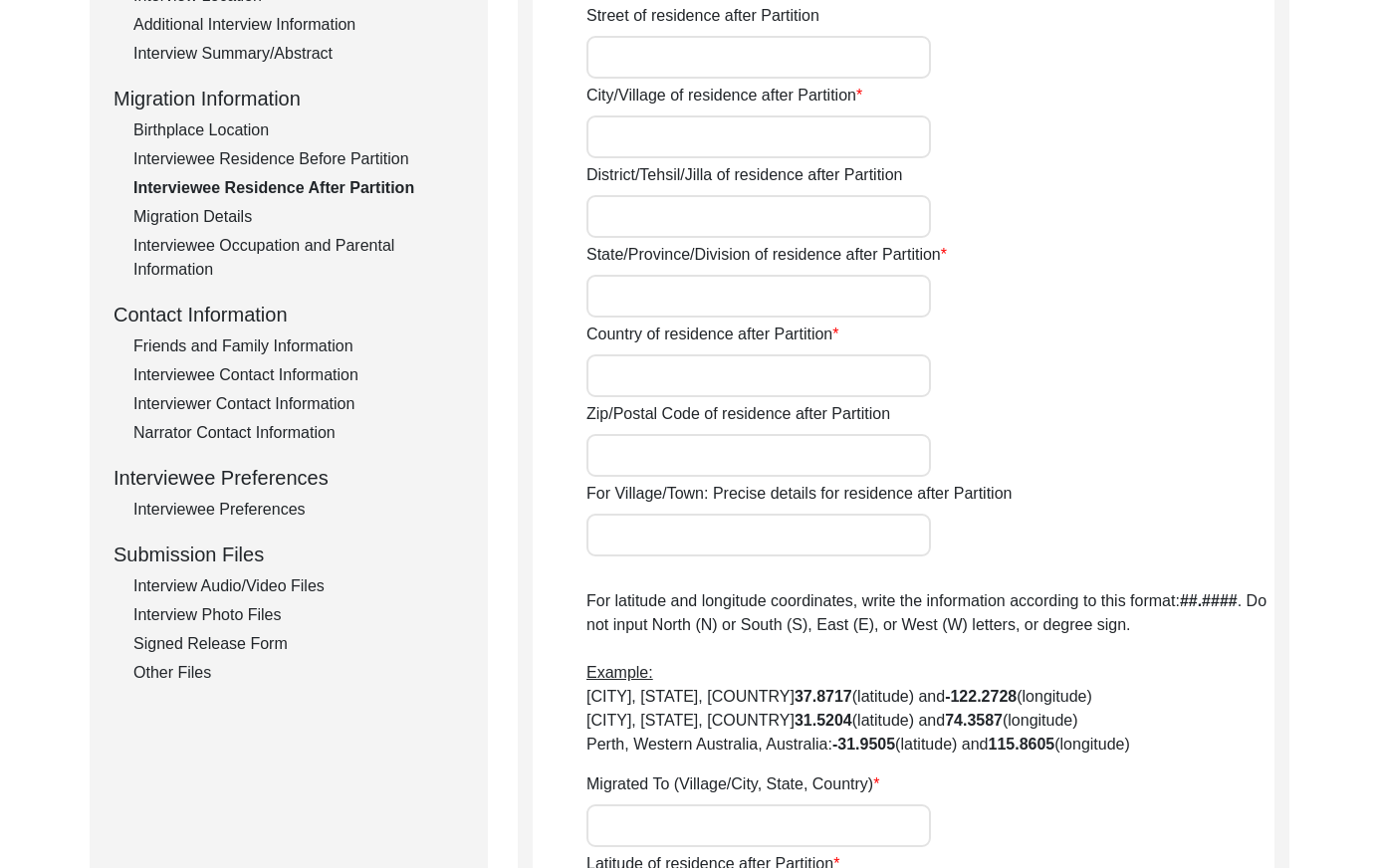 type on "Yes" 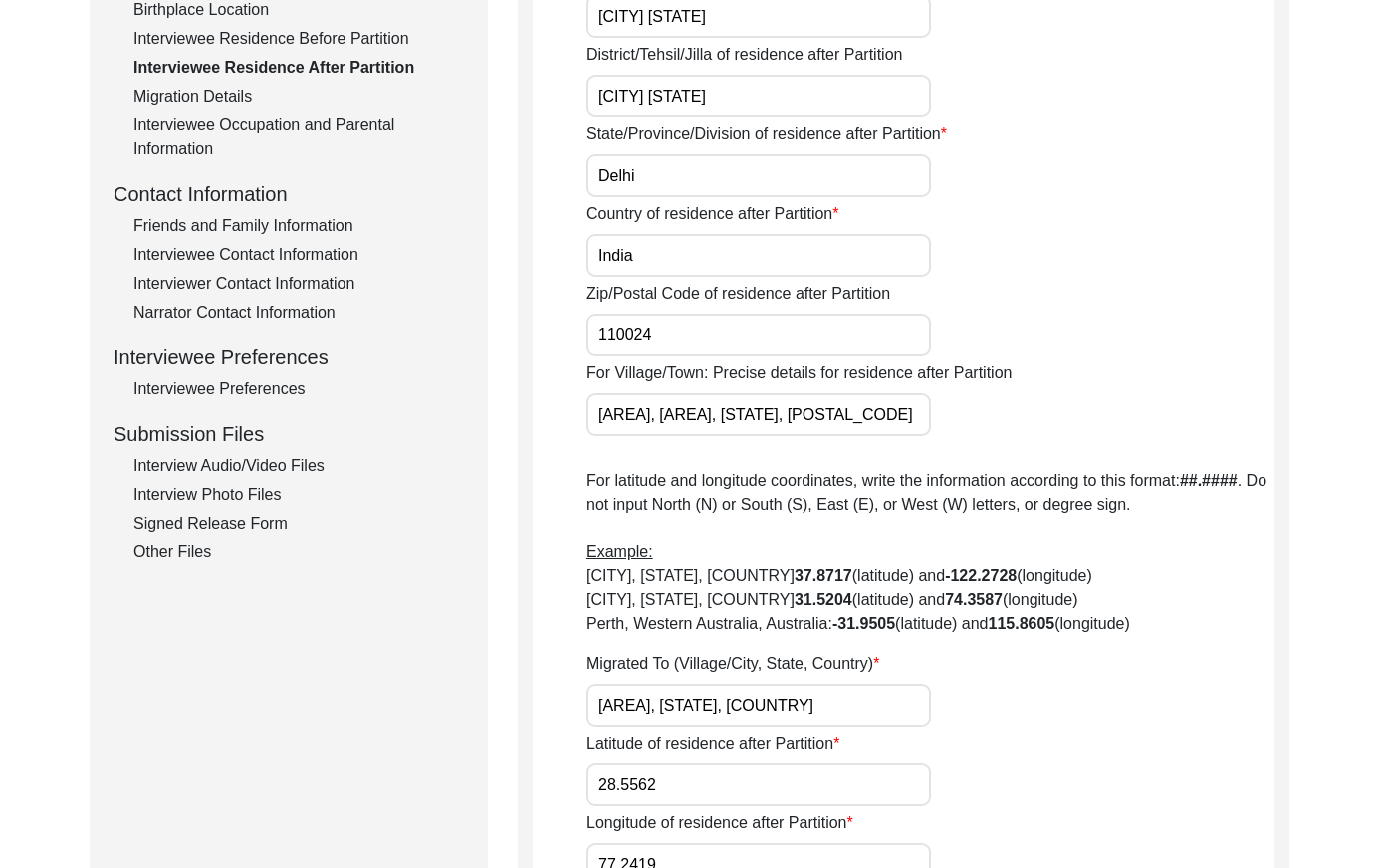 scroll, scrollTop: 445, scrollLeft: 0, axis: vertical 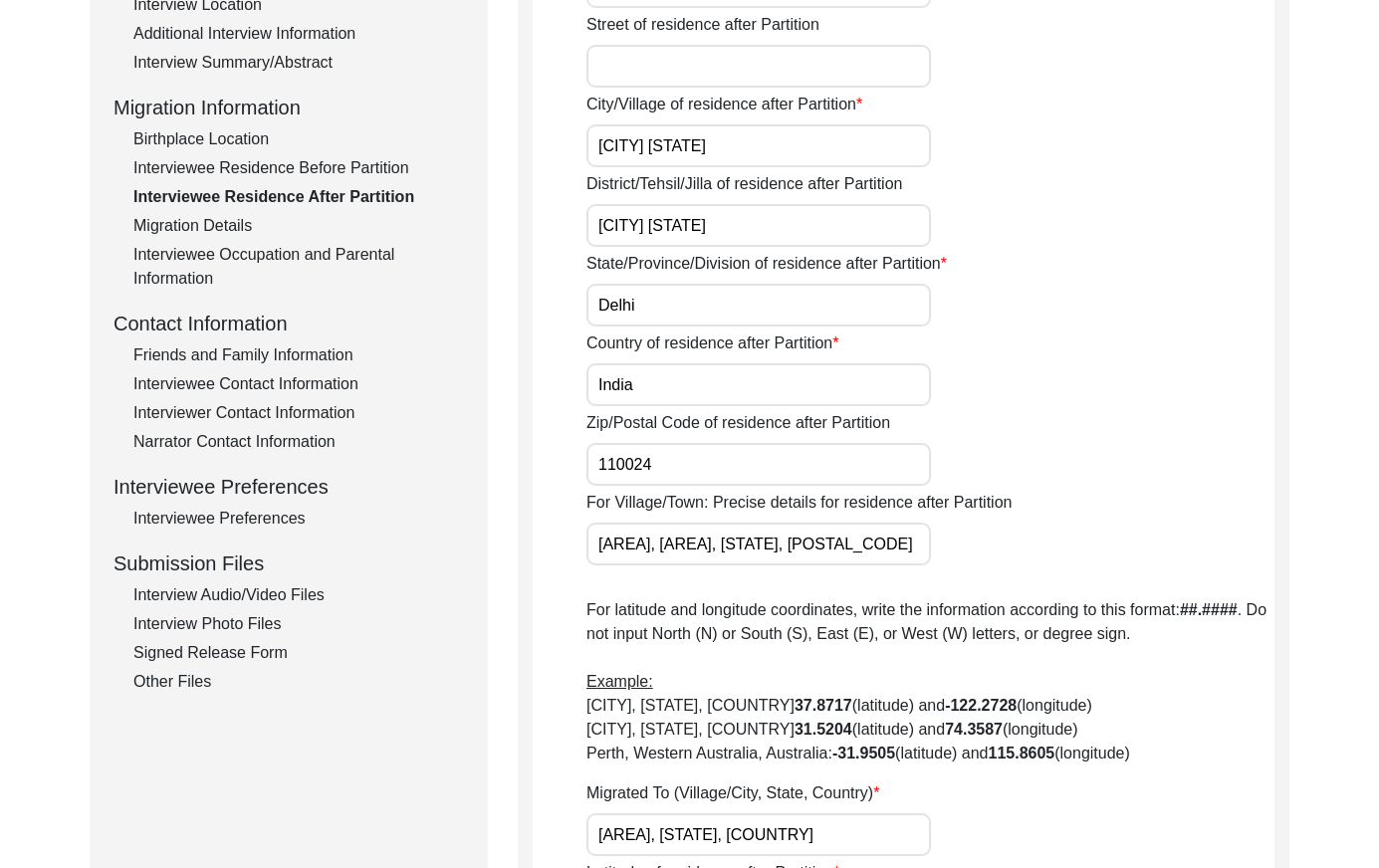 click on "Migration Details" 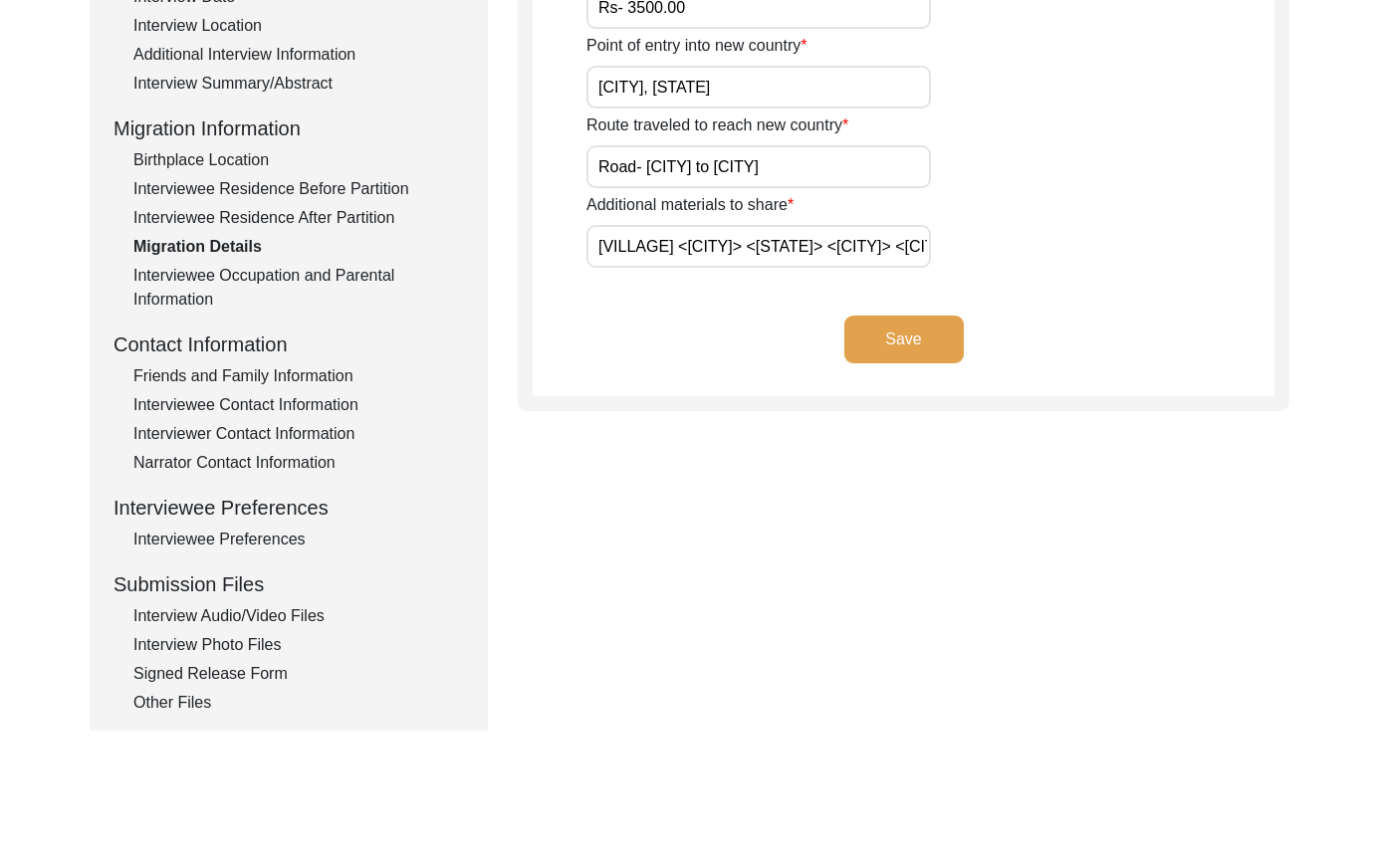 click on "Interviewee Occupation and Parental Information" 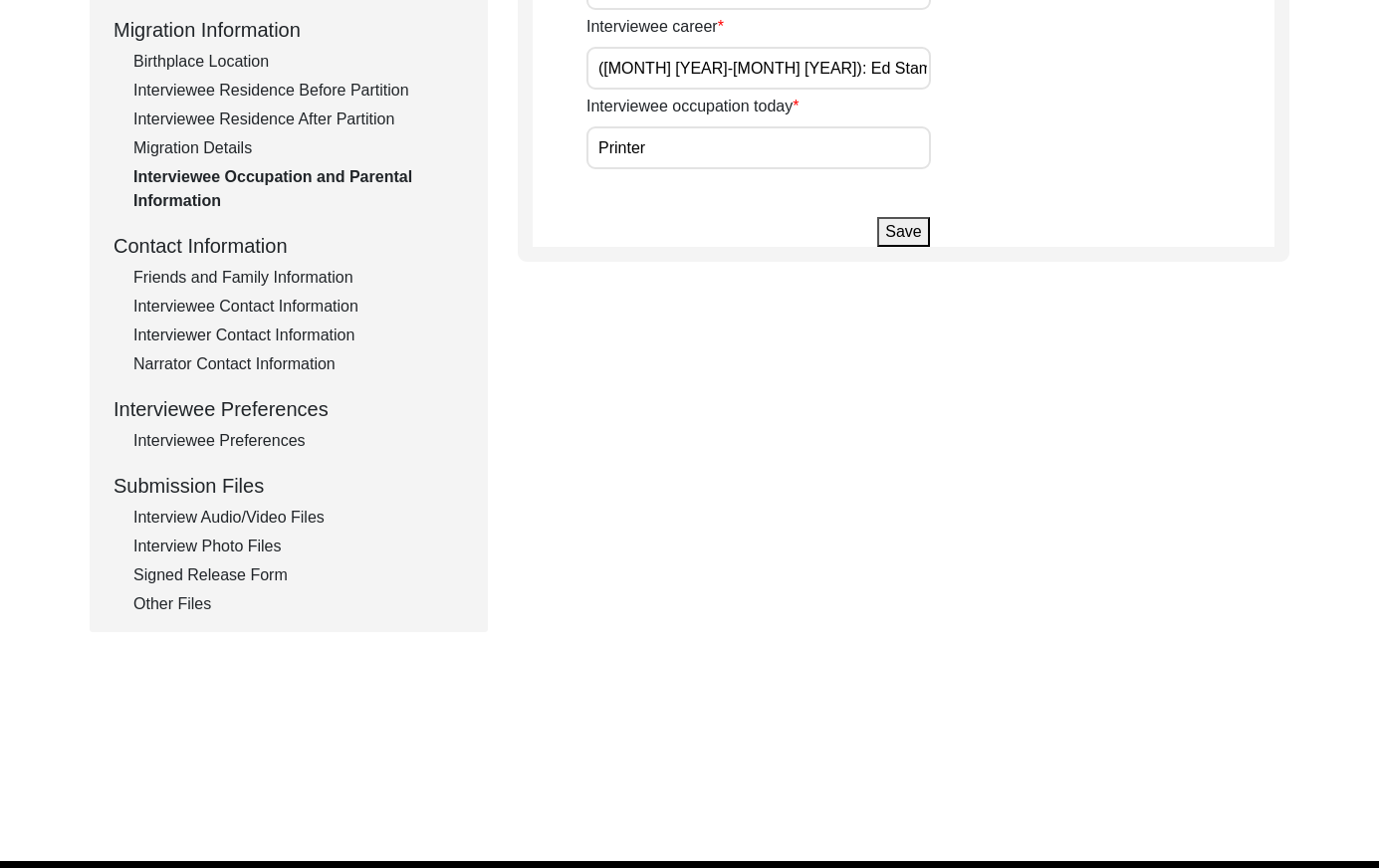 scroll, scrollTop: 525, scrollLeft: 0, axis: vertical 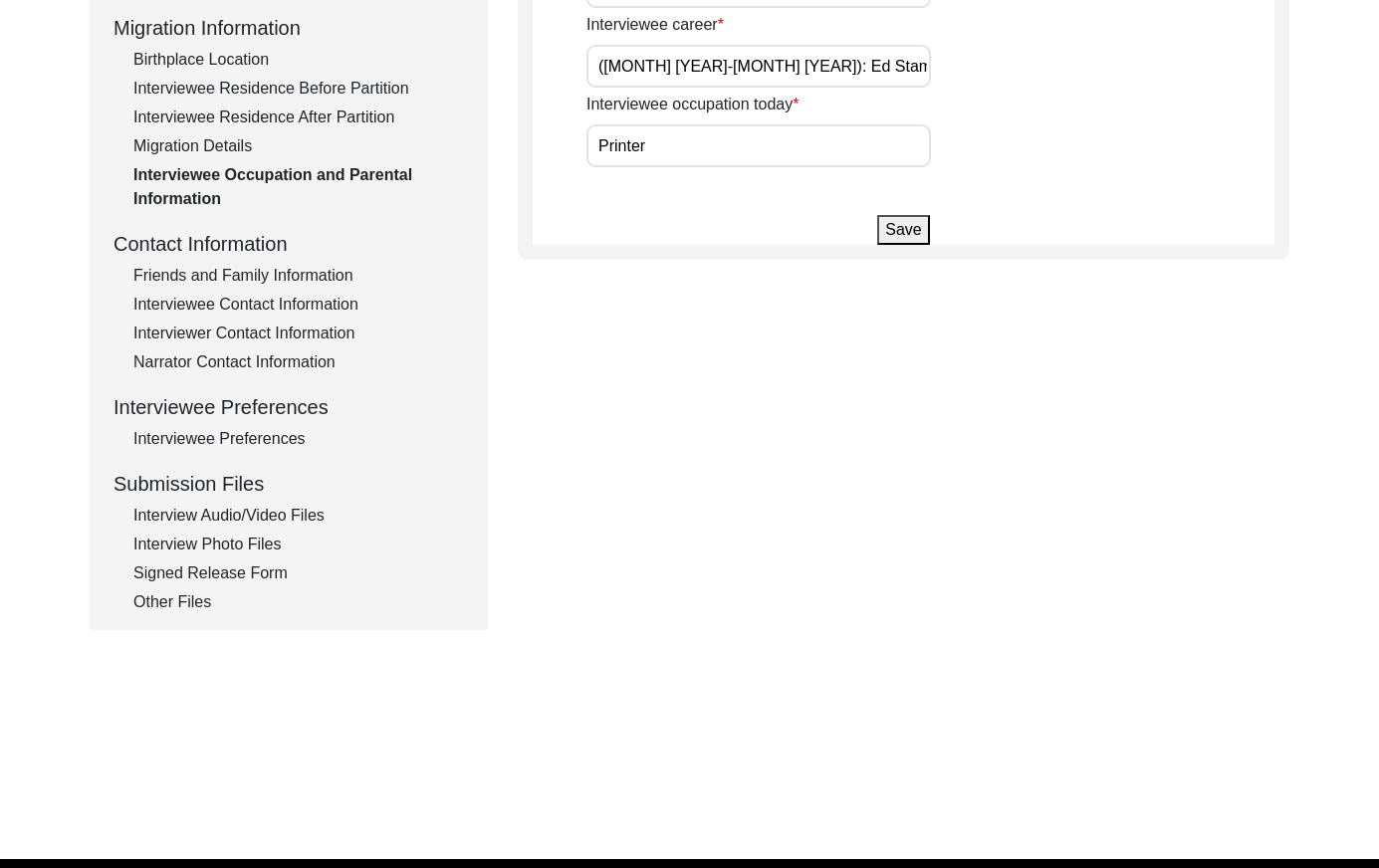 click on "Friends and Family Information" 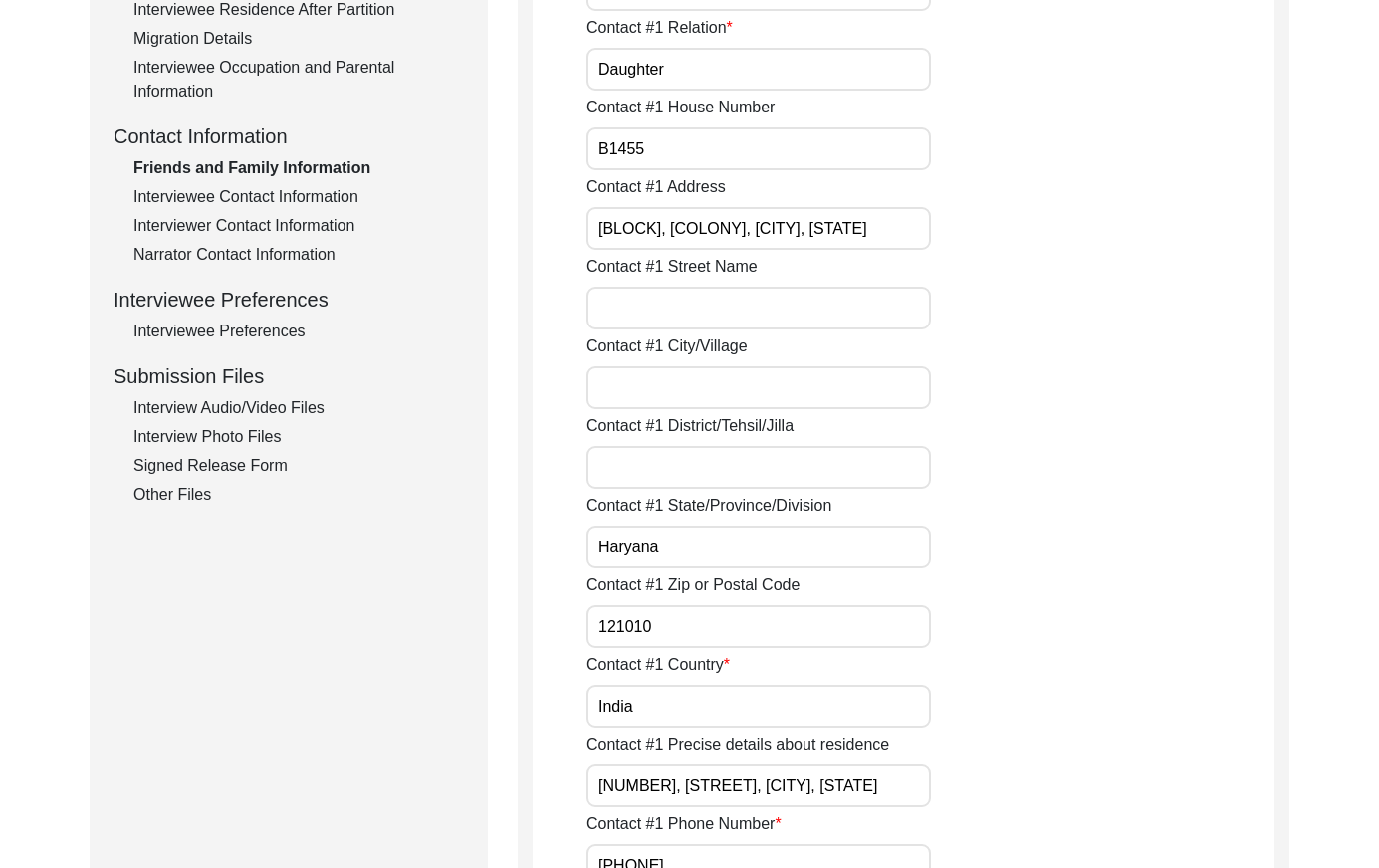 scroll, scrollTop: 650, scrollLeft: 0, axis: vertical 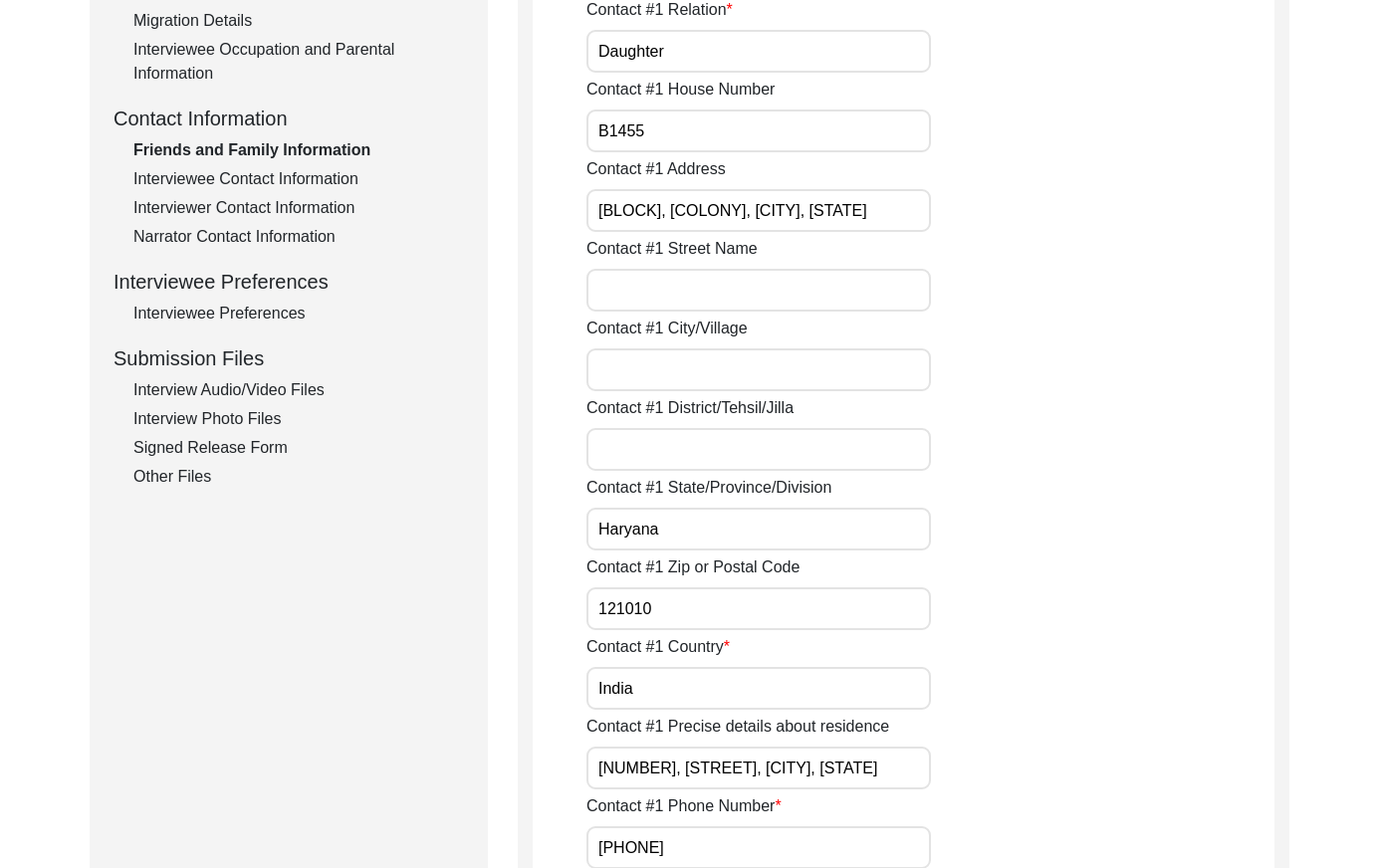 click on "Interviewee Contact Information" 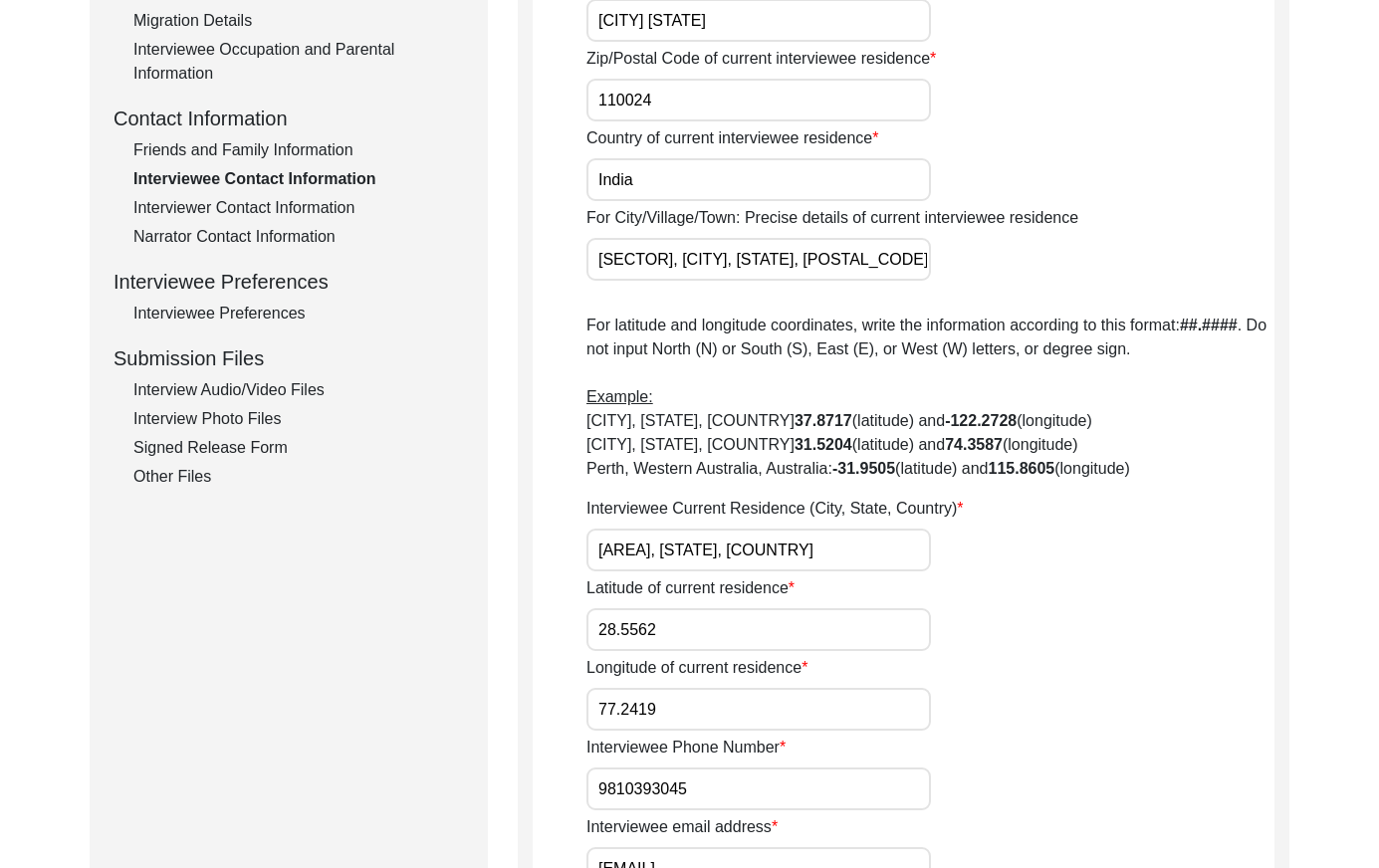 click on "Interviewer Contact Information" 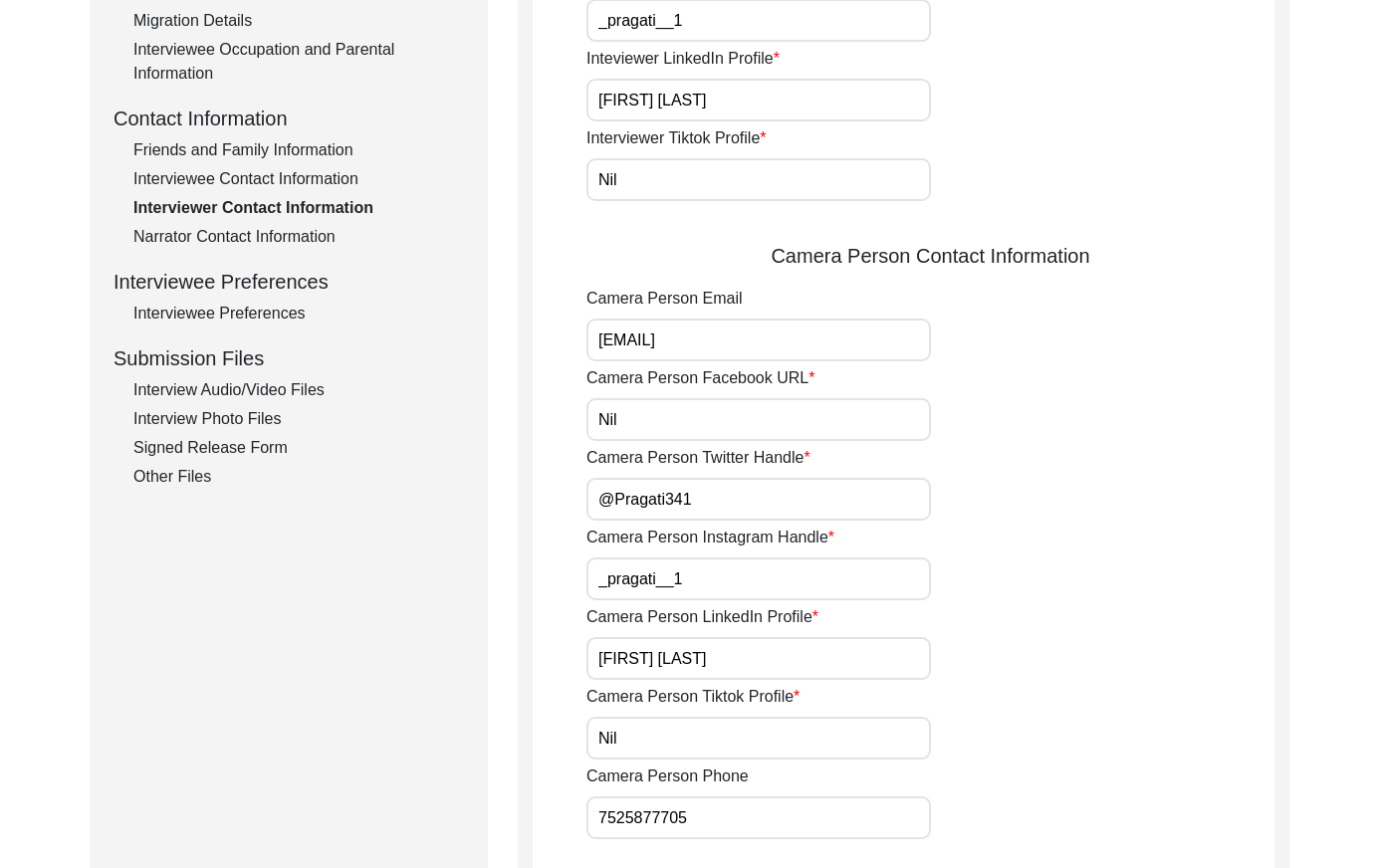 click on "Narrator Contact Information" 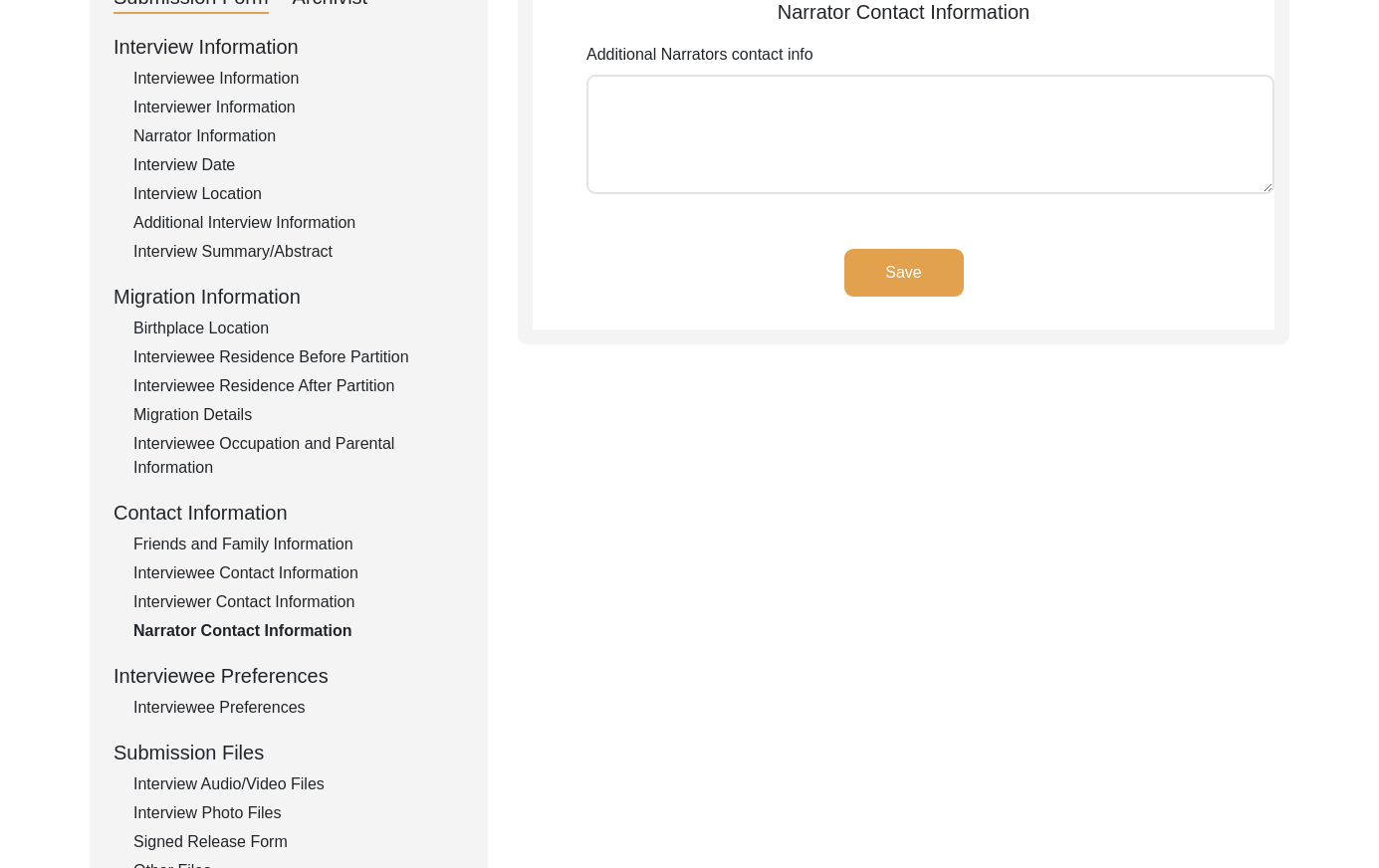 scroll, scrollTop: 460, scrollLeft: 0, axis: vertical 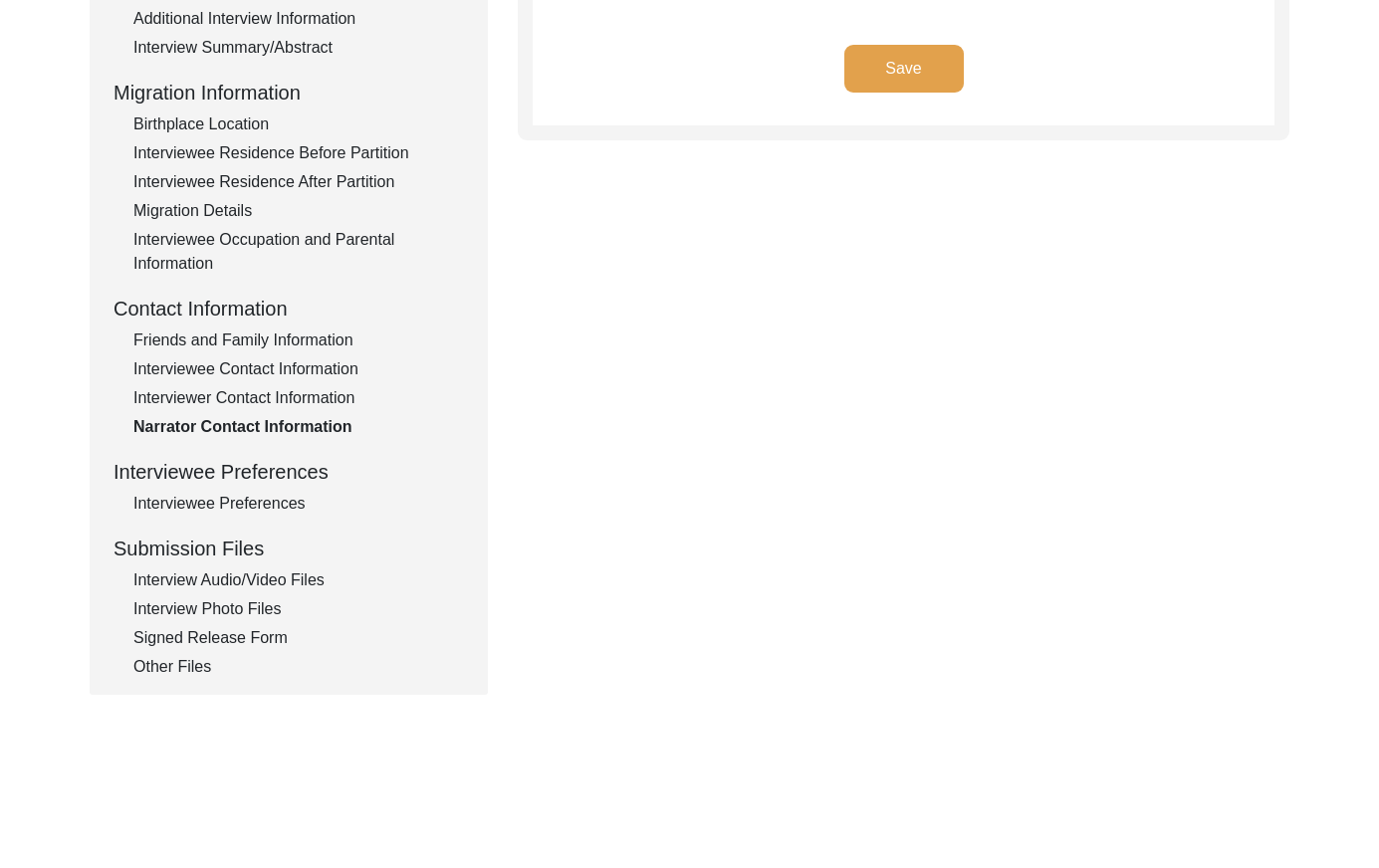 drag, startPoint x: 256, startPoint y: 504, endPoint x: 272, endPoint y: 486, distance: 24.083189 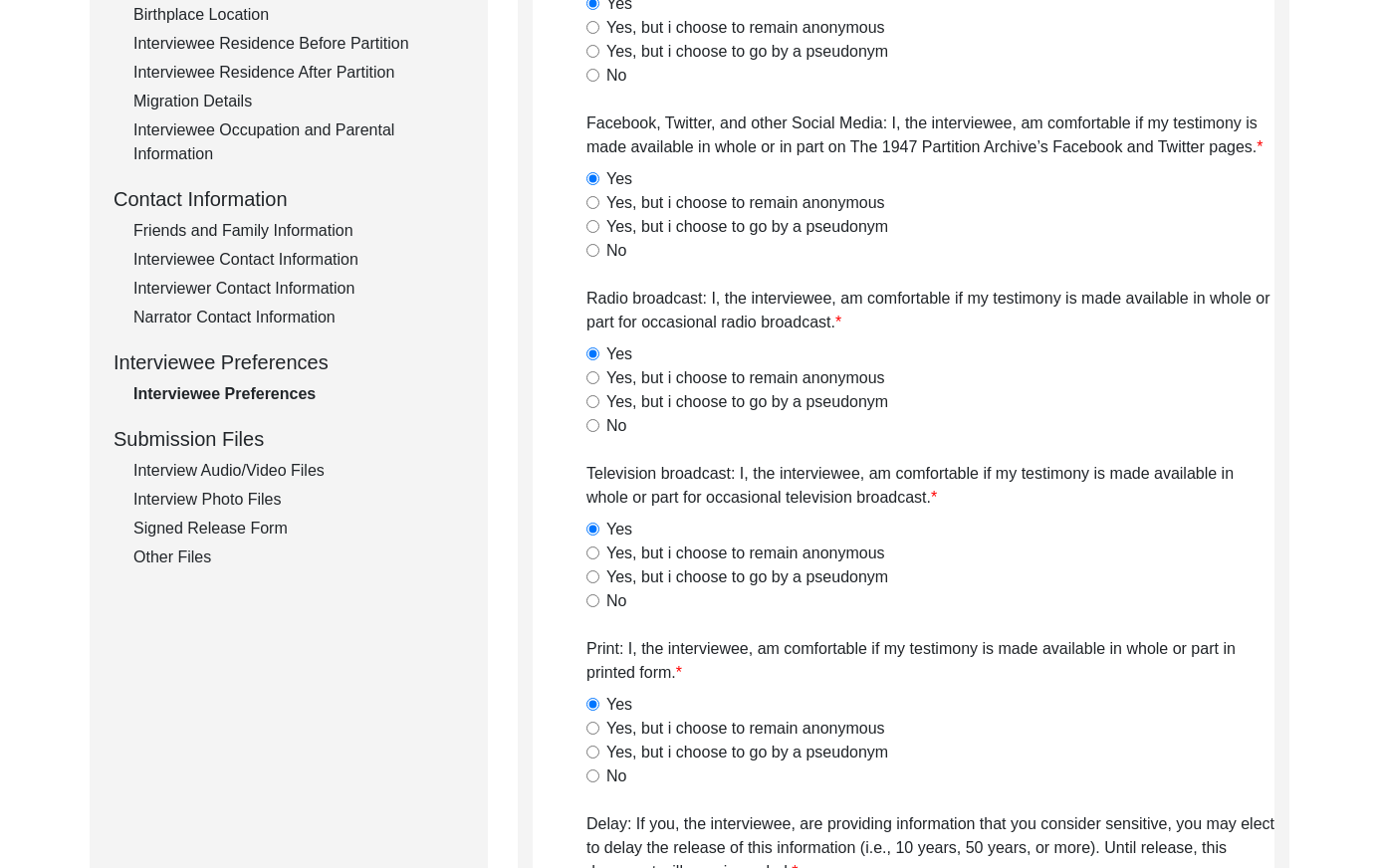 scroll, scrollTop: 563, scrollLeft: 0, axis: vertical 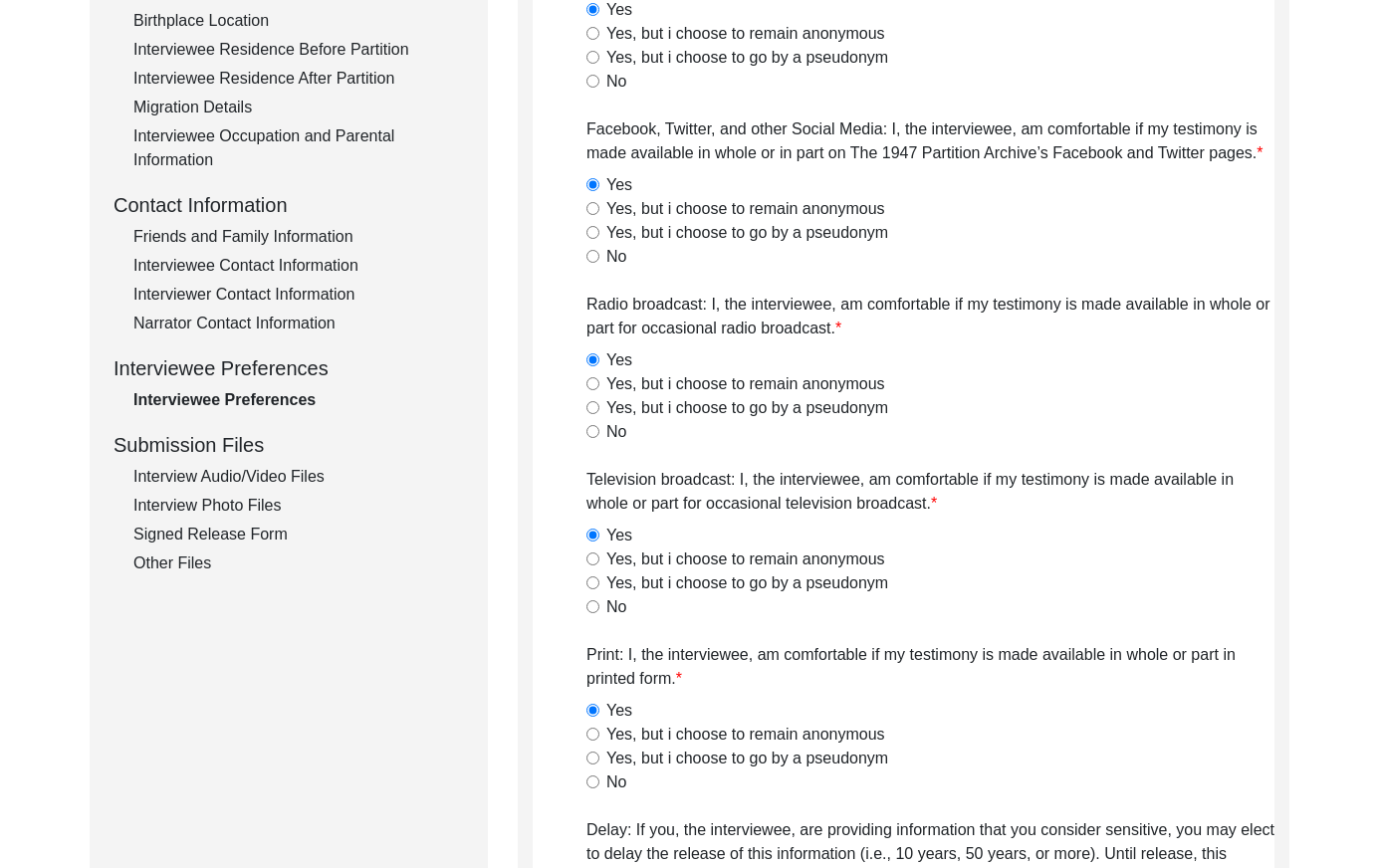 drag, startPoint x: 294, startPoint y: 472, endPoint x: 316, endPoint y: 465, distance: 23.086793 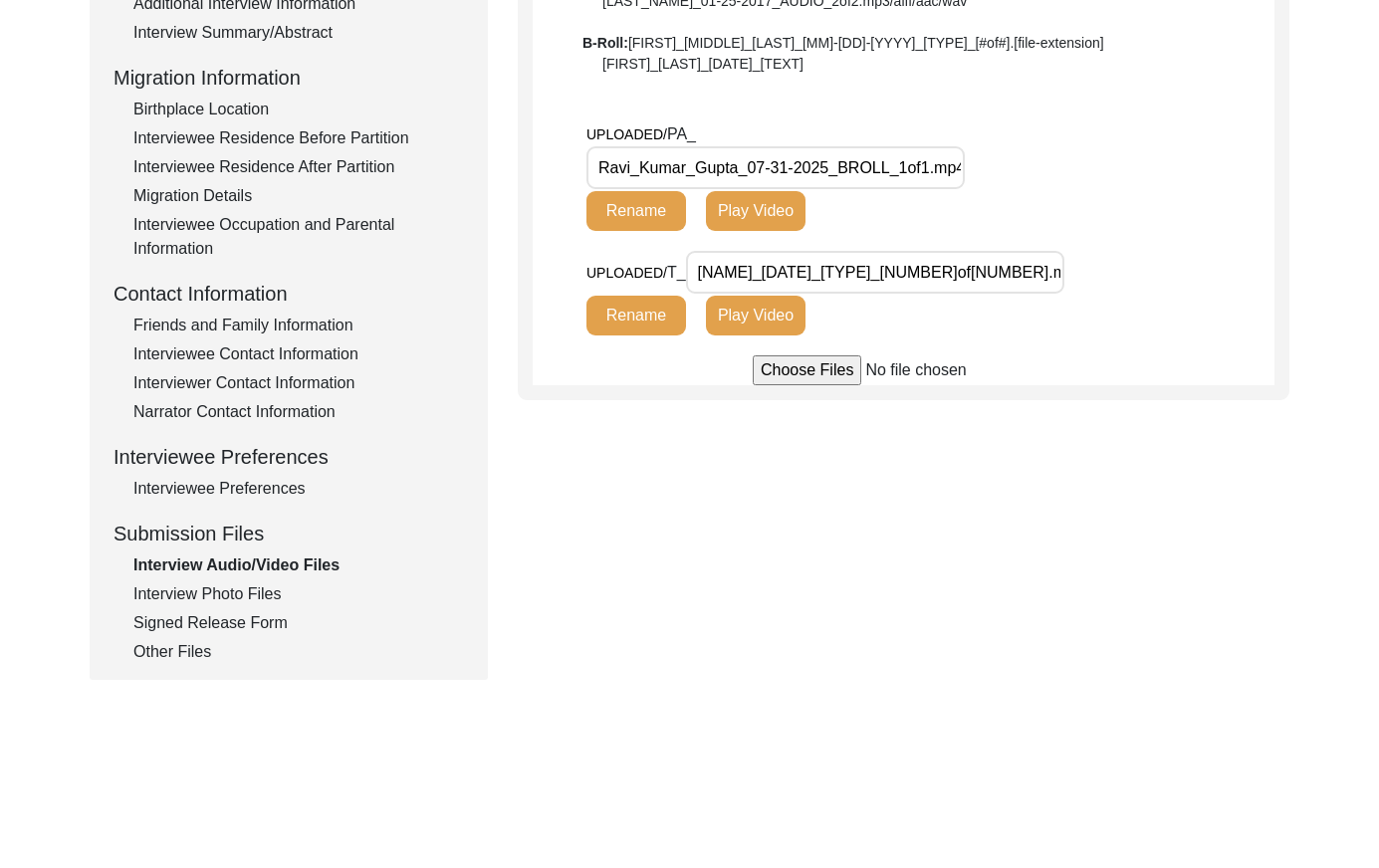 scroll, scrollTop: 463, scrollLeft: 0, axis: vertical 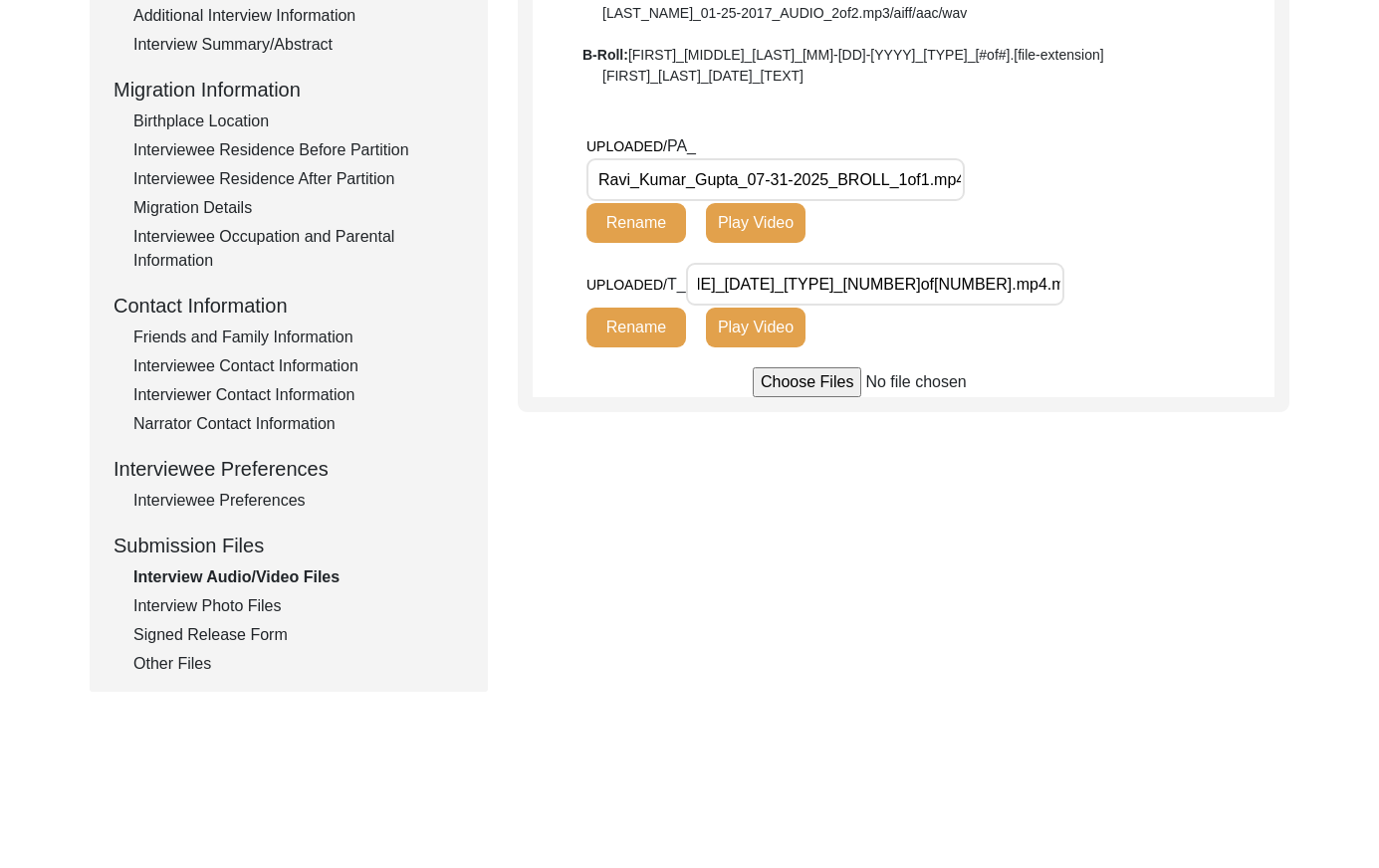 click on "Interview Photo Files" 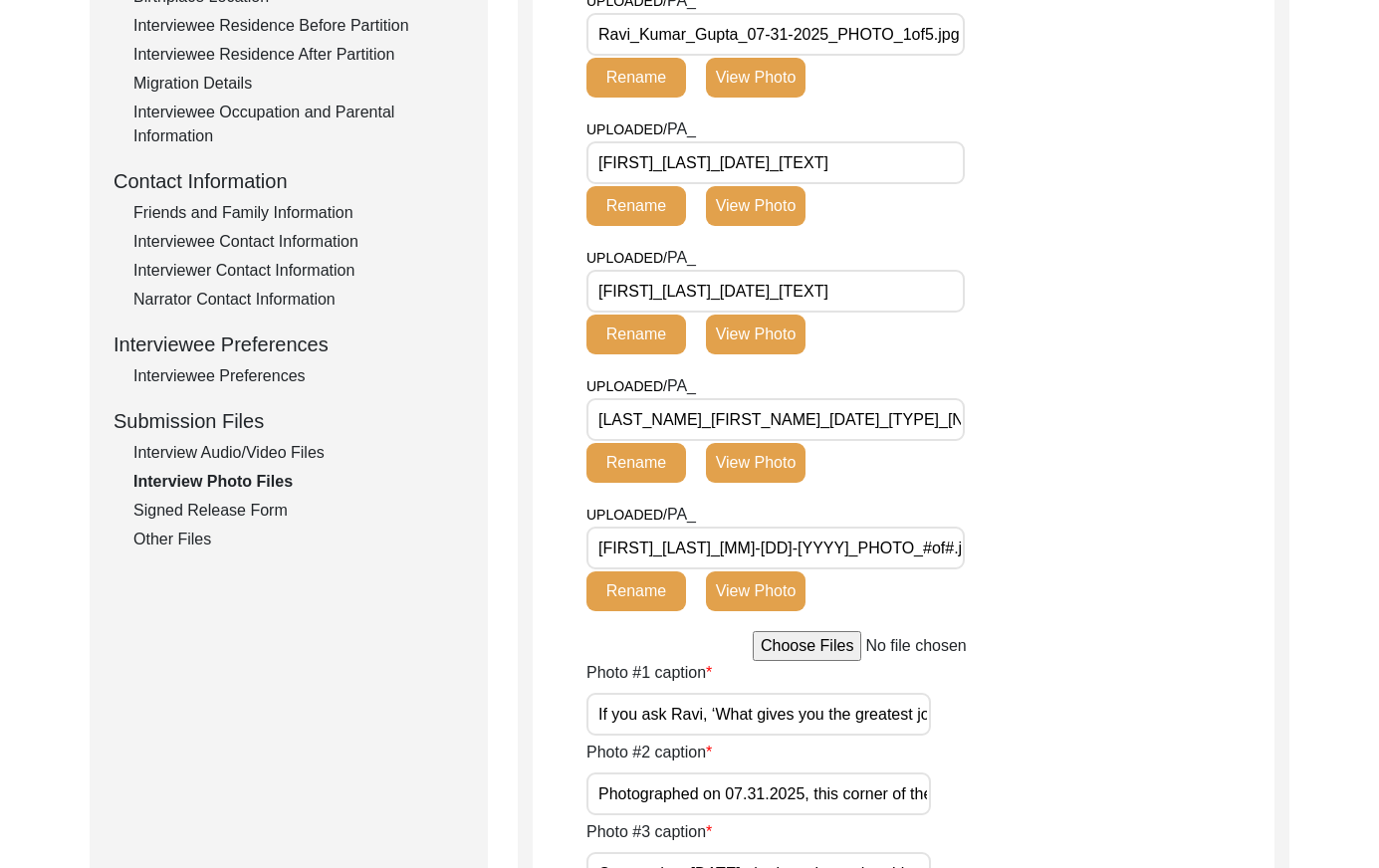 scroll, scrollTop: 599, scrollLeft: 0, axis: vertical 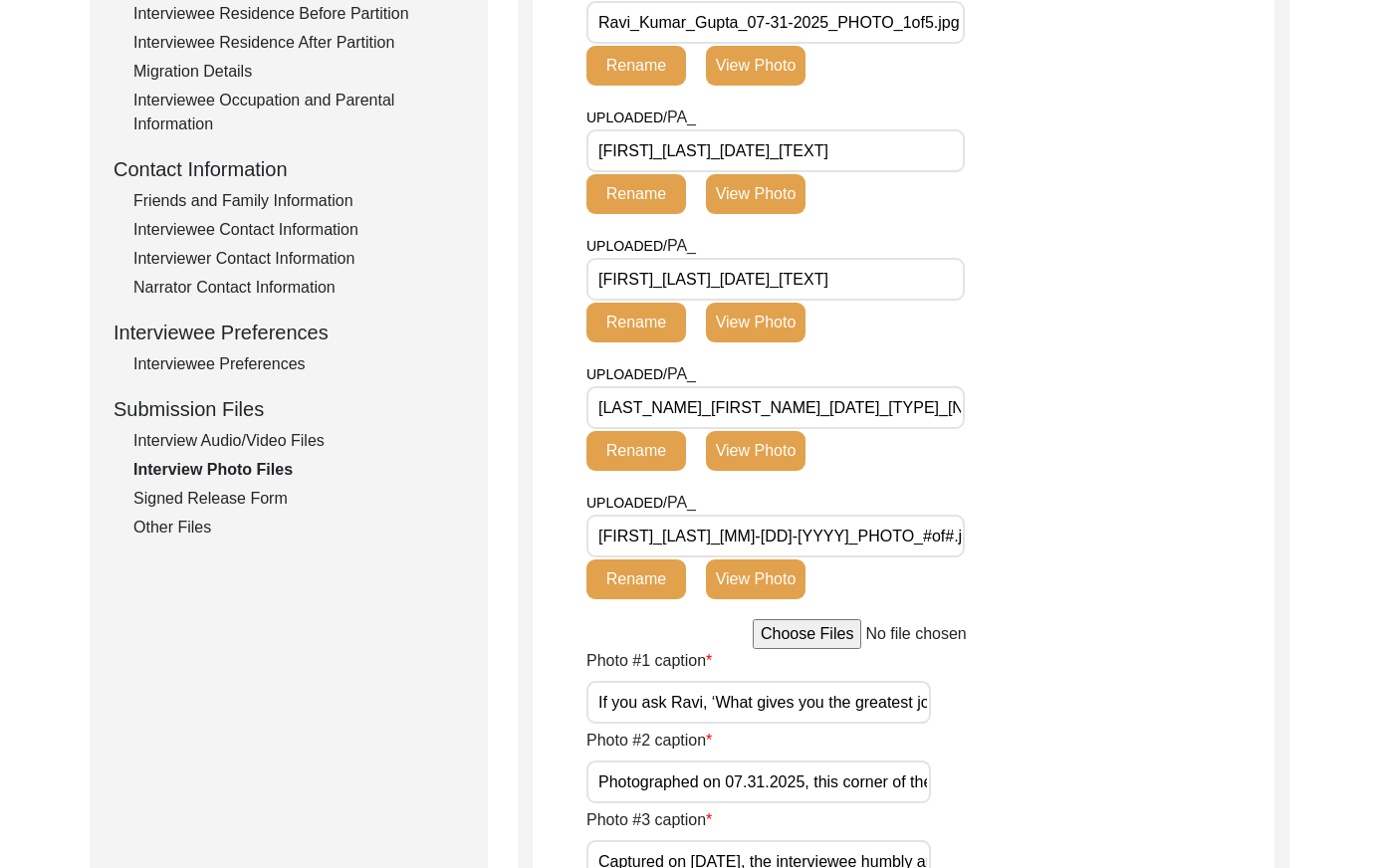 drag, startPoint x: 202, startPoint y: 490, endPoint x: 218, endPoint y: 493, distance: 16.27882 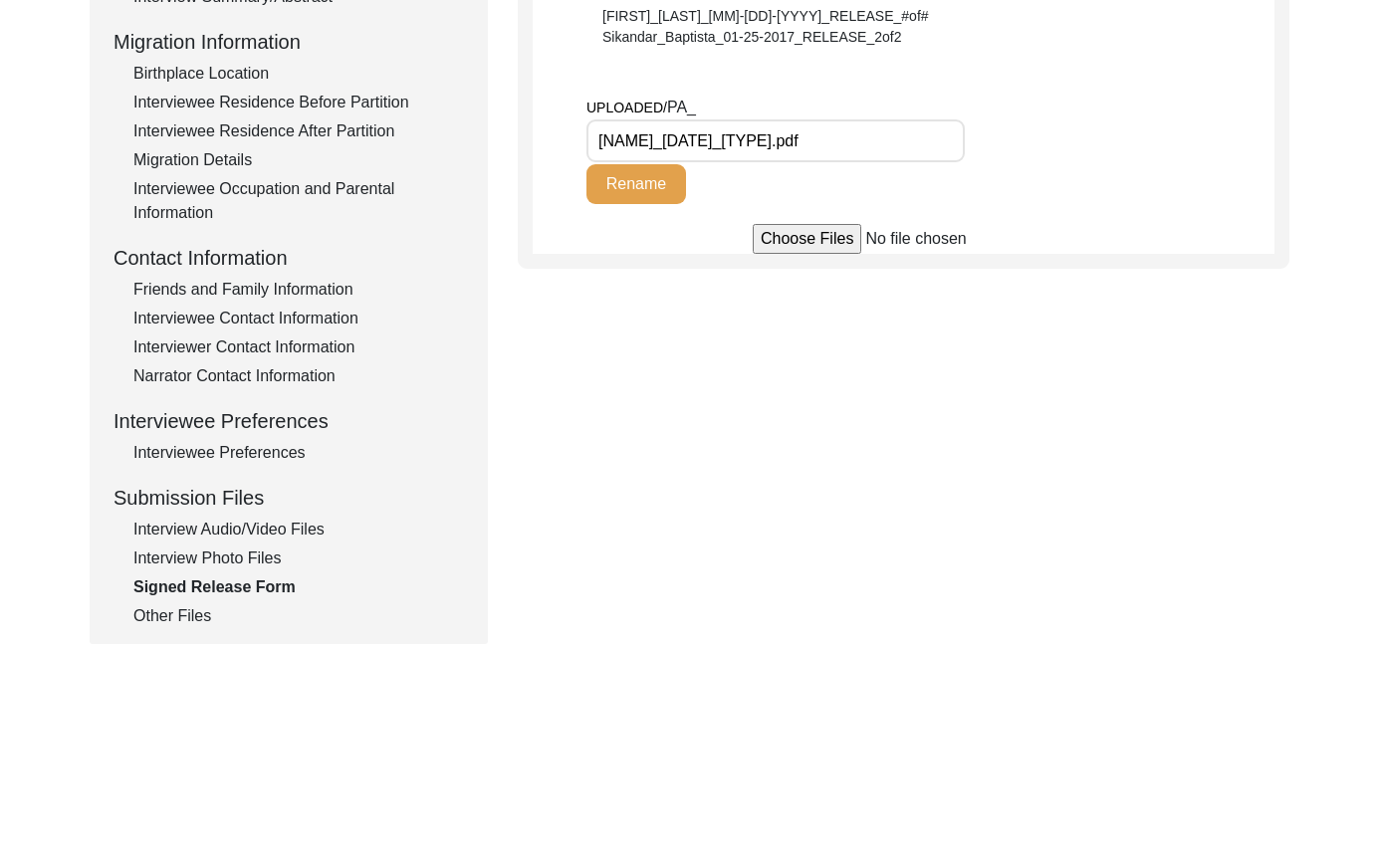 scroll, scrollTop: 500, scrollLeft: 0, axis: vertical 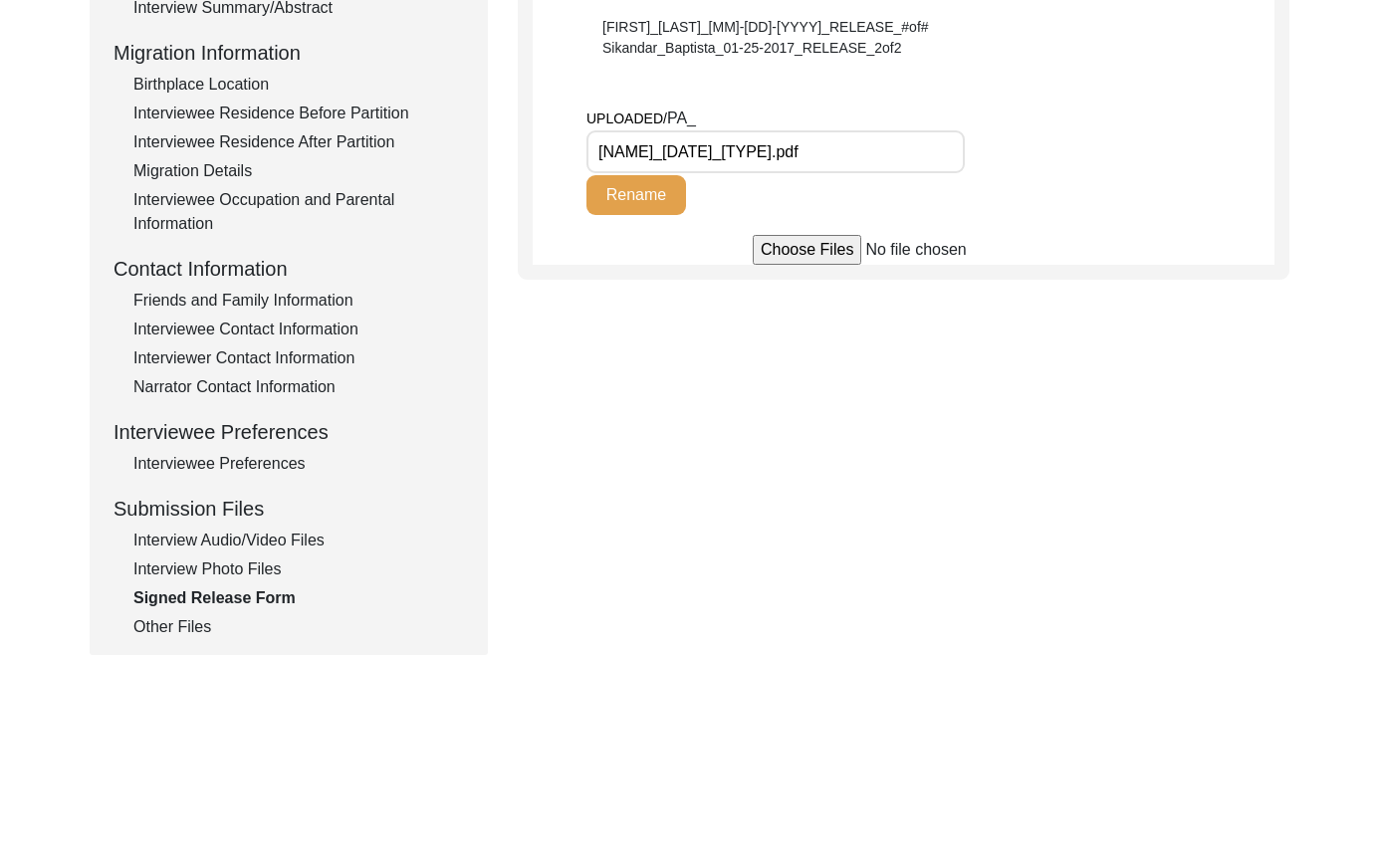 drag, startPoint x: 163, startPoint y: 622, endPoint x: 222, endPoint y: 604, distance: 61.68468 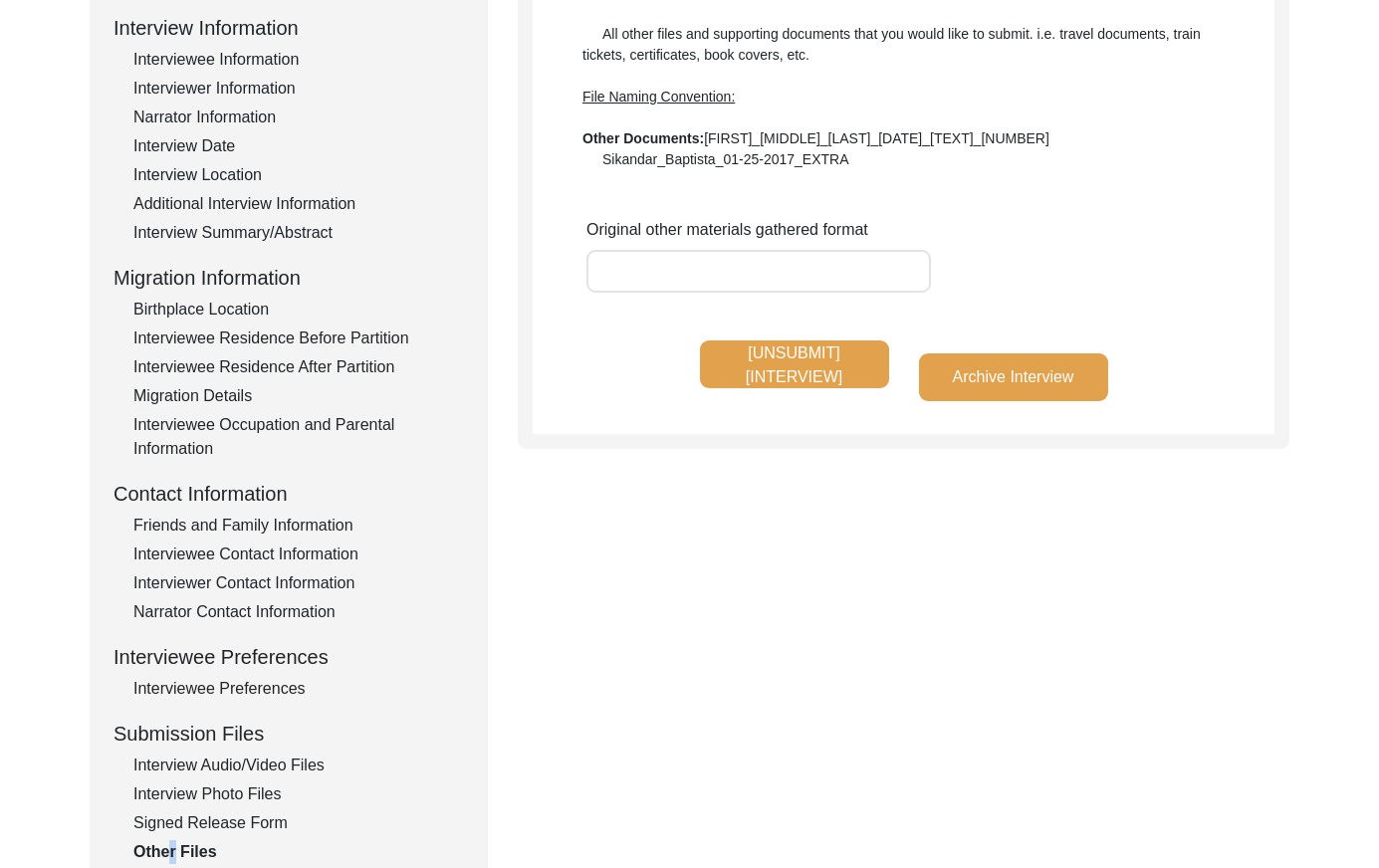 scroll, scrollTop: 0, scrollLeft: 0, axis: both 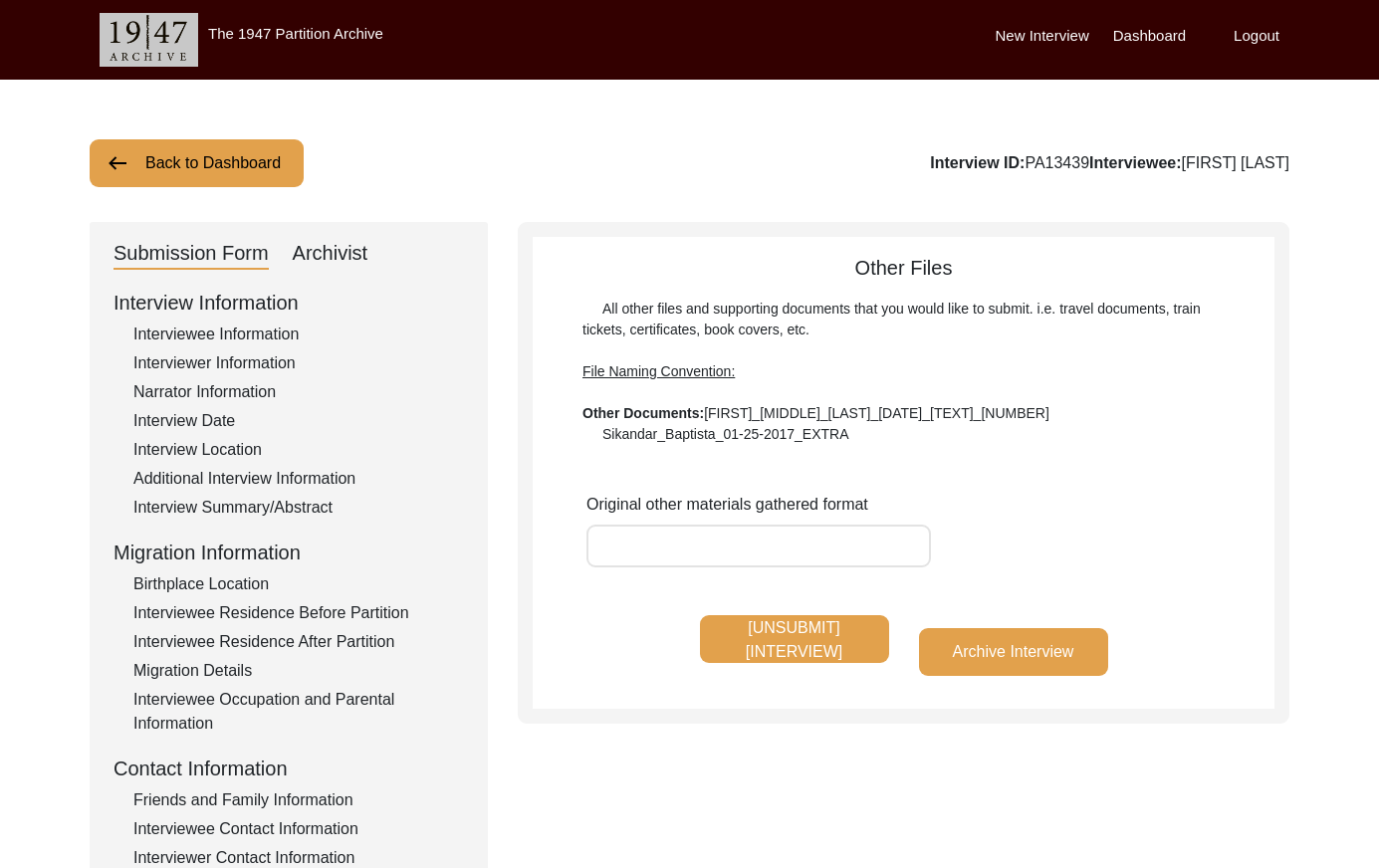 drag, startPoint x: 1053, startPoint y: 158, endPoint x: 996, endPoint y: 159, distance: 57.00877 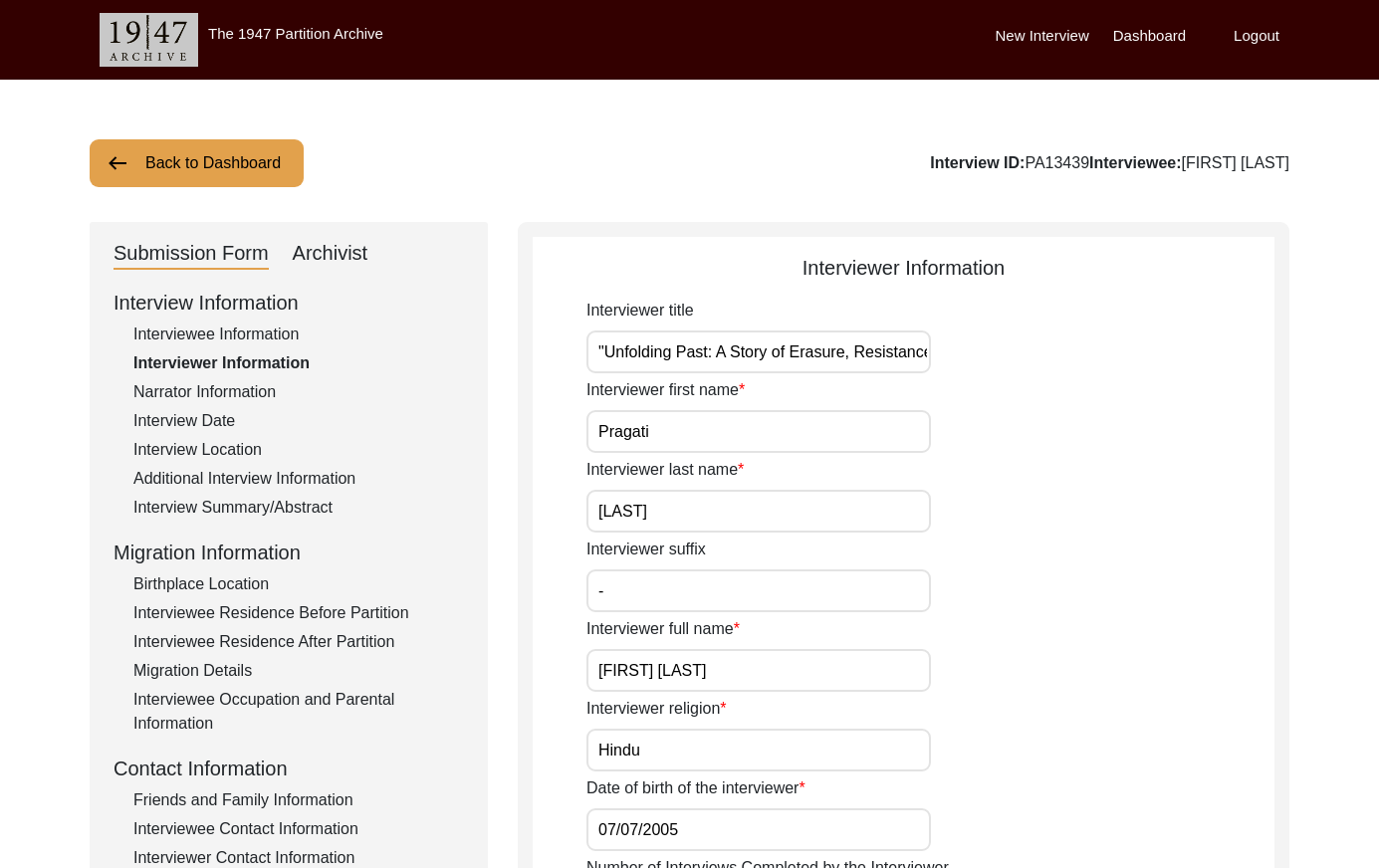 click on "[FIRST] [LAST]" at bounding box center [759, 670] 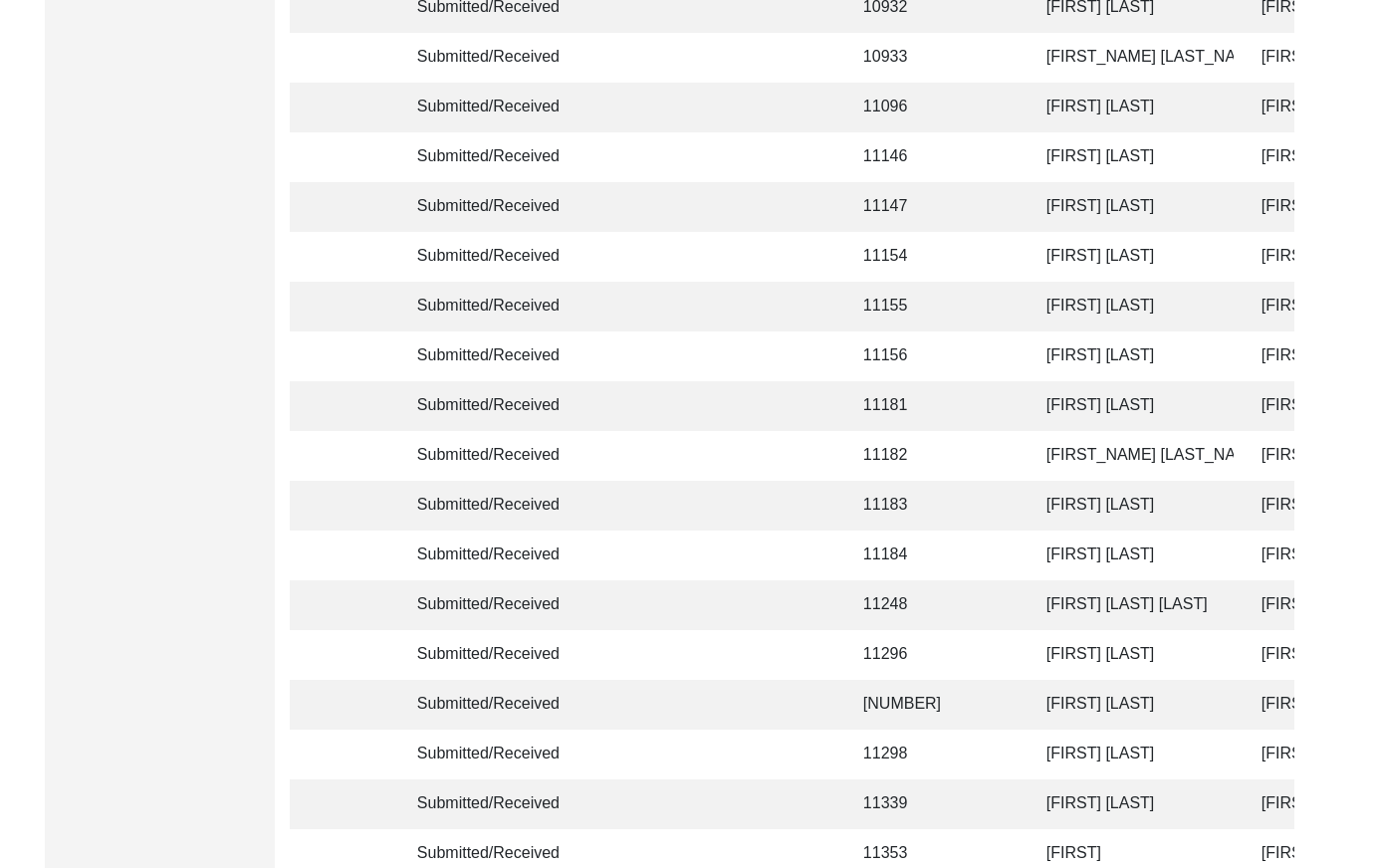 scroll, scrollTop: 4703, scrollLeft: 0, axis: vertical 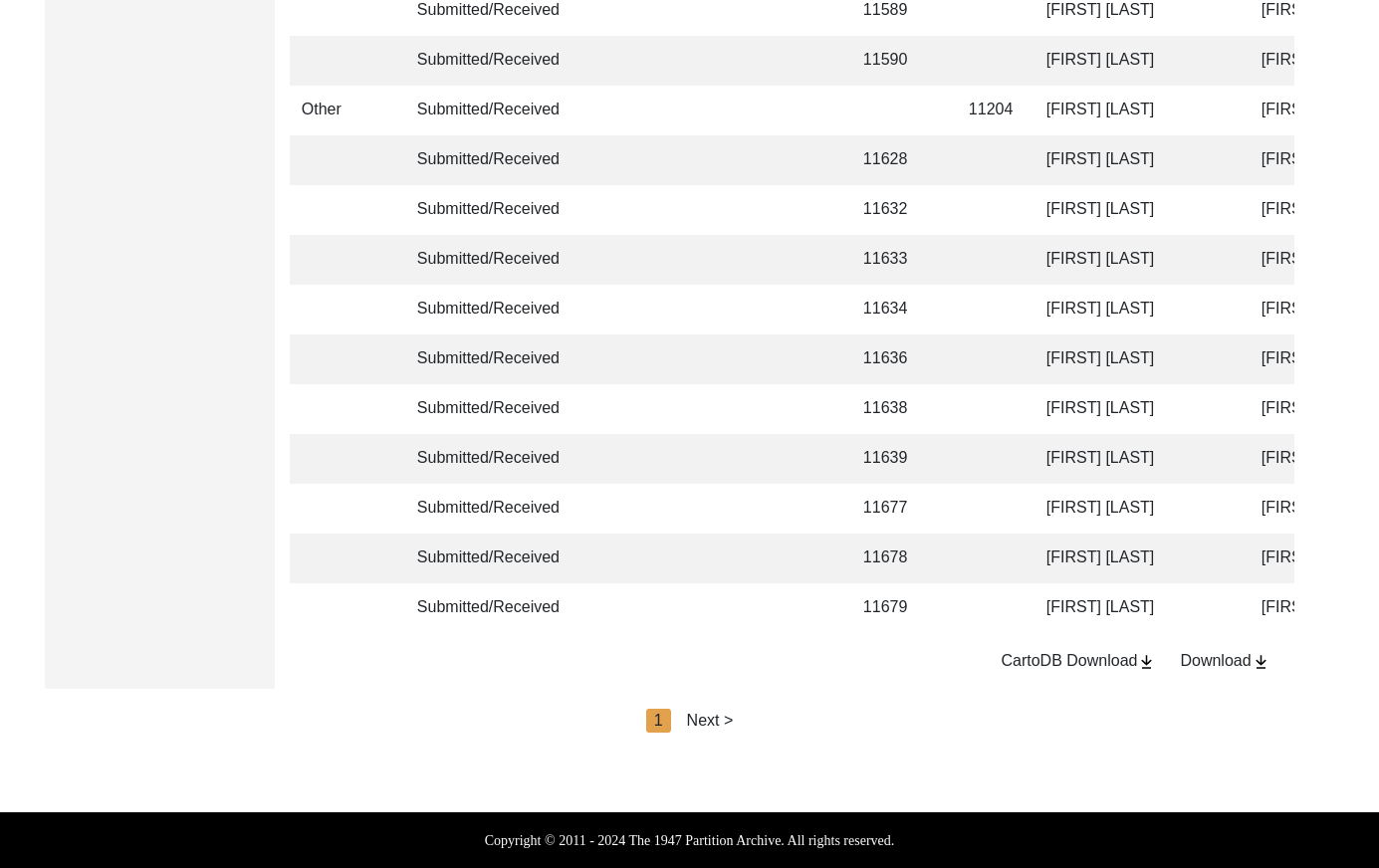 click on "Next >" 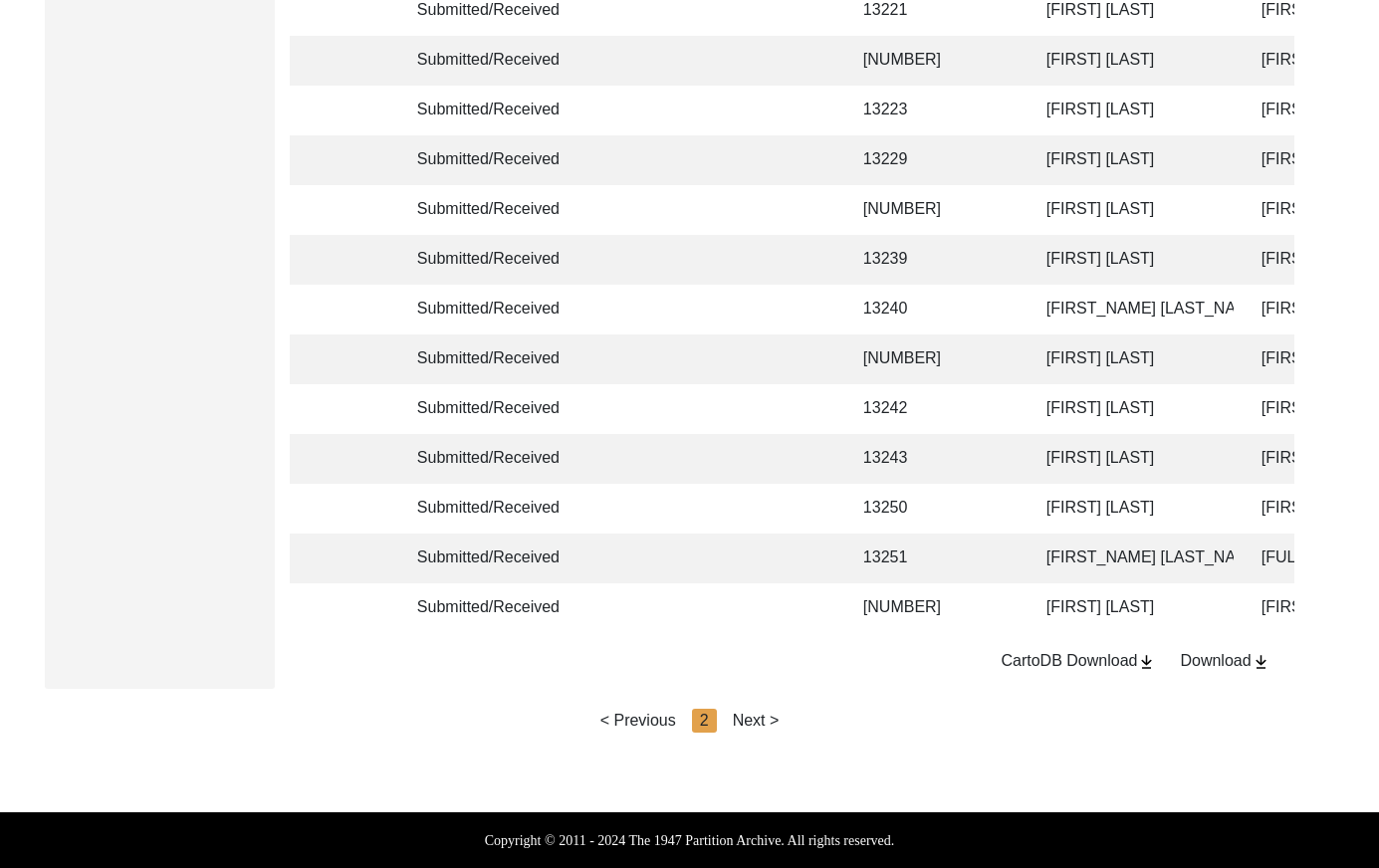 click on "2" 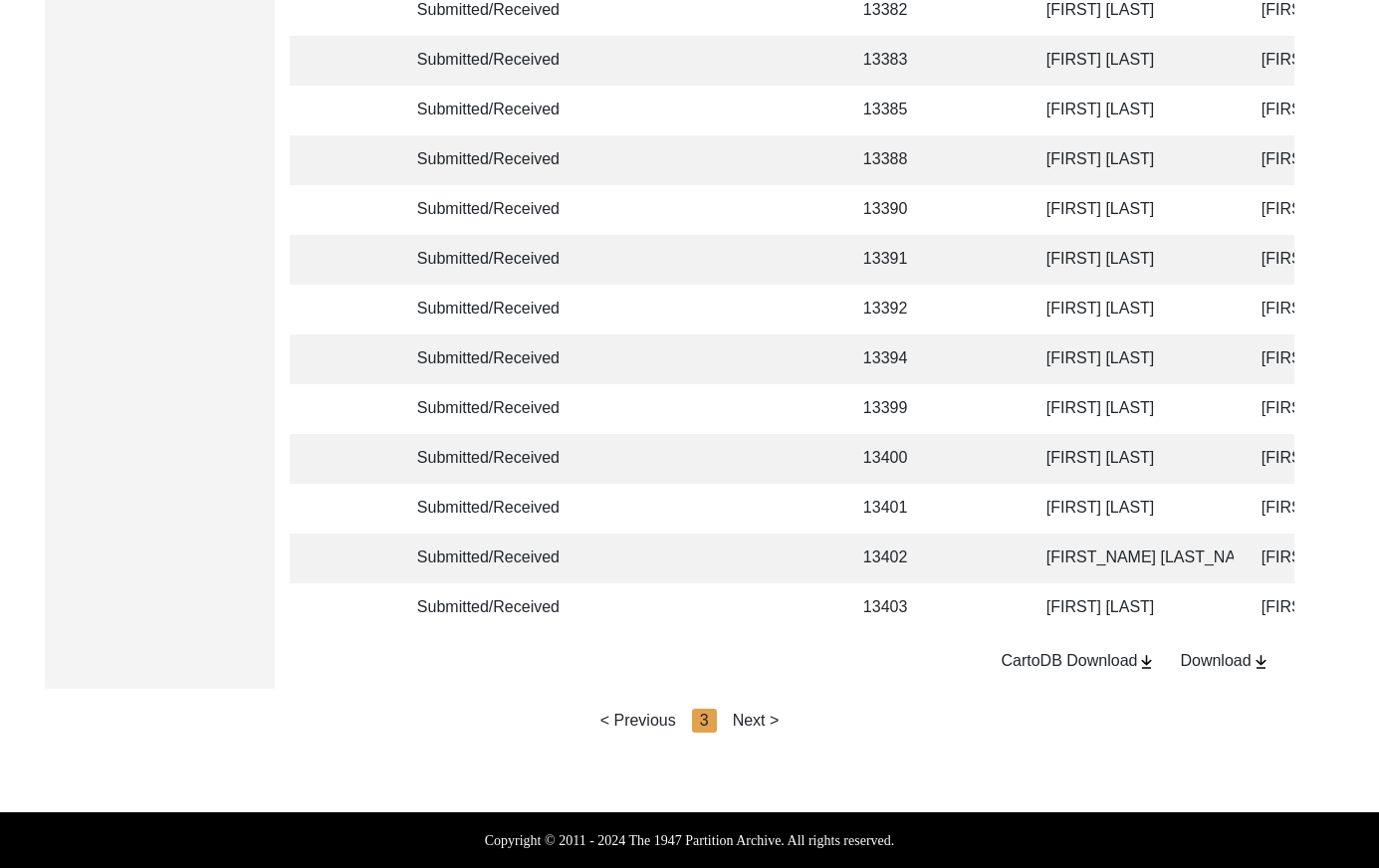 click on "Next >" 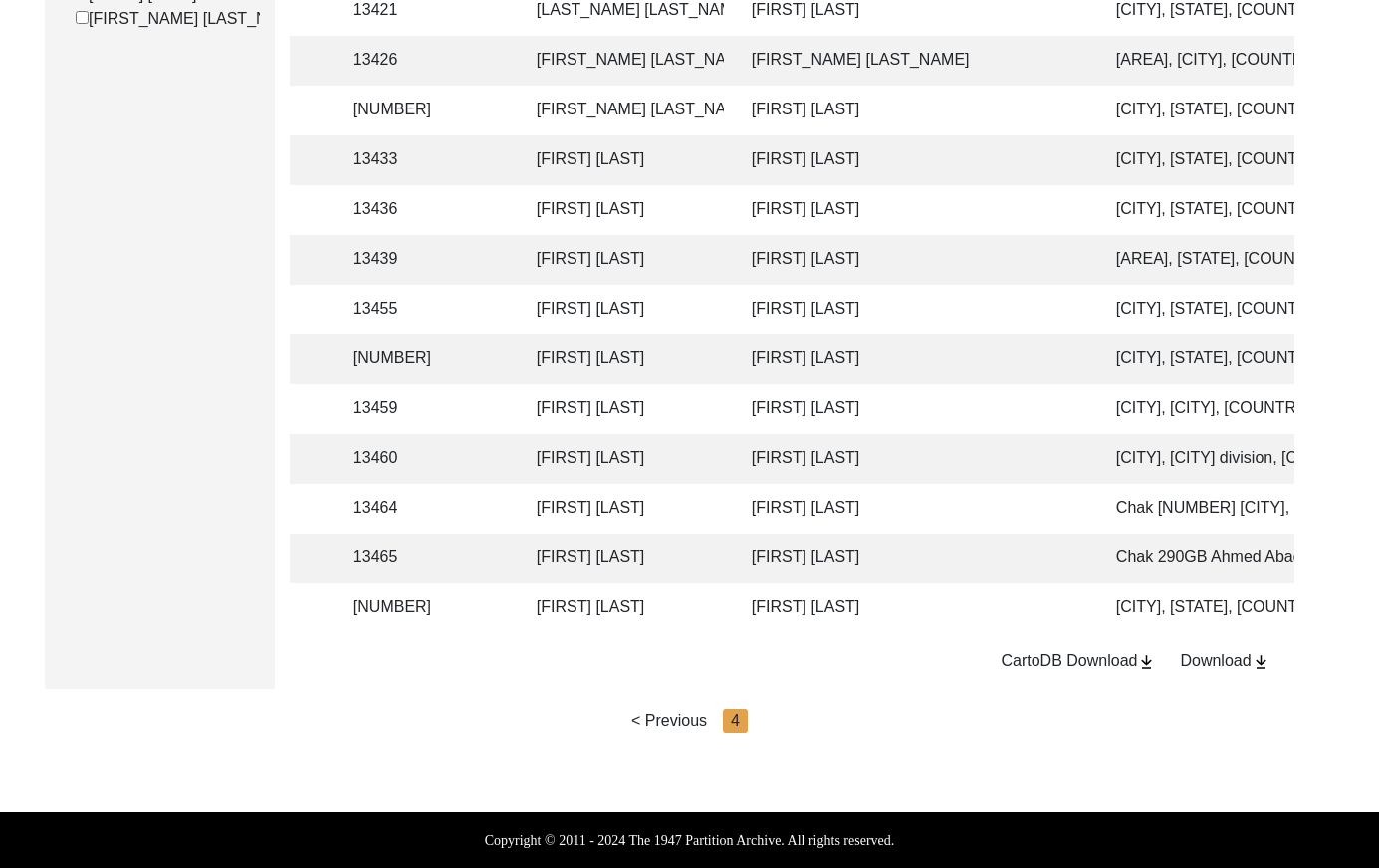 scroll, scrollTop: 0, scrollLeft: 524, axis: horizontal 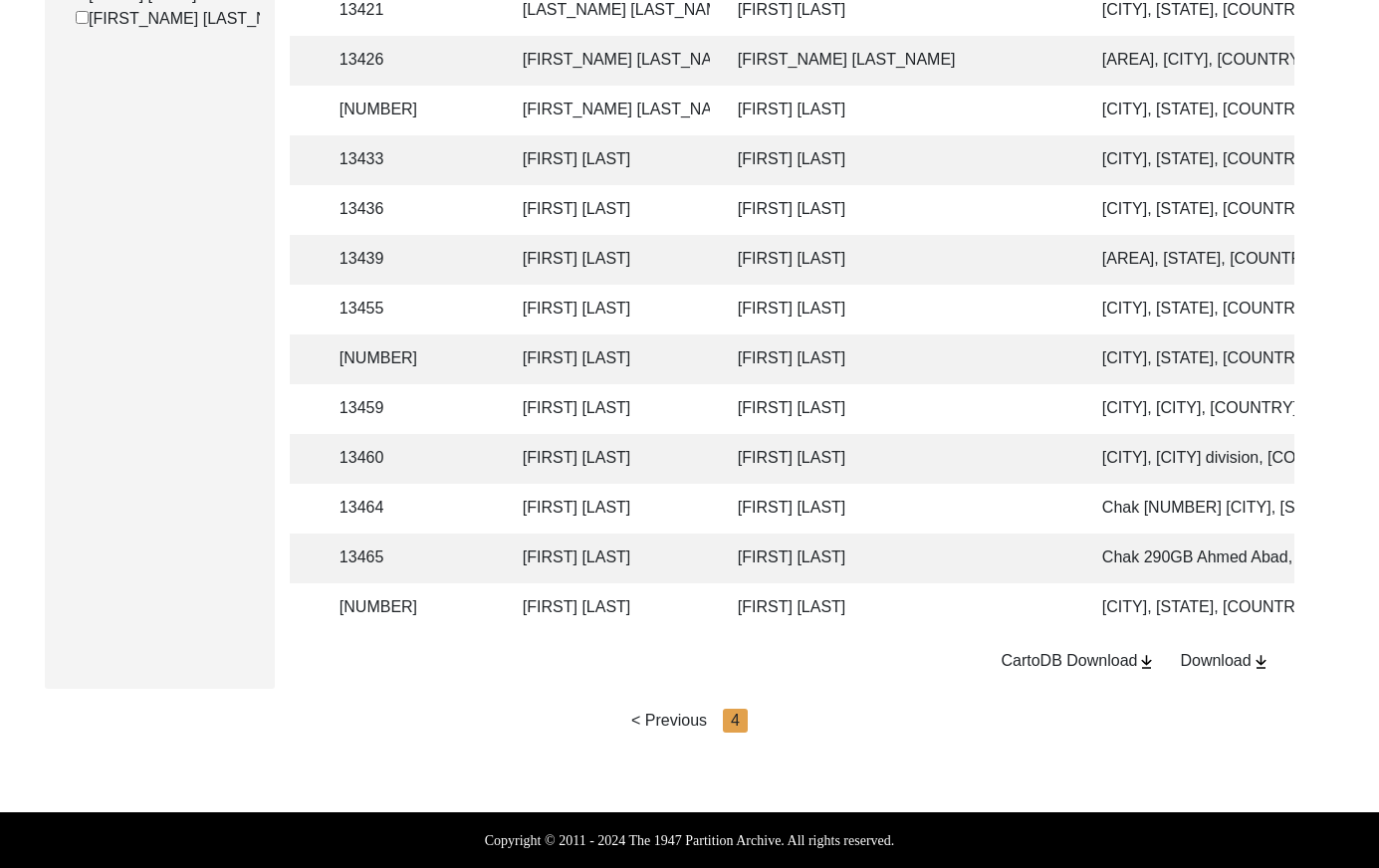 click on "[FIRST] [LAST]" 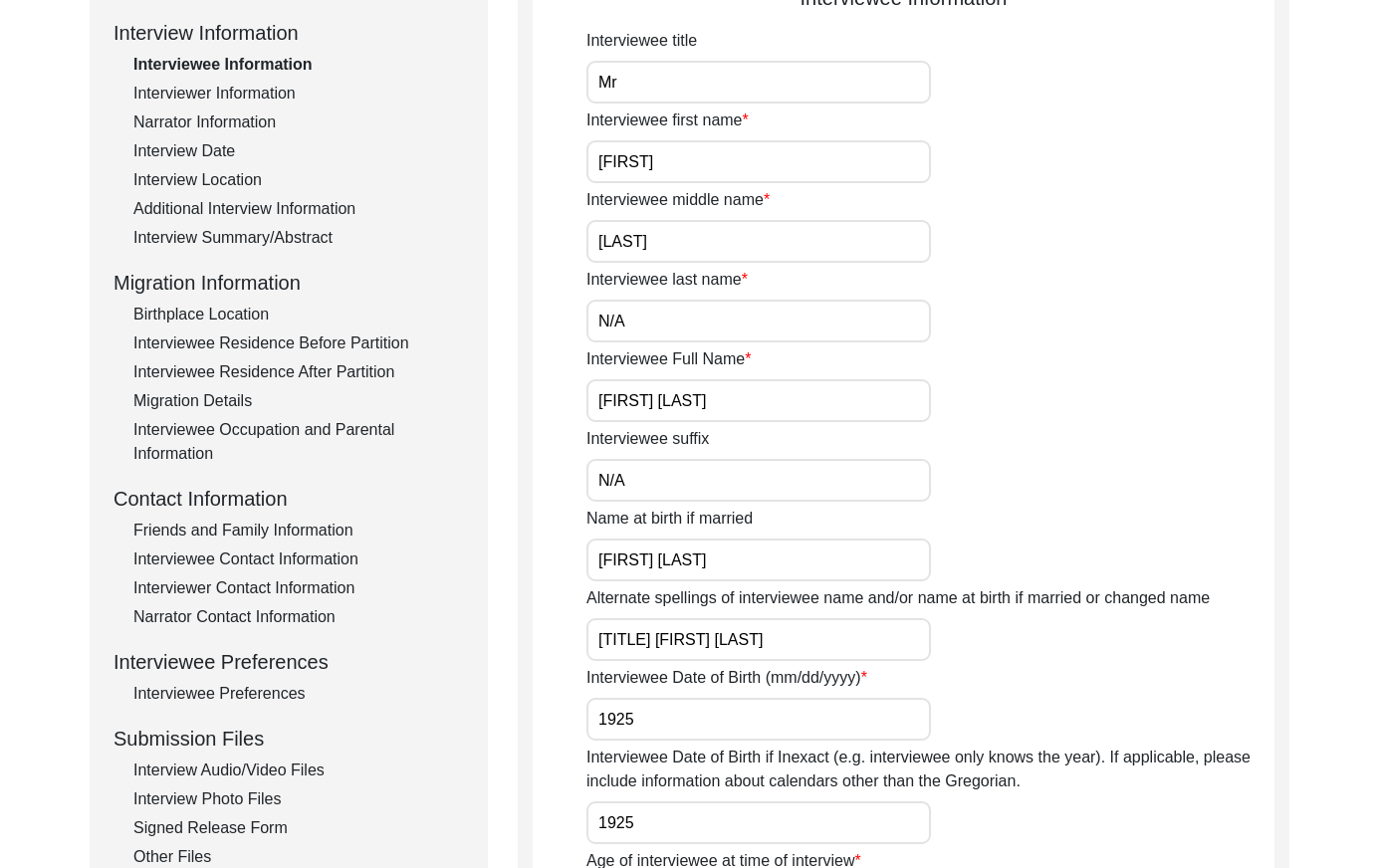 scroll, scrollTop: 0, scrollLeft: 0, axis: both 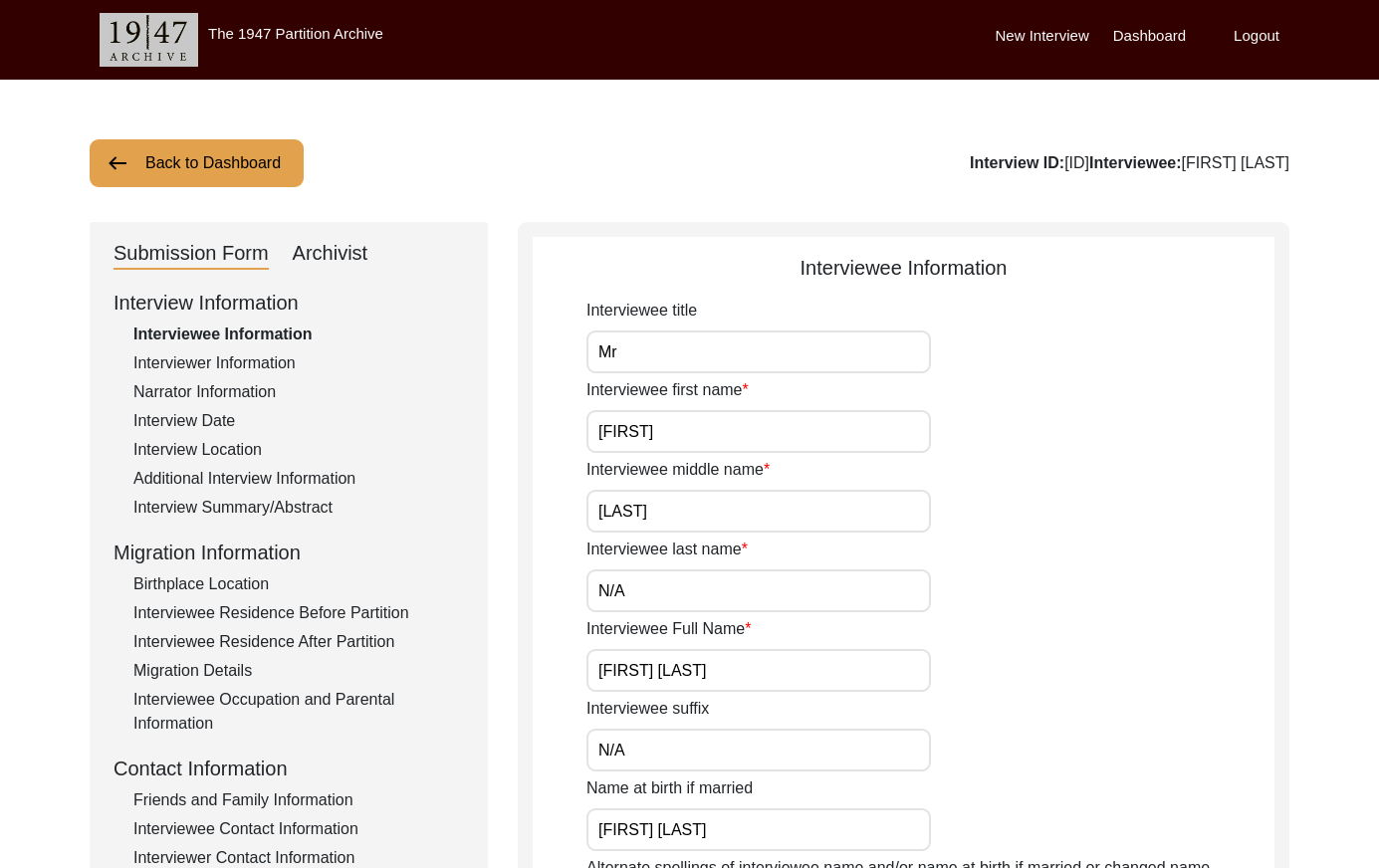 drag, startPoint x: 1080, startPoint y: 160, endPoint x: 1016, endPoint y: 160, distance: 64 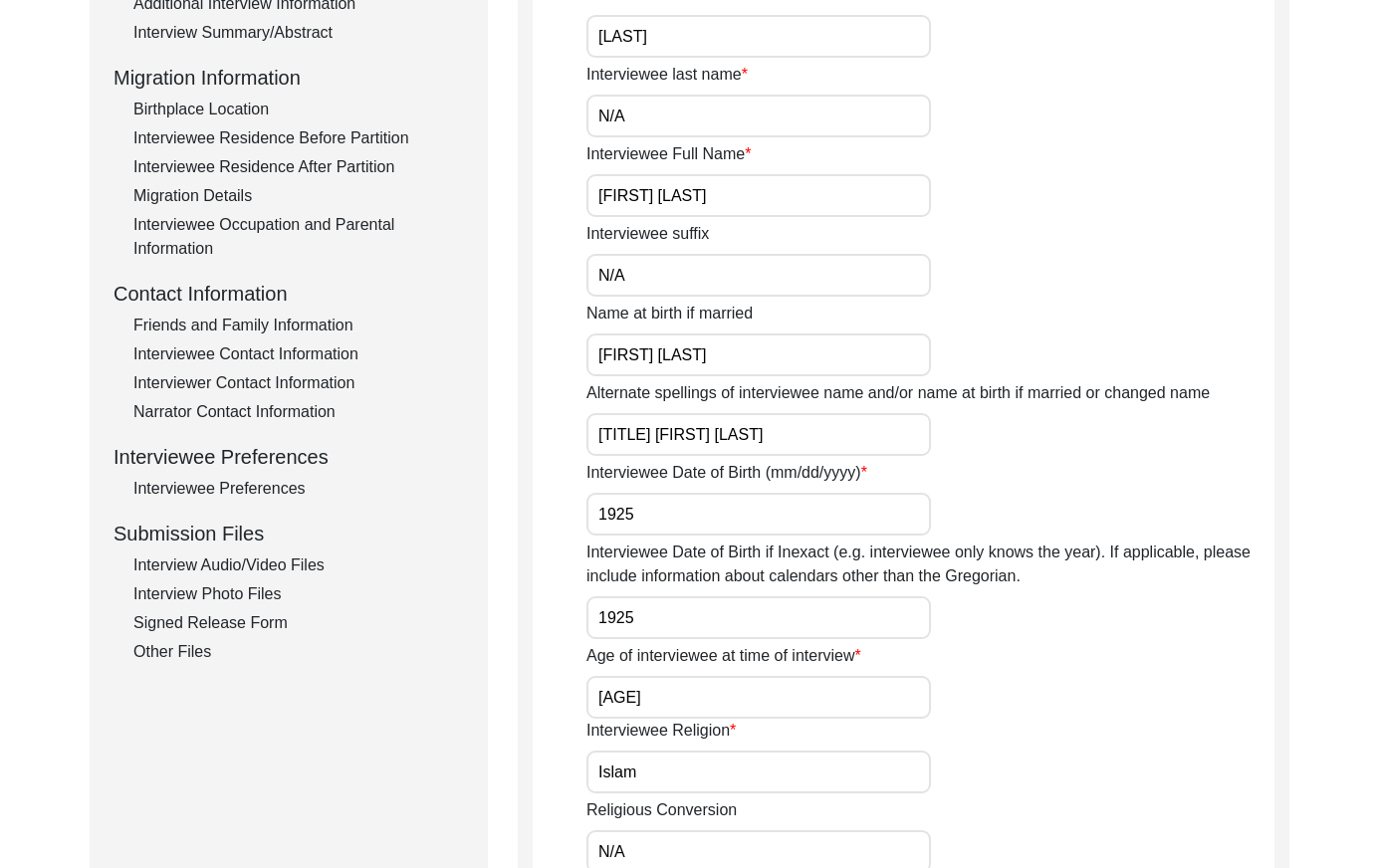 scroll, scrollTop: 0, scrollLeft: 0, axis: both 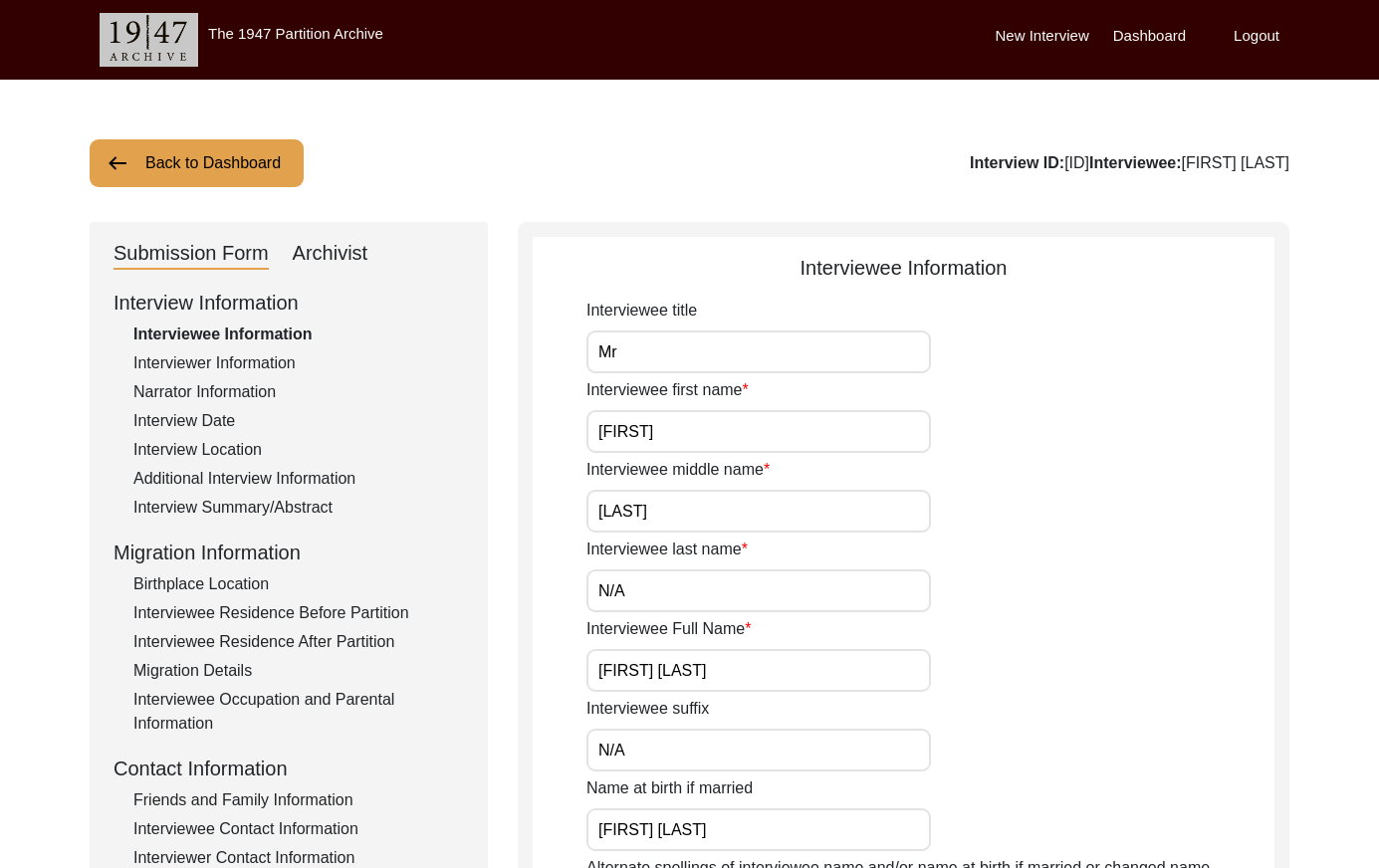 drag, startPoint x: 274, startPoint y: 362, endPoint x: 361, endPoint y: 362, distance: 87 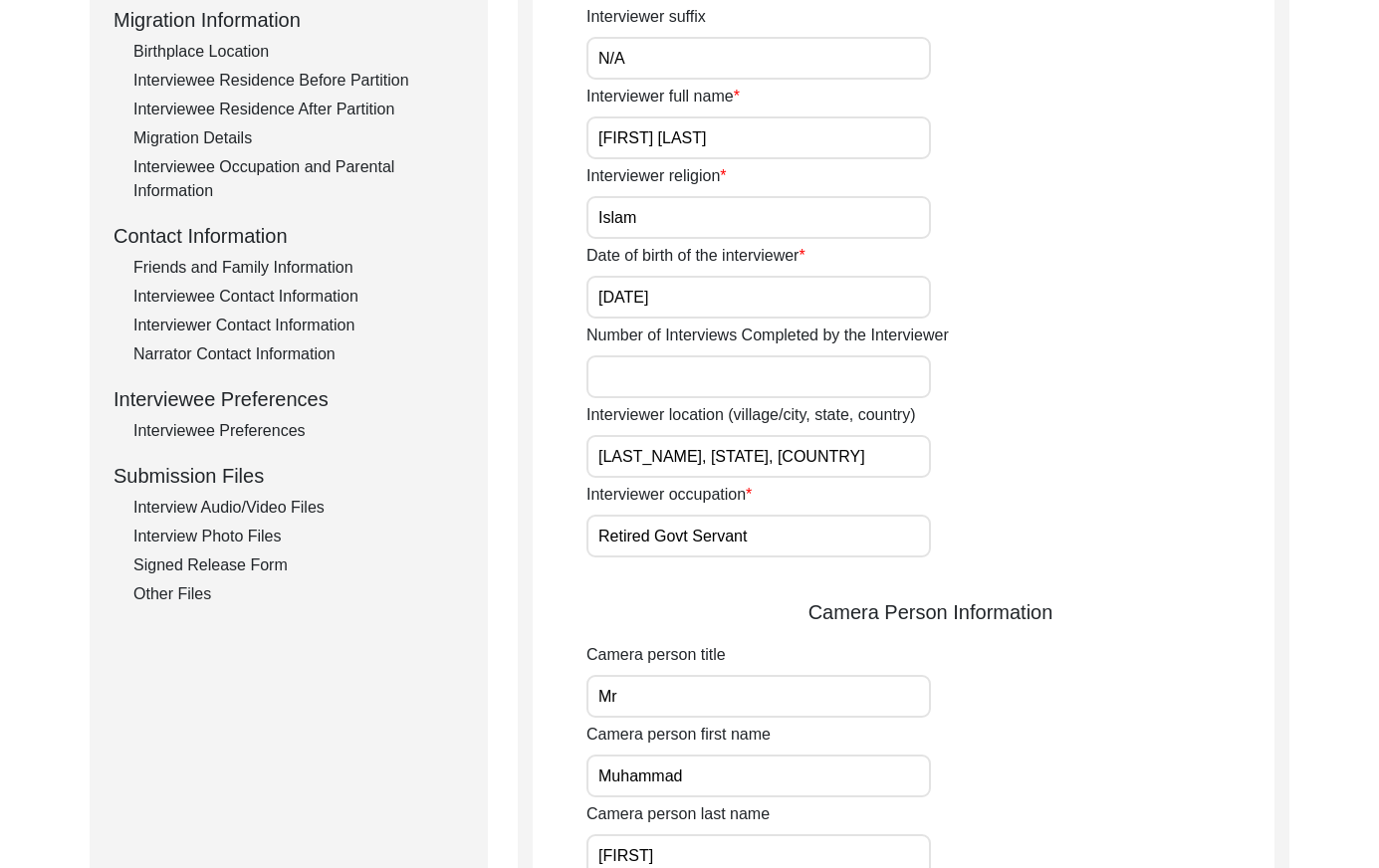 scroll, scrollTop: 0, scrollLeft: 0, axis: both 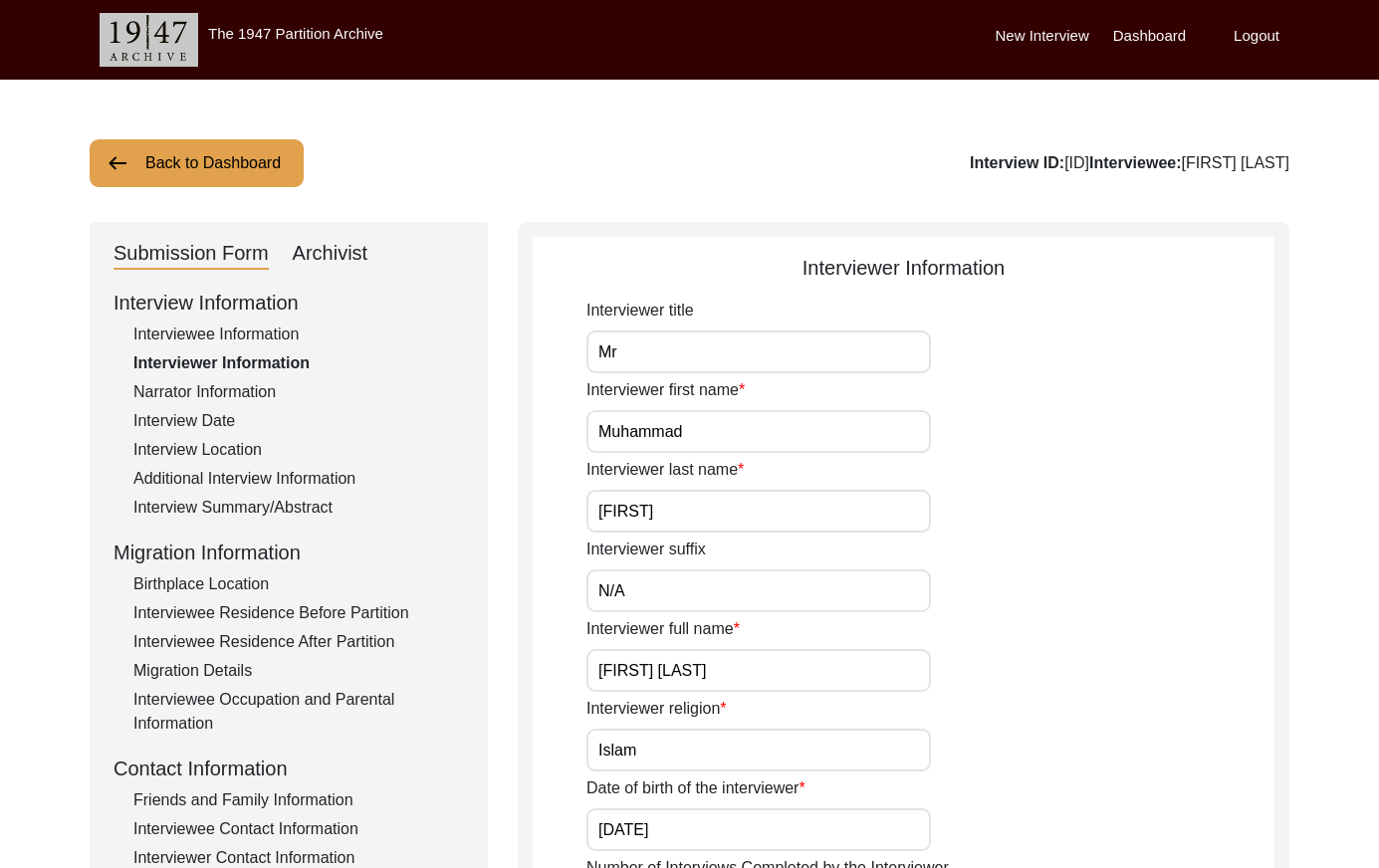 drag, startPoint x: 246, startPoint y: 384, endPoint x: 285, endPoint y: 390, distance: 39.45884 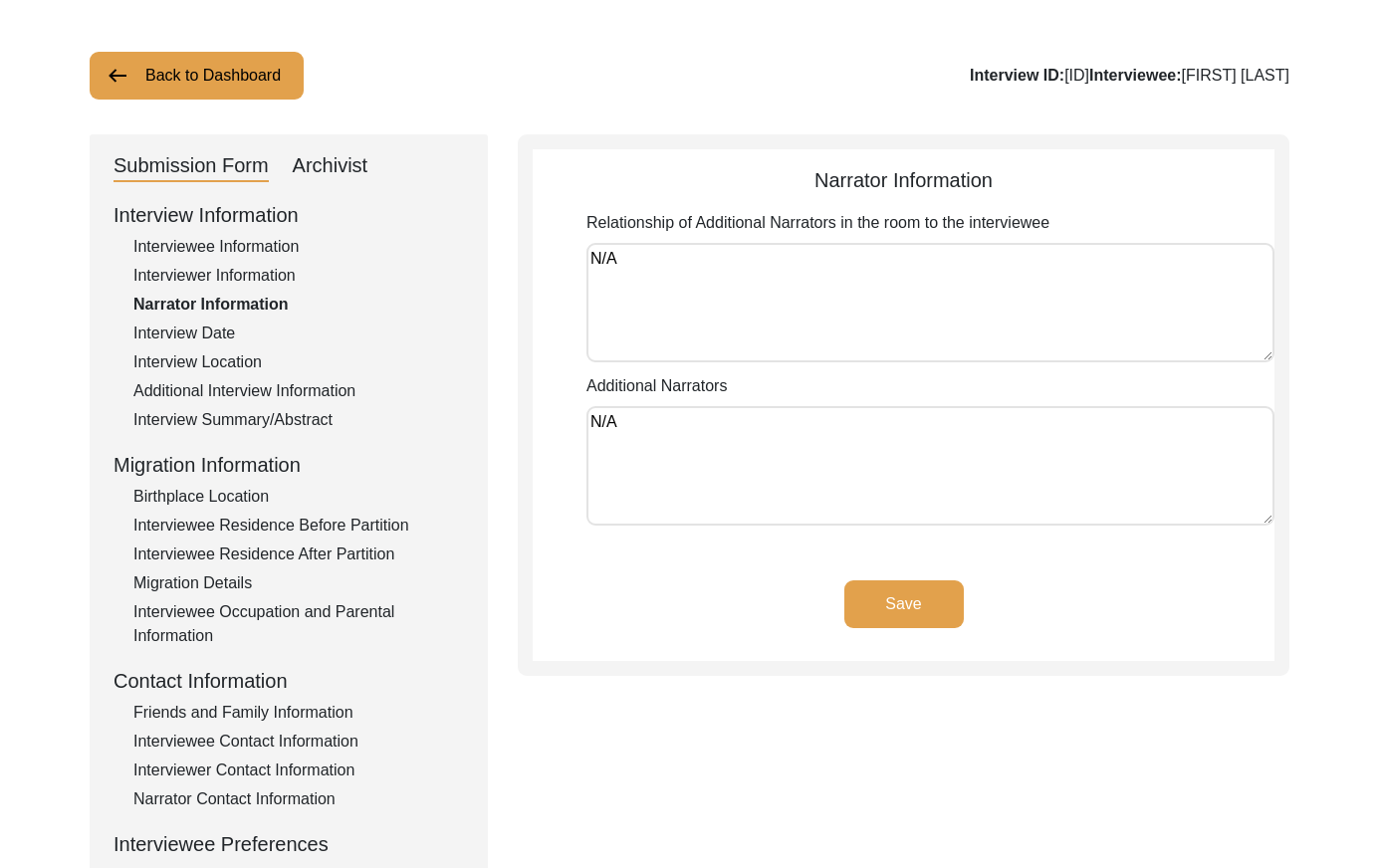scroll, scrollTop: 104, scrollLeft: 0, axis: vertical 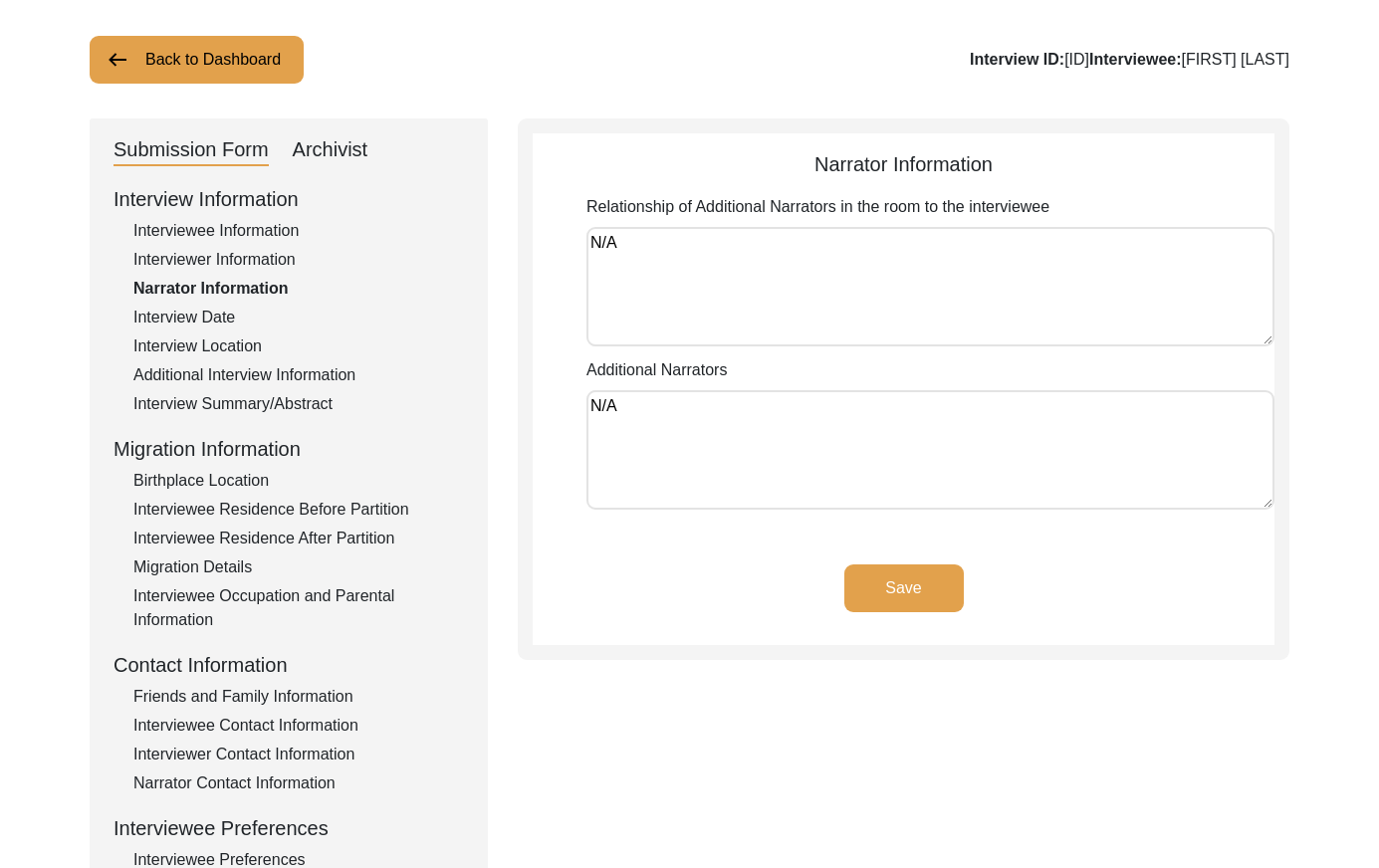 drag, startPoint x: 194, startPoint y: 310, endPoint x: 296, endPoint y: 326, distance: 103.24728 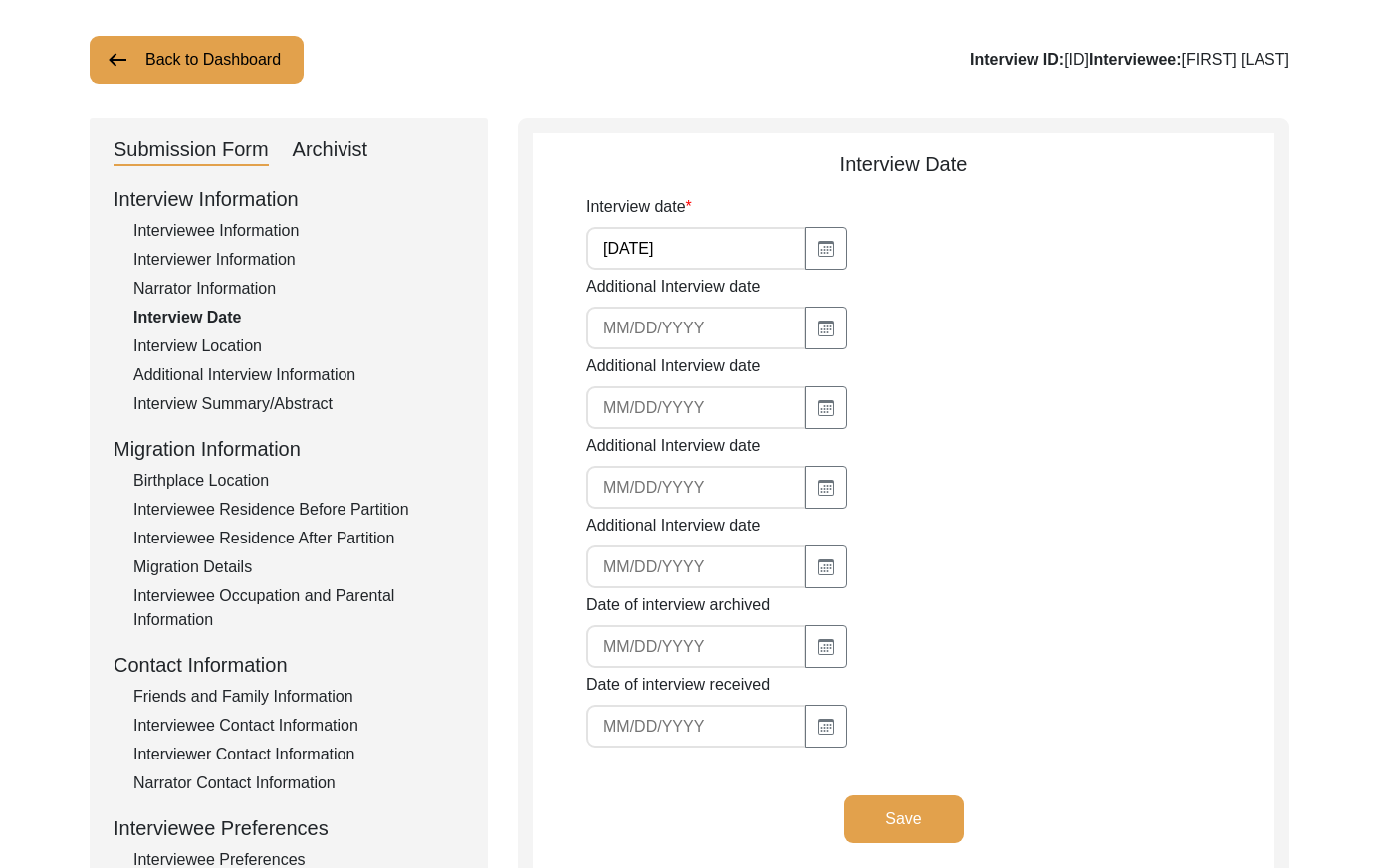 scroll, scrollTop: 200, scrollLeft: 0, axis: vertical 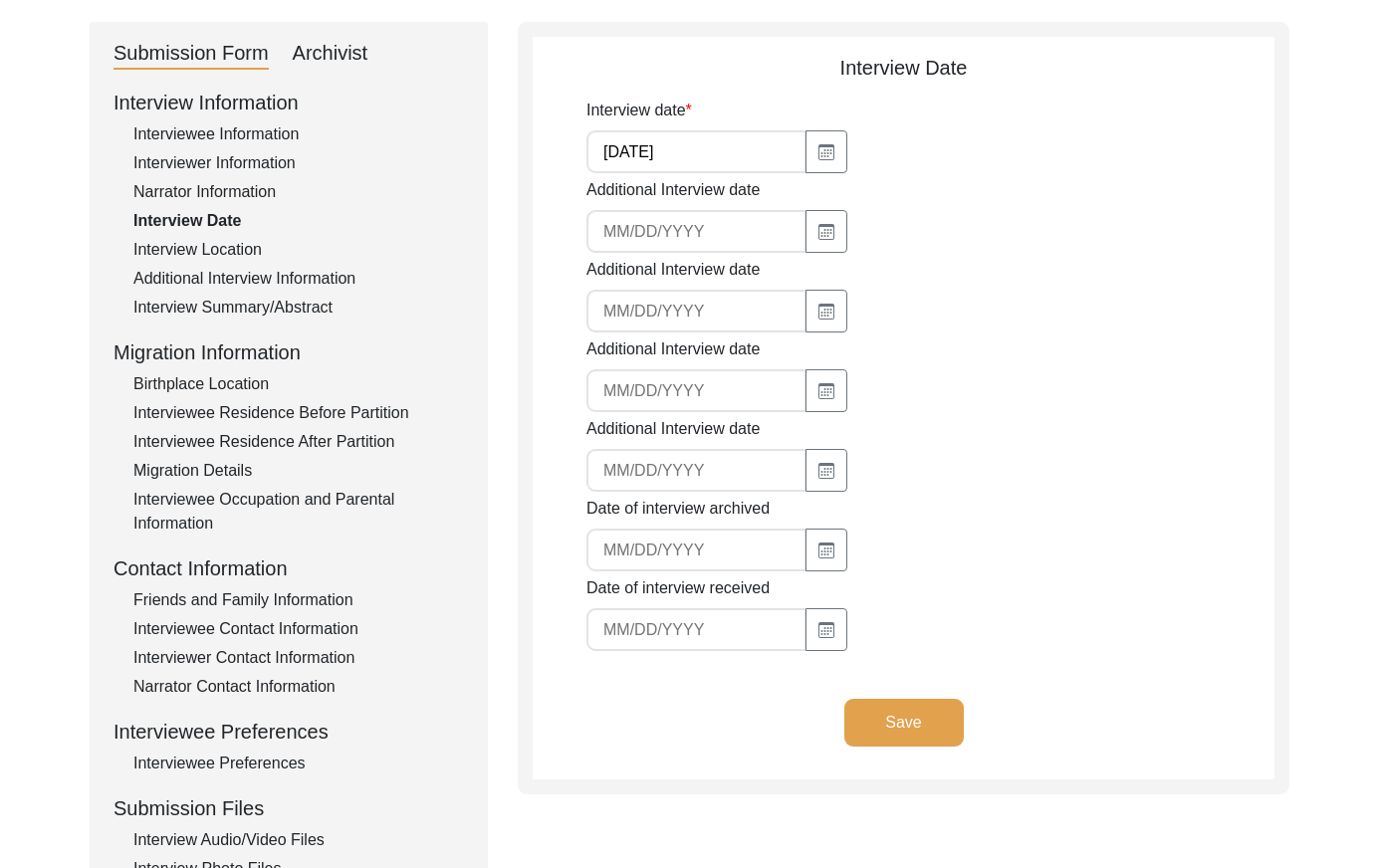 click on "Interview Location" 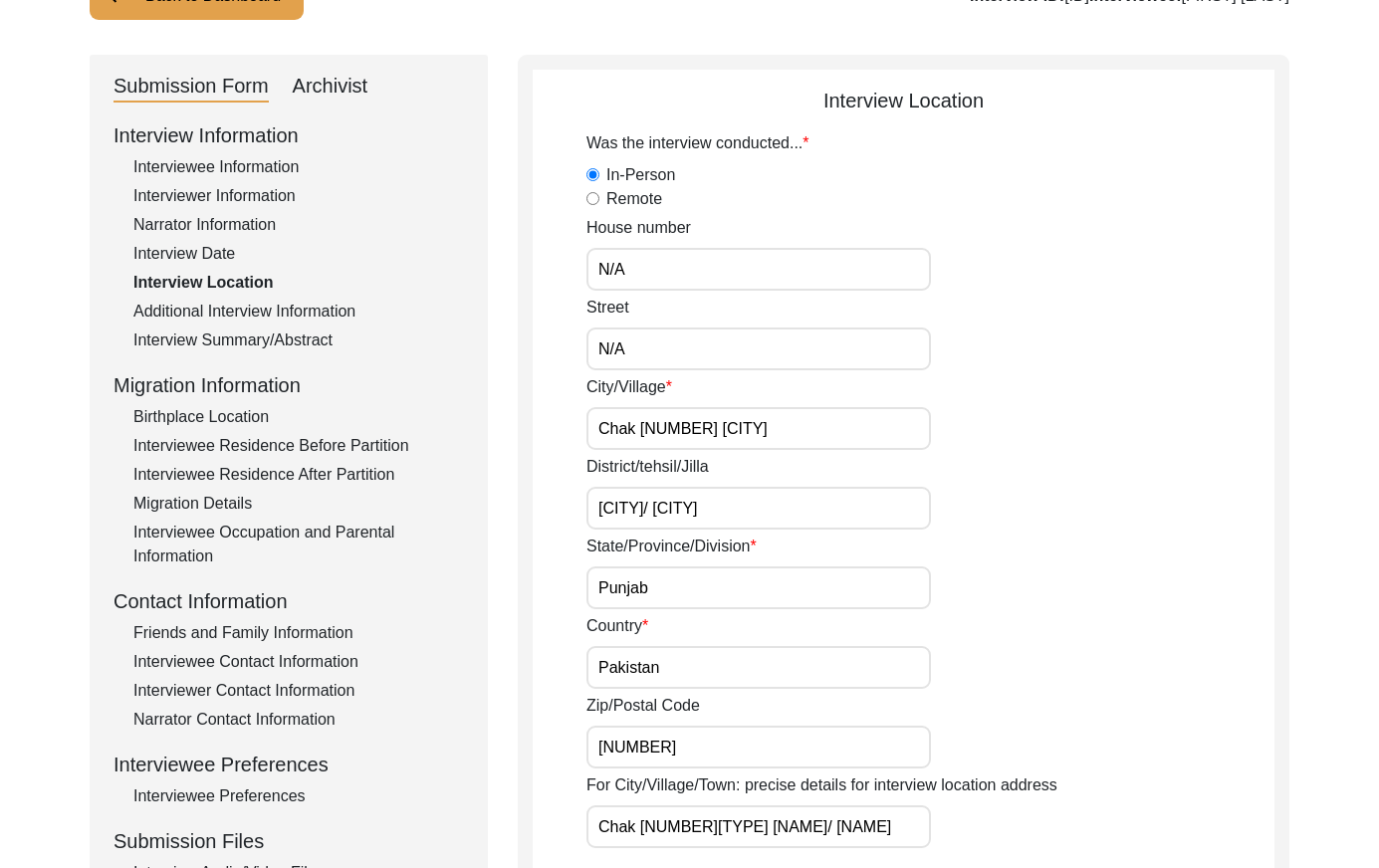 scroll, scrollTop: 75, scrollLeft: 0, axis: vertical 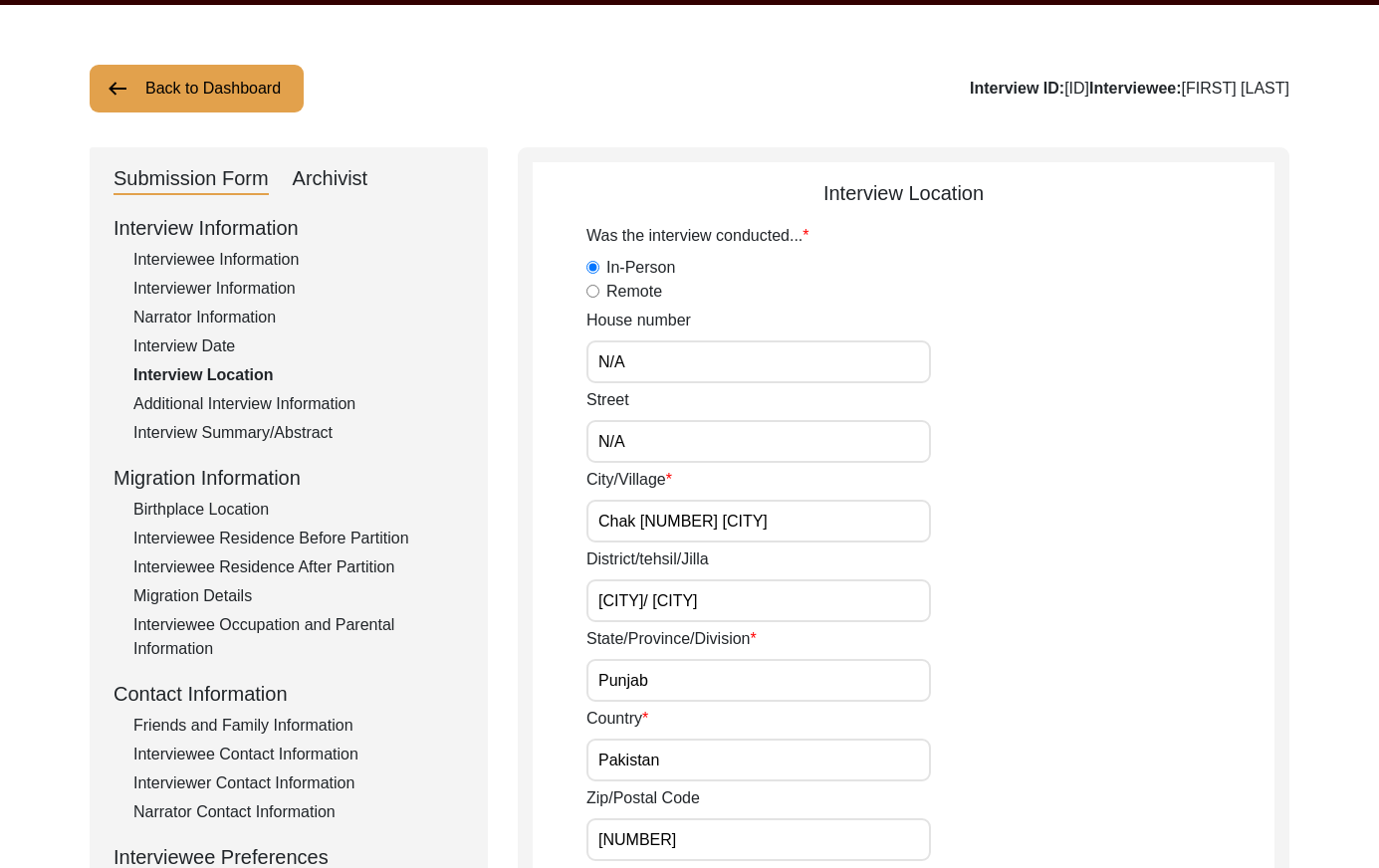 click on "Additional Interview Information" 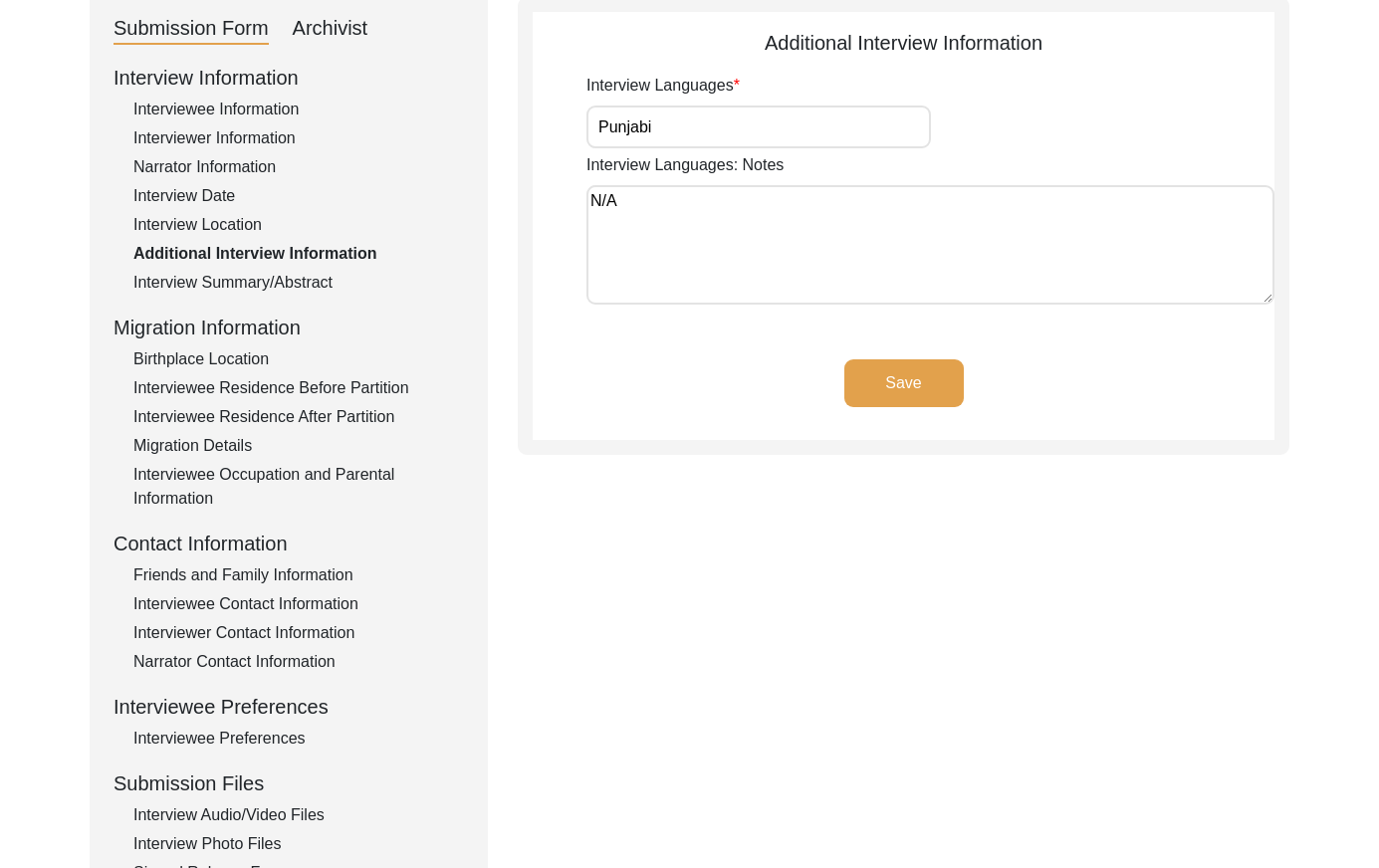 scroll, scrollTop: 228, scrollLeft: 0, axis: vertical 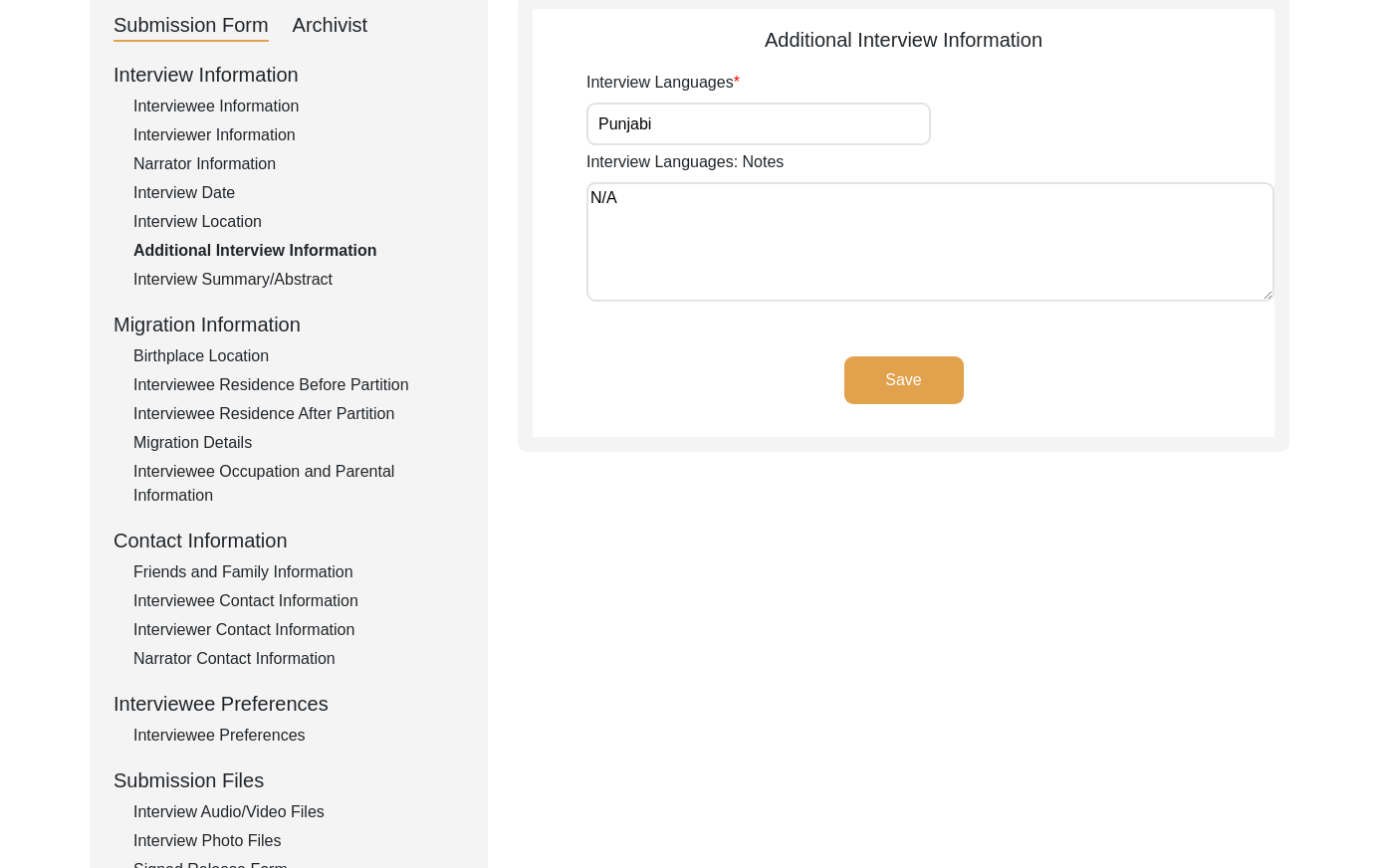drag, startPoint x: 263, startPoint y: 286, endPoint x: 270, endPoint y: 305, distance: 20.248457 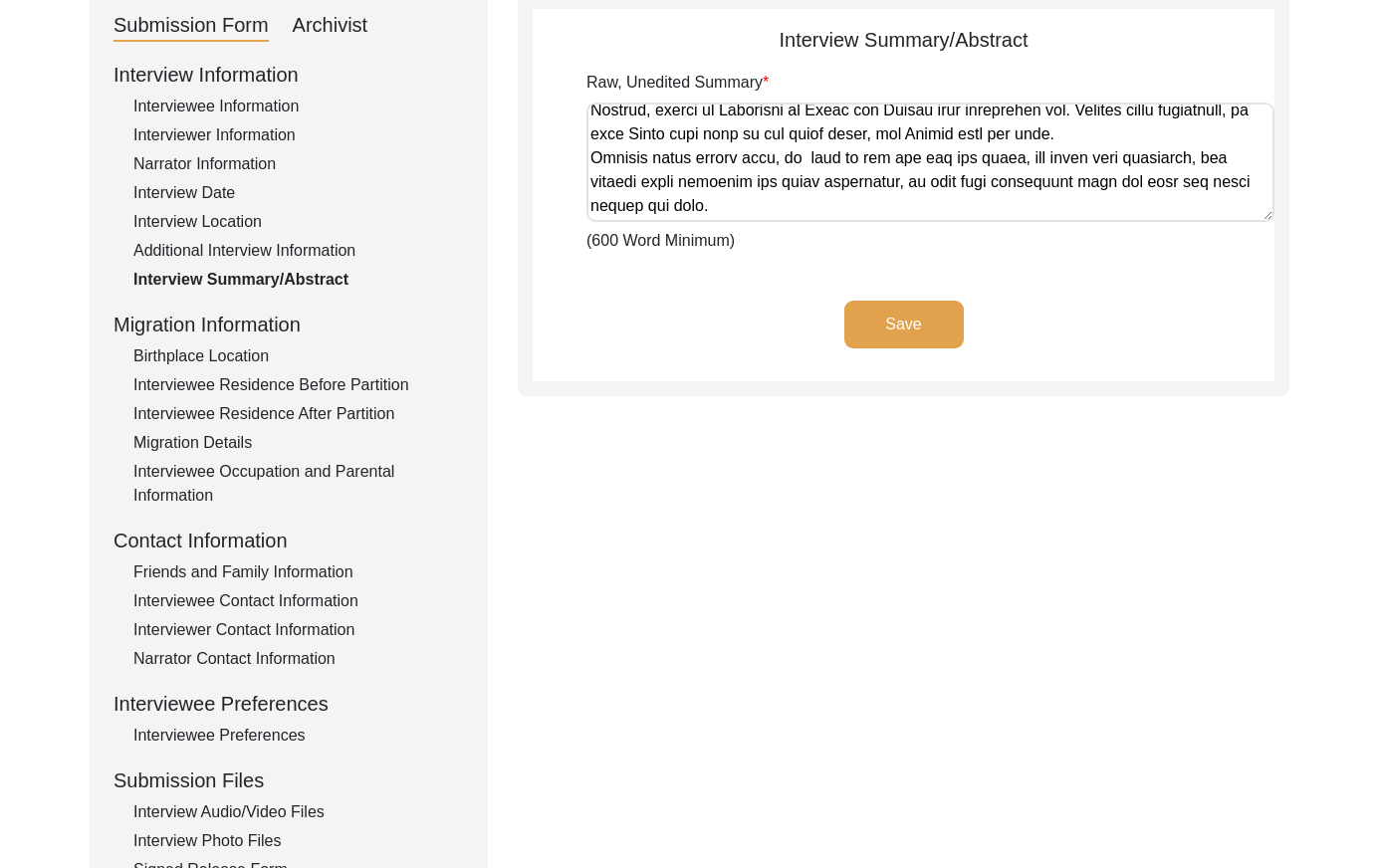 scroll, scrollTop: 1298, scrollLeft: 0, axis: vertical 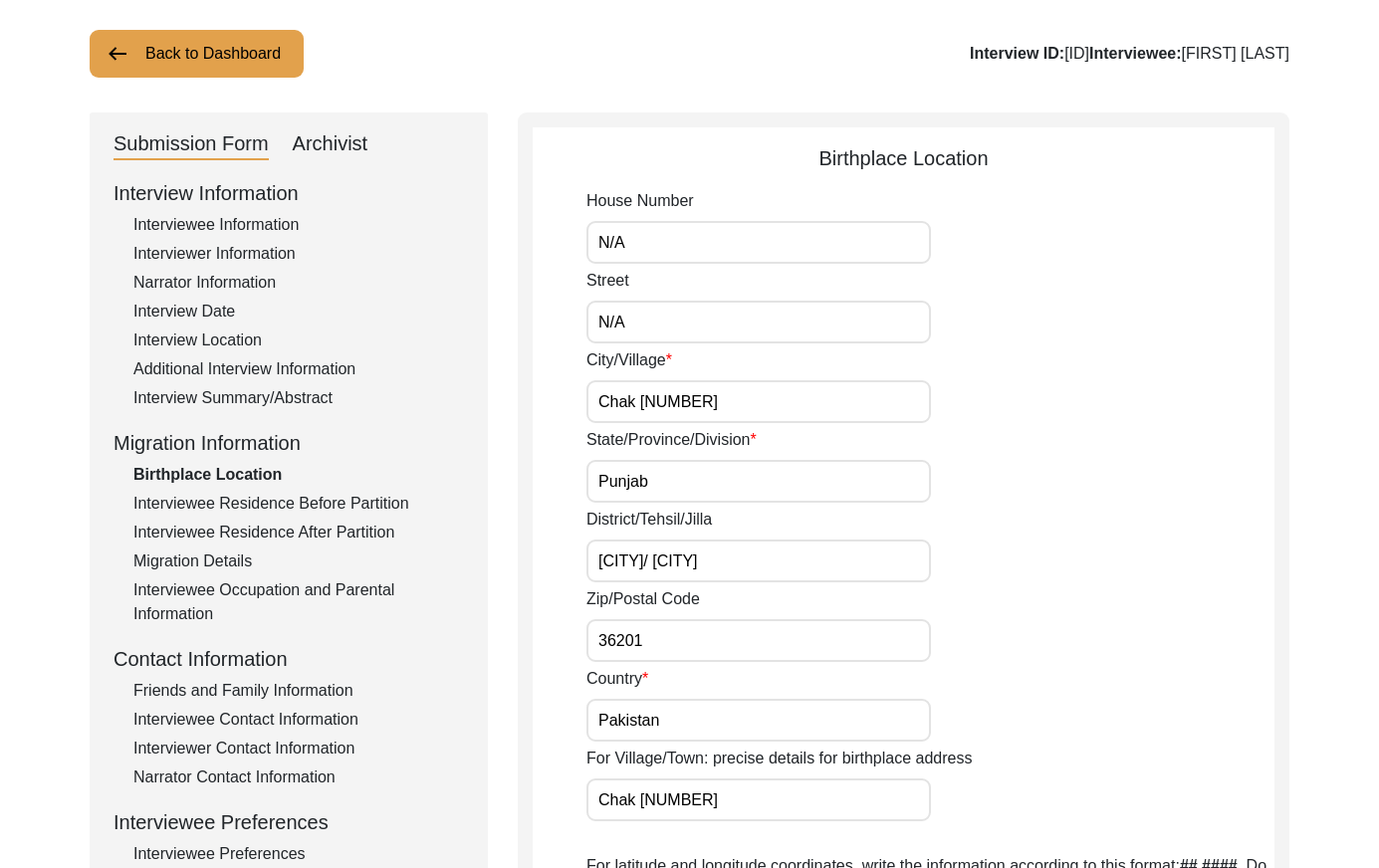 click on "Interviewee Residence Before Partition" 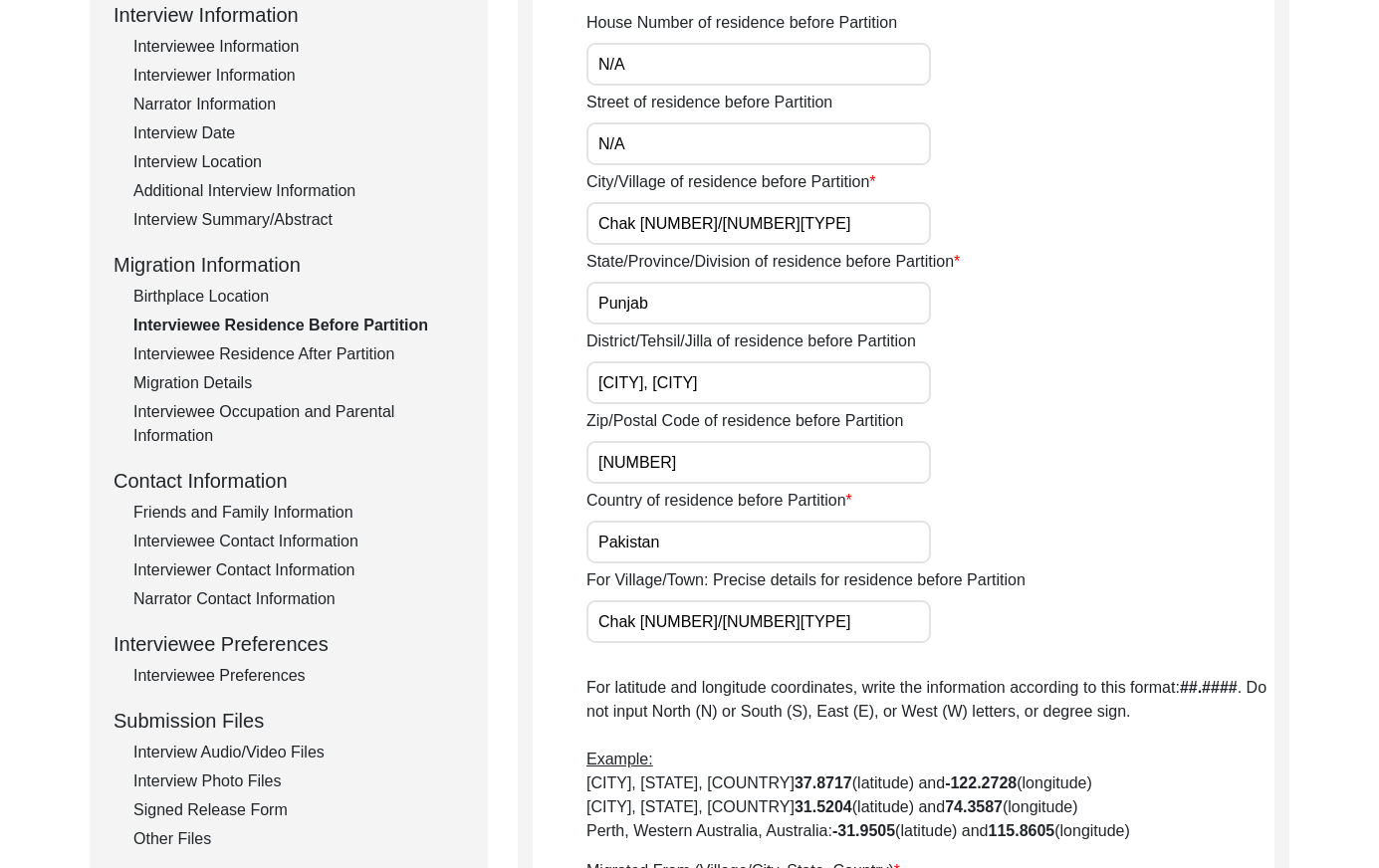 click on "Interviewee Residence After Partition" 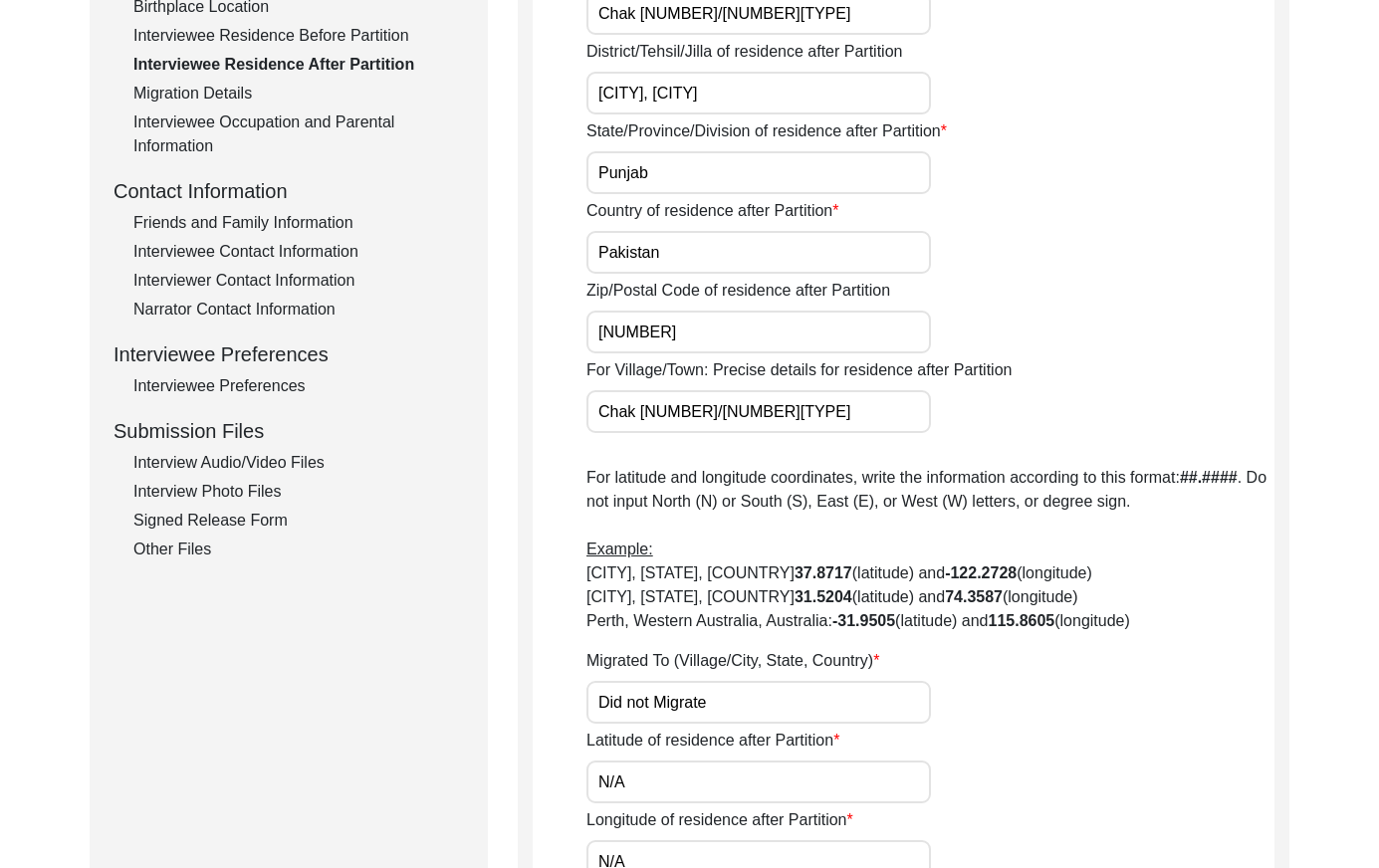 scroll, scrollTop: 514, scrollLeft: 0, axis: vertical 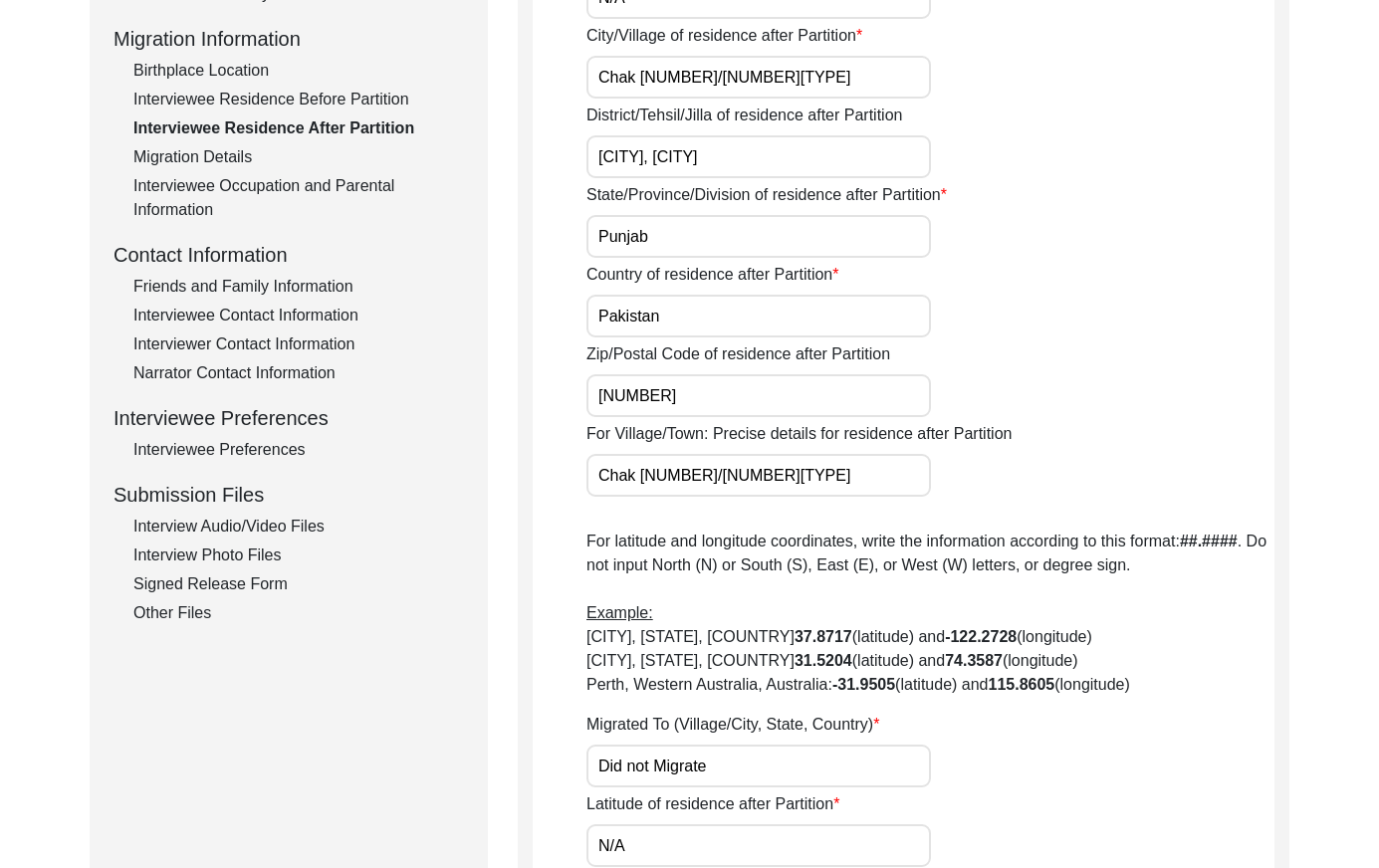 click on "Interview Information   Interviewee Information   Interviewer Information   Narrator Information   Interview Date   Interview Location   Additional Interview Information   Interview Summary/Abstract   Migration Information   Birthplace Location   Interviewee Residence Before Partition   Interviewee Residence After Partition   Migration Details   Interviewee Occupation and Parental Information   Contact Information   Friends and Family Information   Interviewee Contact Information   Interviewer Contact Information   Narrator Contact Information   Interviewee Preferences   Interviewee Preferences   Submission Files   Interview Audio/Video Files   Interview Photo Files   Signed Release Form   Other Files" 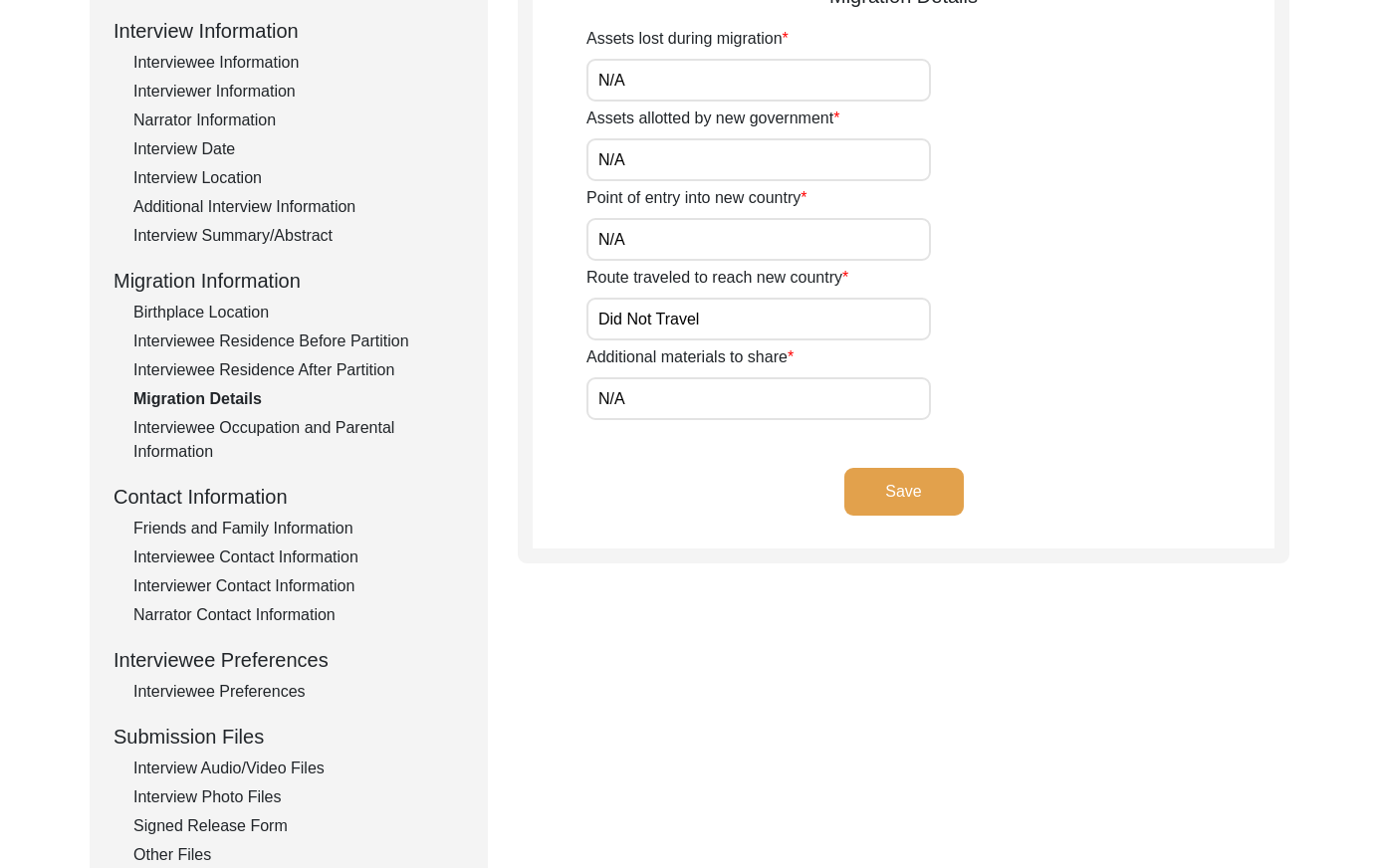 scroll, scrollTop: 265, scrollLeft: 0, axis: vertical 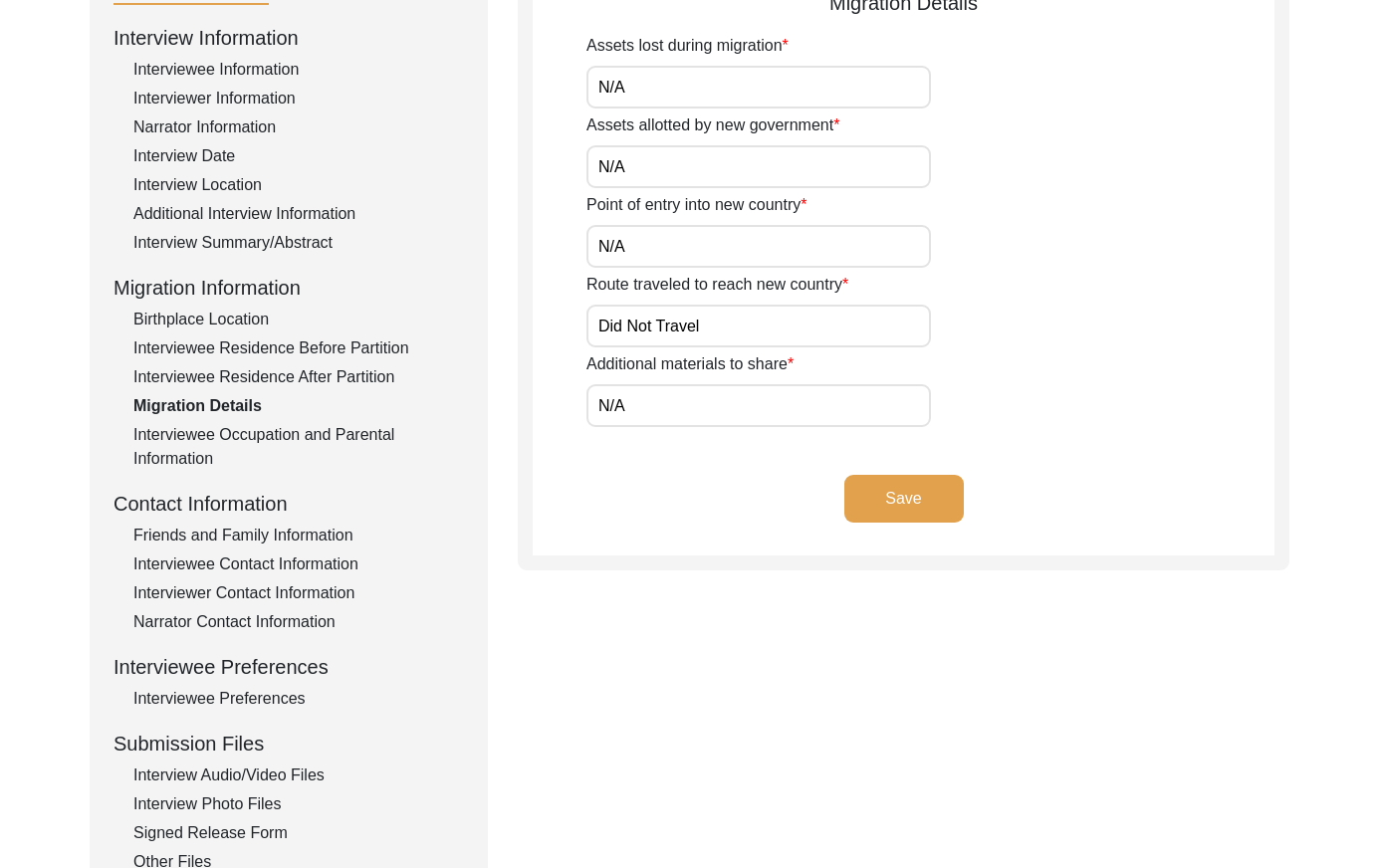 click on "Interview Information   Interviewee Information   Interviewer Information   Narrator Information   Interview Date   Interview Location   Additional Interview Information   Interview Summary/Abstract   Migration Information   Birthplace Location   Interviewee Residence Before Partition   Interviewee Residence After Partition   Migration Details   Interviewee Occupation and Parental Information   Contact Information   Friends and Family Information   Interviewee Contact Information   Interviewer Contact Information   Narrator Contact Information   Interviewee Preferences   Interviewee Preferences   Submission Files   Interview Audio/Video Files   Interview Photo Files   Signed Release Form   Other Files" 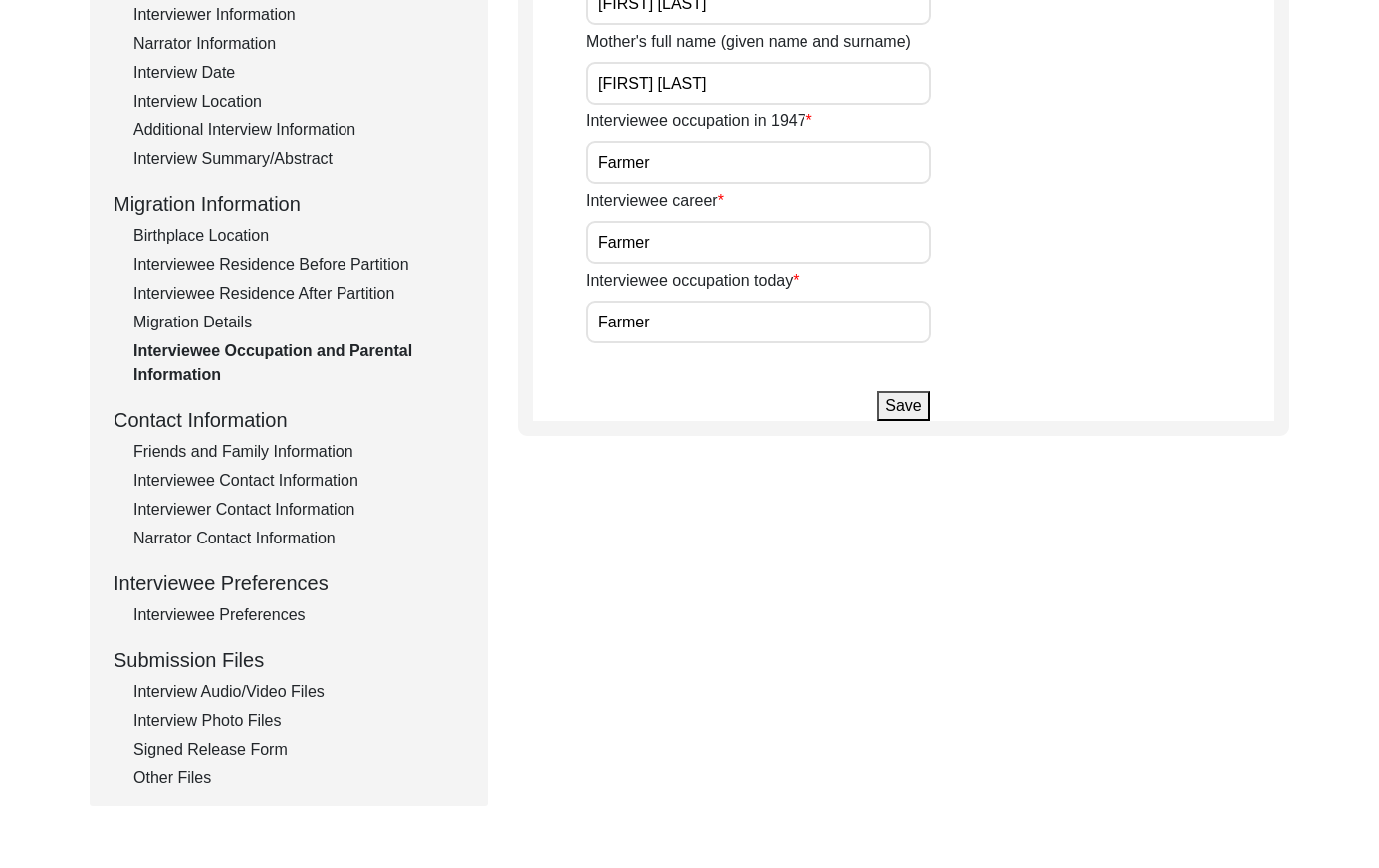 scroll, scrollTop: 379, scrollLeft: 0, axis: vertical 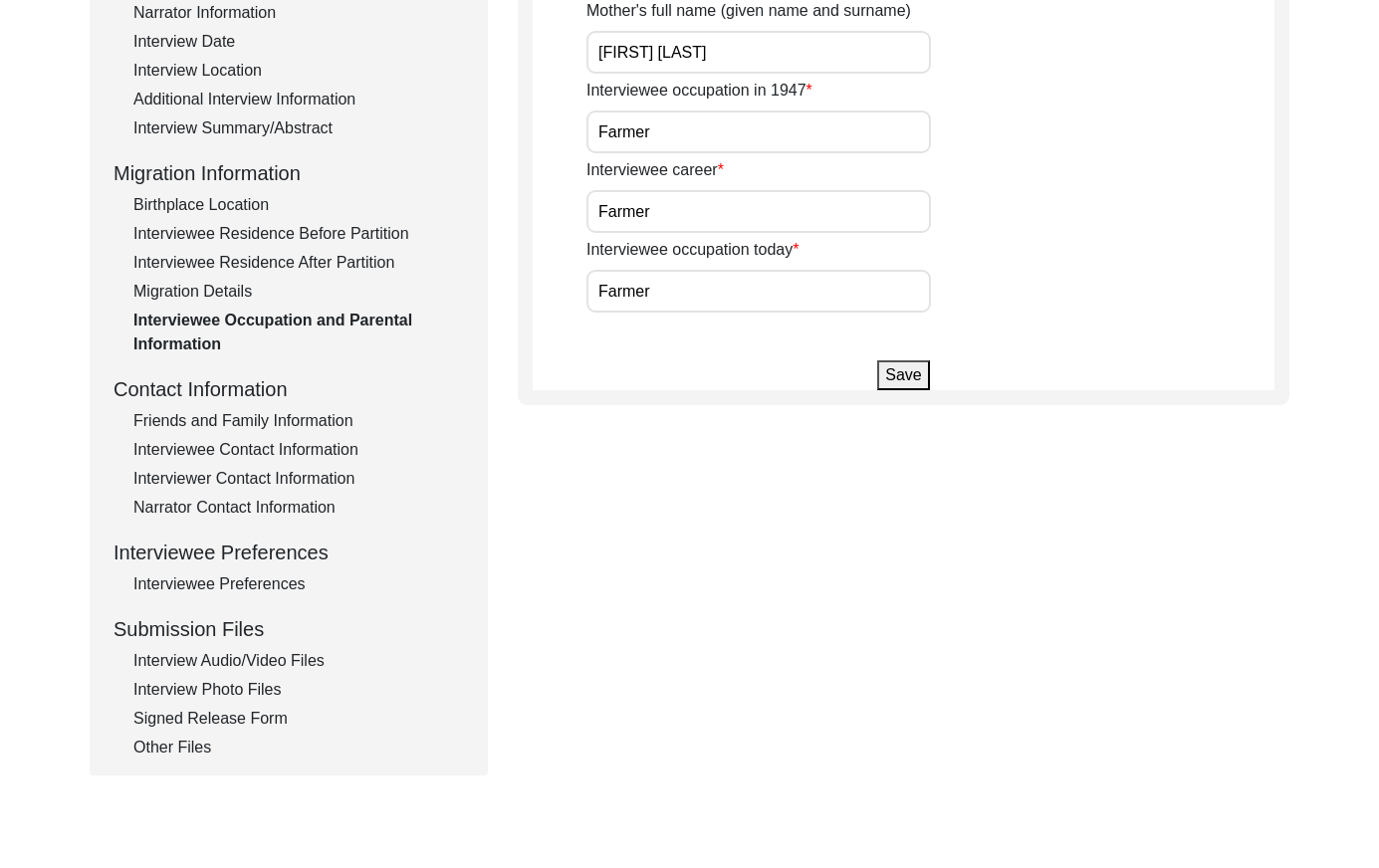 click on "Friends and Family Information" 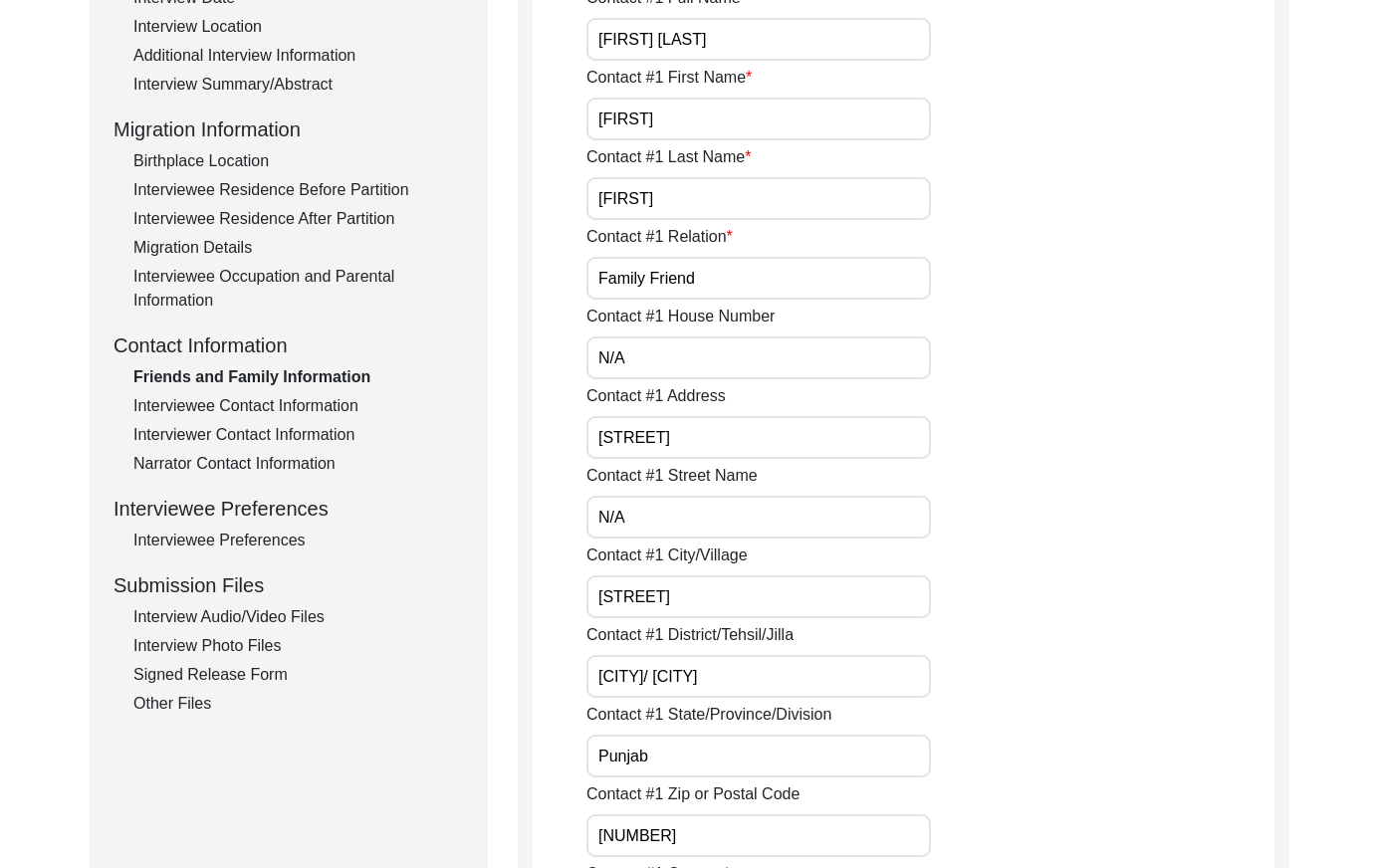 click on "Interviewee Contact Information" 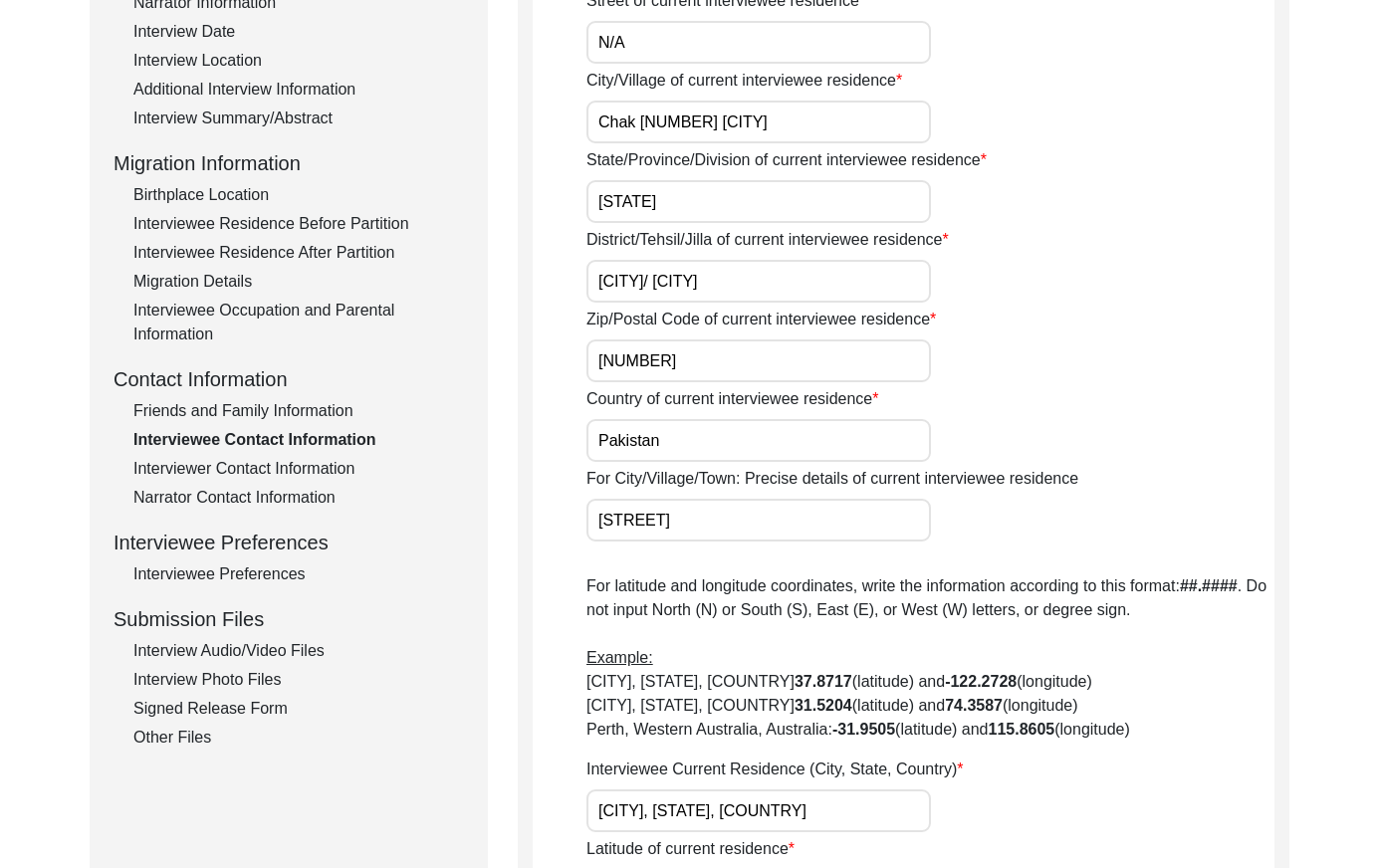 scroll, scrollTop: 366, scrollLeft: 0, axis: vertical 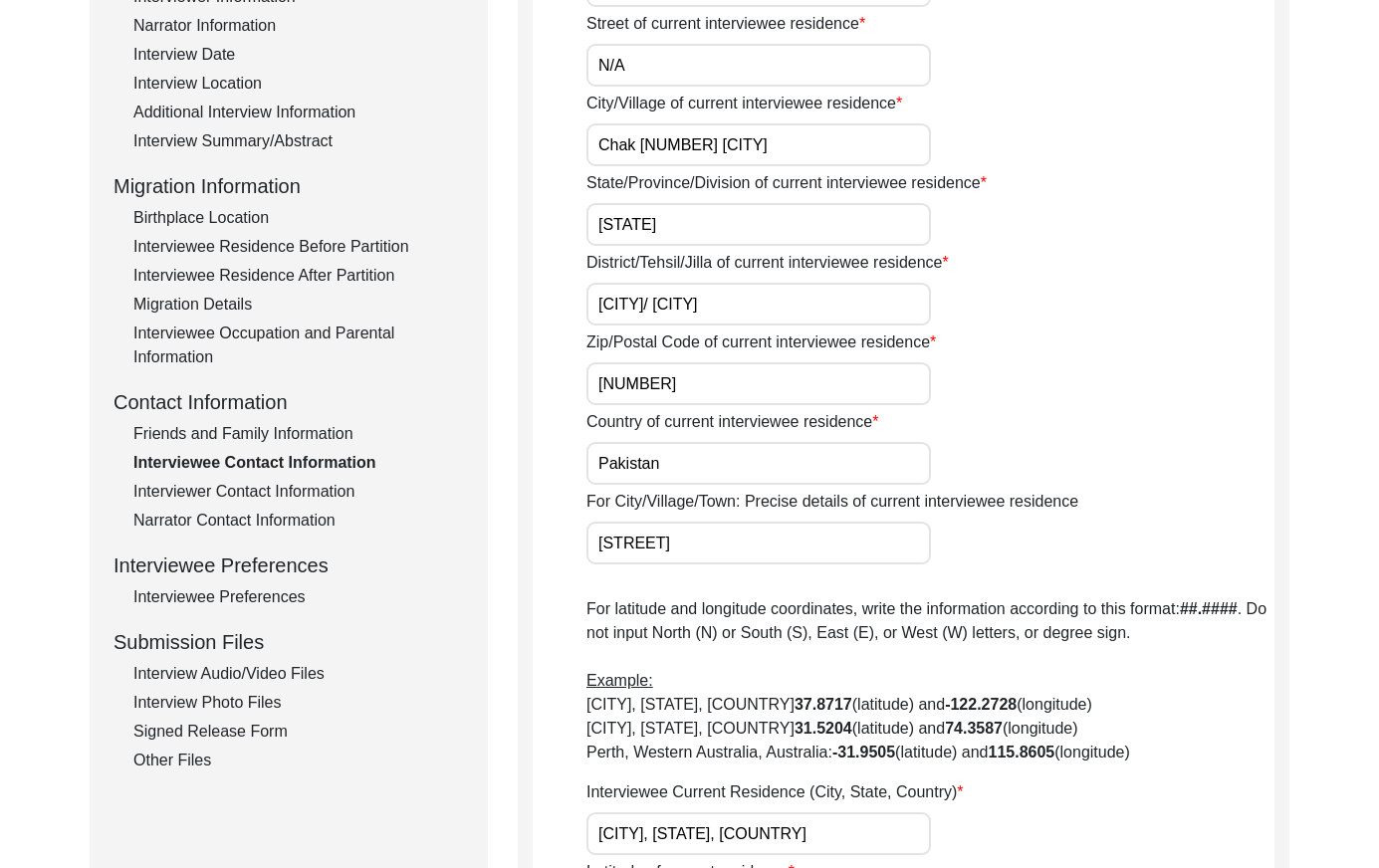 drag, startPoint x: 250, startPoint y: 487, endPoint x: 250, endPoint y: 499, distance: 12 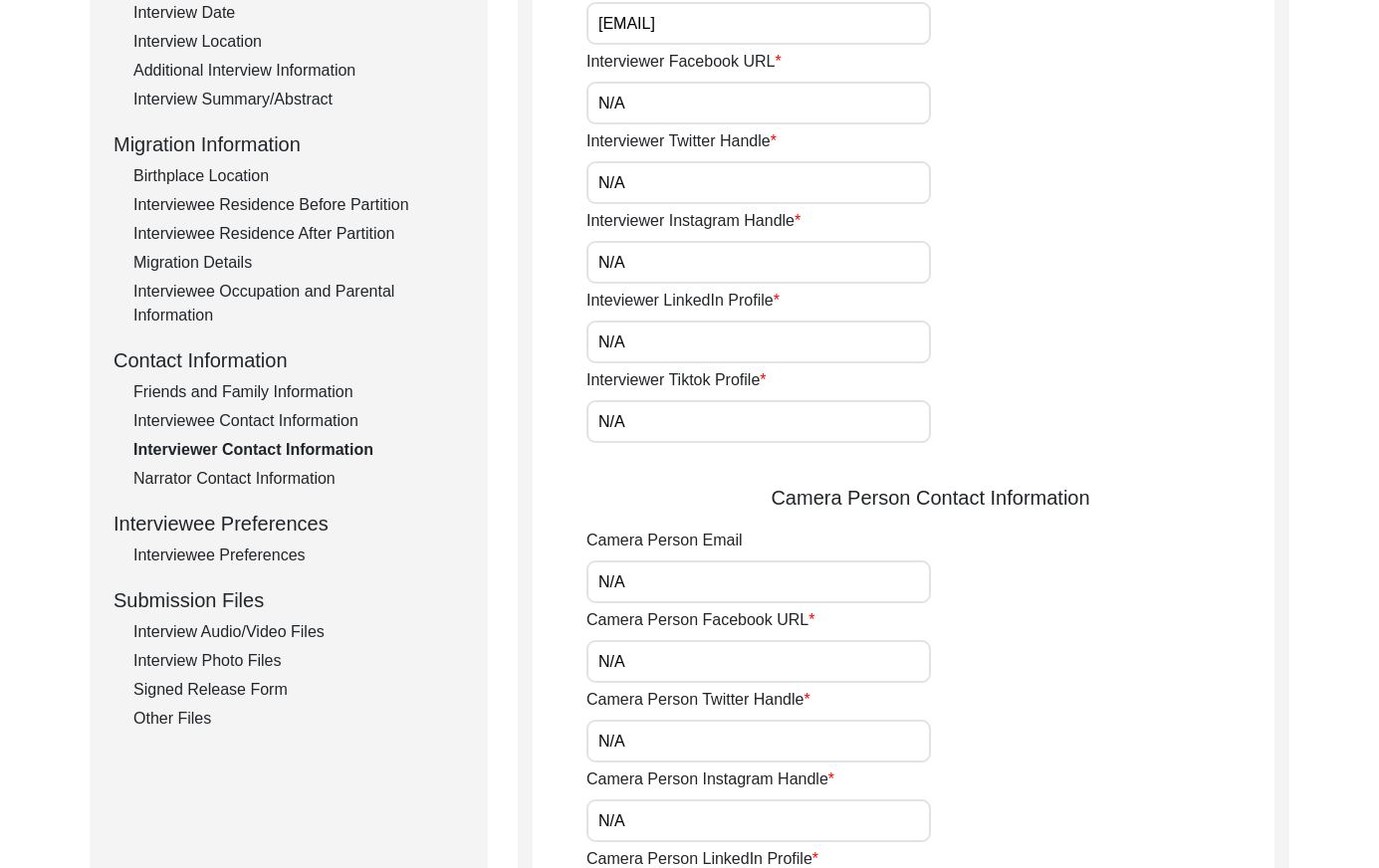 scroll, scrollTop: 309, scrollLeft: 0, axis: vertical 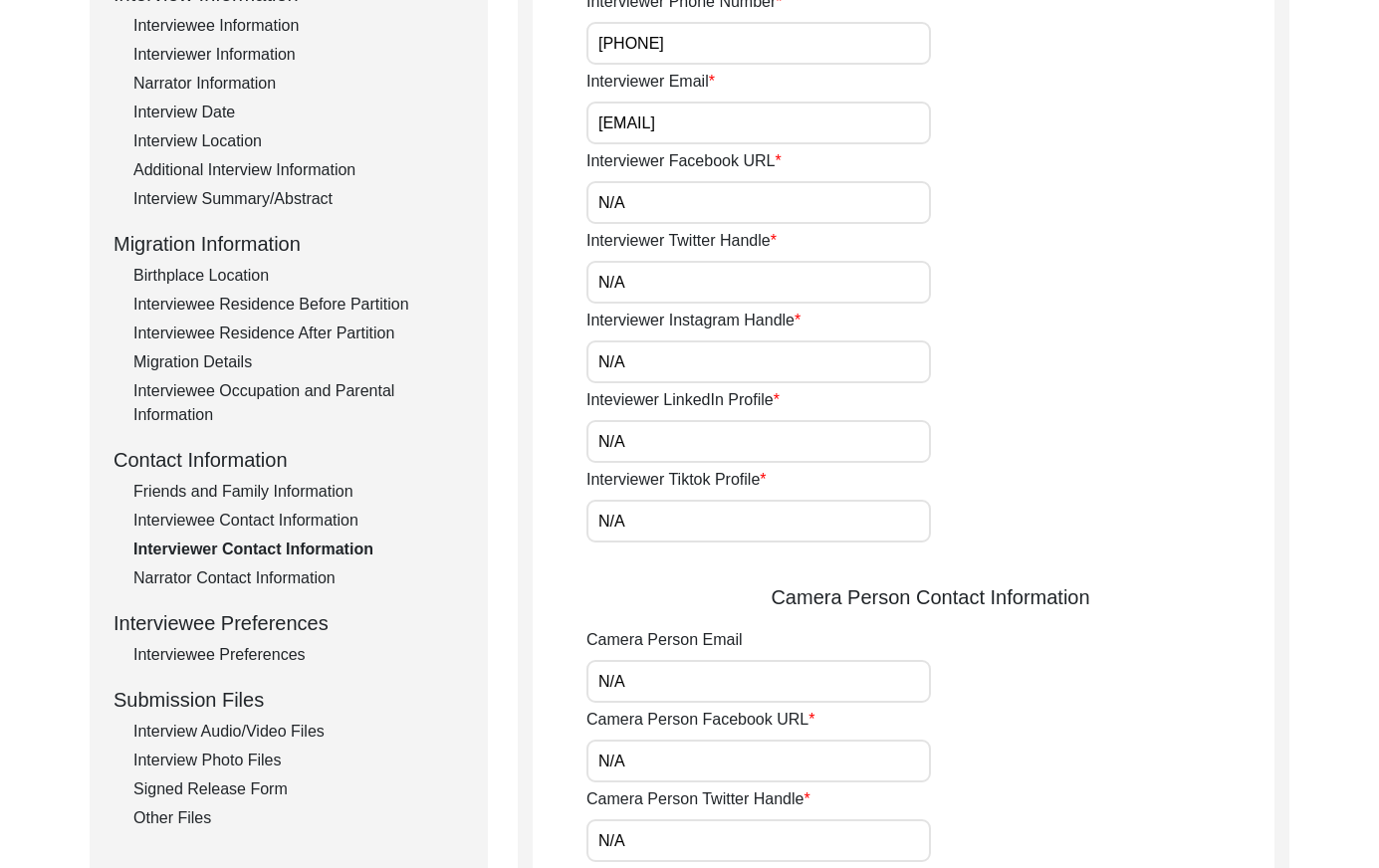 drag, startPoint x: 289, startPoint y: 582, endPoint x: 297, endPoint y: 575, distance: 10.630146 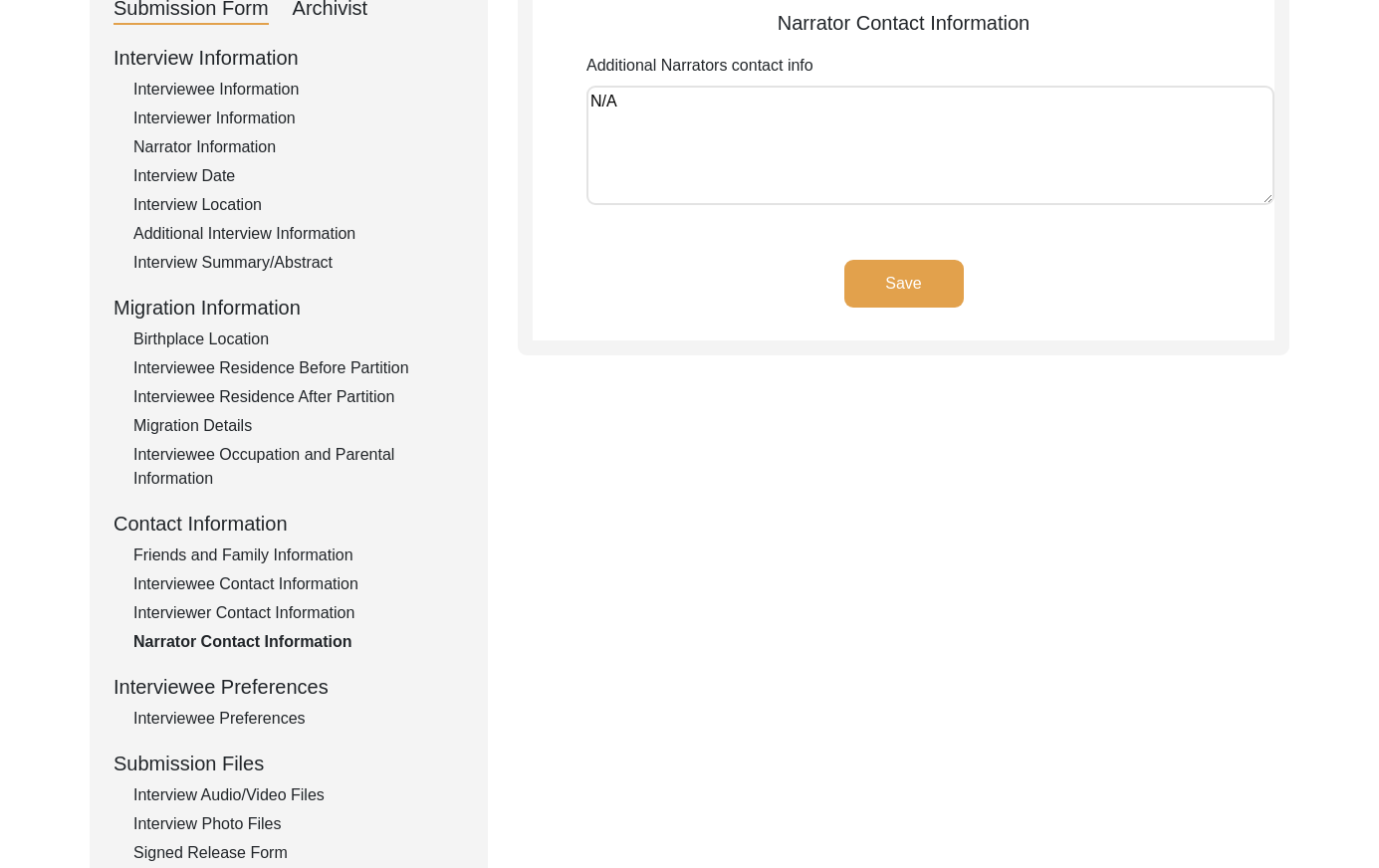 scroll, scrollTop: 244, scrollLeft: 0, axis: vertical 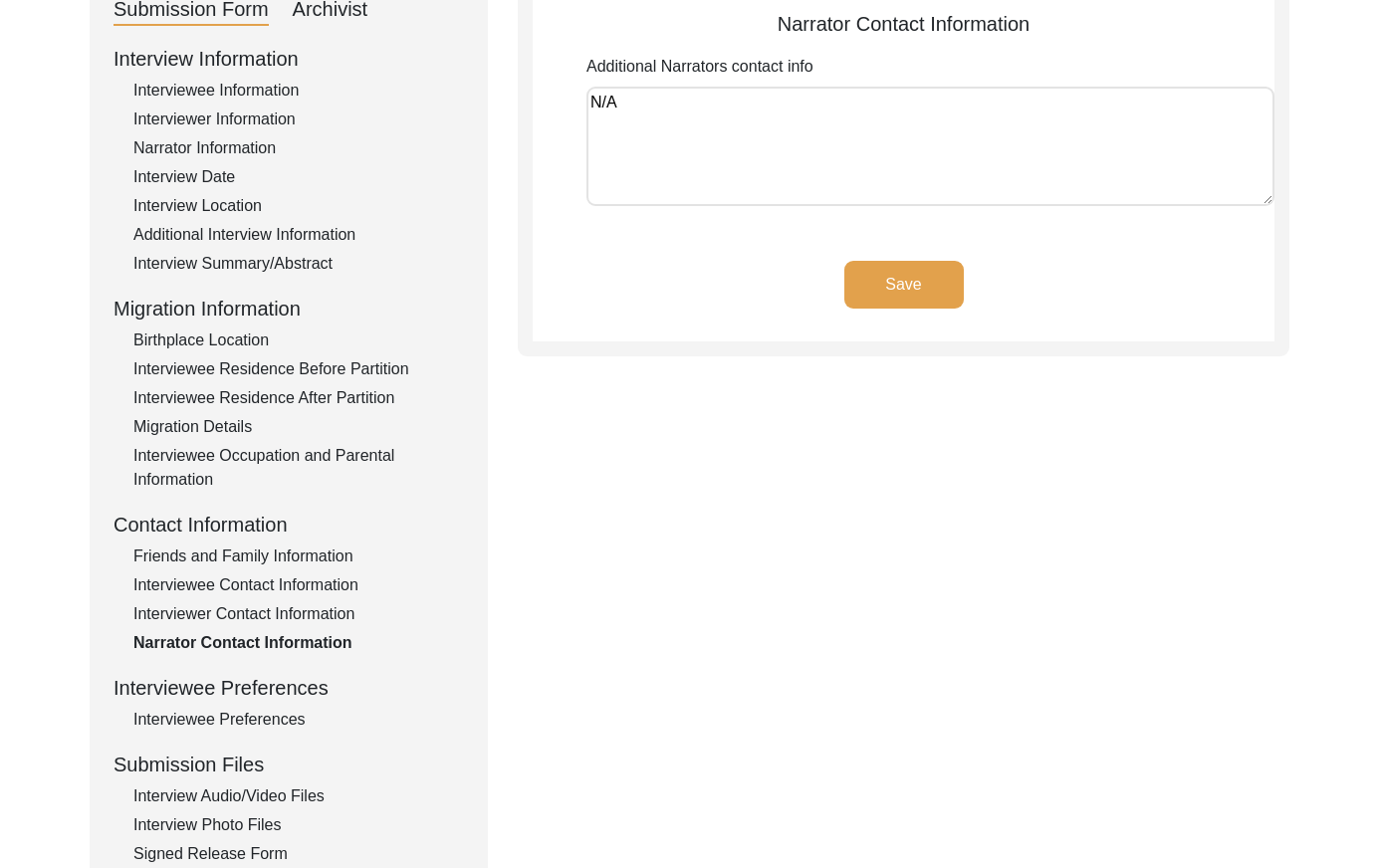 click on "Interview Information   Interviewee Information   Interviewer Information   Narrator Information   Interview Date   Interview Location   Additional Interview Information   Interview Summary/Abstract   Migration Information   Birthplace Location   Interviewee Residence Before Partition   Interviewee Residence After Partition   Migration Details   Interviewee Occupation and Parental Information   Contact Information   Friends and Family Information   Interviewee Contact Information   Interviewer Contact Information   Narrator Contact Information   Interviewee Preferences   Interviewee Preferences   Submission Files   Interview Audio/Video Files   Interview Photo Files   Signed Release Form   Other Files" 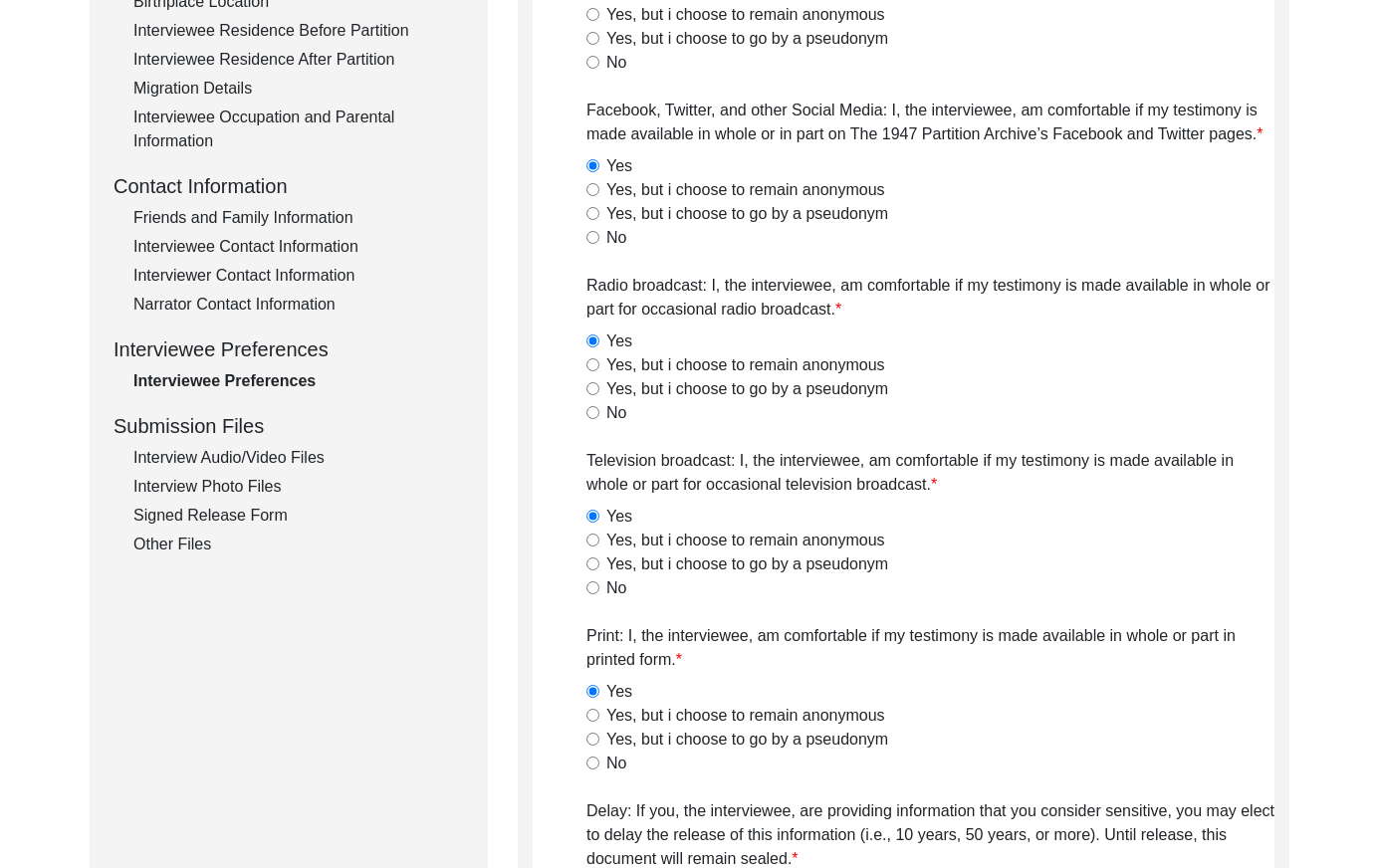 click on "Interview Audio/Video Files" 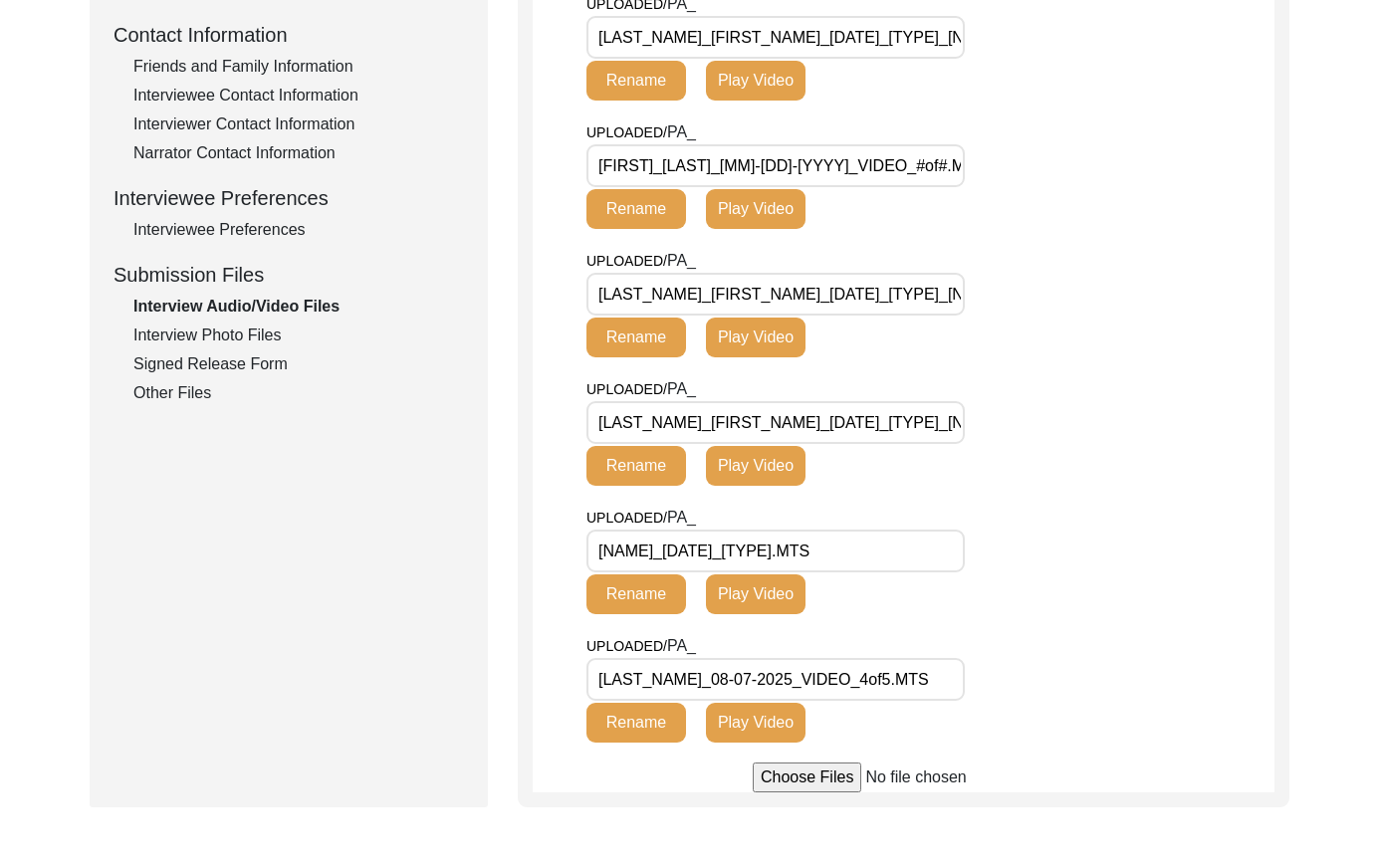 scroll, scrollTop: 737, scrollLeft: 0, axis: vertical 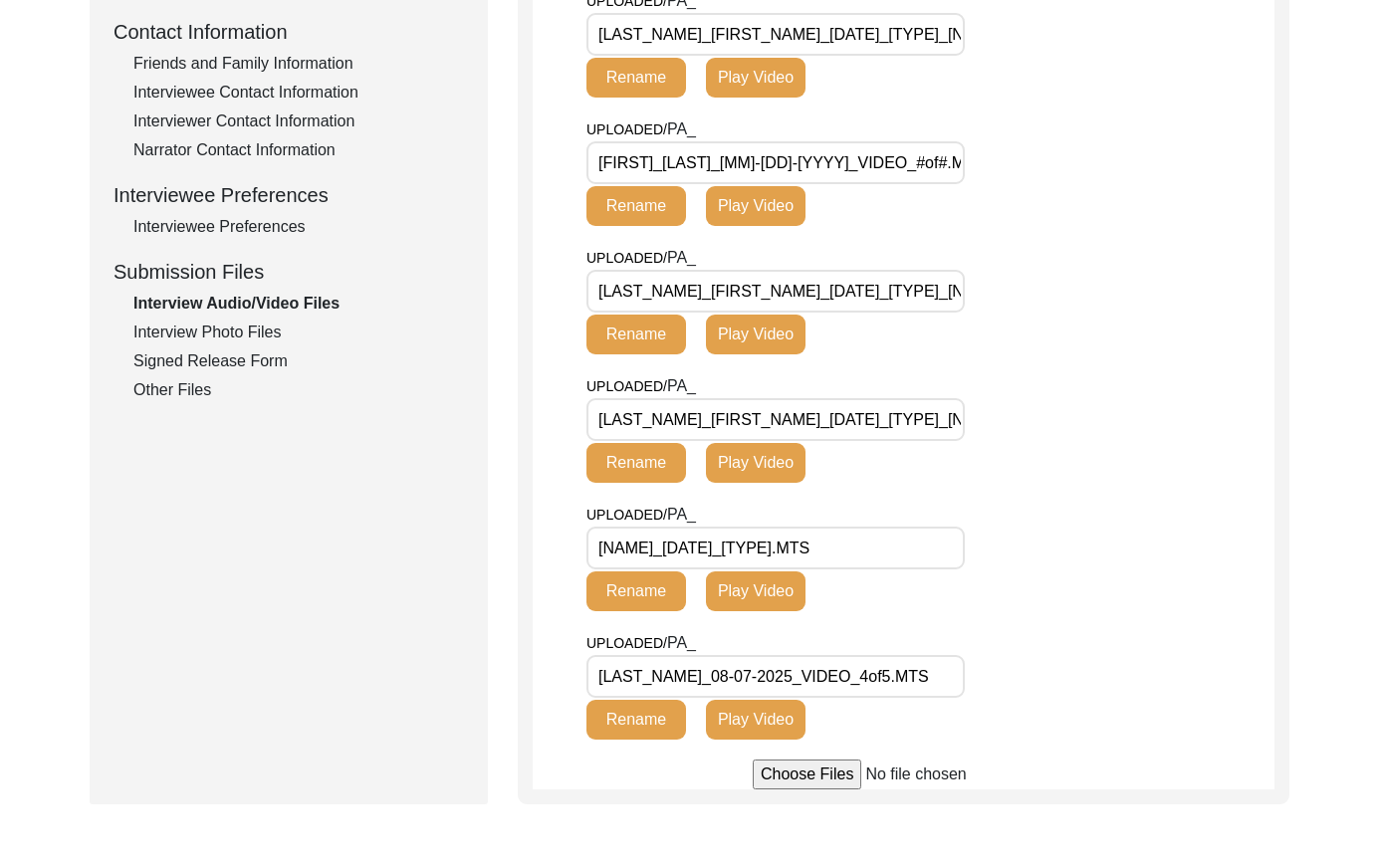 drag, startPoint x: 268, startPoint y: 322, endPoint x: 390, endPoint y: 325, distance: 122.03688 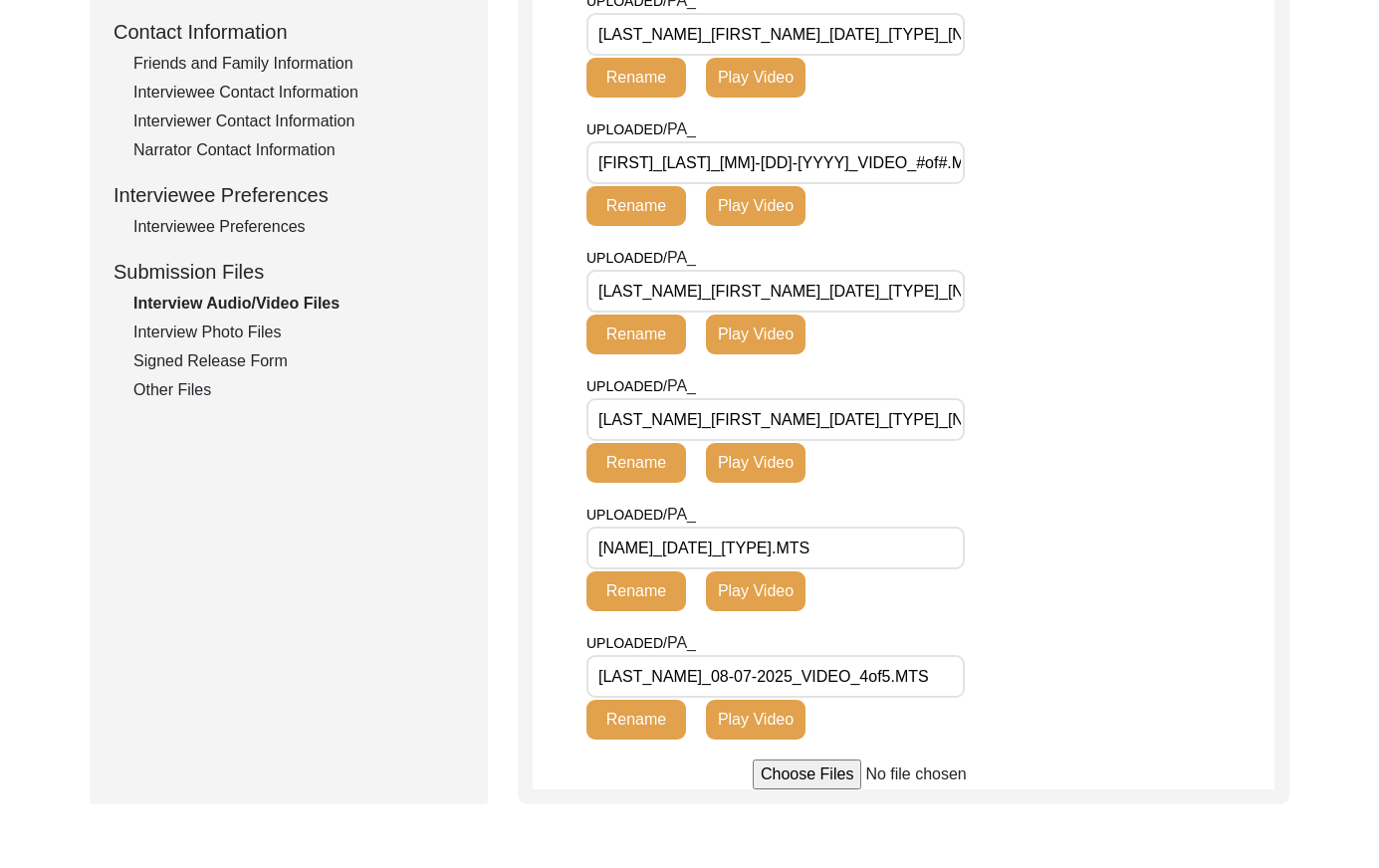 click on "Interview Photo Files" 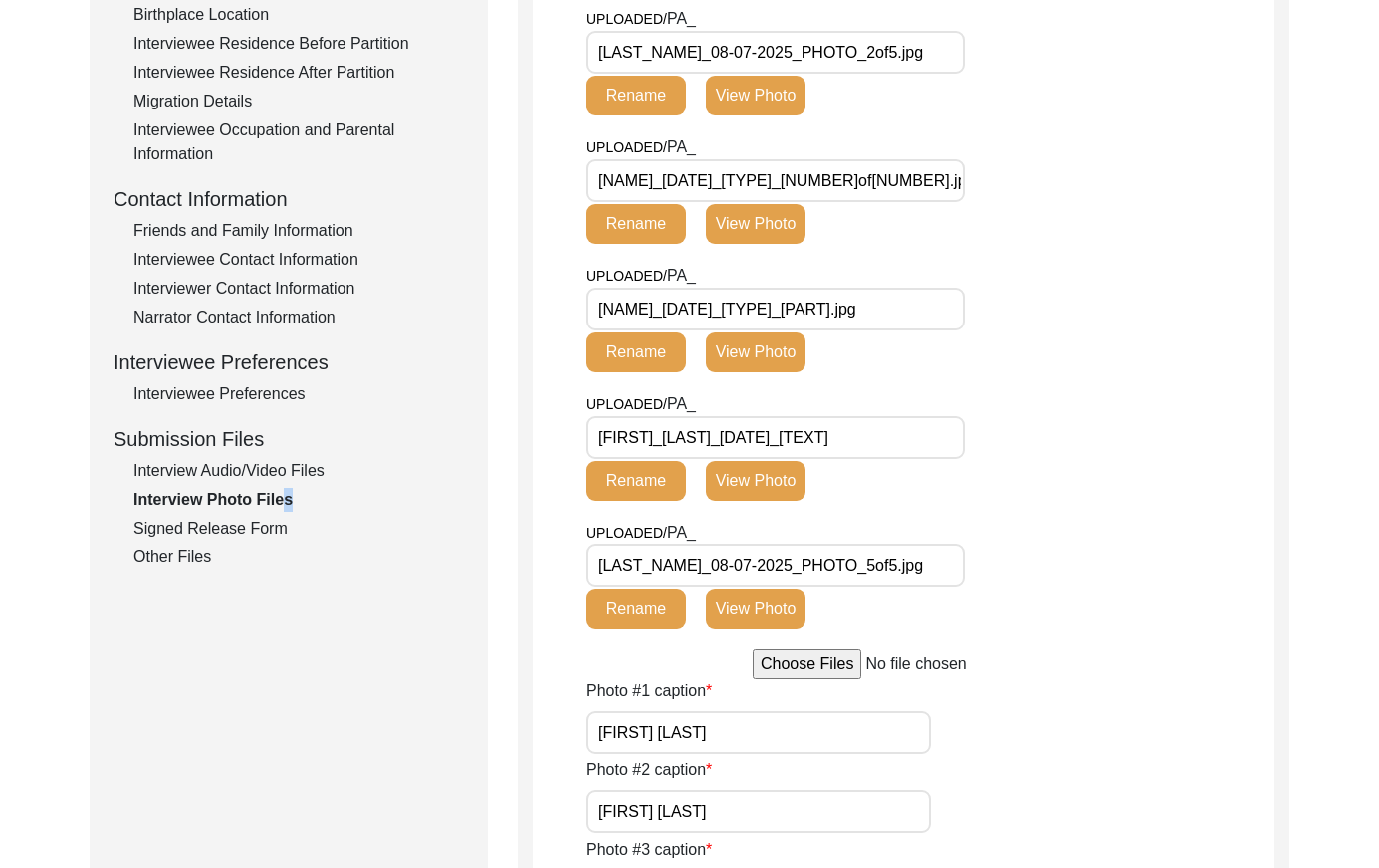 scroll, scrollTop: 588, scrollLeft: 0, axis: vertical 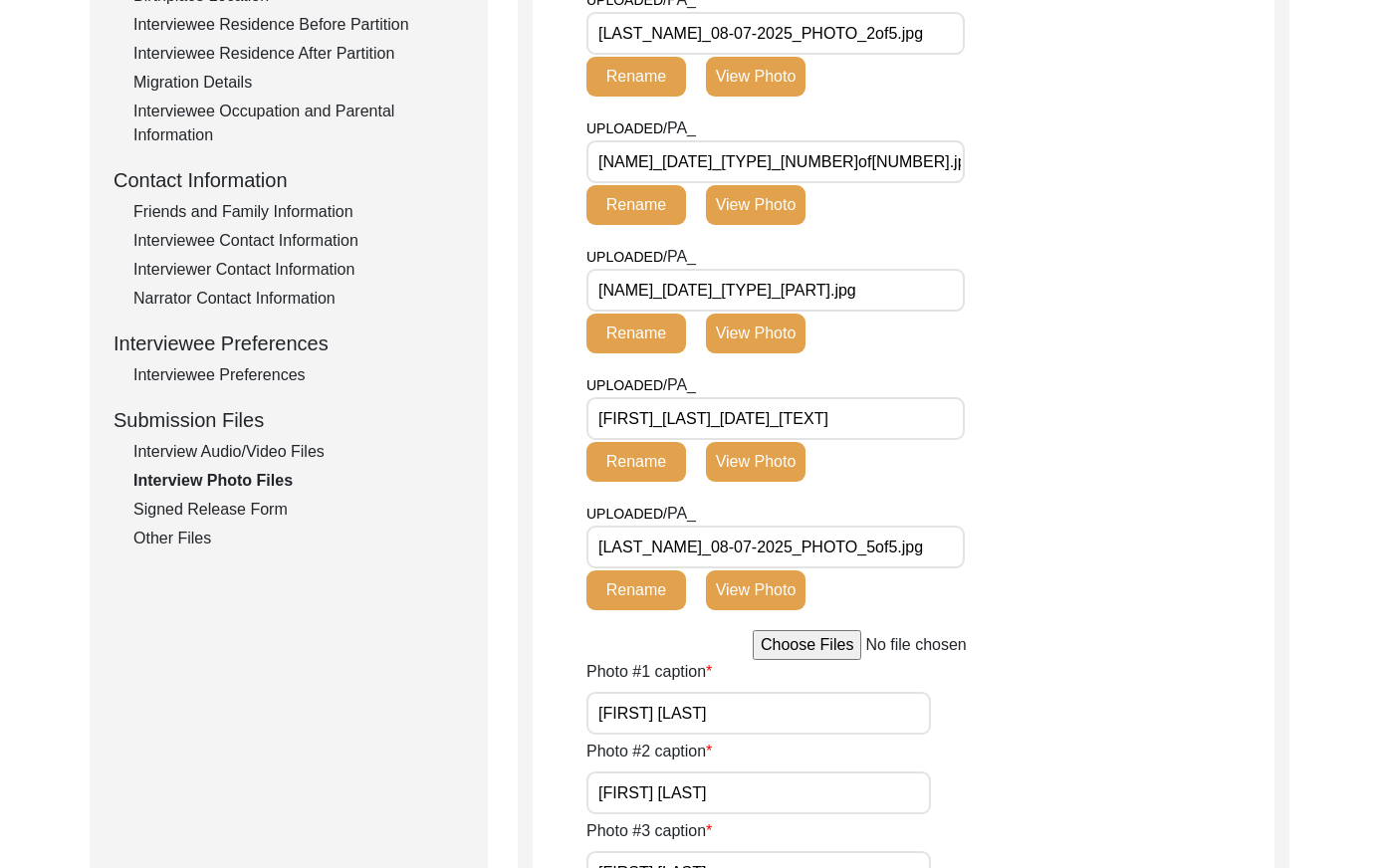click on "Signed Release Form" 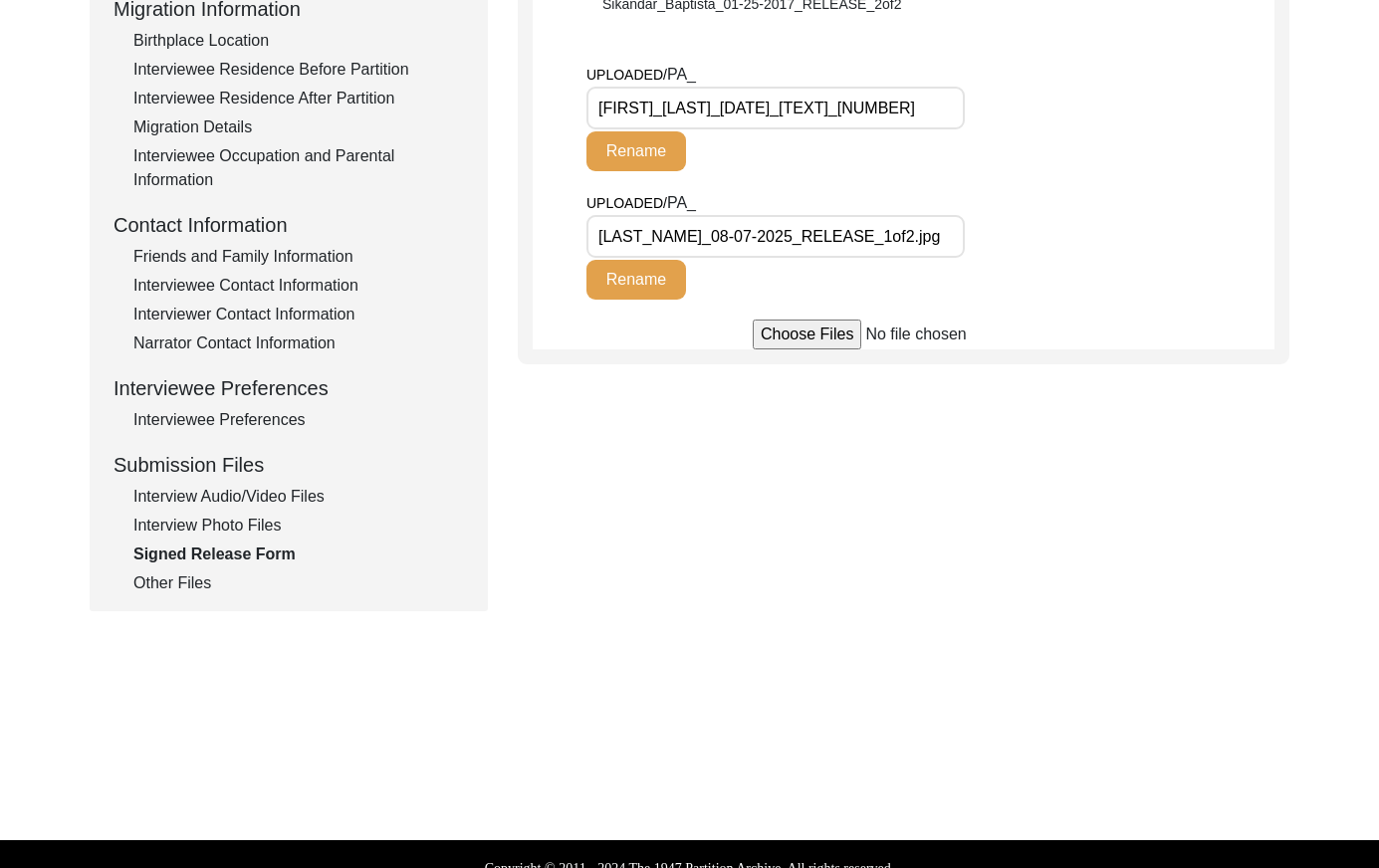 scroll, scrollTop: 571, scrollLeft: 0, axis: vertical 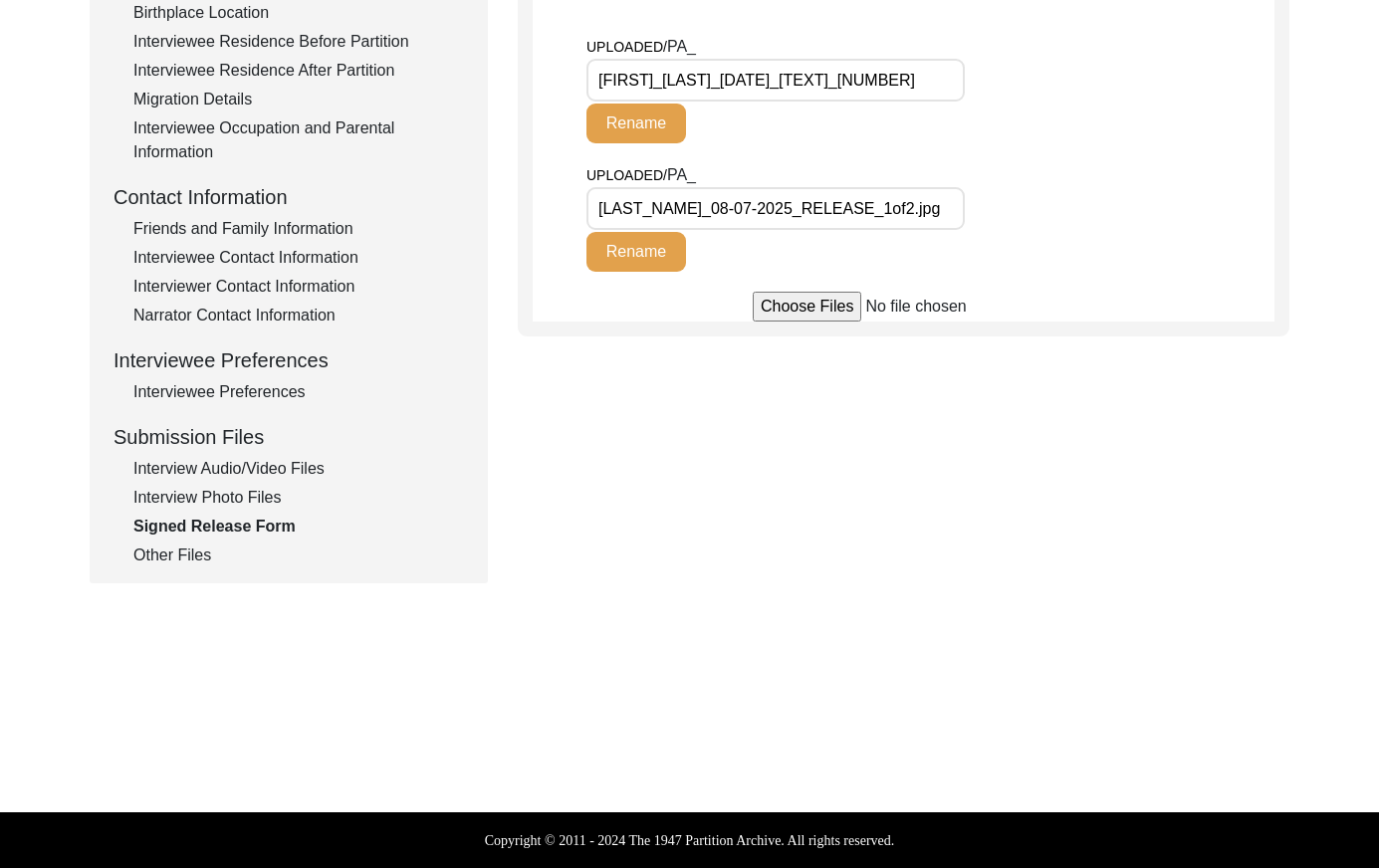 click on "Other Files" 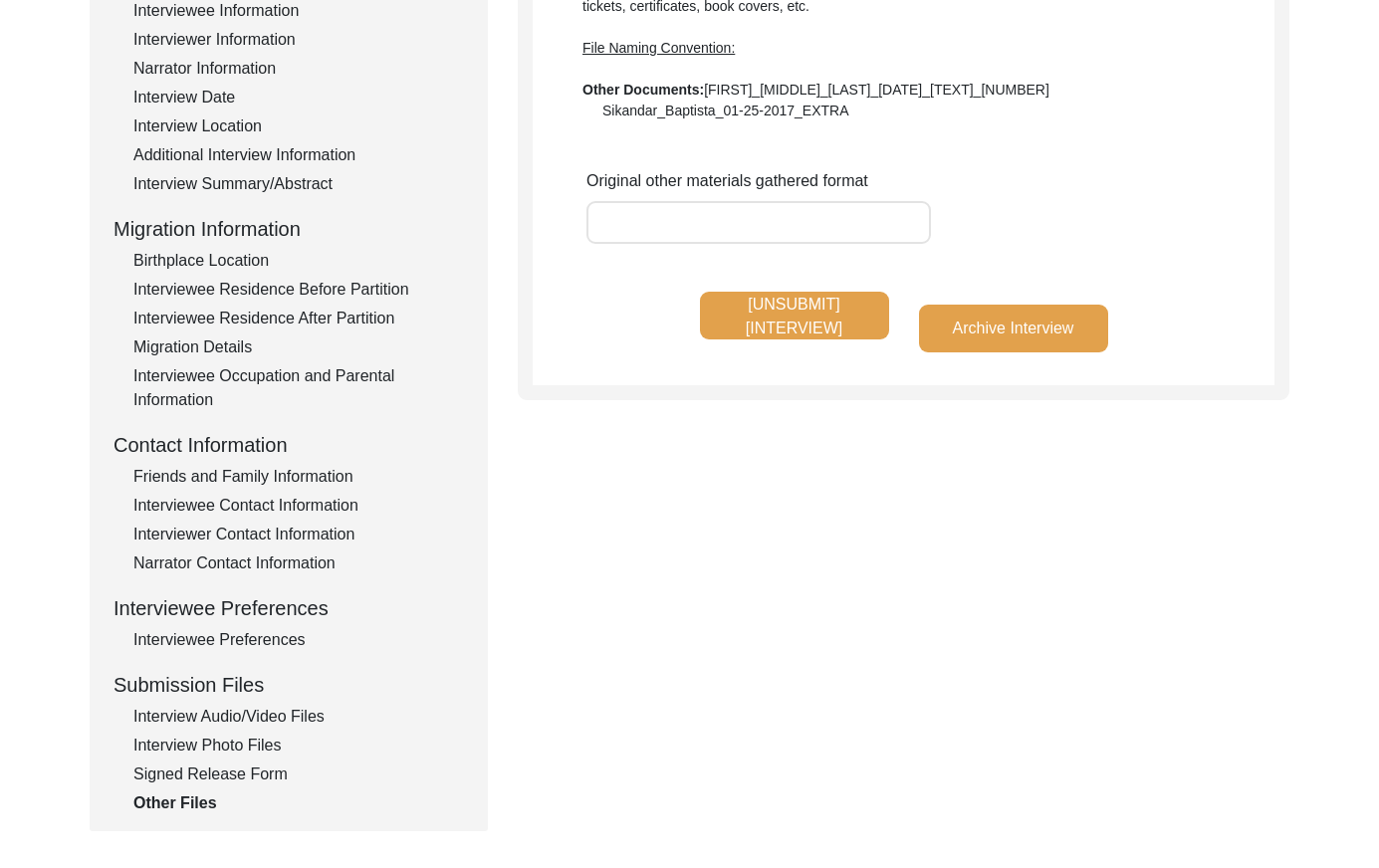 scroll, scrollTop: 0, scrollLeft: 0, axis: both 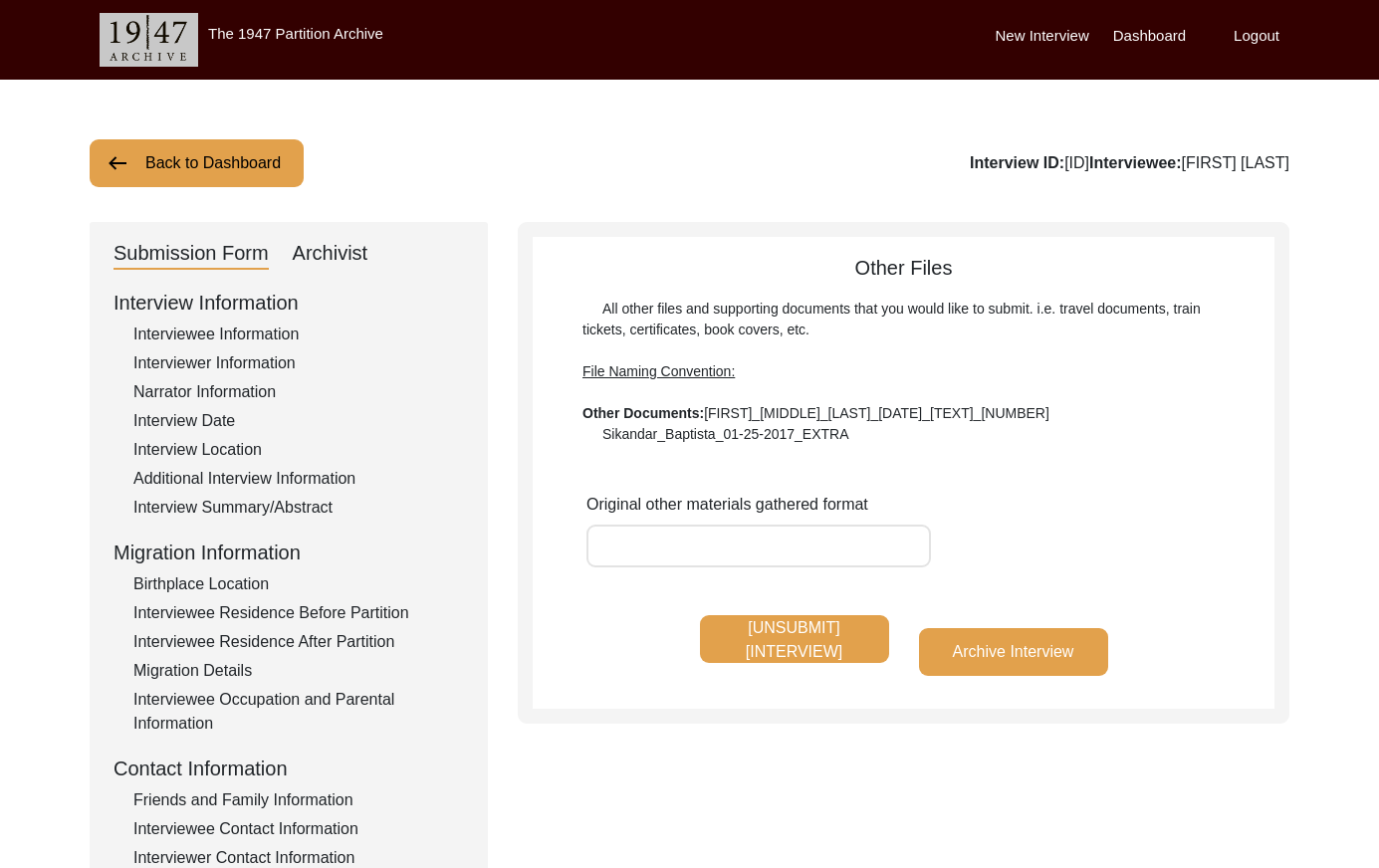 click on "Back to Dashboard" 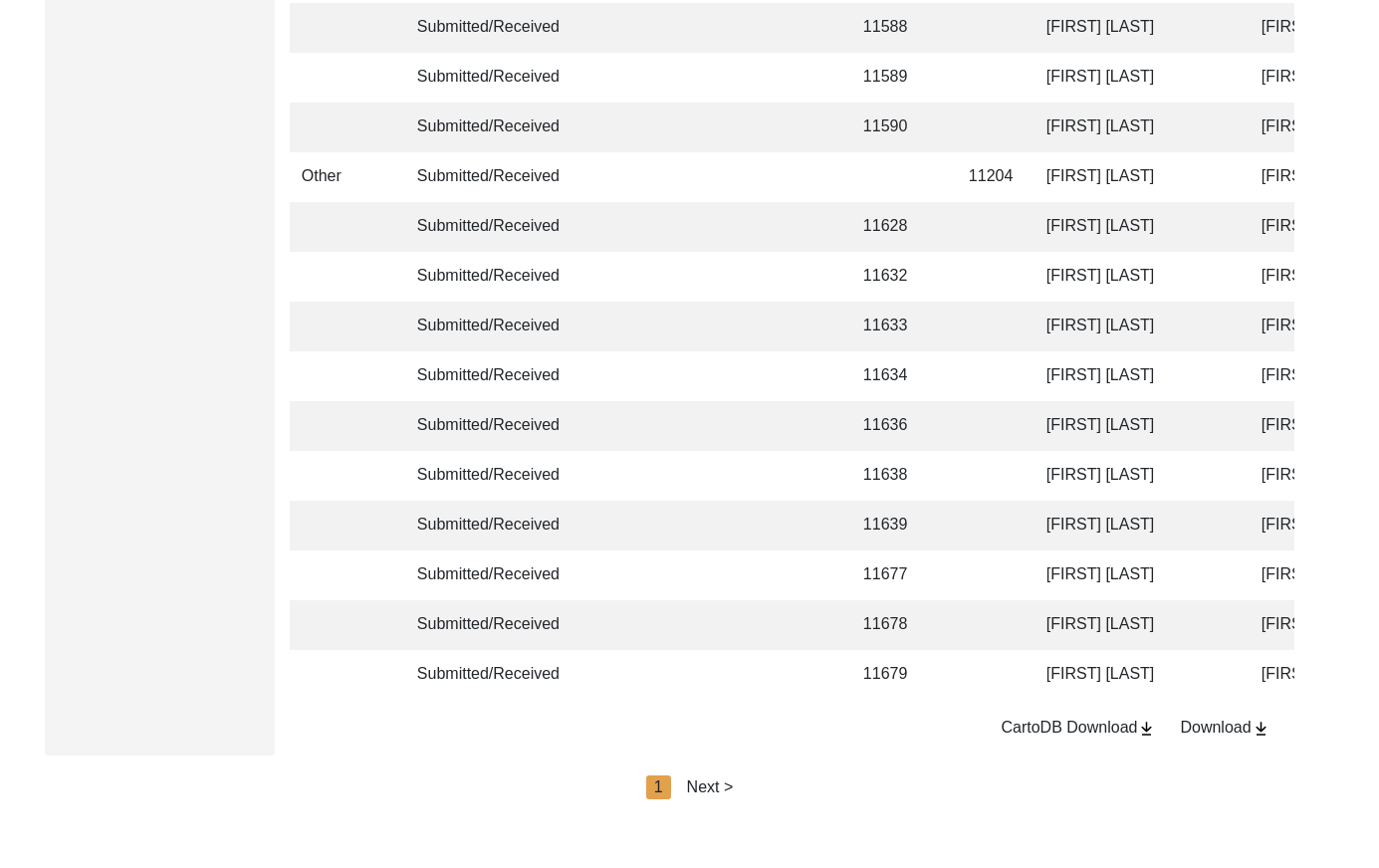 scroll, scrollTop: 4703, scrollLeft: 0, axis: vertical 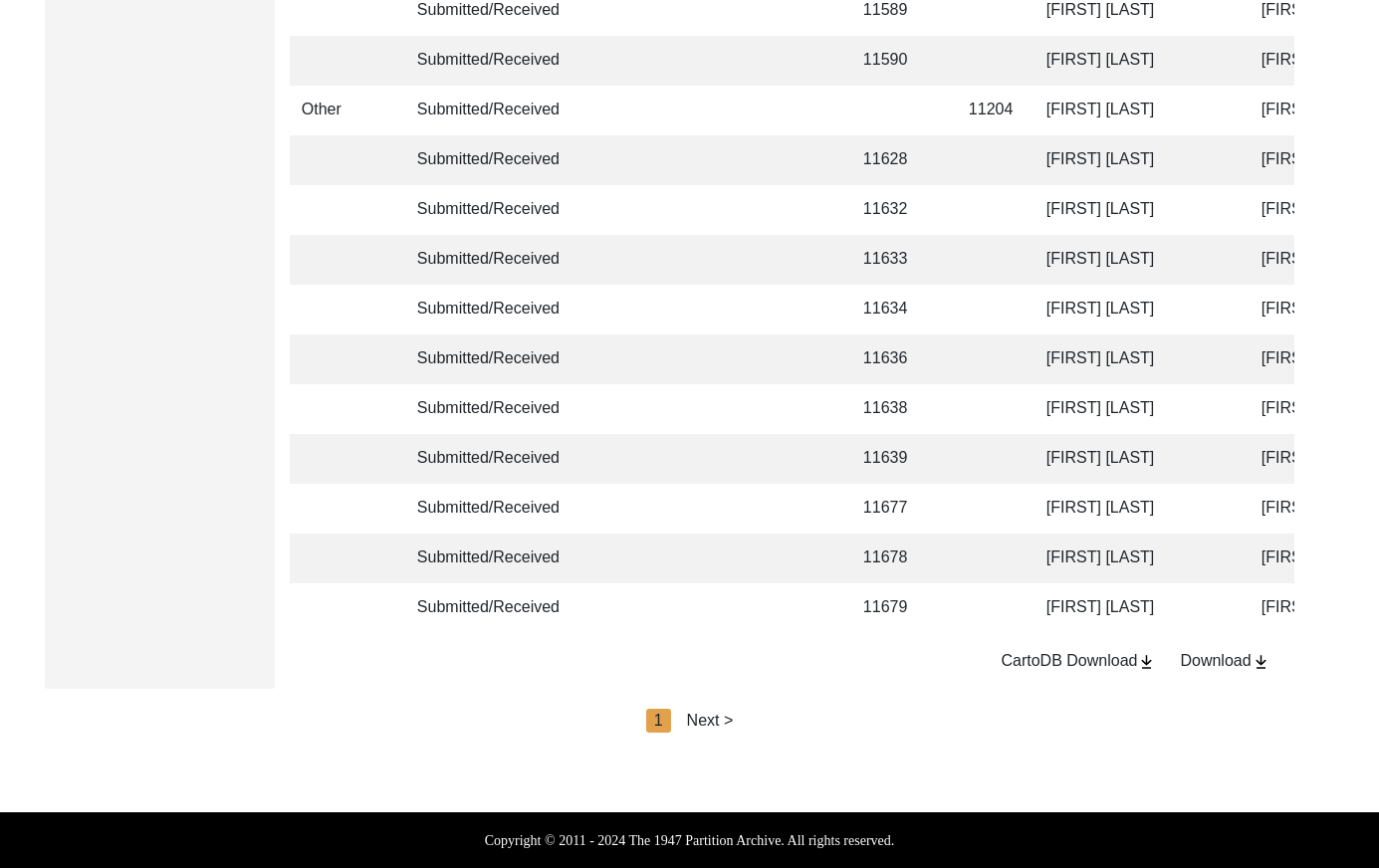 click on "Next >" 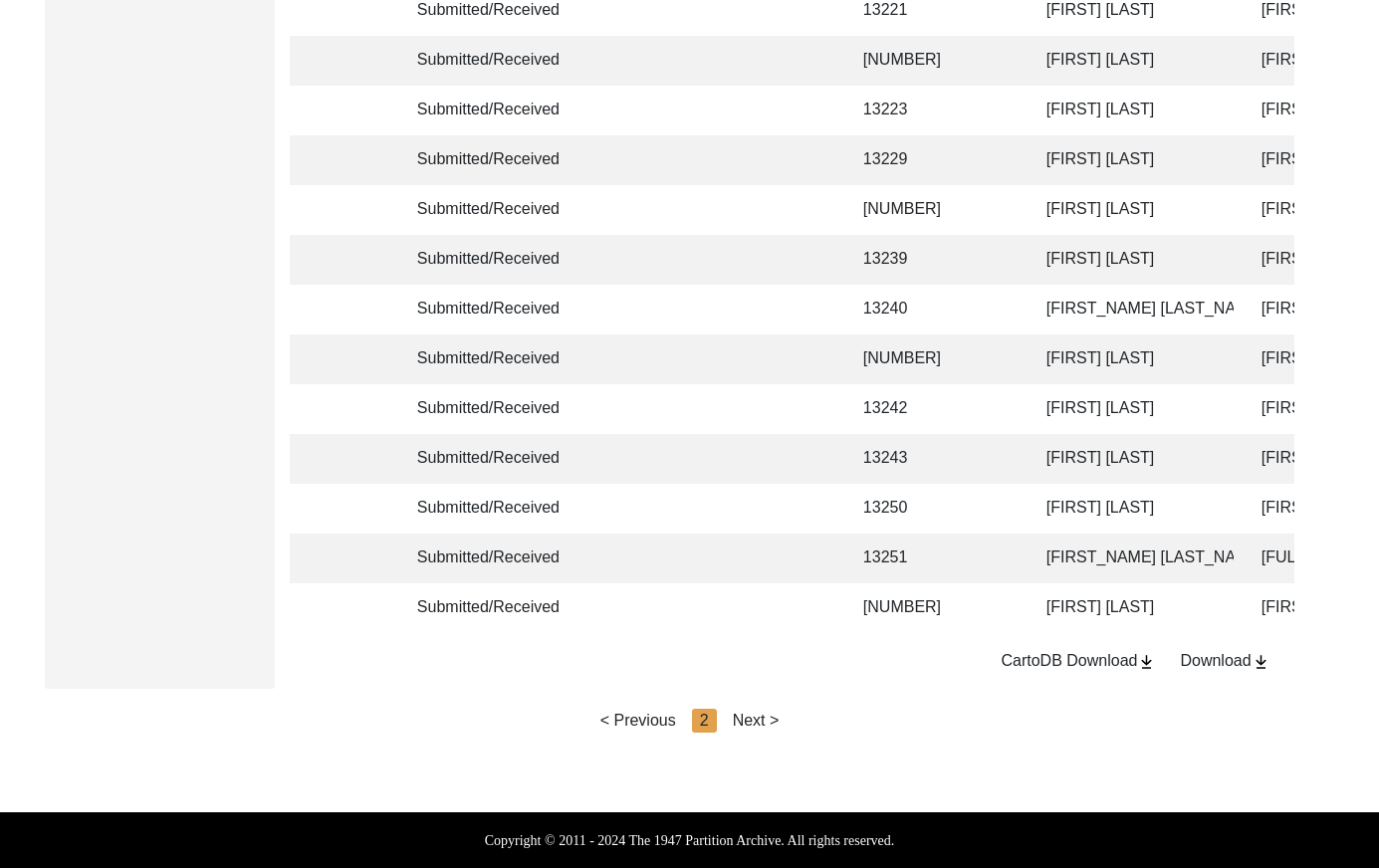 click on "< Previous   [NUMBER]   Next >" 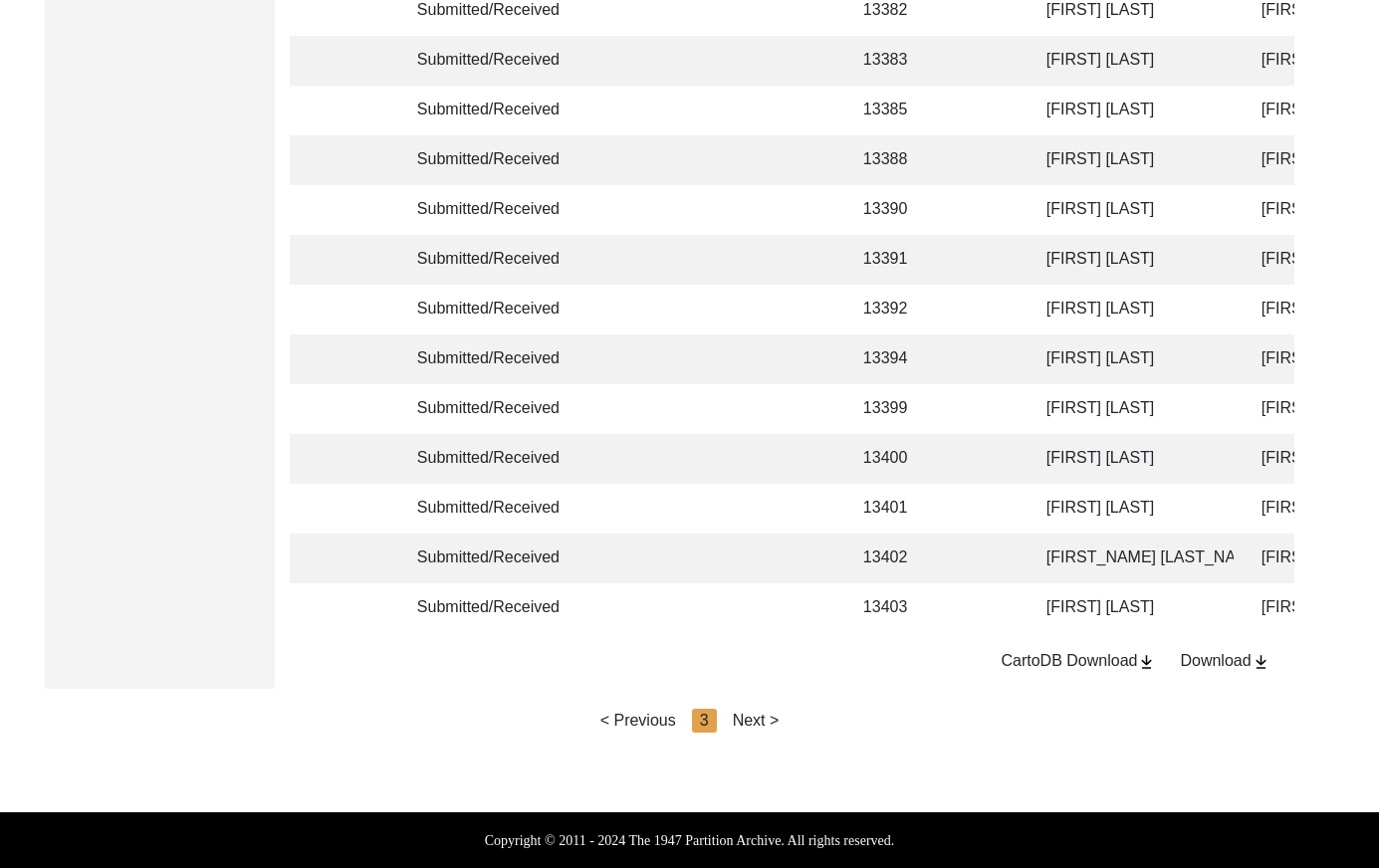 click on "Next >" 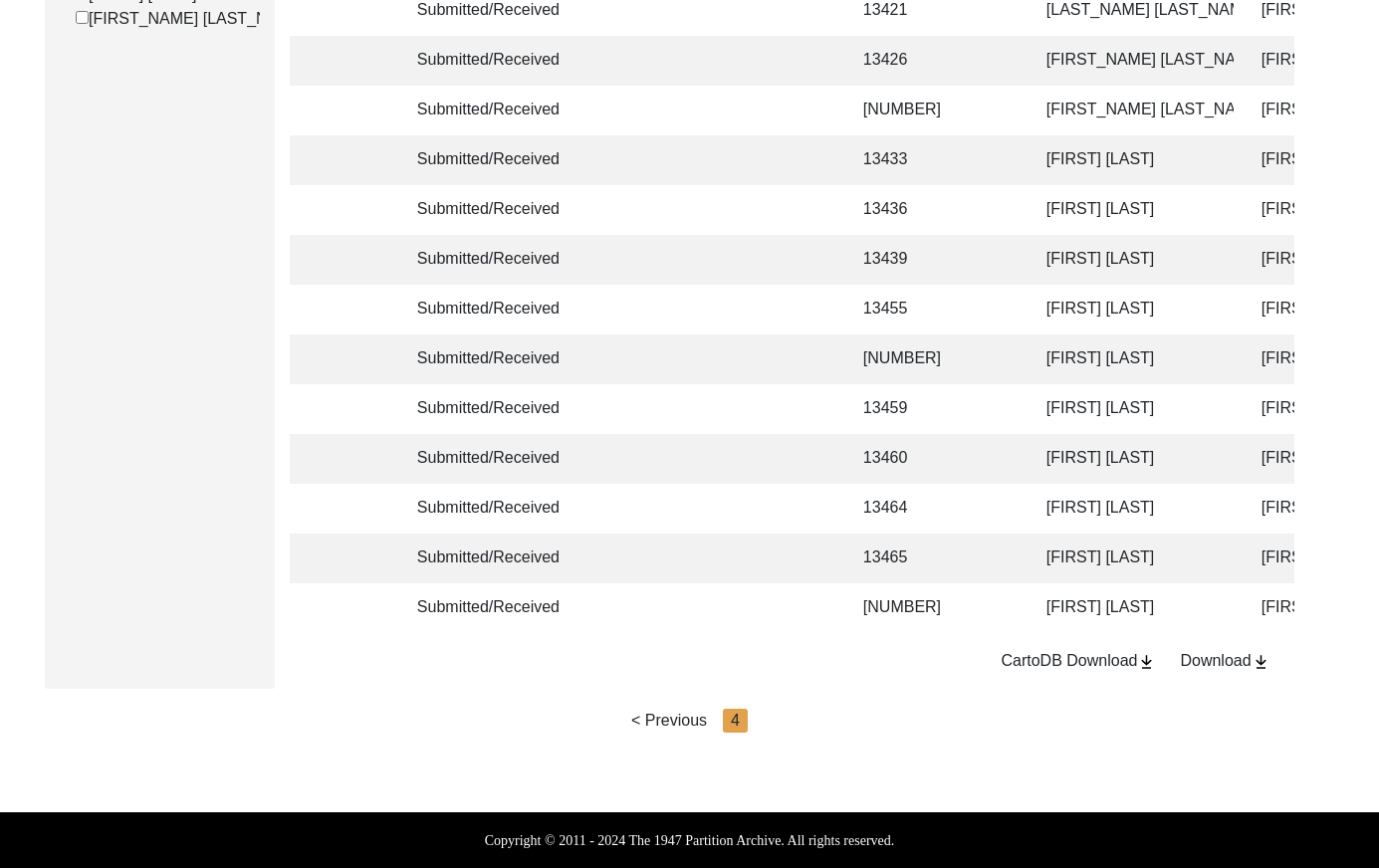 scroll, scrollTop: 1020, scrollLeft: 0, axis: vertical 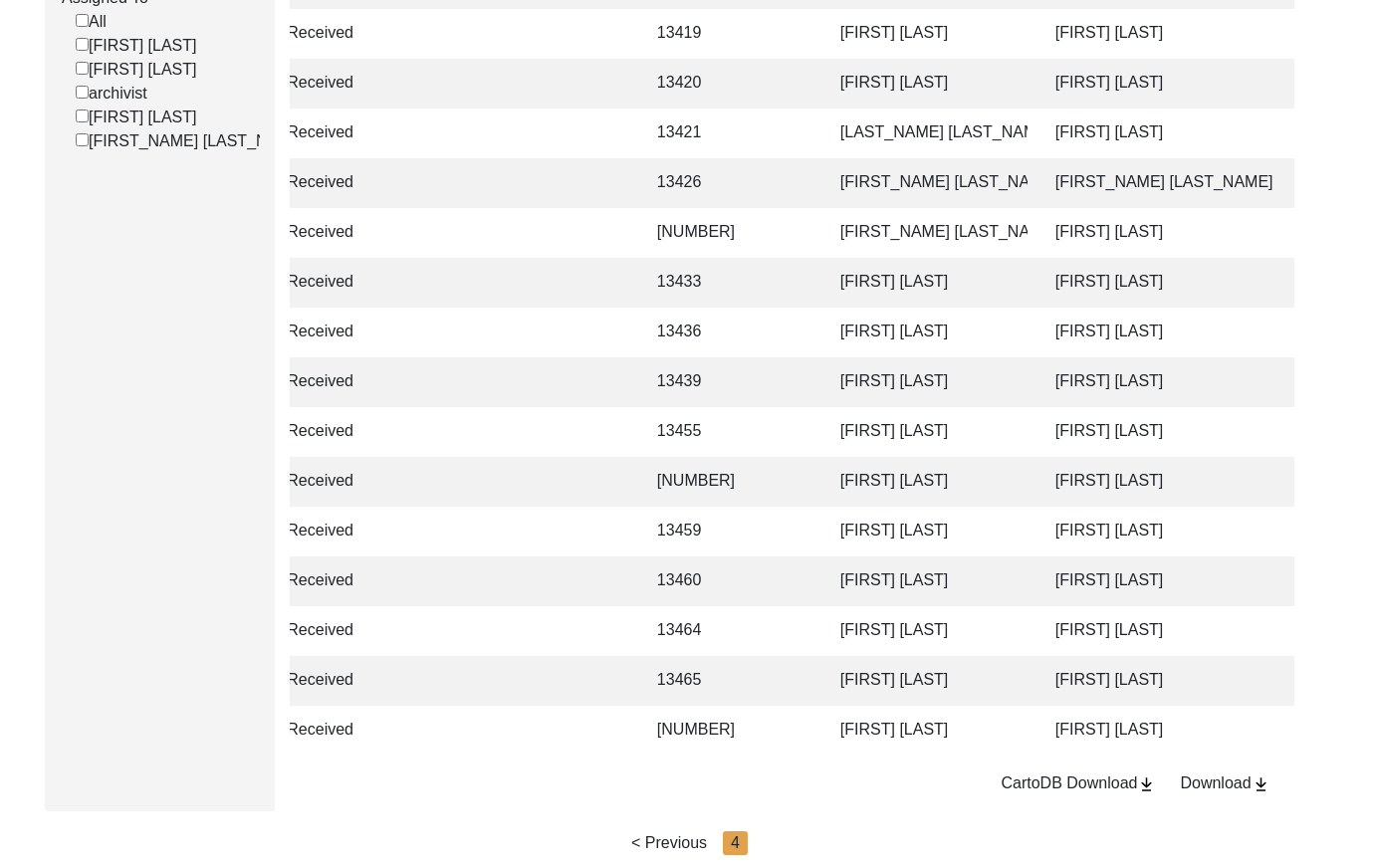click on "[LAST_NAME] [LAST_NAME] [LAST_NAME]" 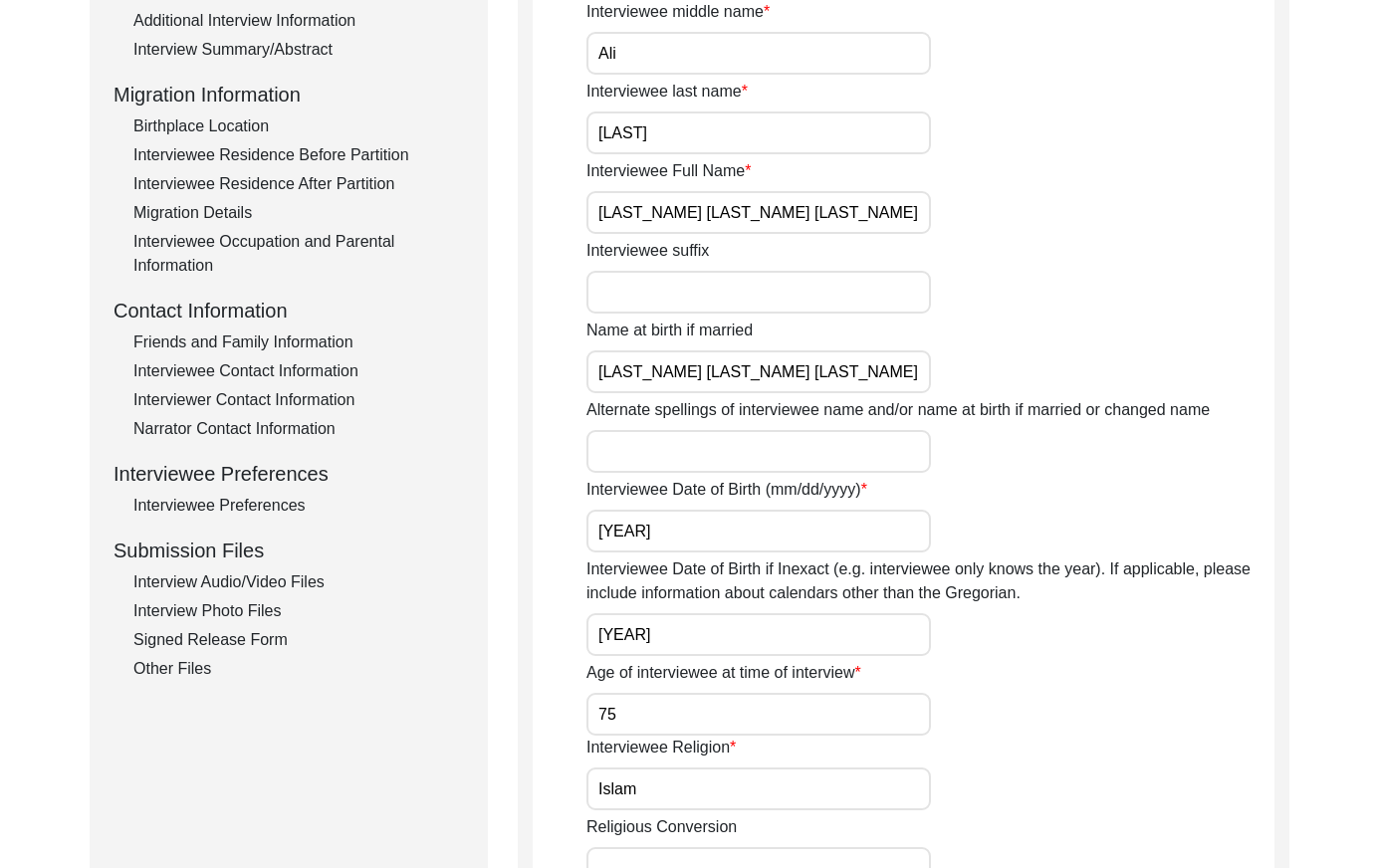 scroll, scrollTop: 0, scrollLeft: 0, axis: both 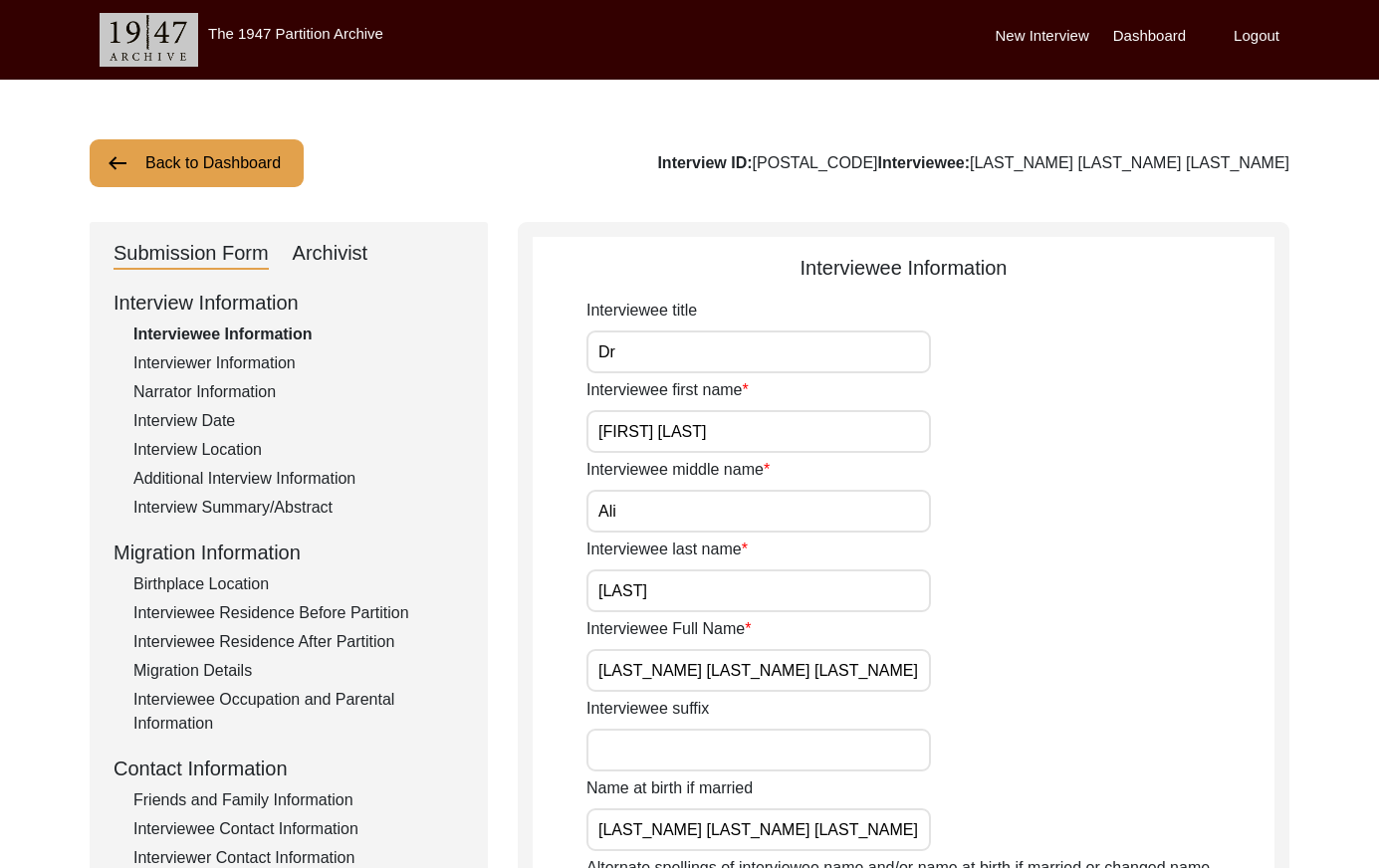 click on "Interview Information   Interviewee Information   Interviewer Information   Narrator Information   Interview Date   Interview Location   Additional Interview Information   Interview Summary/Abstract   Migration Information   Birthplace Location   Interviewee Residence Before Partition   Interviewee Residence After Partition   Migration Details   Interviewee Occupation and Parental Information   Contact Information   Friends and Family Information   Interviewee Contact Information   Interviewer Contact Information   Narrator Contact Information   Interviewee Preferences   Interviewee Preferences   Submission Files   Interview Audio/Video Files   Interview Photo Files   Signed Release Form   Other Files" 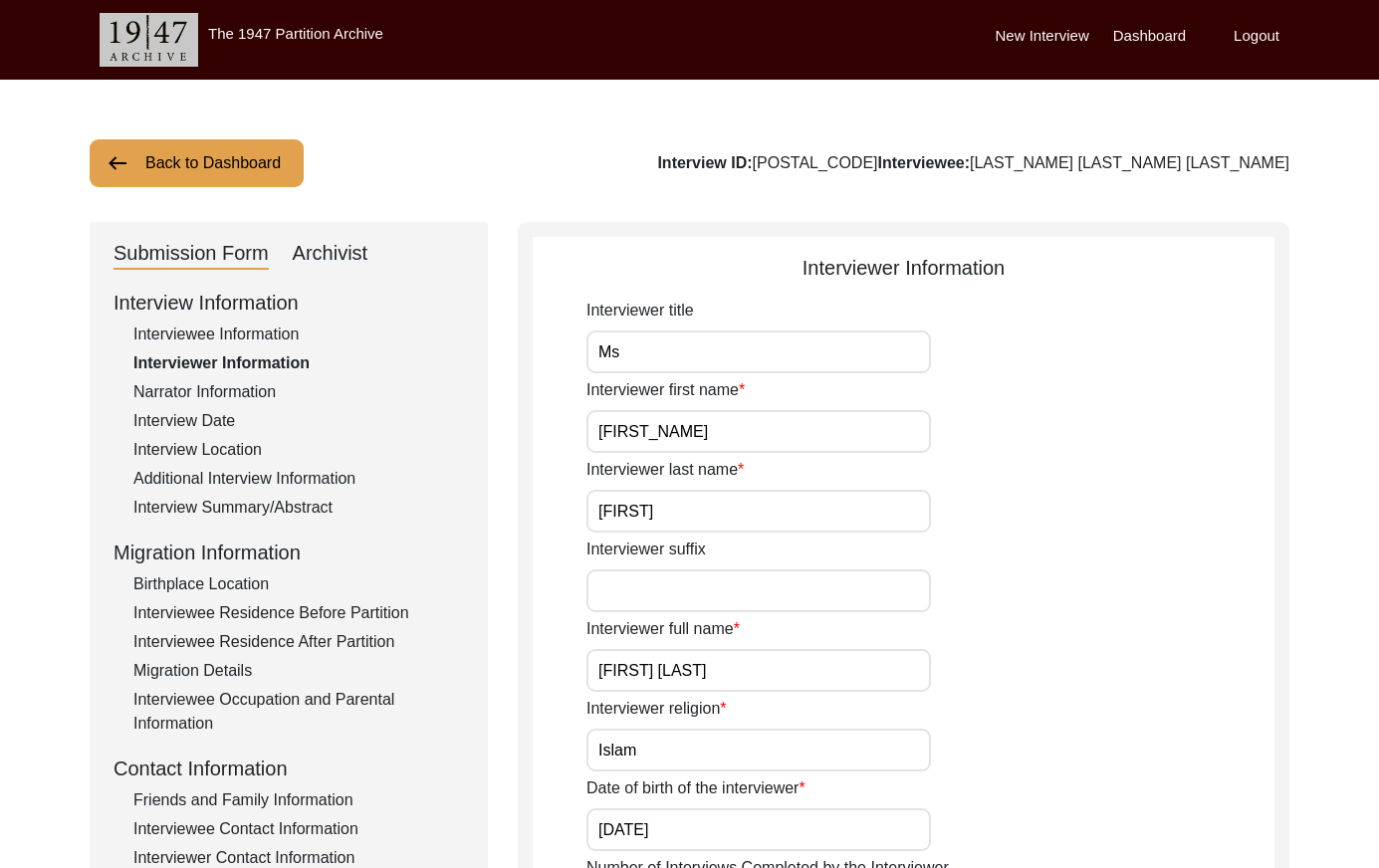 click on "Back to Dashboard" 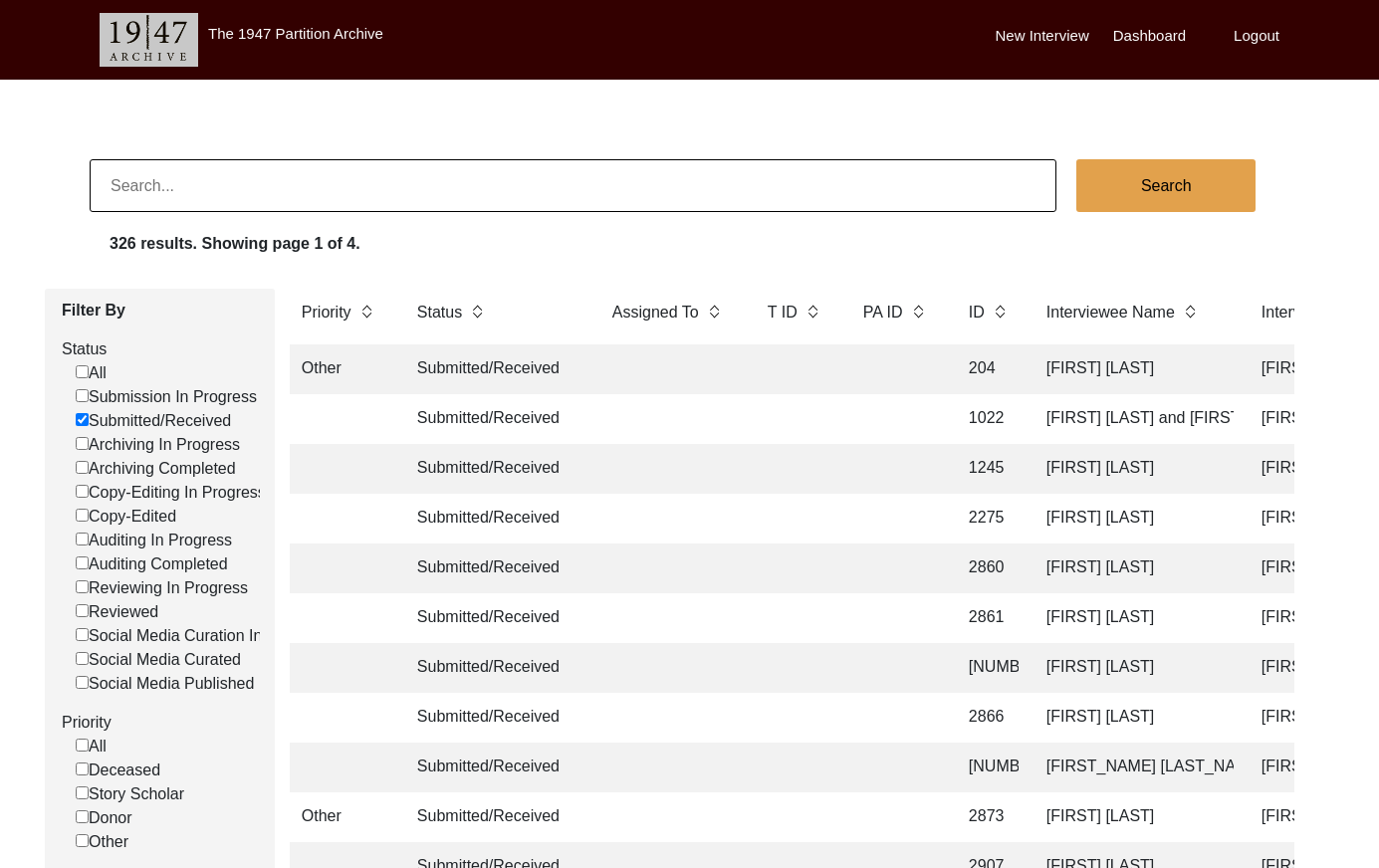 scroll, scrollTop: 5, scrollLeft: 0, axis: vertical 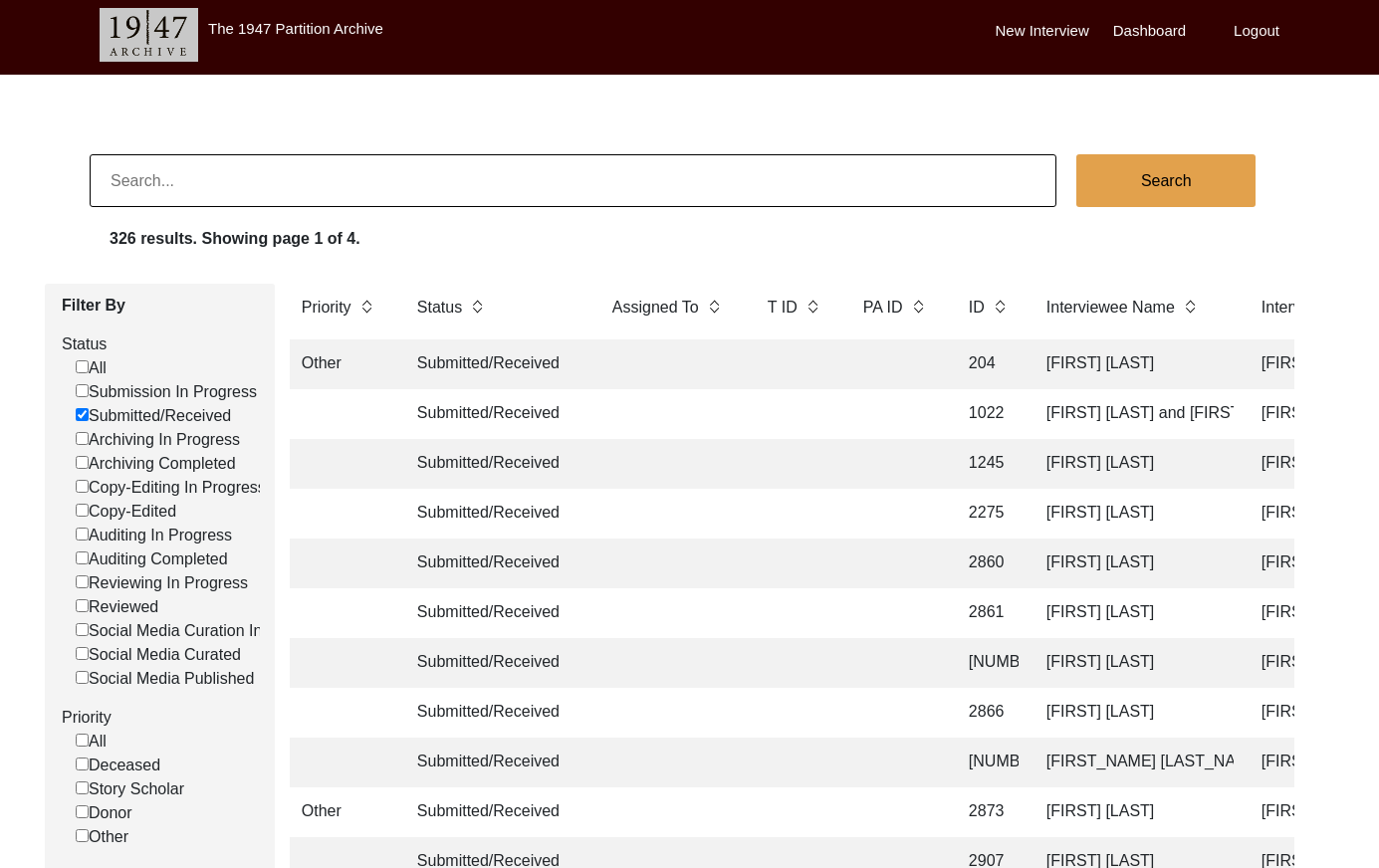 click on "Submitted/Received" 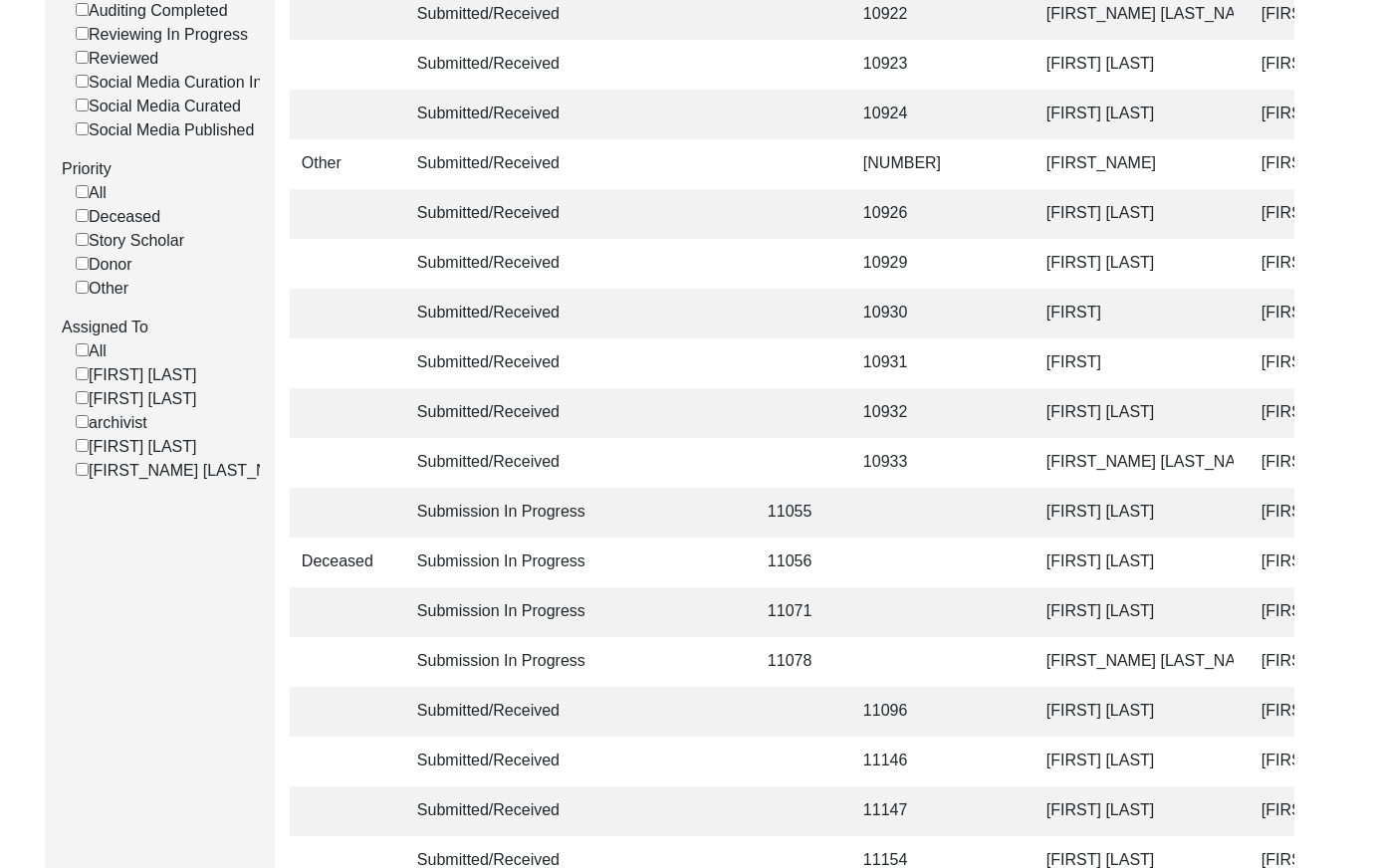 scroll, scrollTop: 554, scrollLeft: 0, axis: vertical 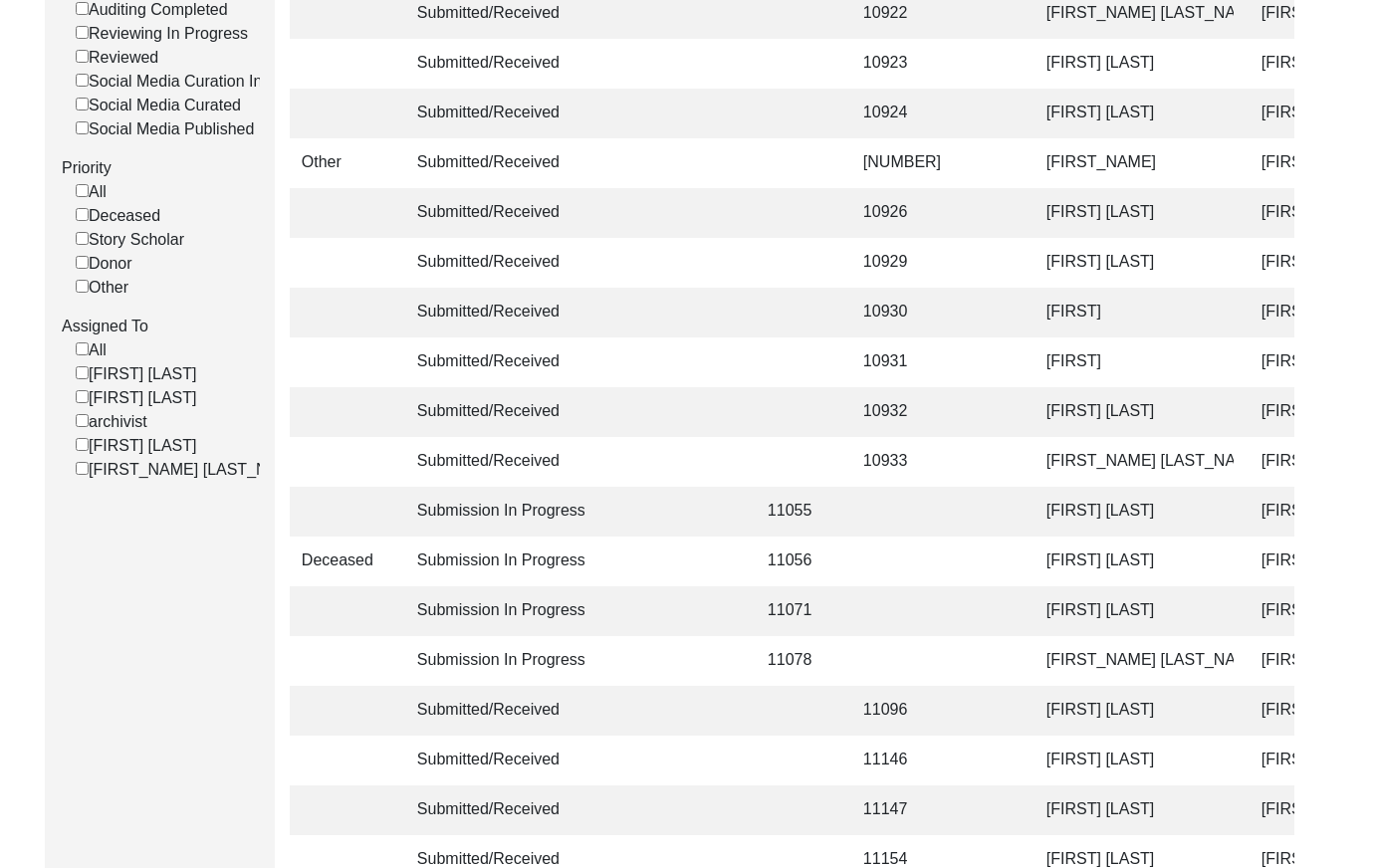 click on "[FIRST] [LAST]" 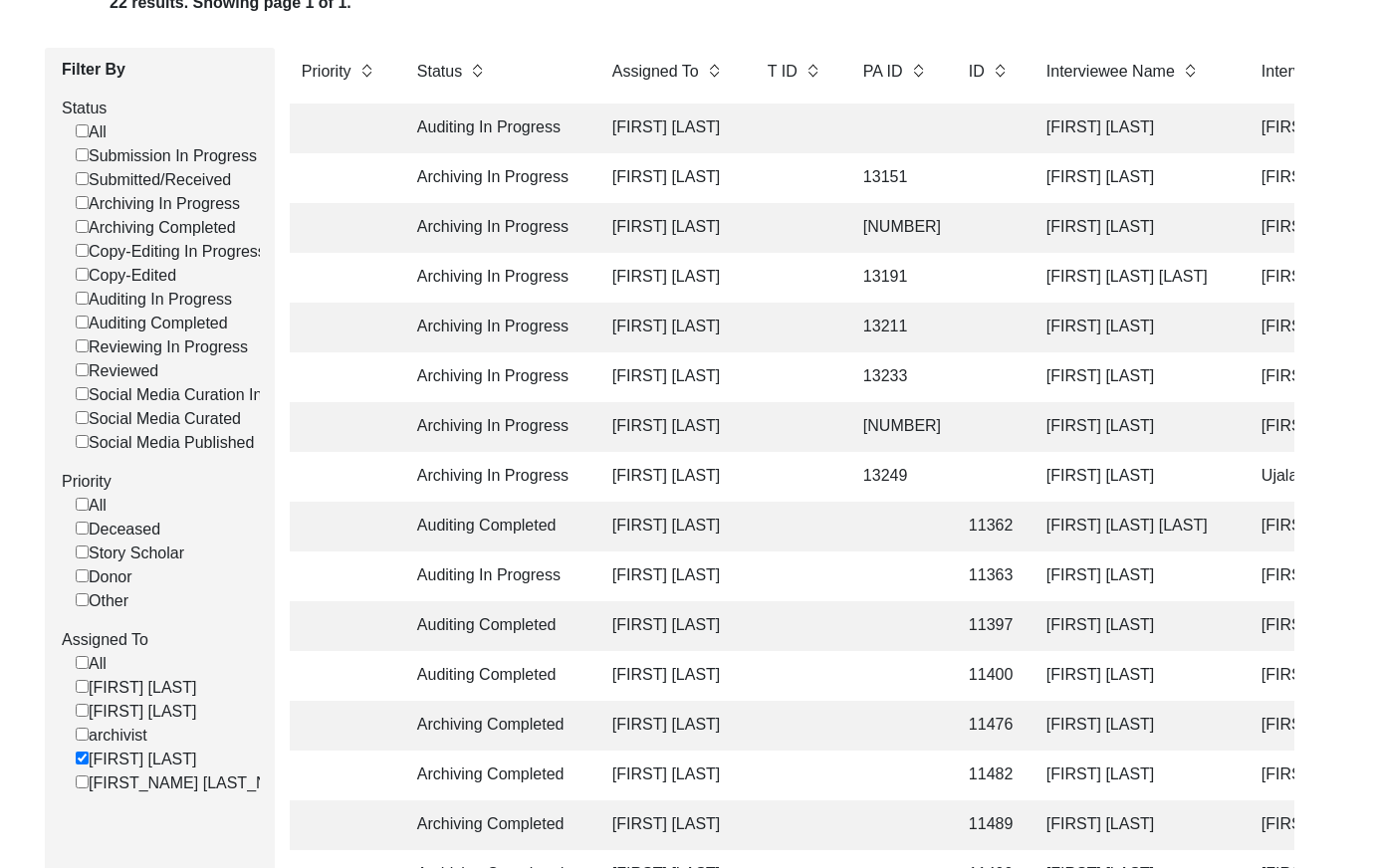 scroll, scrollTop: 231, scrollLeft: 0, axis: vertical 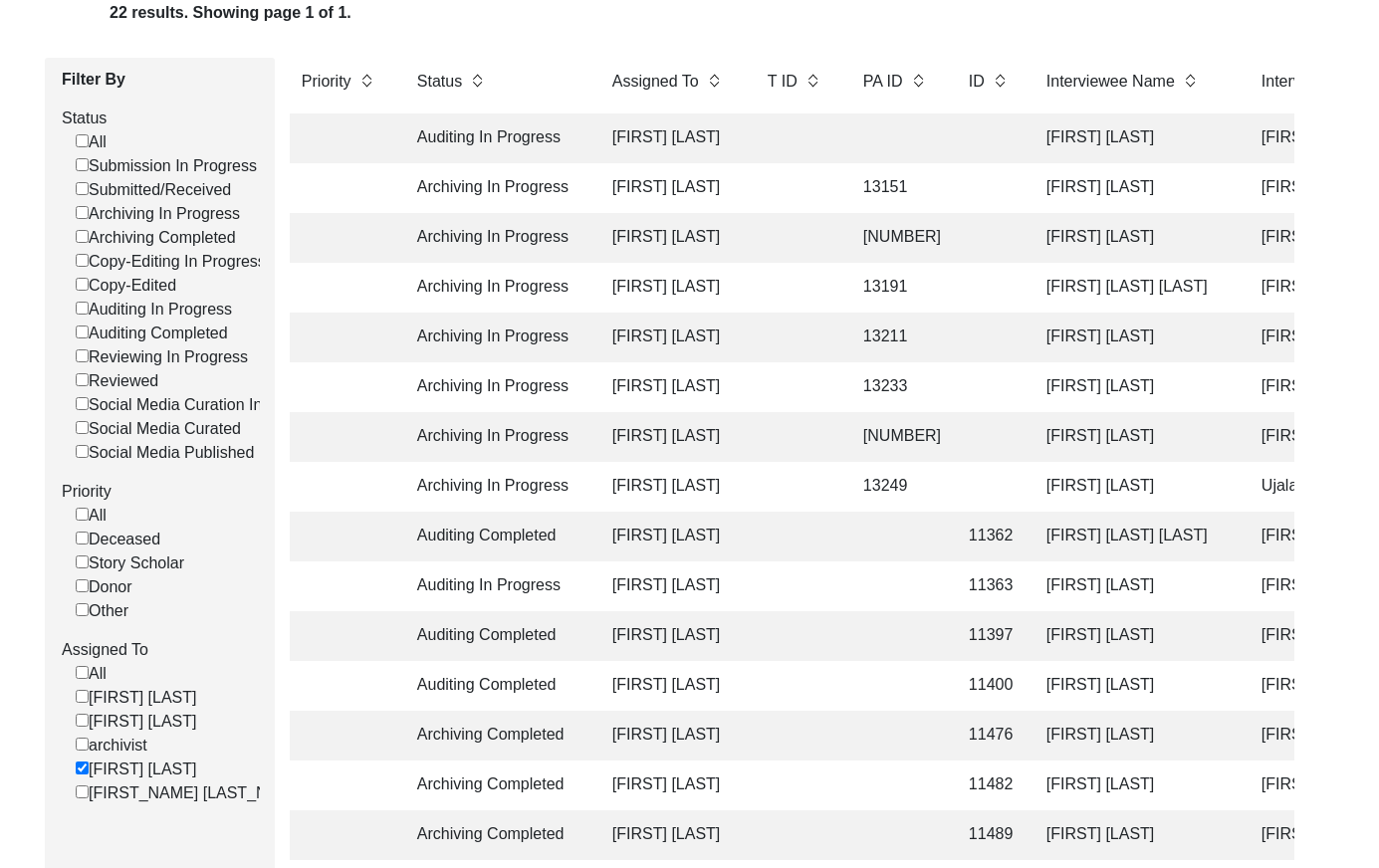 drag, startPoint x: 921, startPoint y: 325, endPoint x: 908, endPoint y: 325, distance: 13 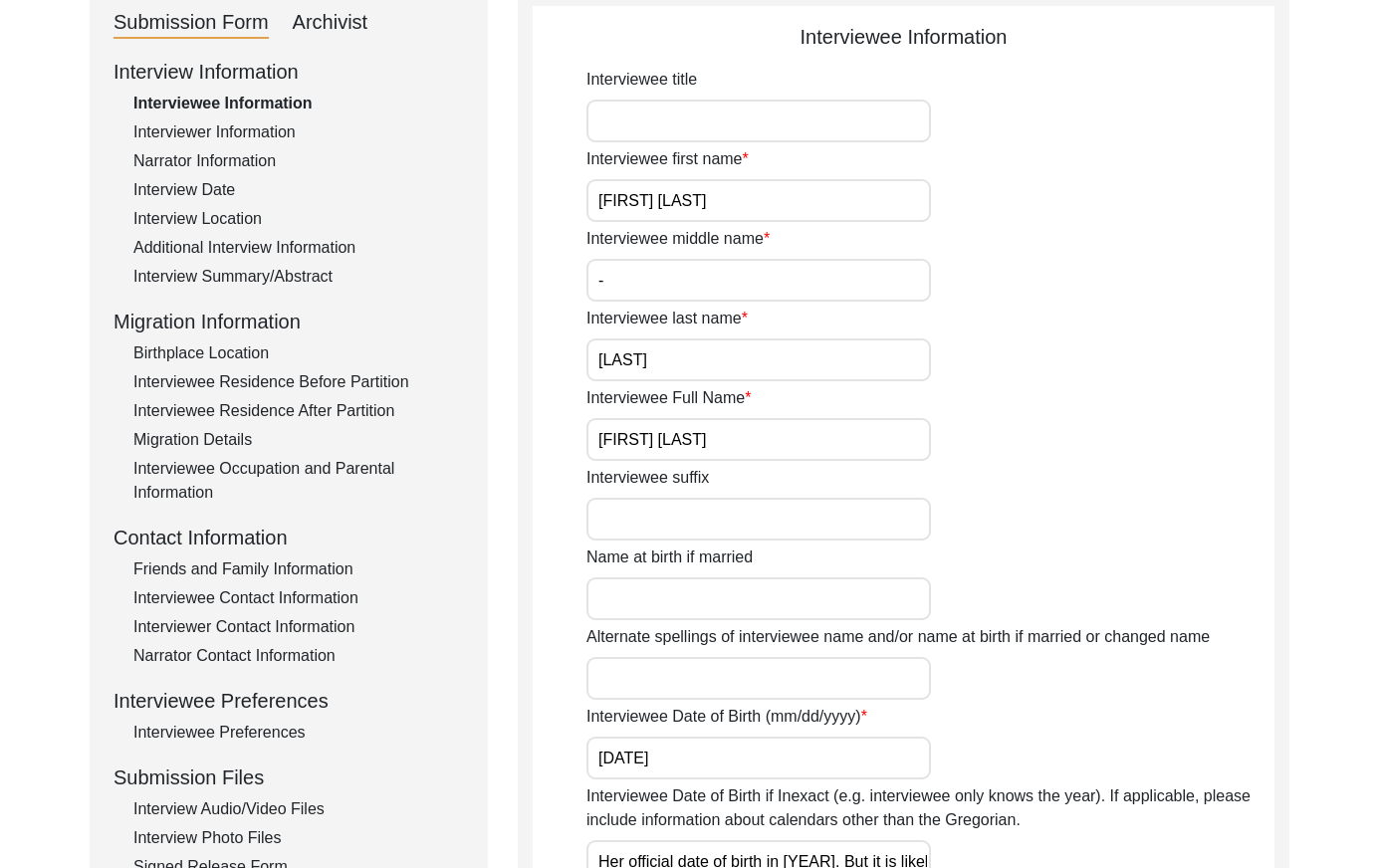 click on "Archivist" 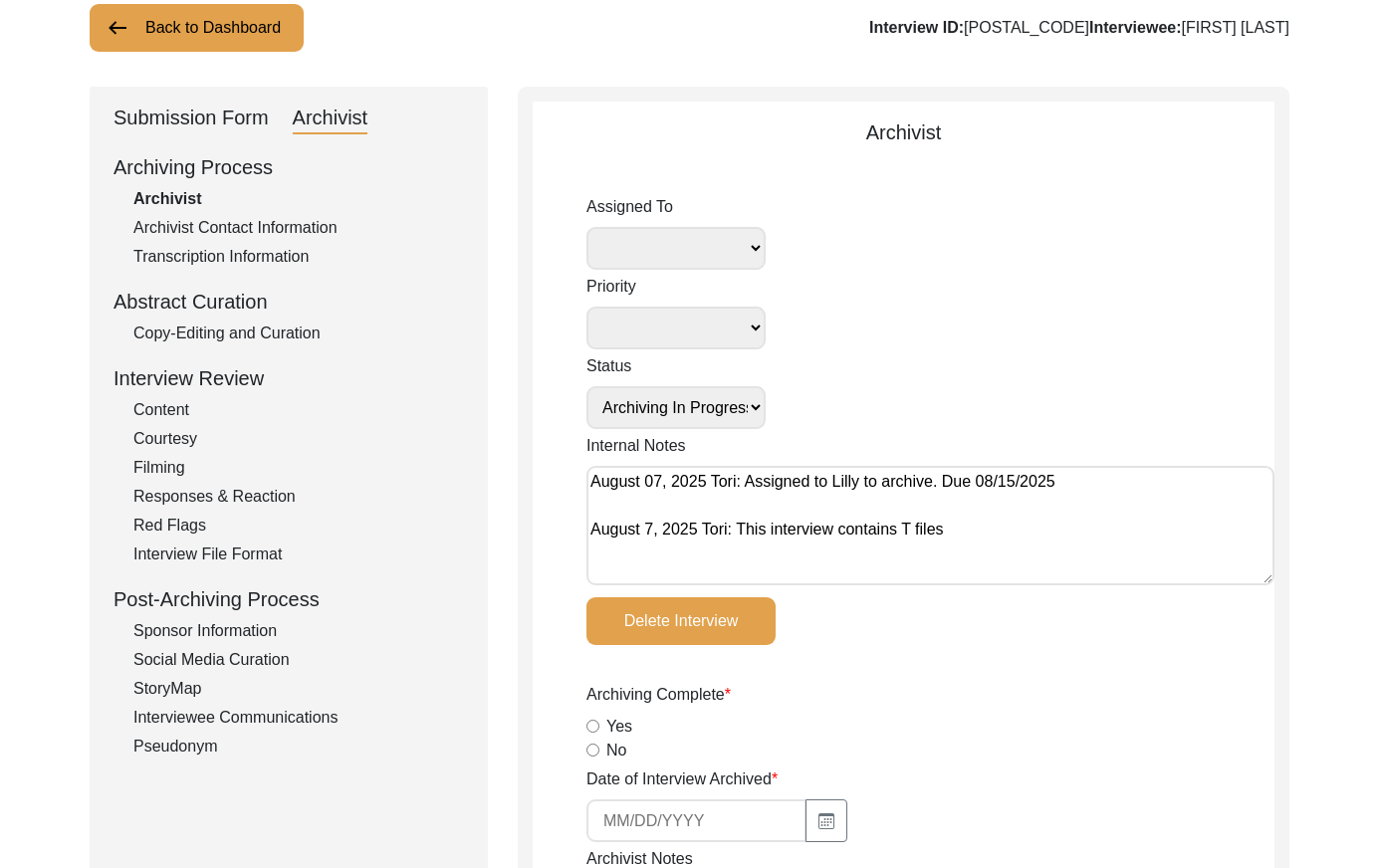 scroll, scrollTop: 112, scrollLeft: 0, axis: vertical 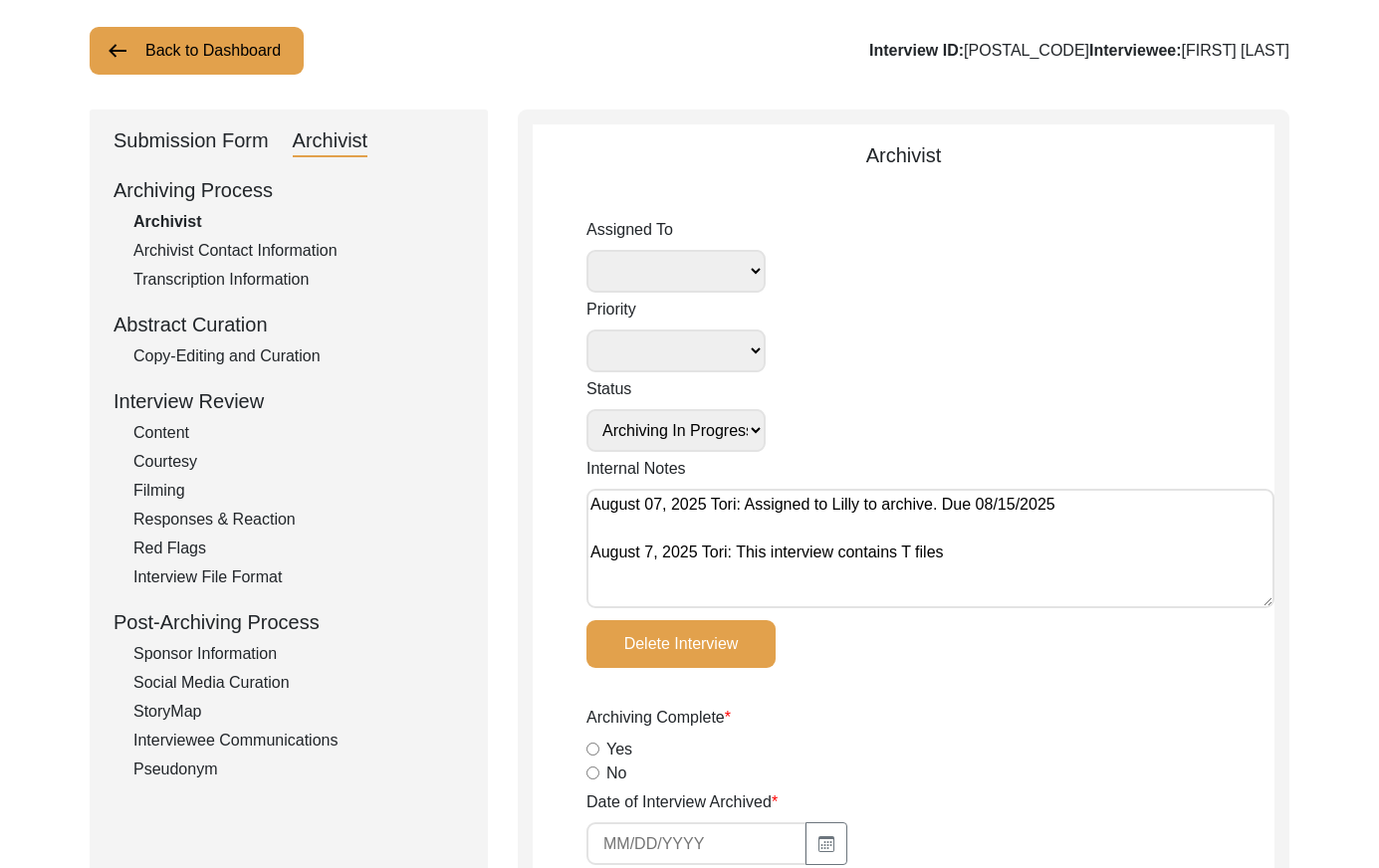 click on "Back to Dashboard" 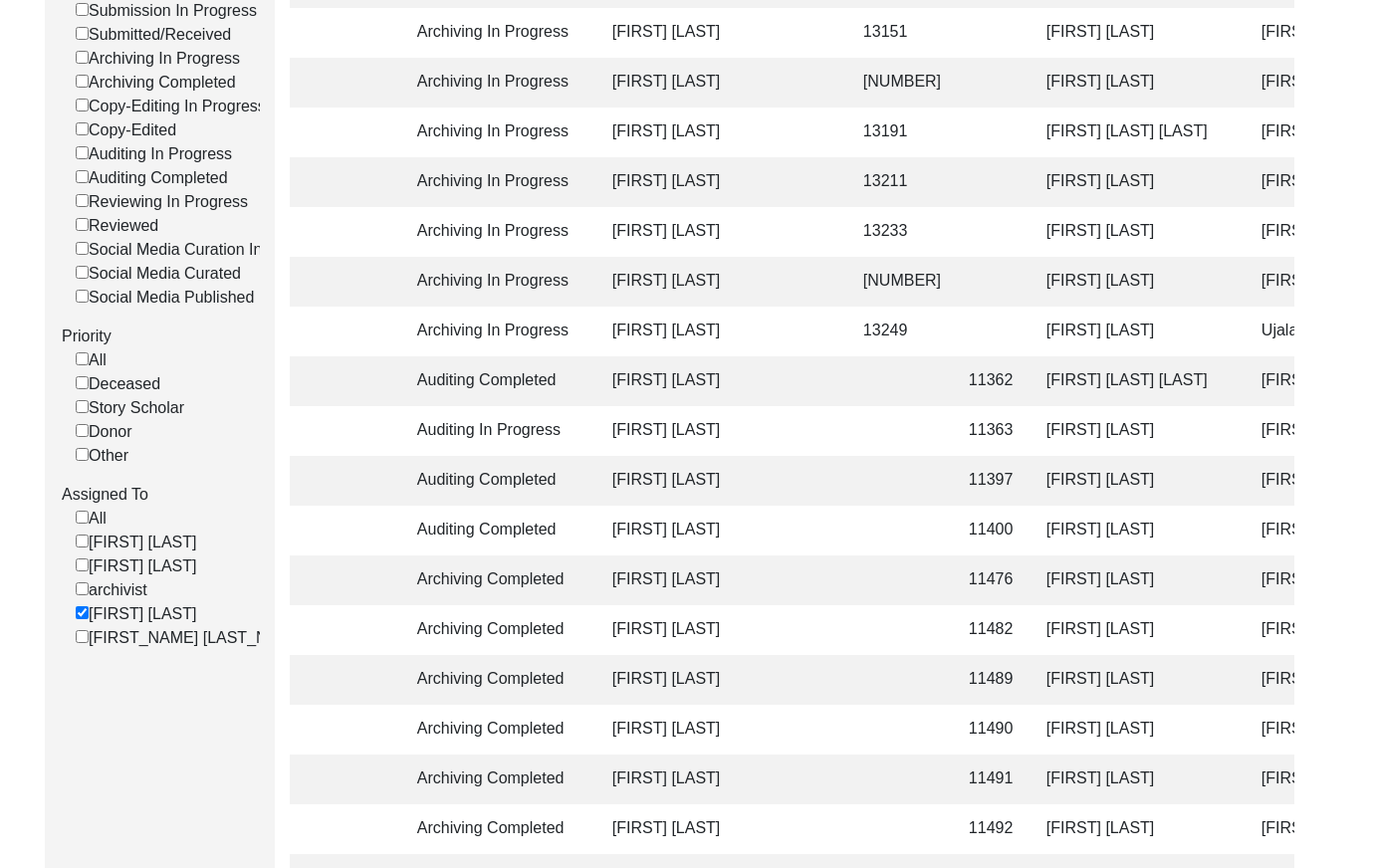 scroll, scrollTop: 503, scrollLeft: 0, axis: vertical 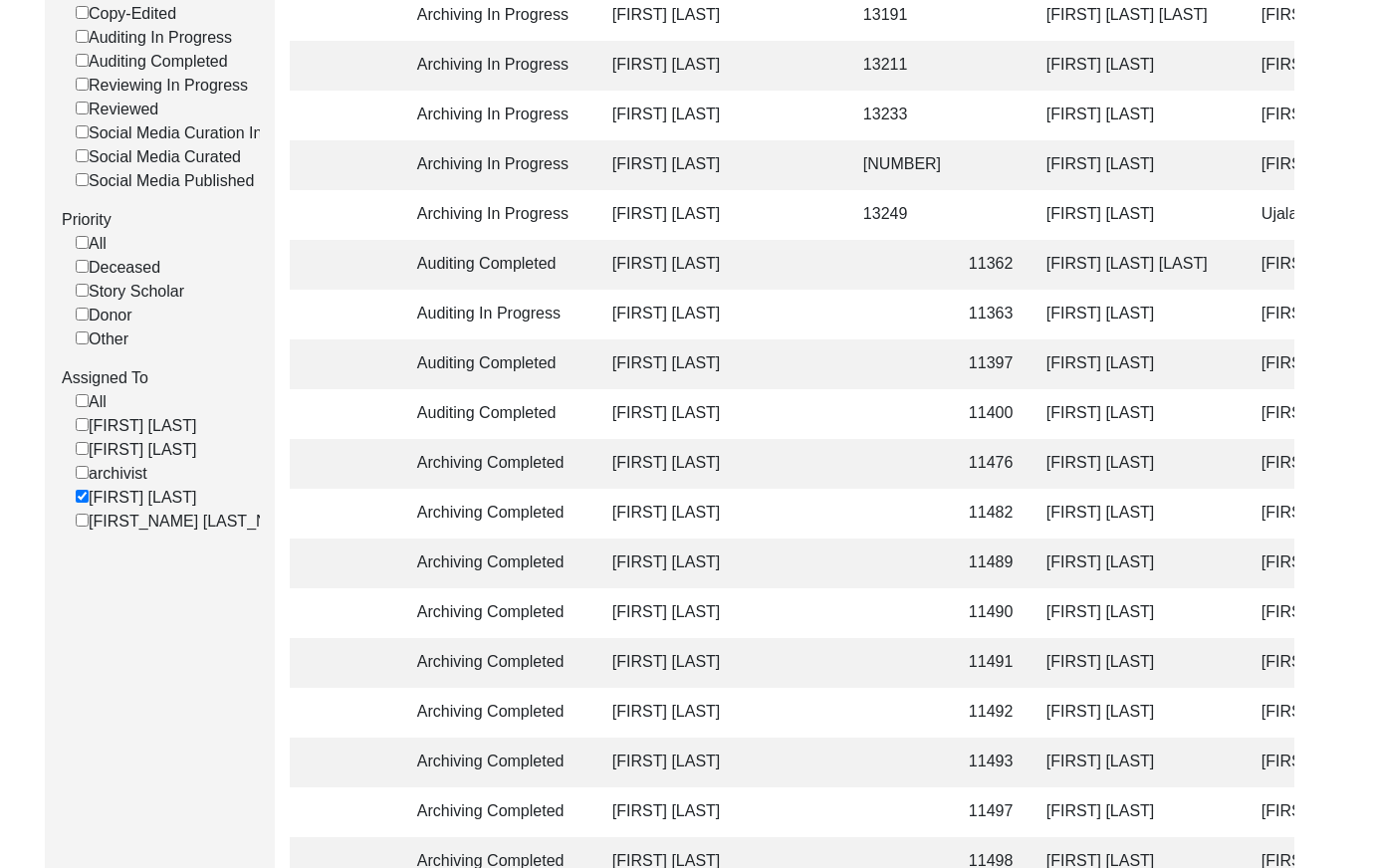 click on "[FIRST] [LAST]" 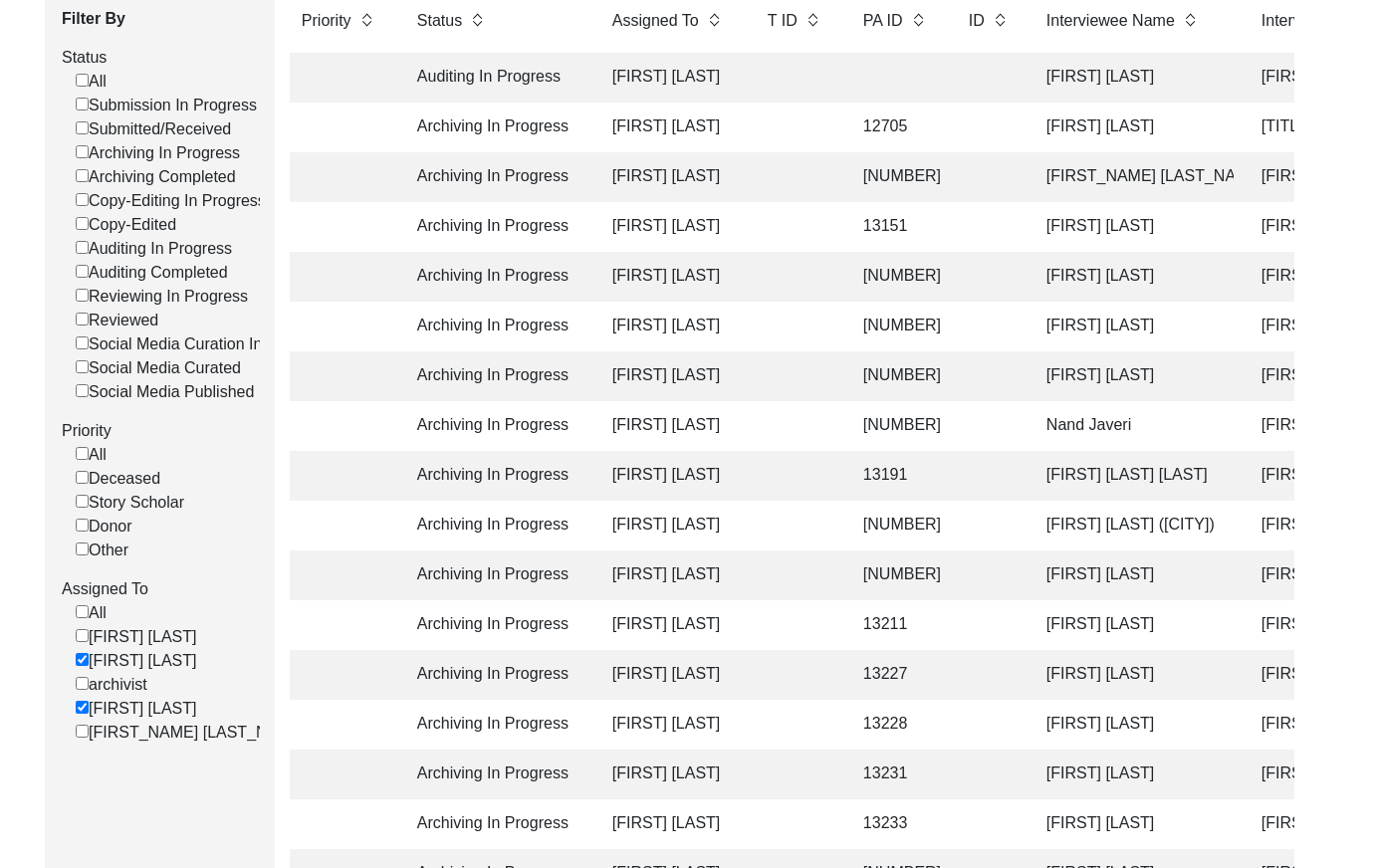 scroll, scrollTop: 503, scrollLeft: 0, axis: vertical 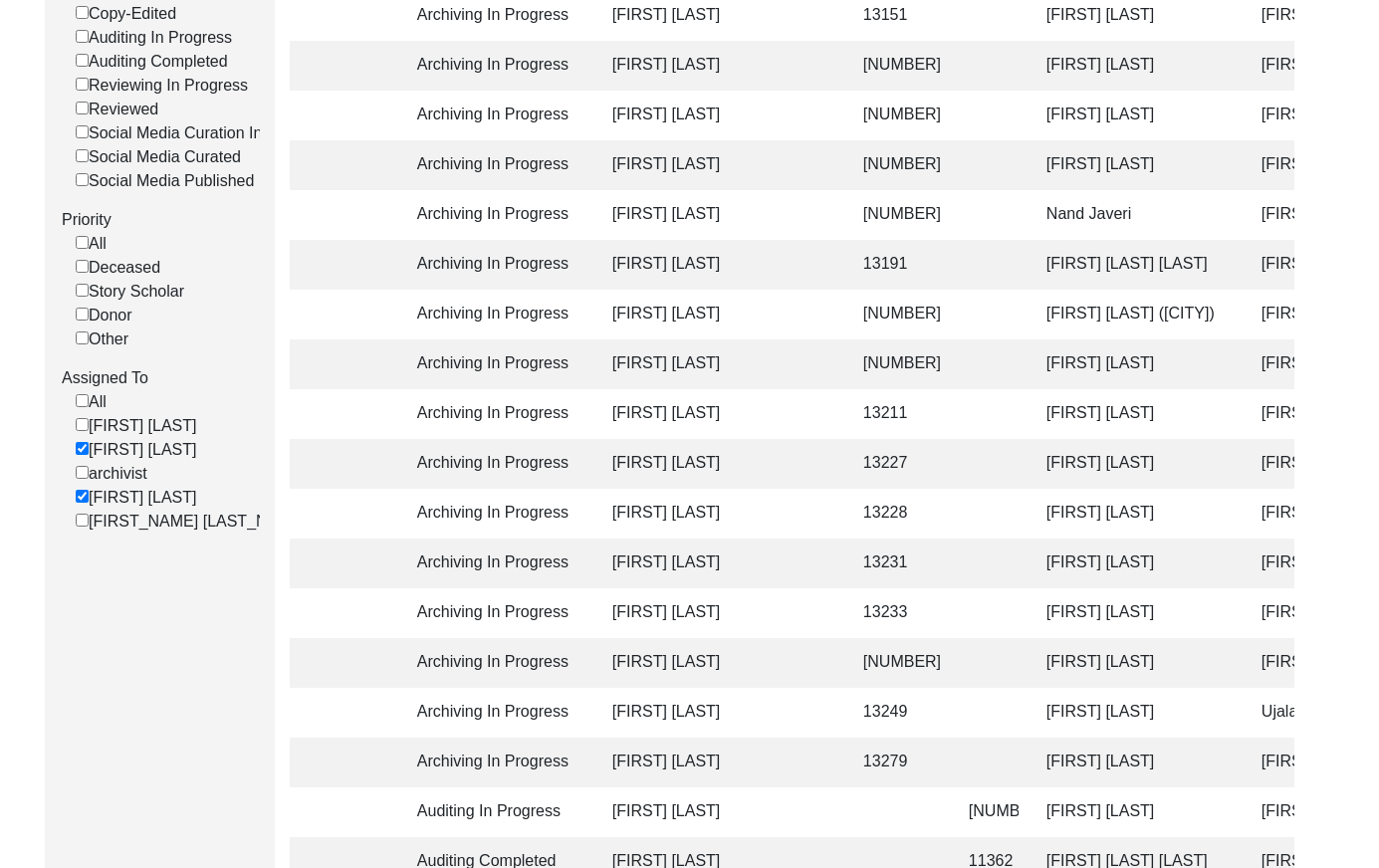 click on "[FIRST] [LAST]" 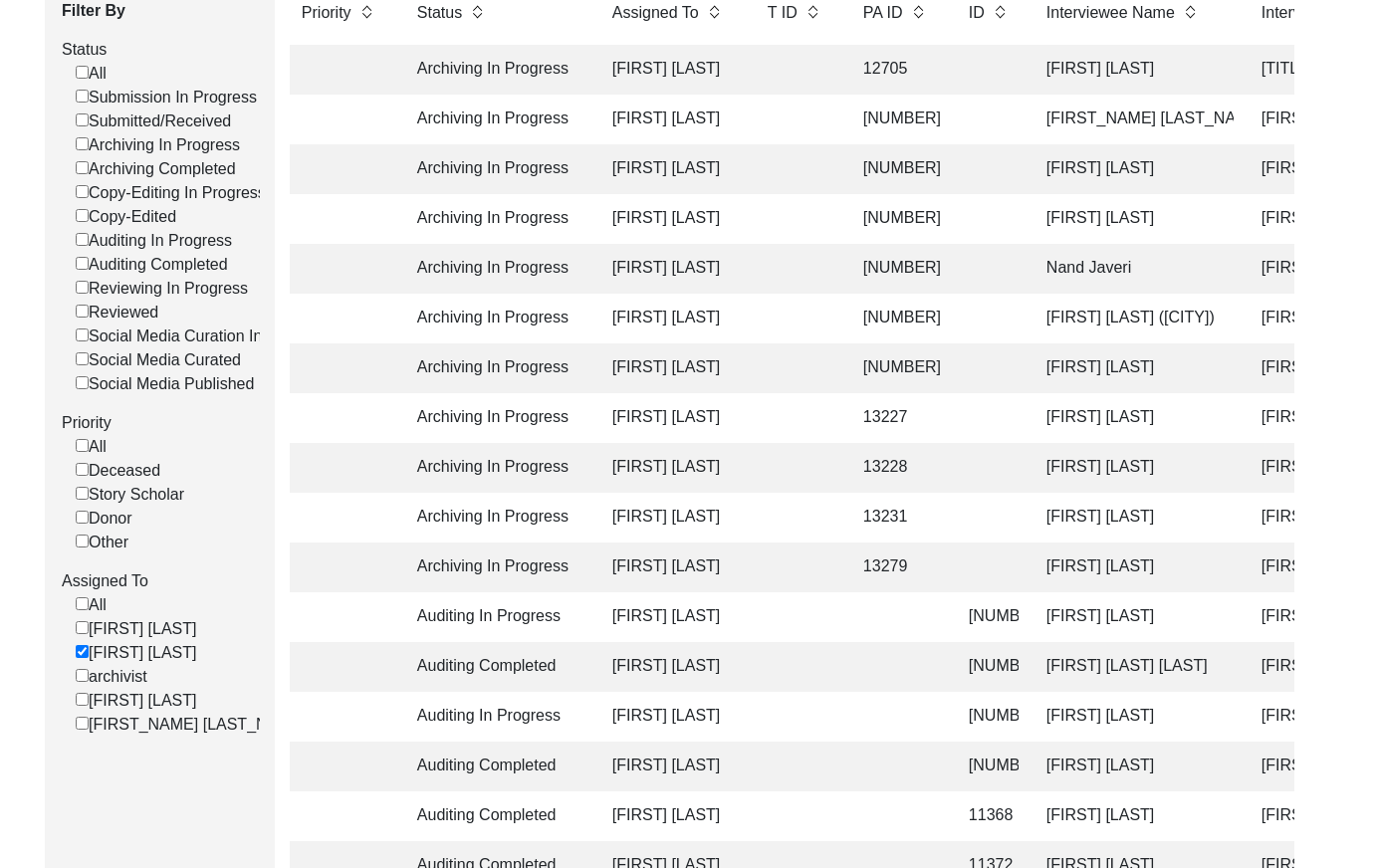 scroll, scrollTop: 0, scrollLeft: 0, axis: both 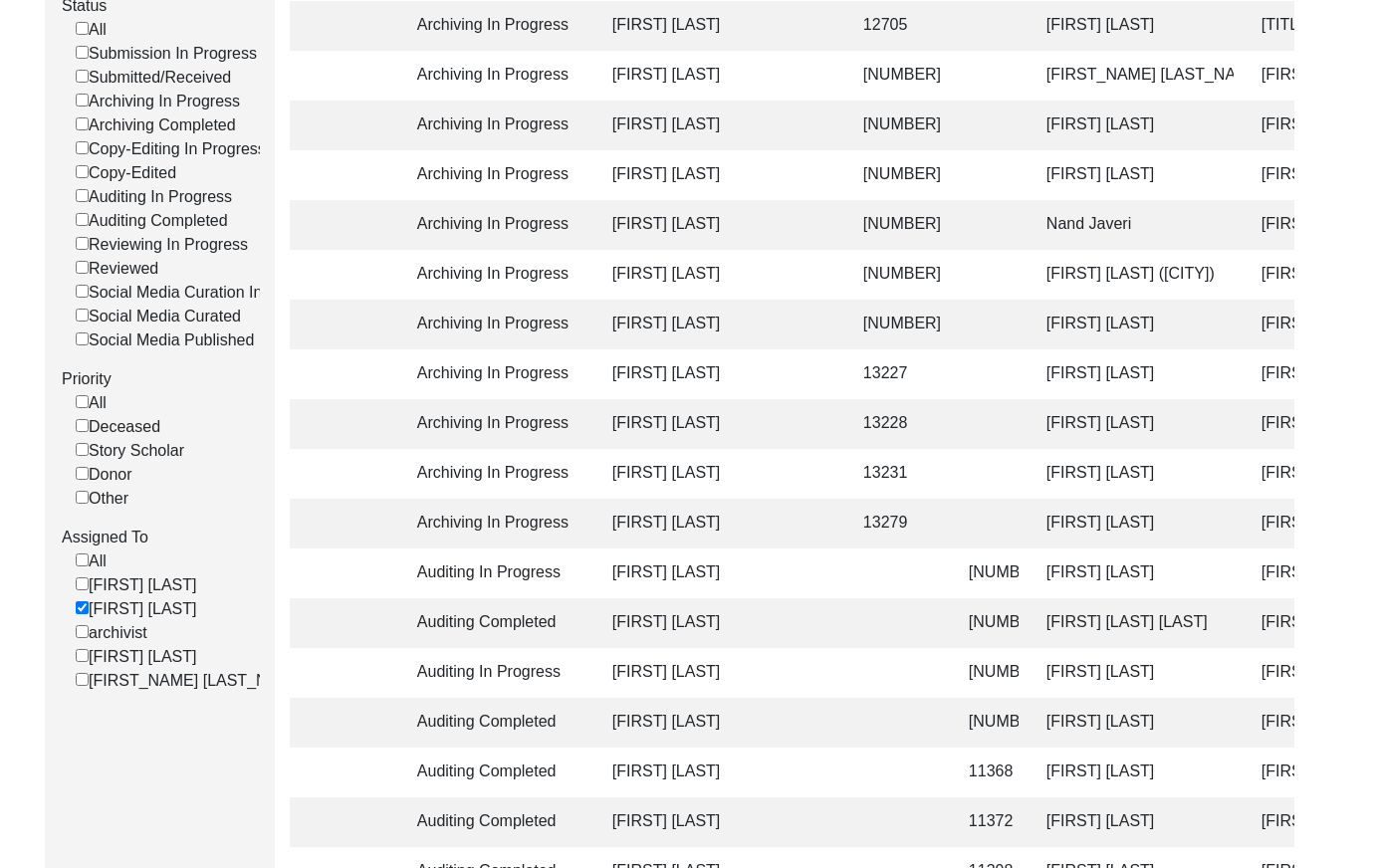 click on "[FIRST] [LAST]" 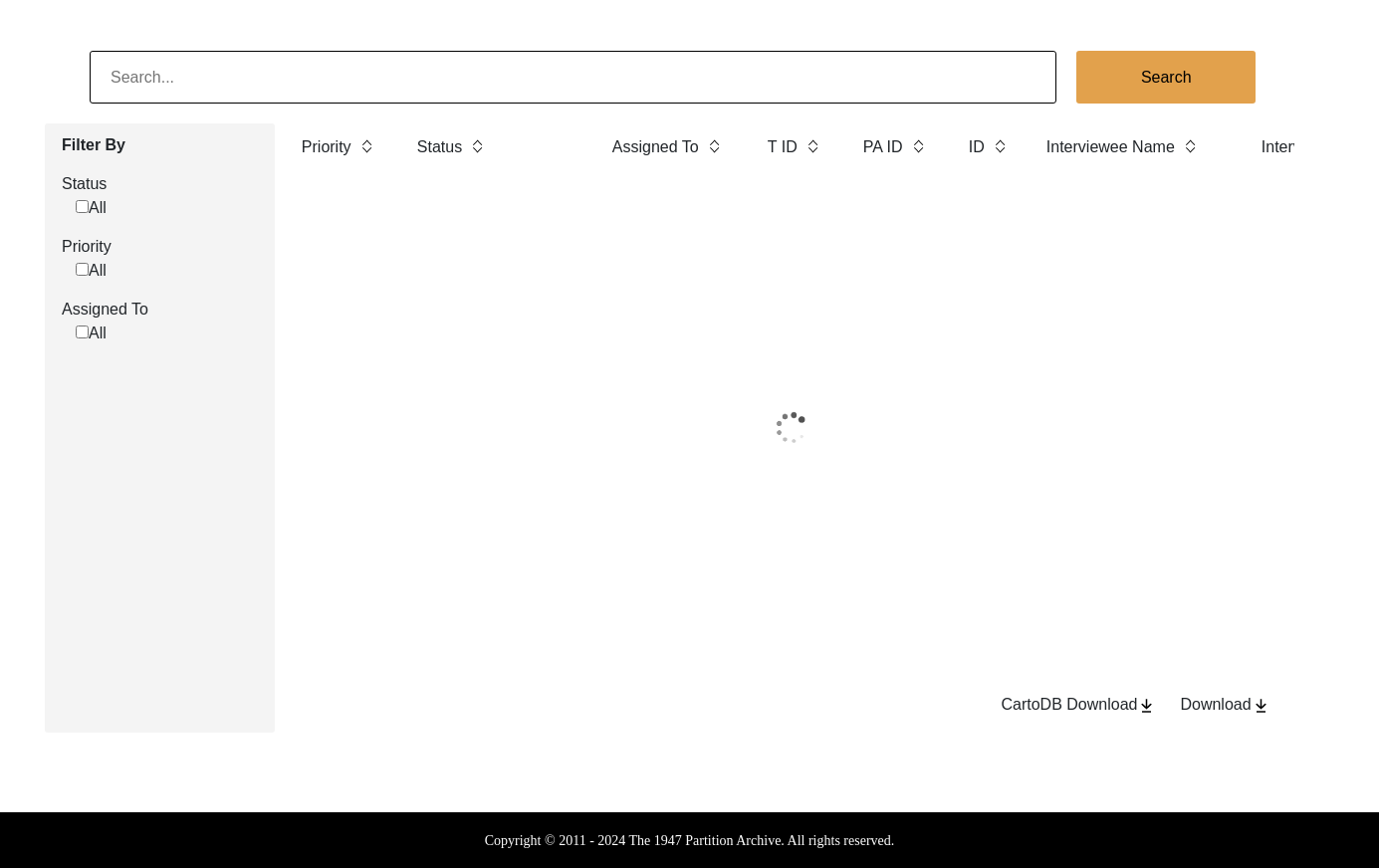 scroll, scrollTop: 0, scrollLeft: 0, axis: both 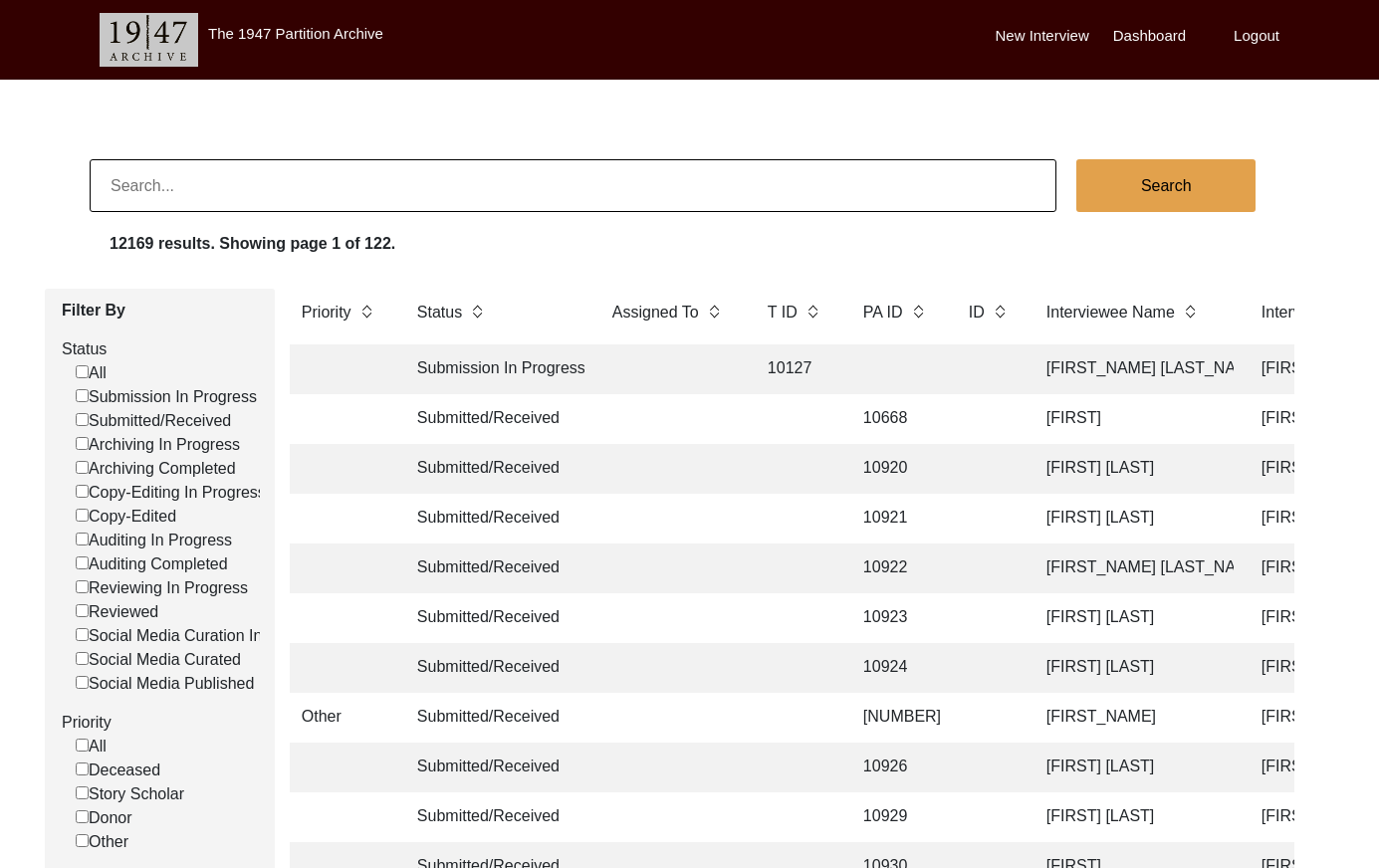 click 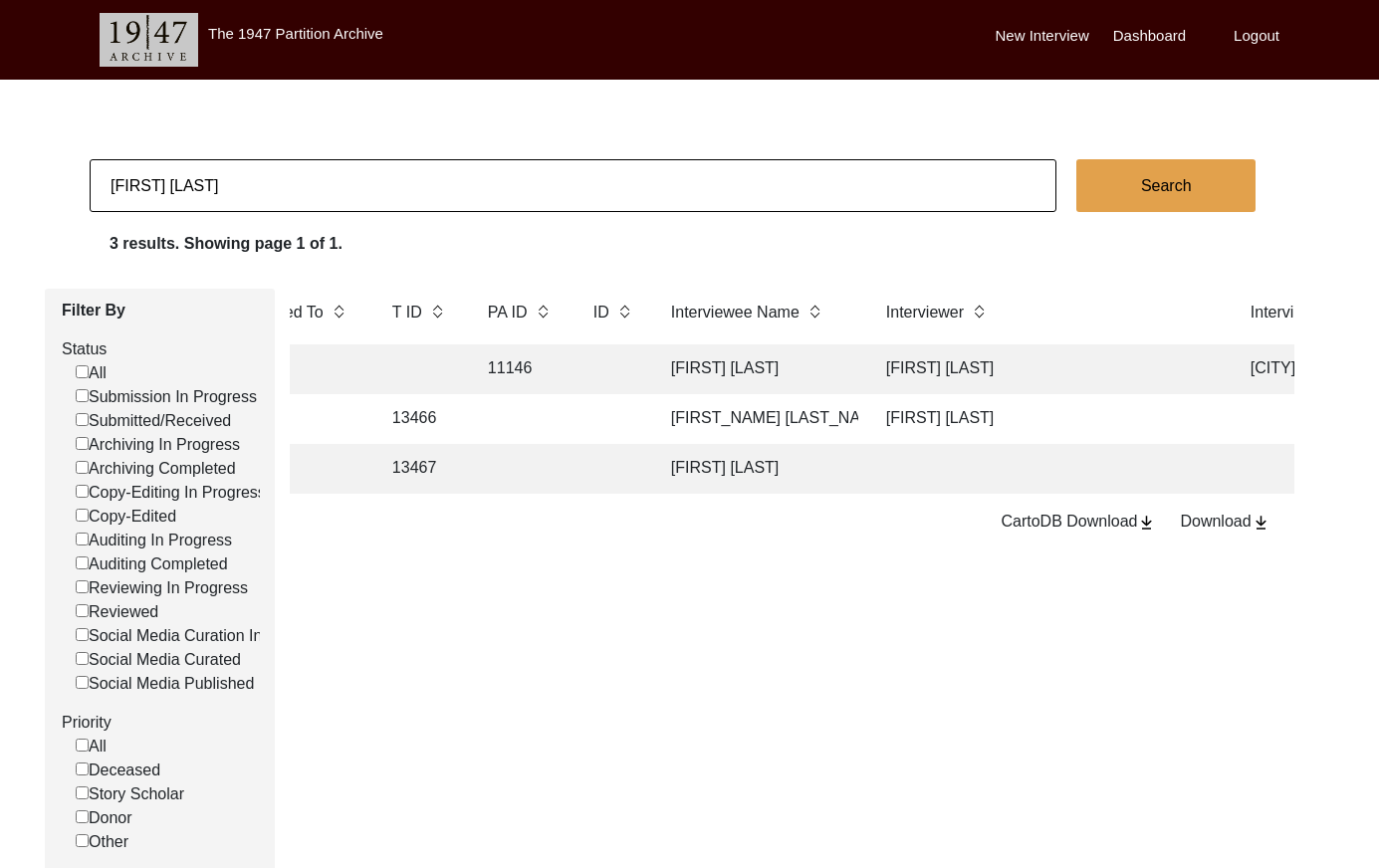 scroll, scrollTop: 0, scrollLeft: 388, axis: horizontal 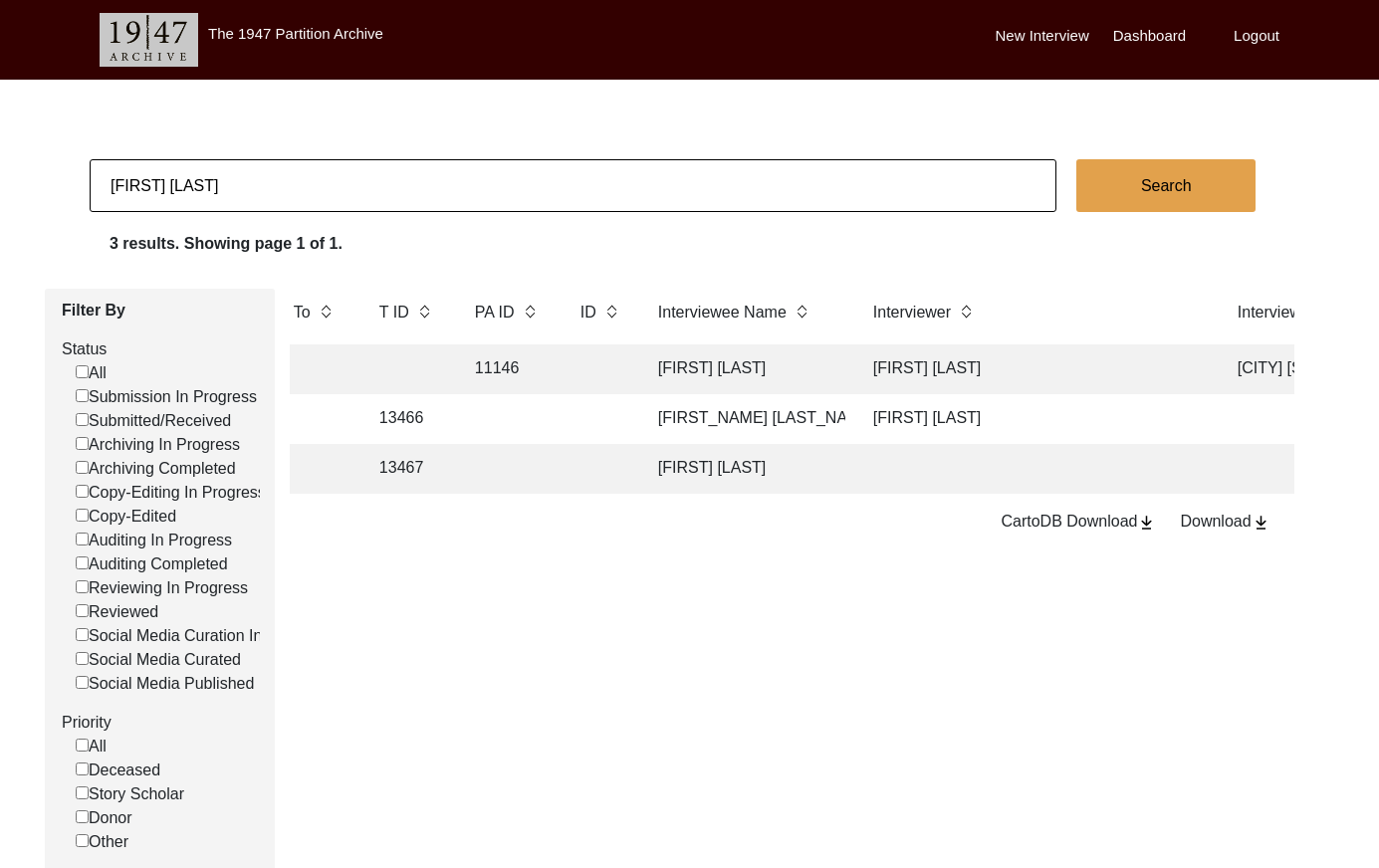 click on "[FIRST] [LAST]" 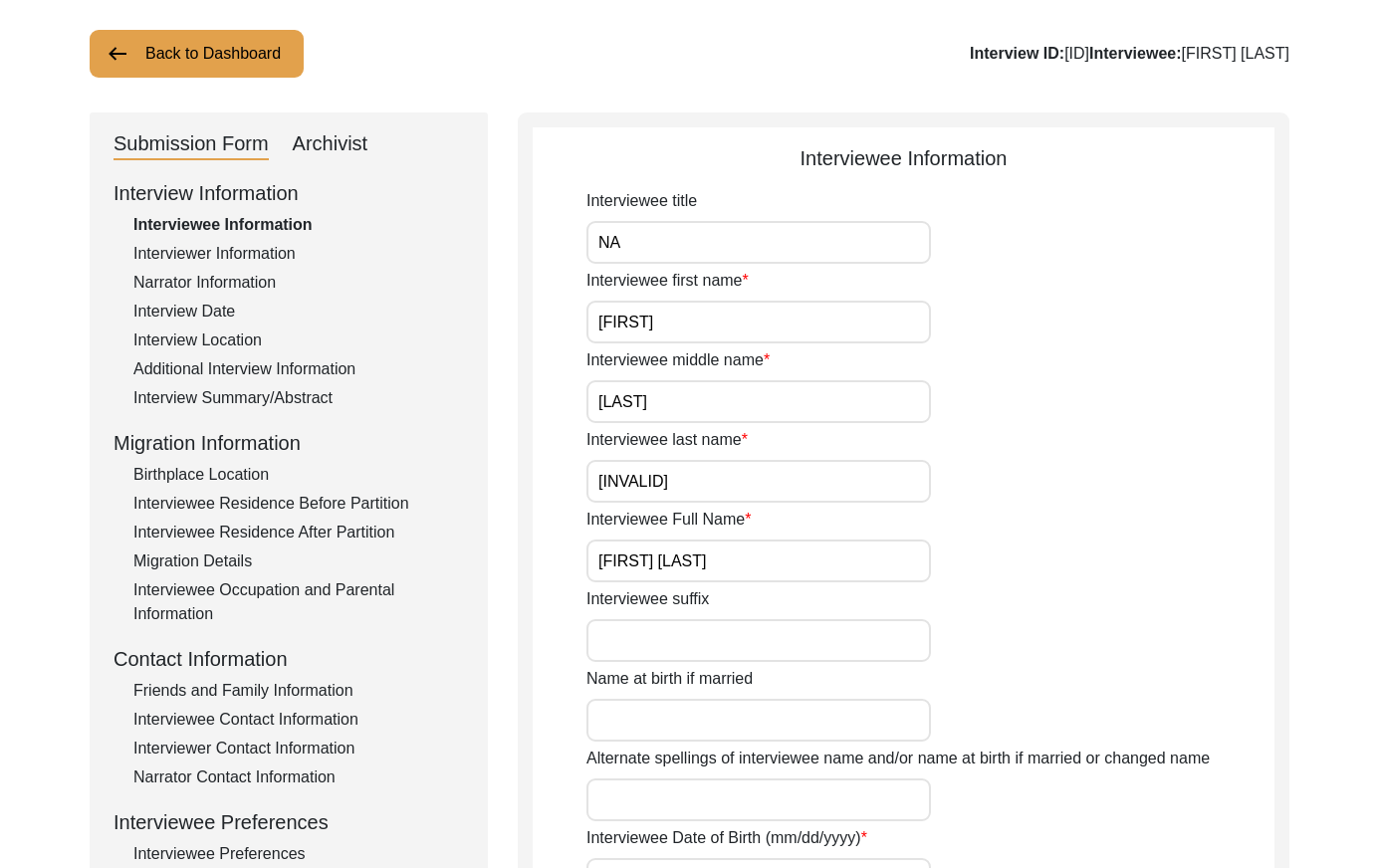 scroll, scrollTop: 0, scrollLeft: 0, axis: both 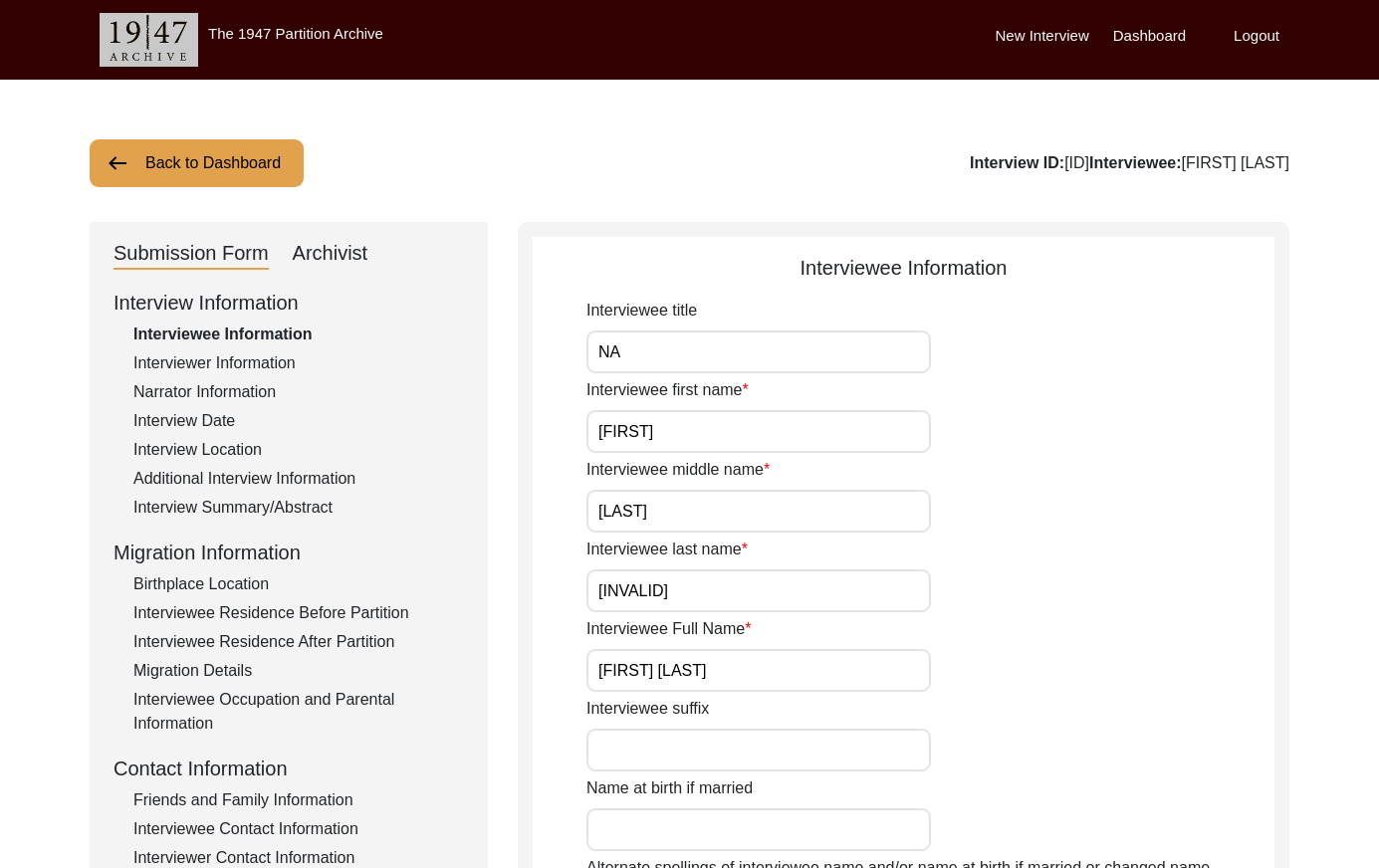click on "Archivist" 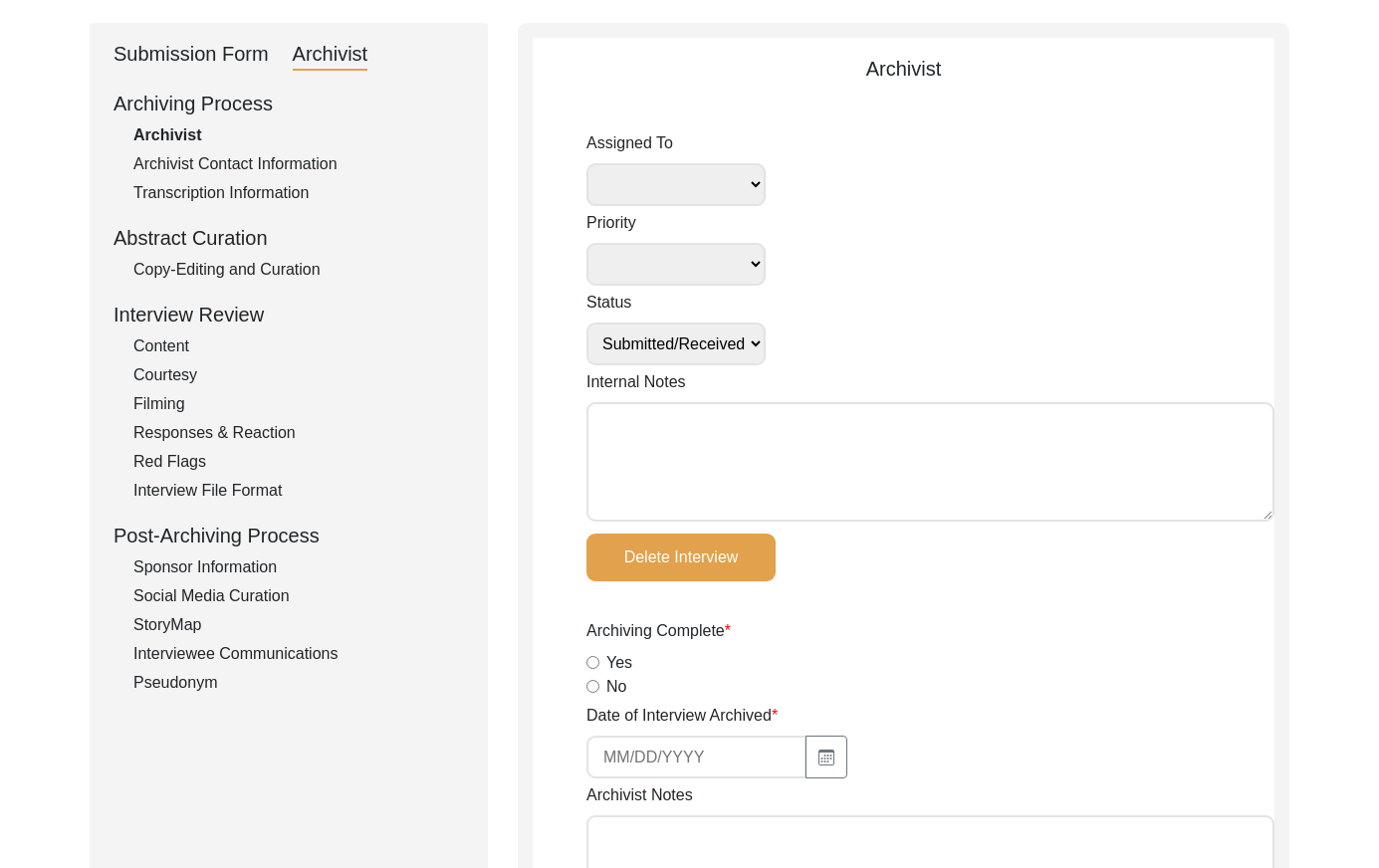 scroll, scrollTop: 0, scrollLeft: 0, axis: both 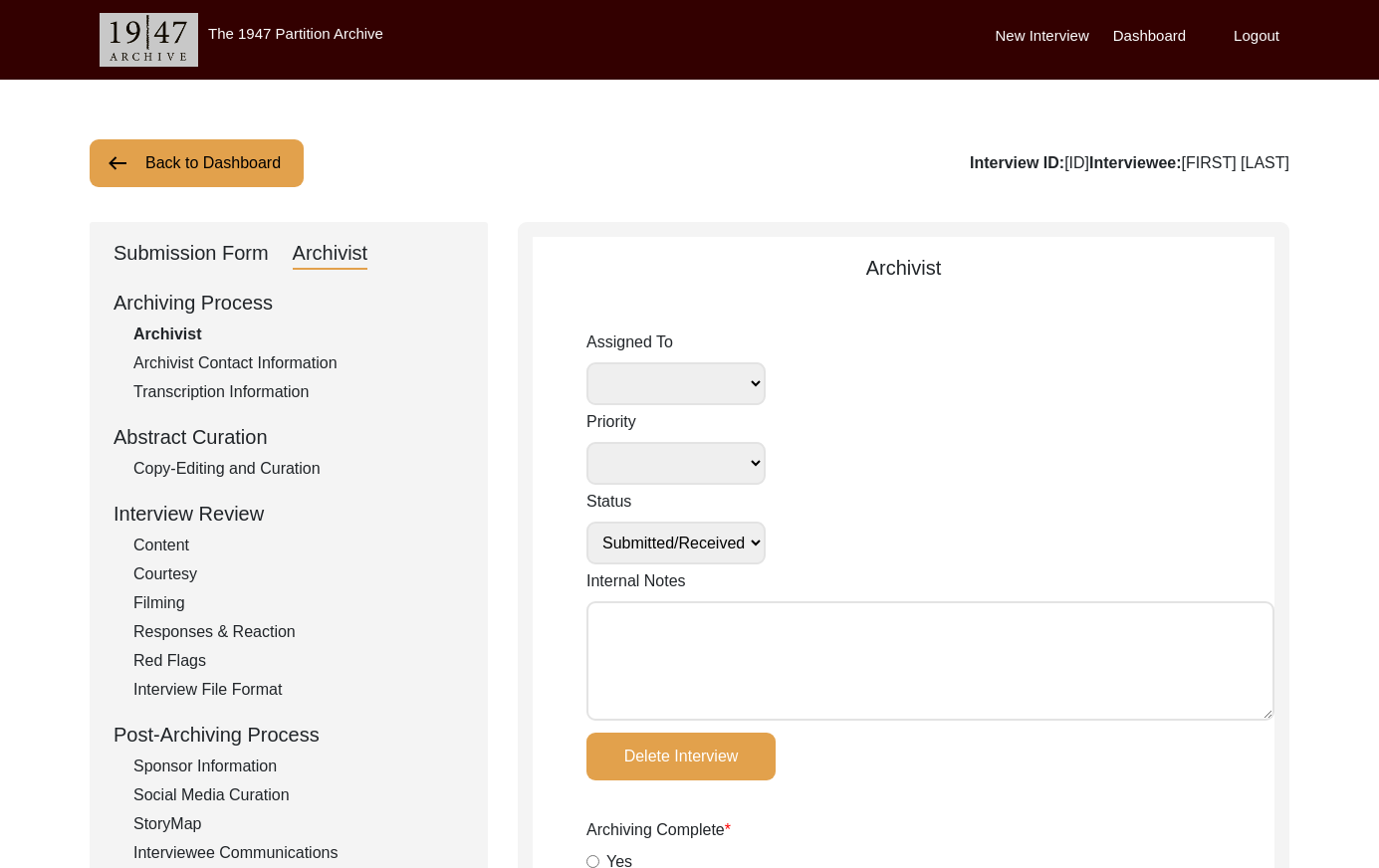 click on "Back to Dashboard" 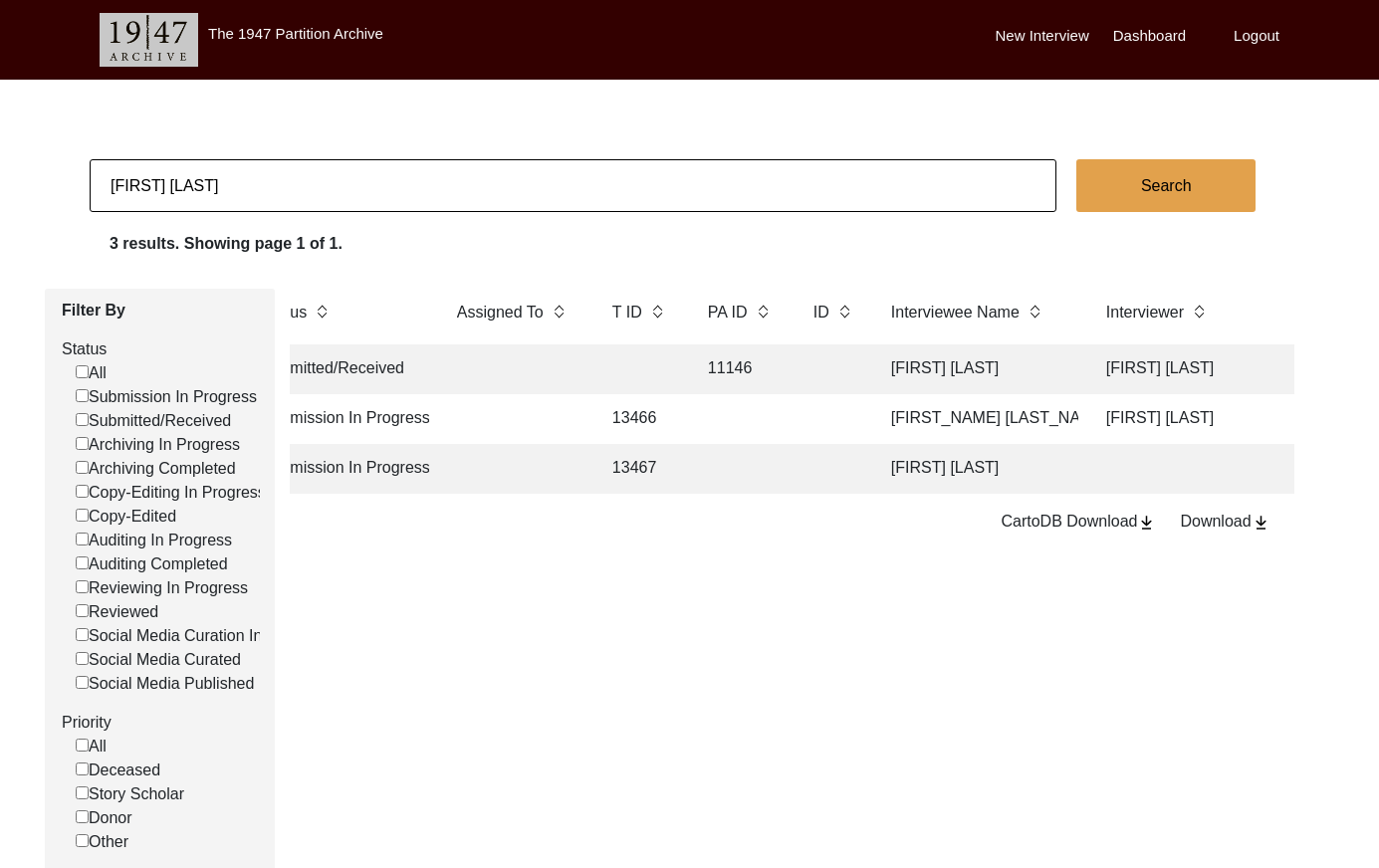 scroll, scrollTop: 0, scrollLeft: 147, axis: horizontal 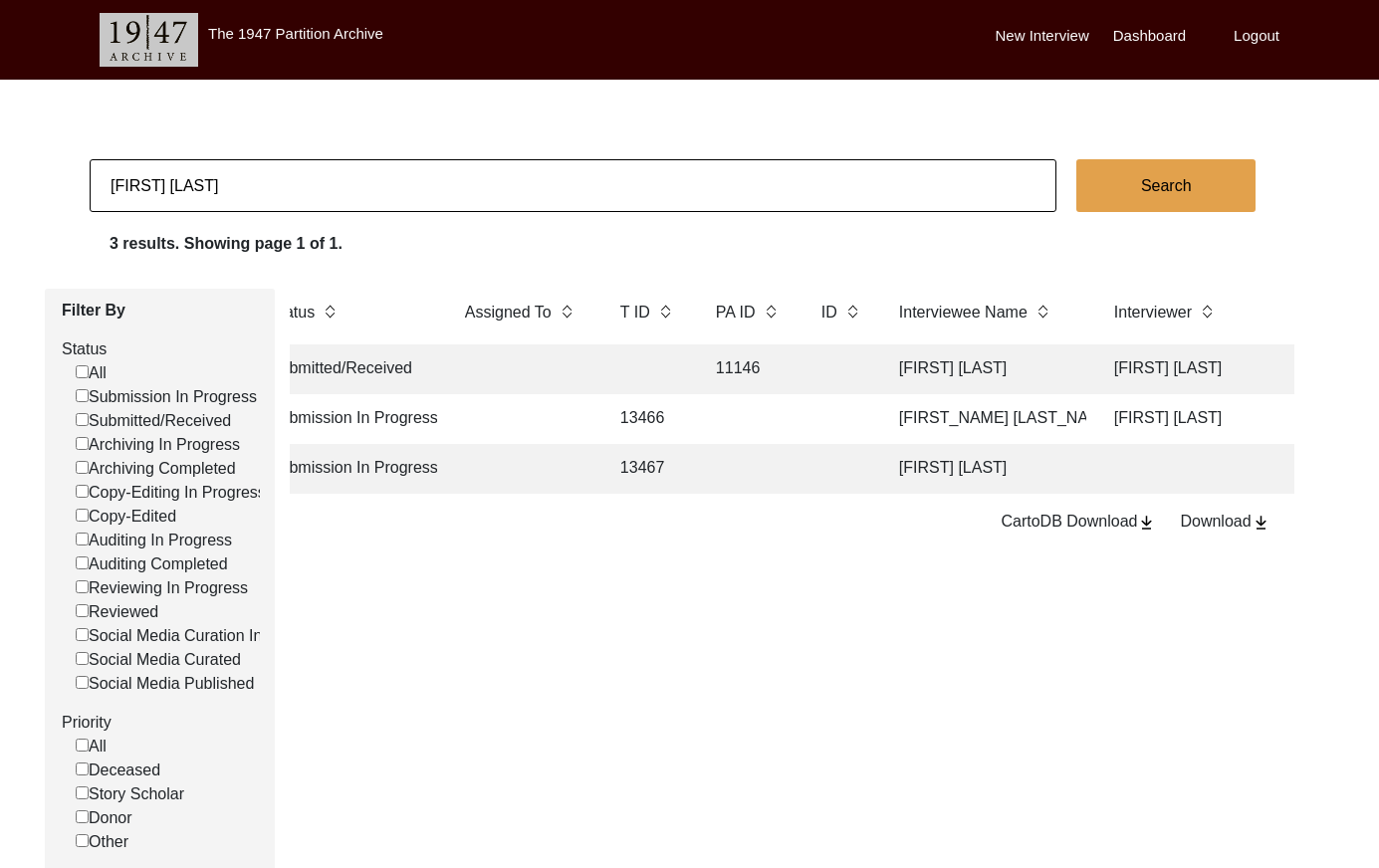 click on "Submitted/Received [NUMBER] [LAST_NAME] [FIRST_NAME] [LAST_NAME] [CITY], [STATE], [COUNTRY] [DATE] male [YEAR] sikh Panjabi Pakistan Na" 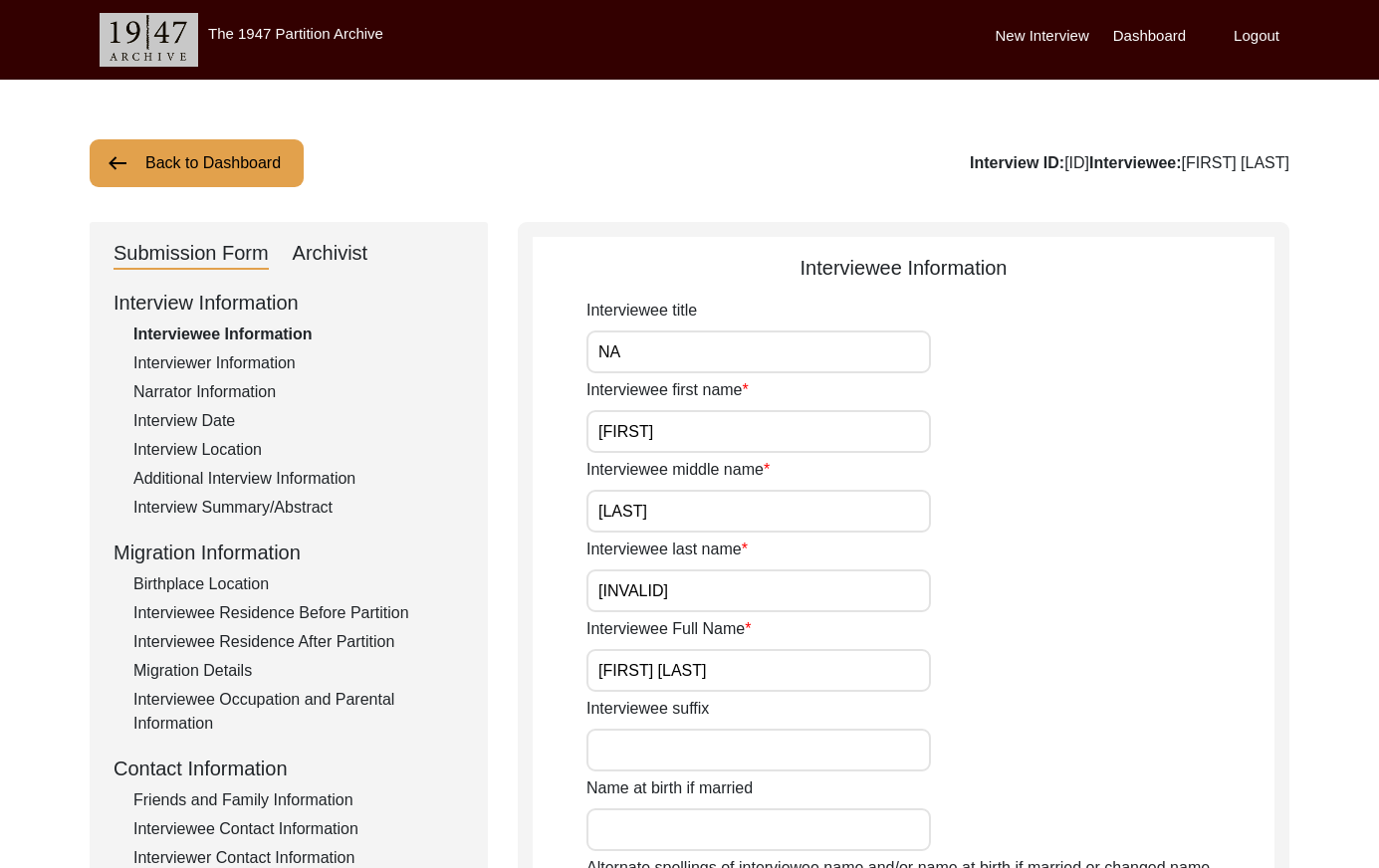 click on "Back to Dashboard" 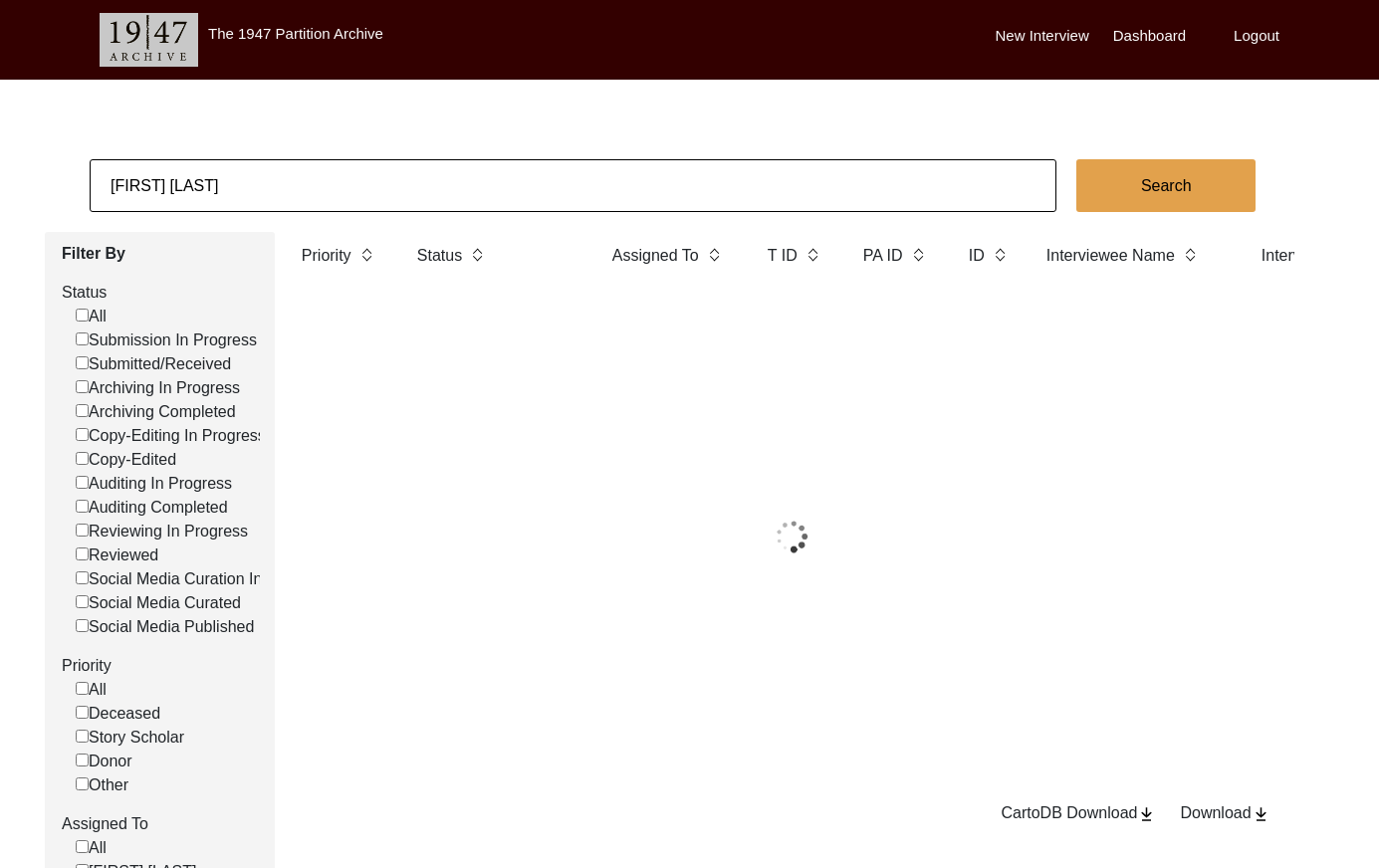 click on "[FIRST] [LAST]" 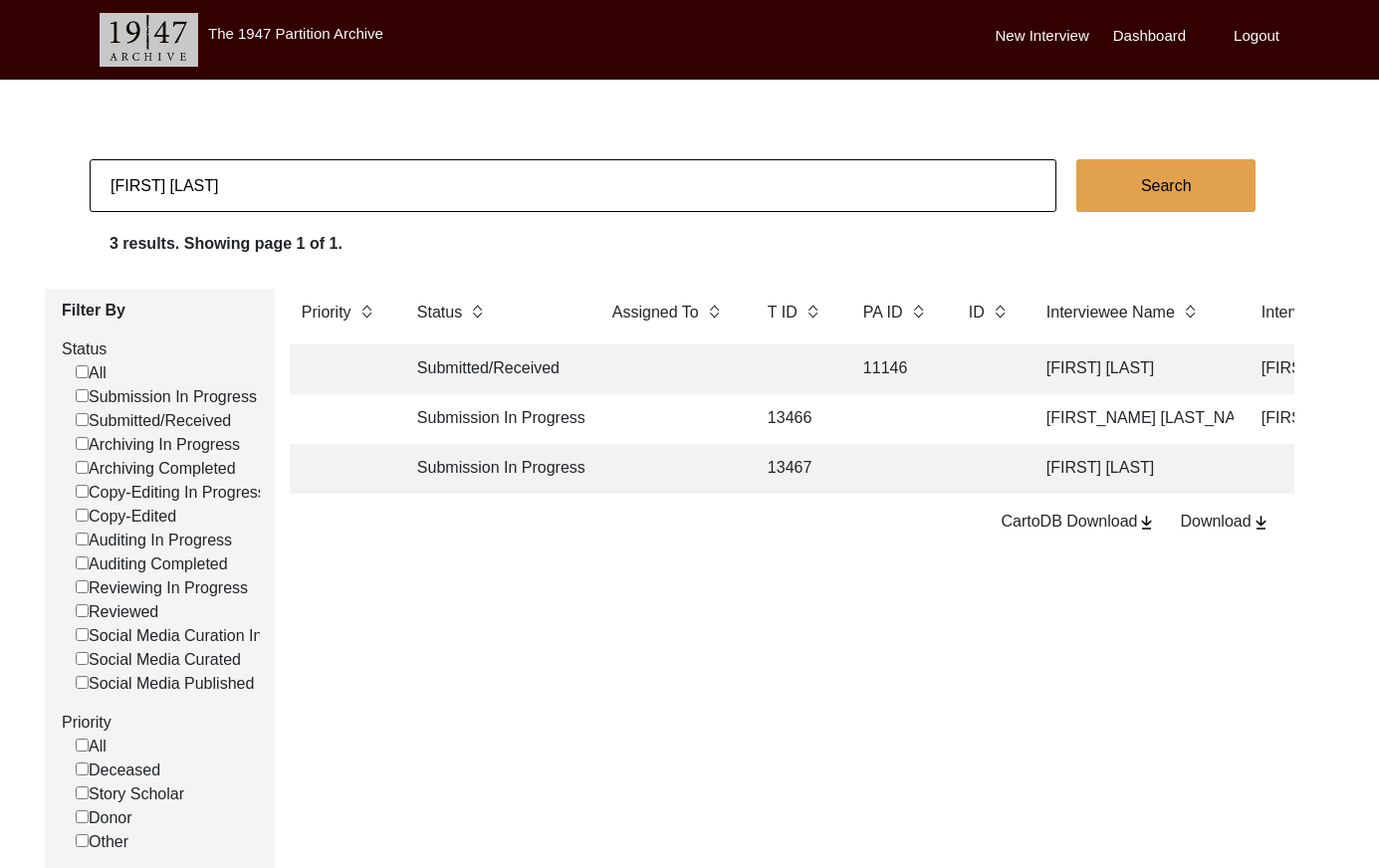 click on "[FIRST] [LAST]" 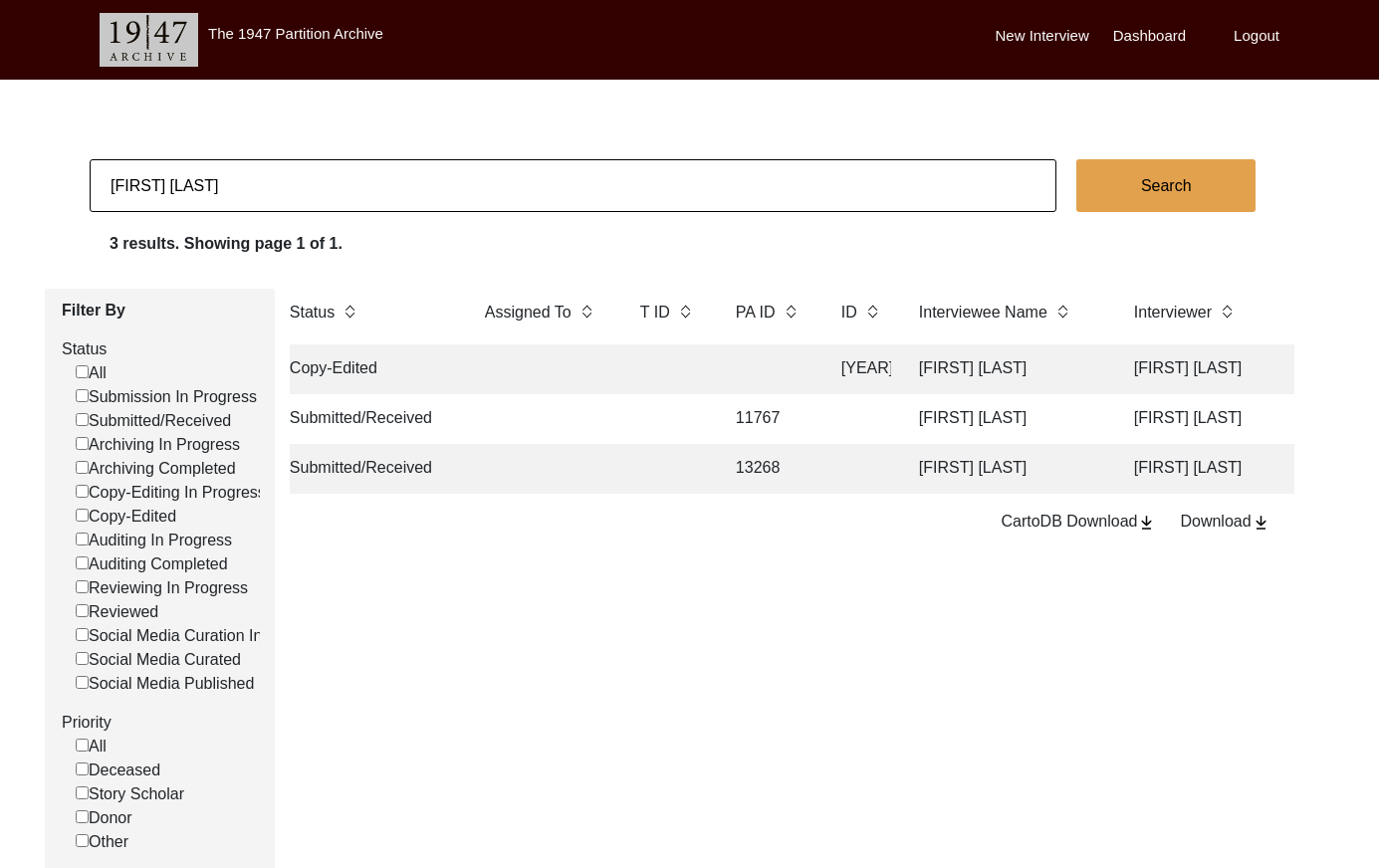 scroll, scrollTop: 0, scrollLeft: 131, axis: horizontal 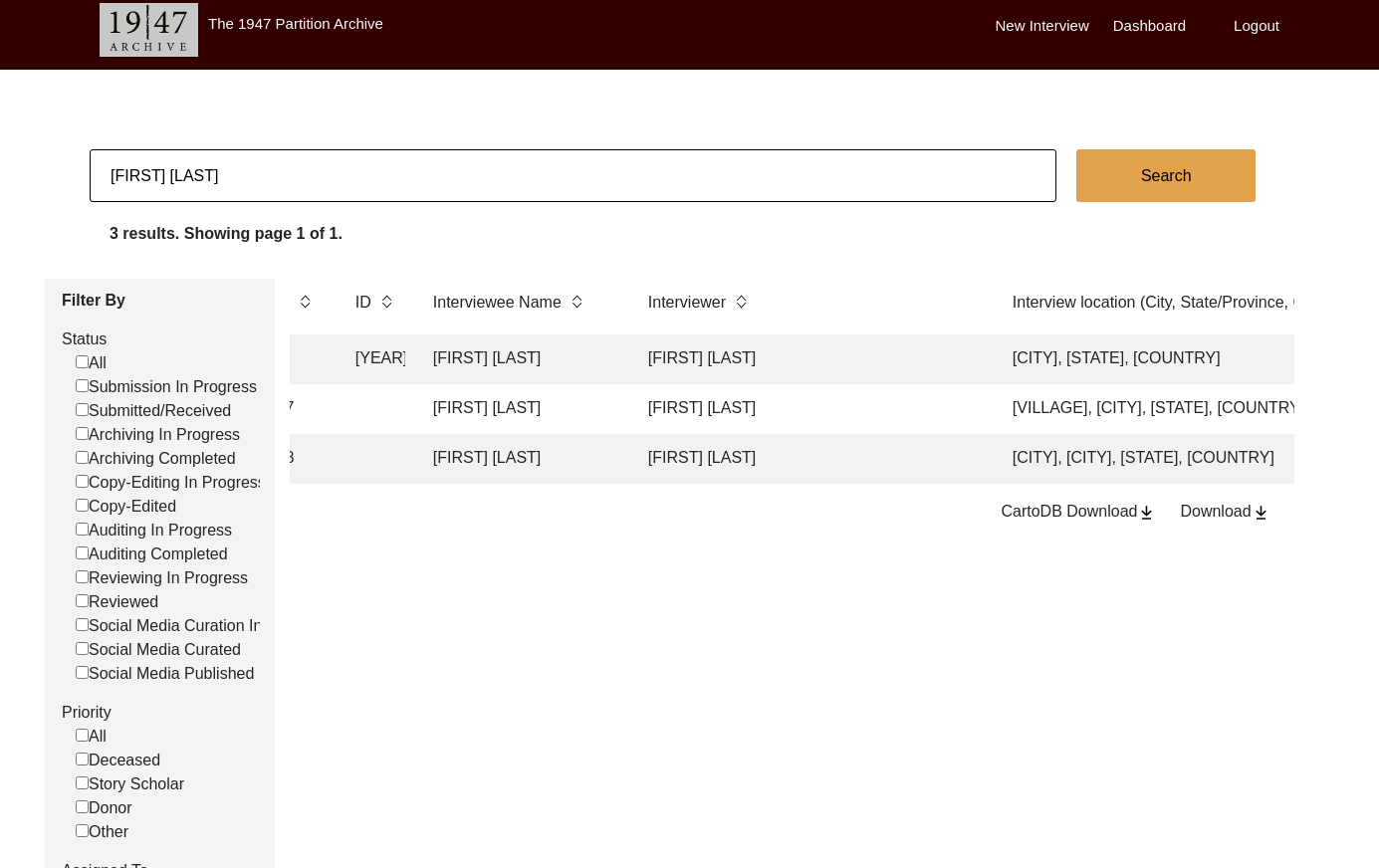 click on "[FIRST] [LAST]" 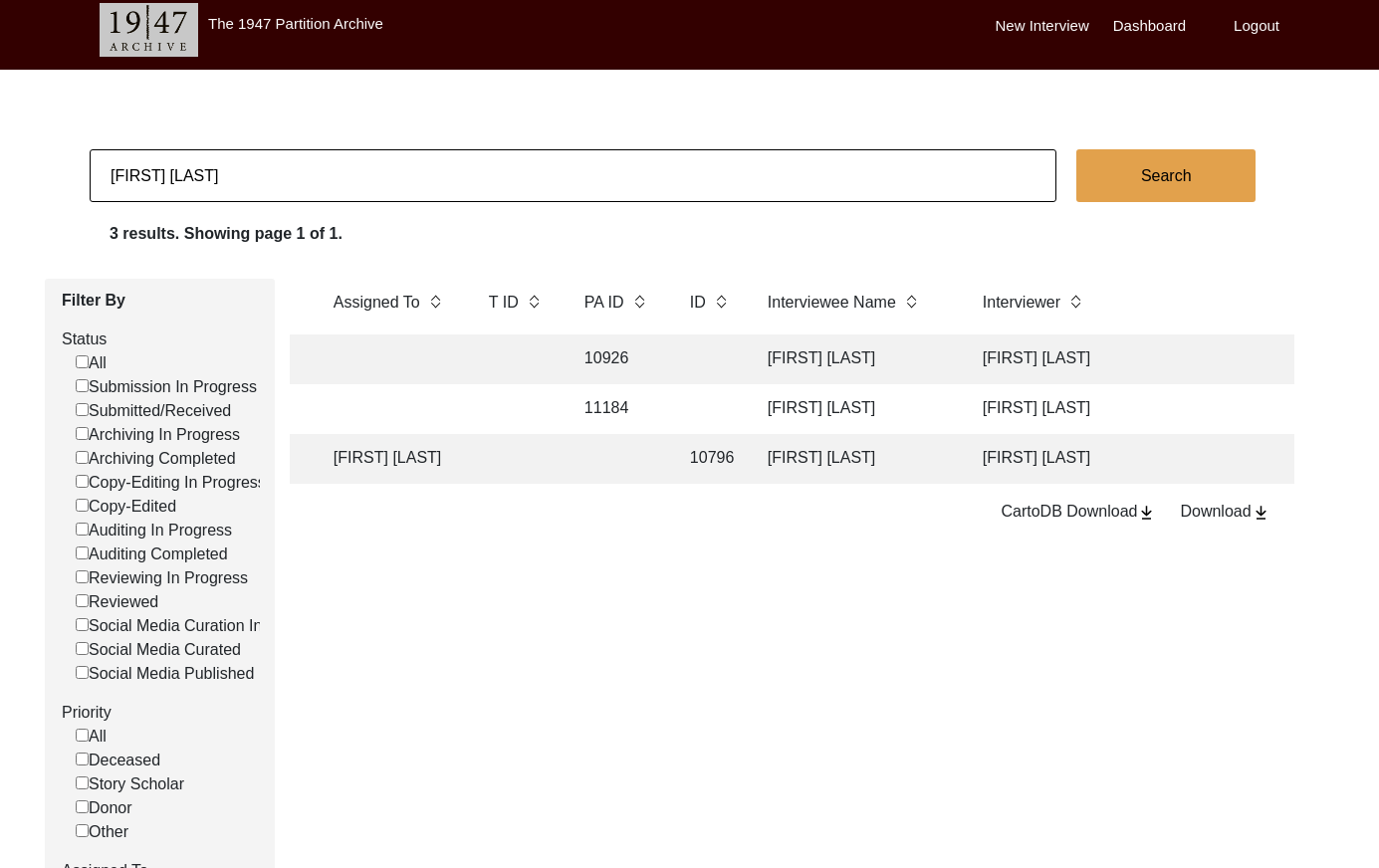 scroll, scrollTop: 0, scrollLeft: 285, axis: horizontal 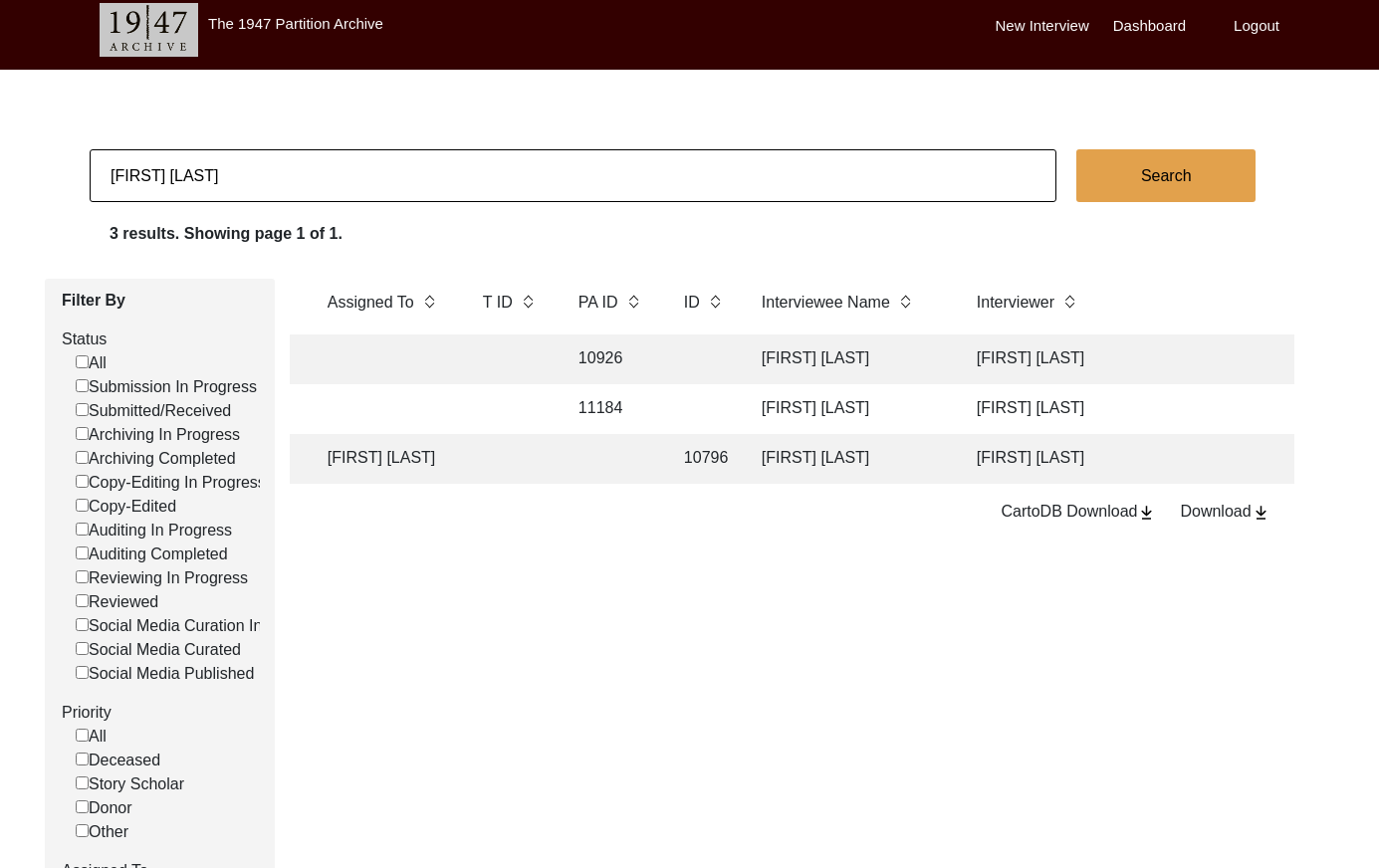 click on "[FIRST] [LAST]" 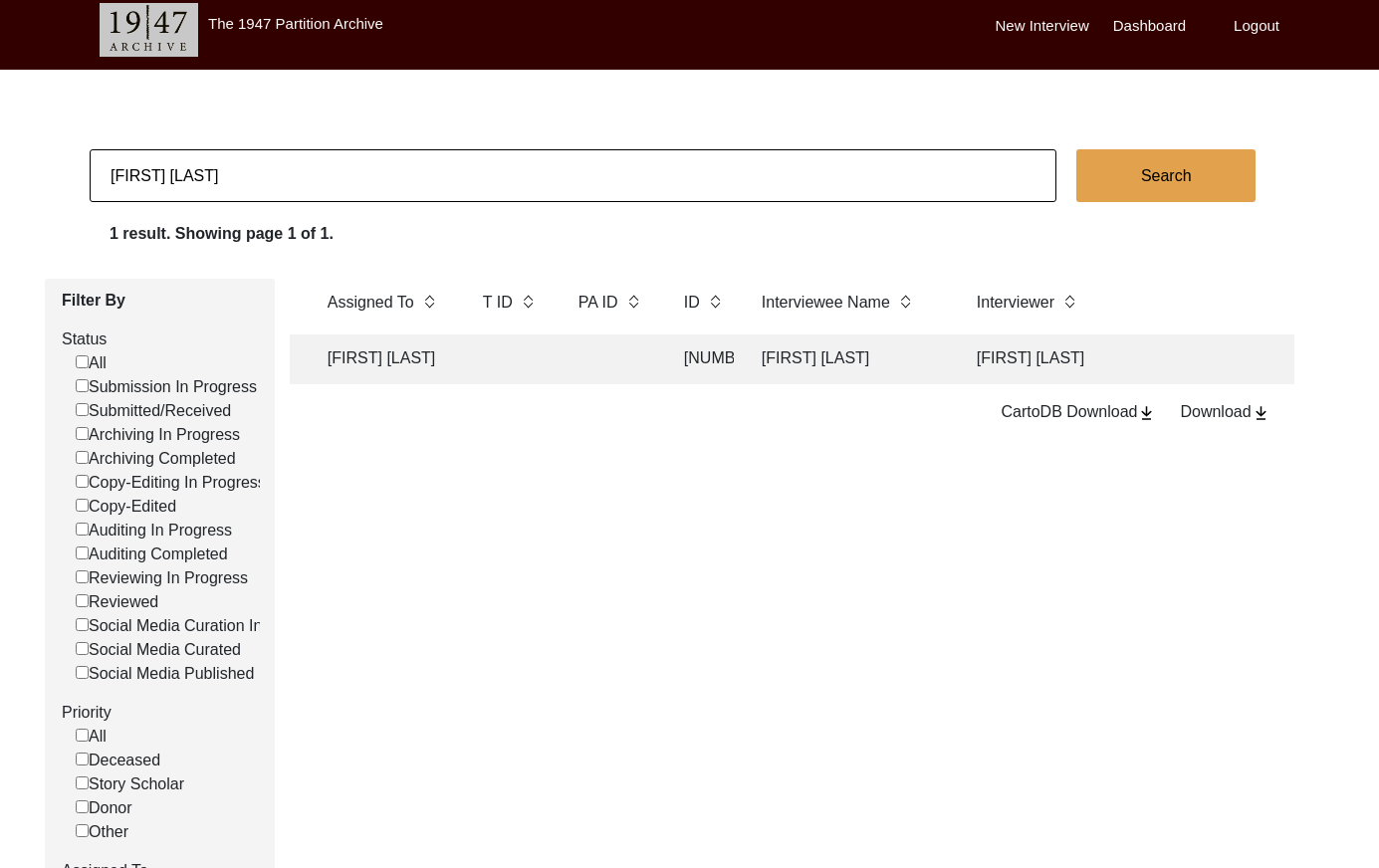 scroll, scrollTop: 0, scrollLeft: 0, axis: both 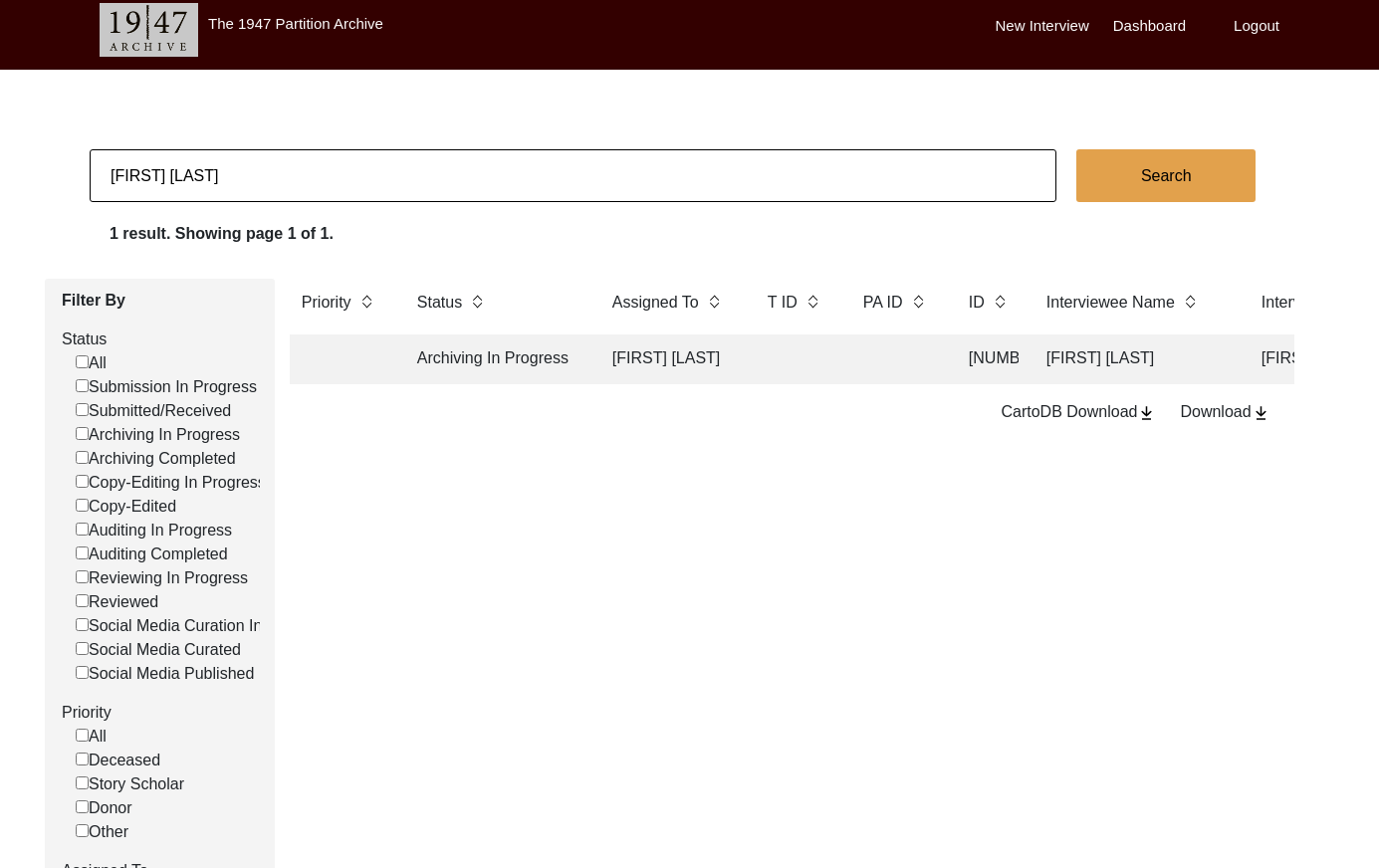 click 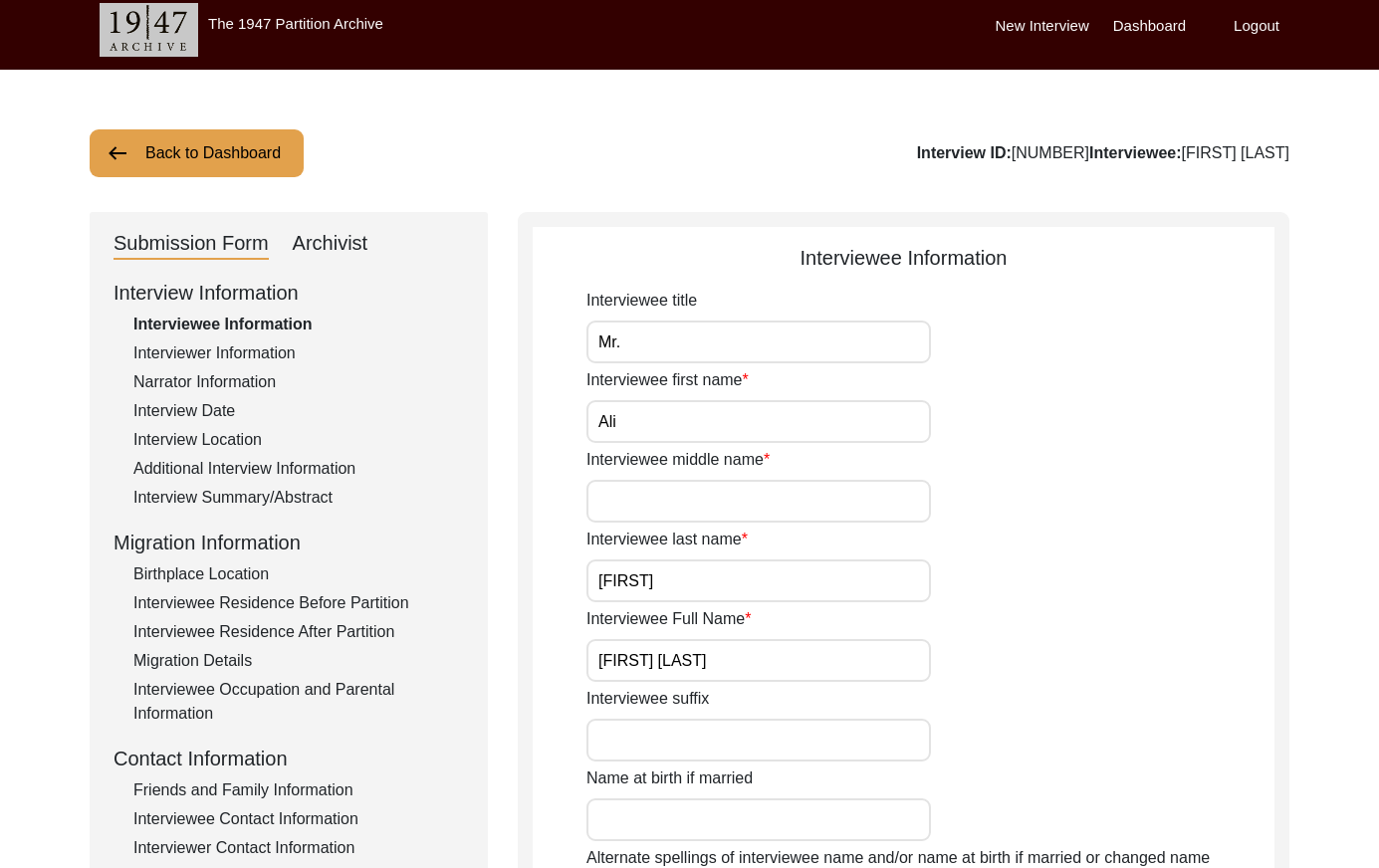 click on "Archivist" 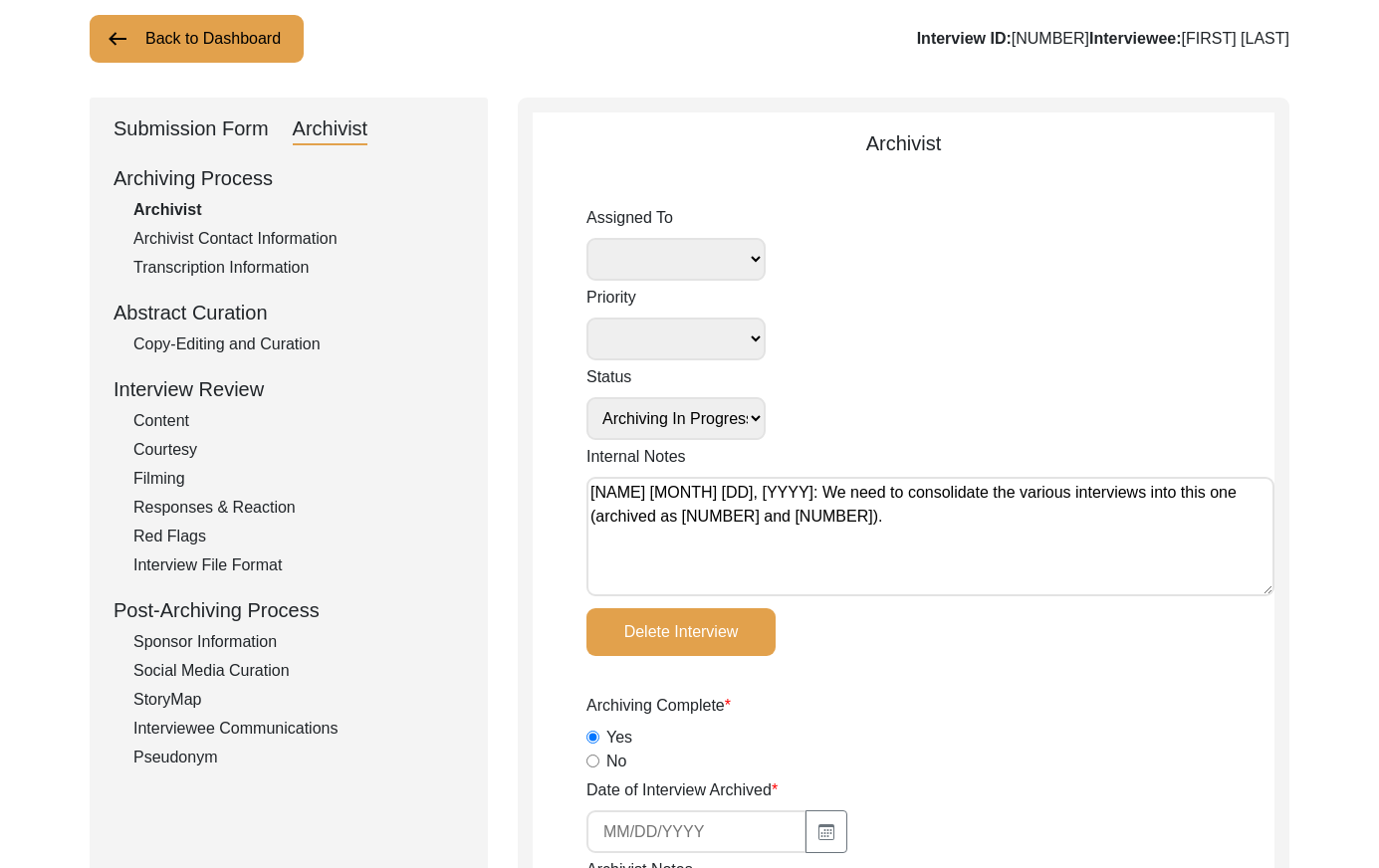 scroll, scrollTop: 0, scrollLeft: 0, axis: both 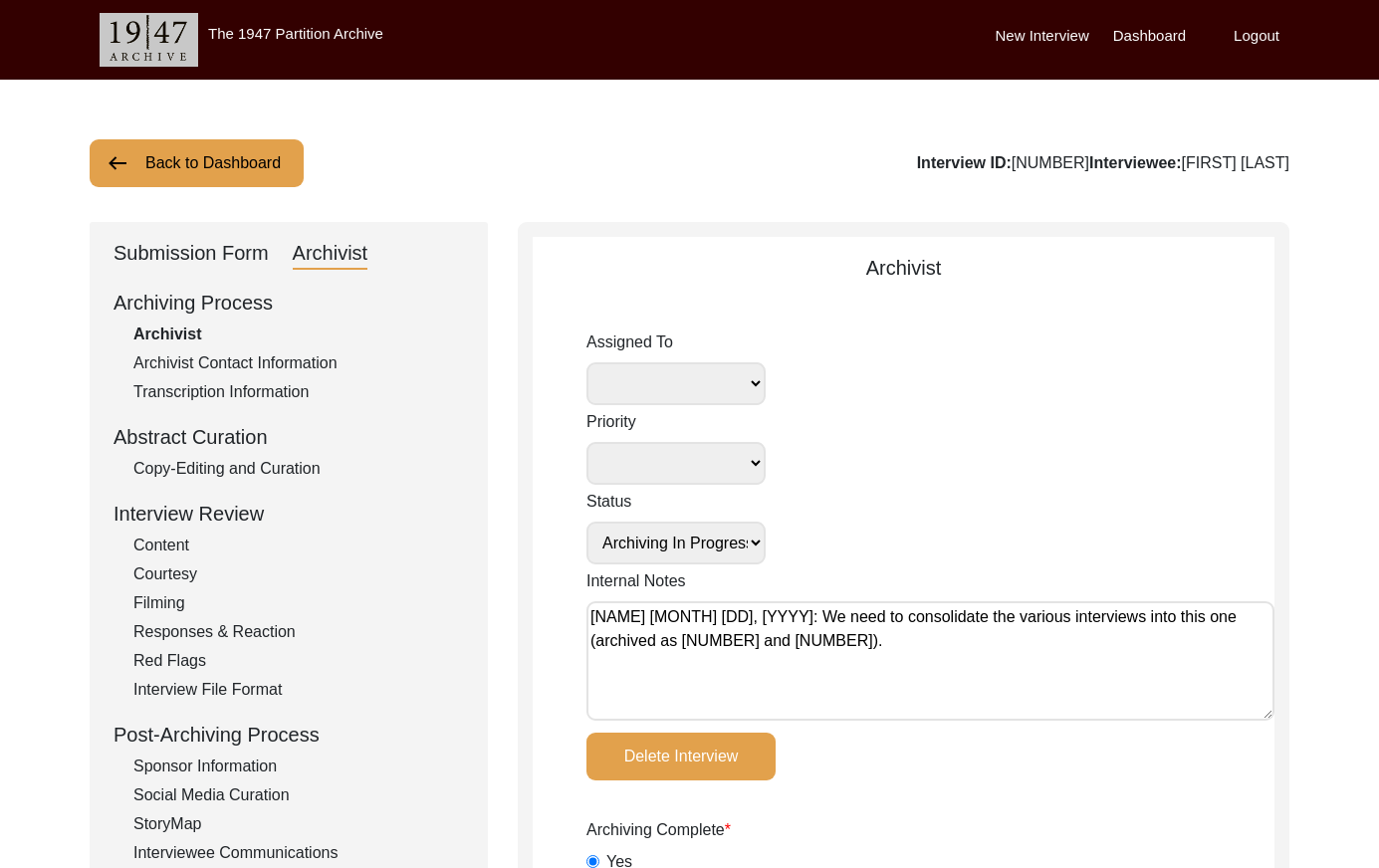 drag, startPoint x: 180, startPoint y: 150, endPoint x: 189, endPoint y: 155, distance: 10.29563 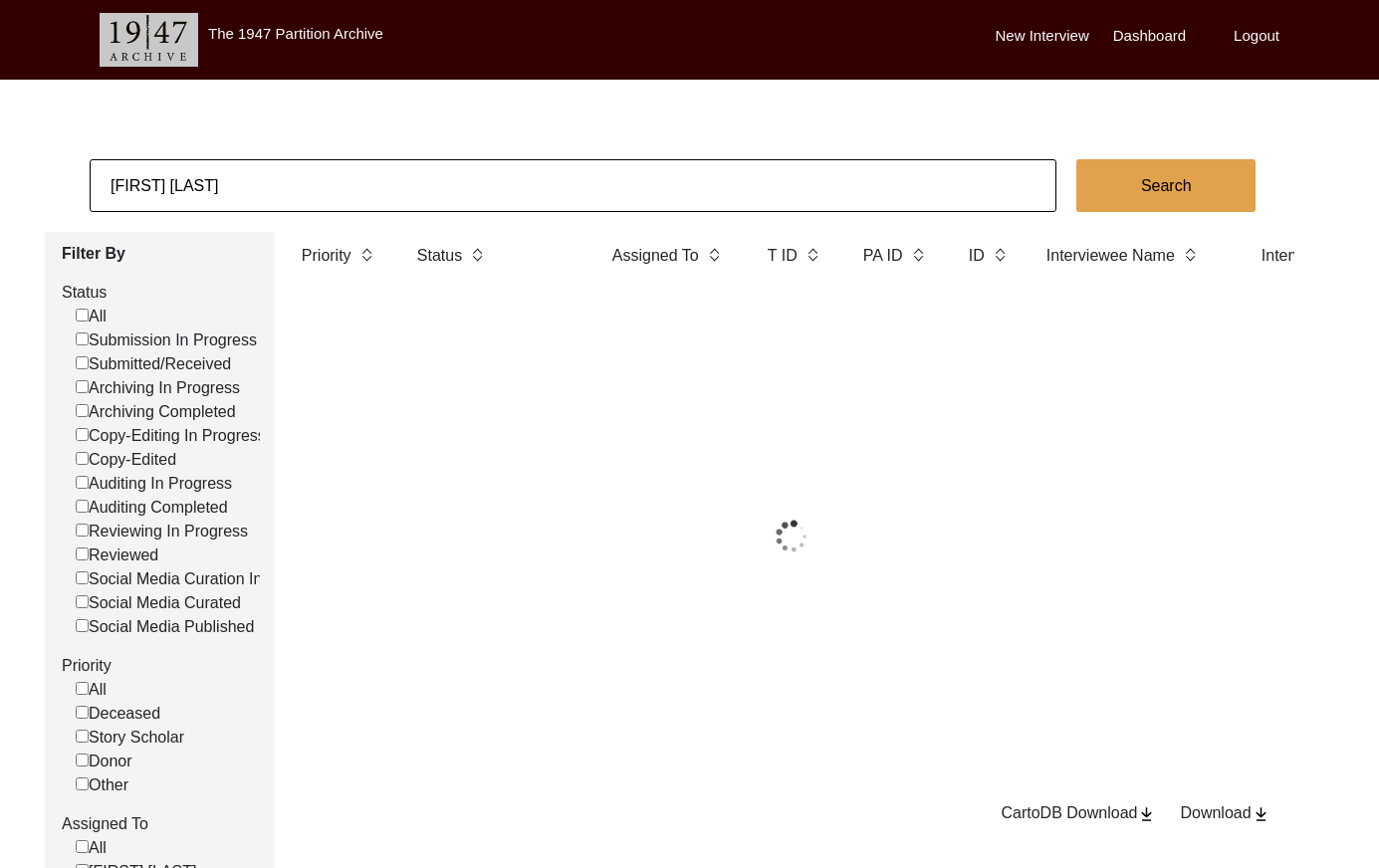 click on "[FIRST] [LAST]" 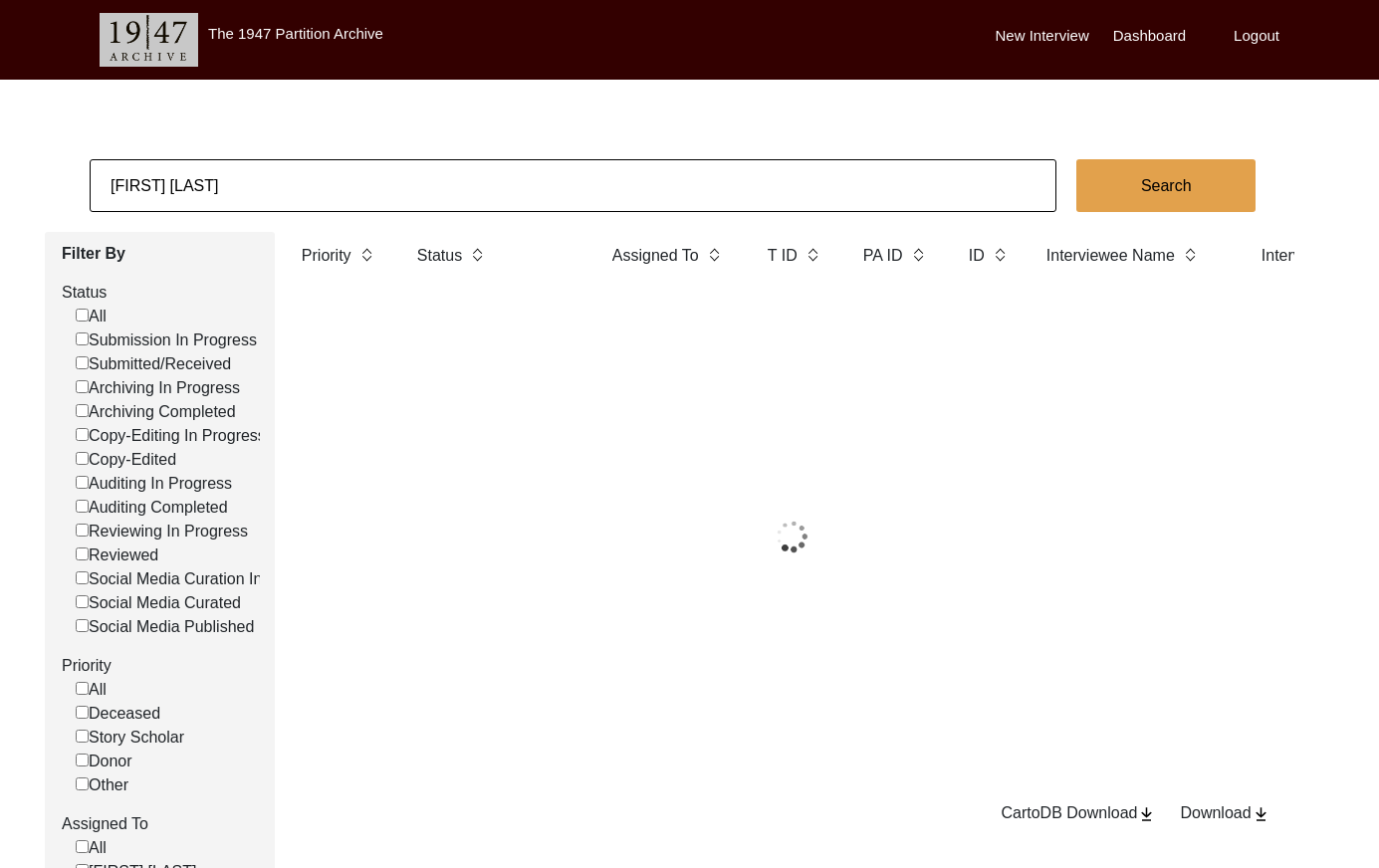 click on "[FIRST] [LAST]" 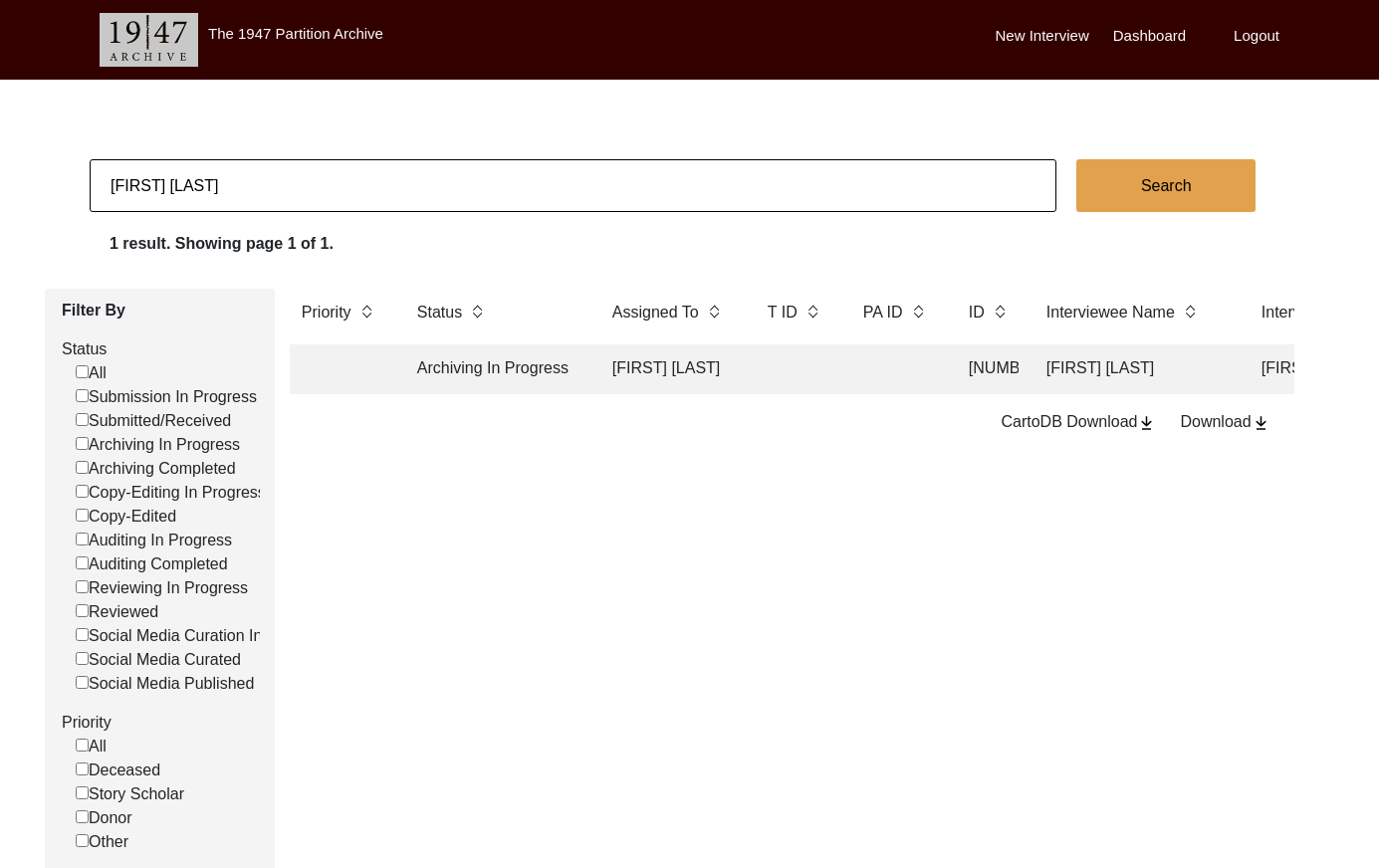 paste on "[FIRST] [LAST]" 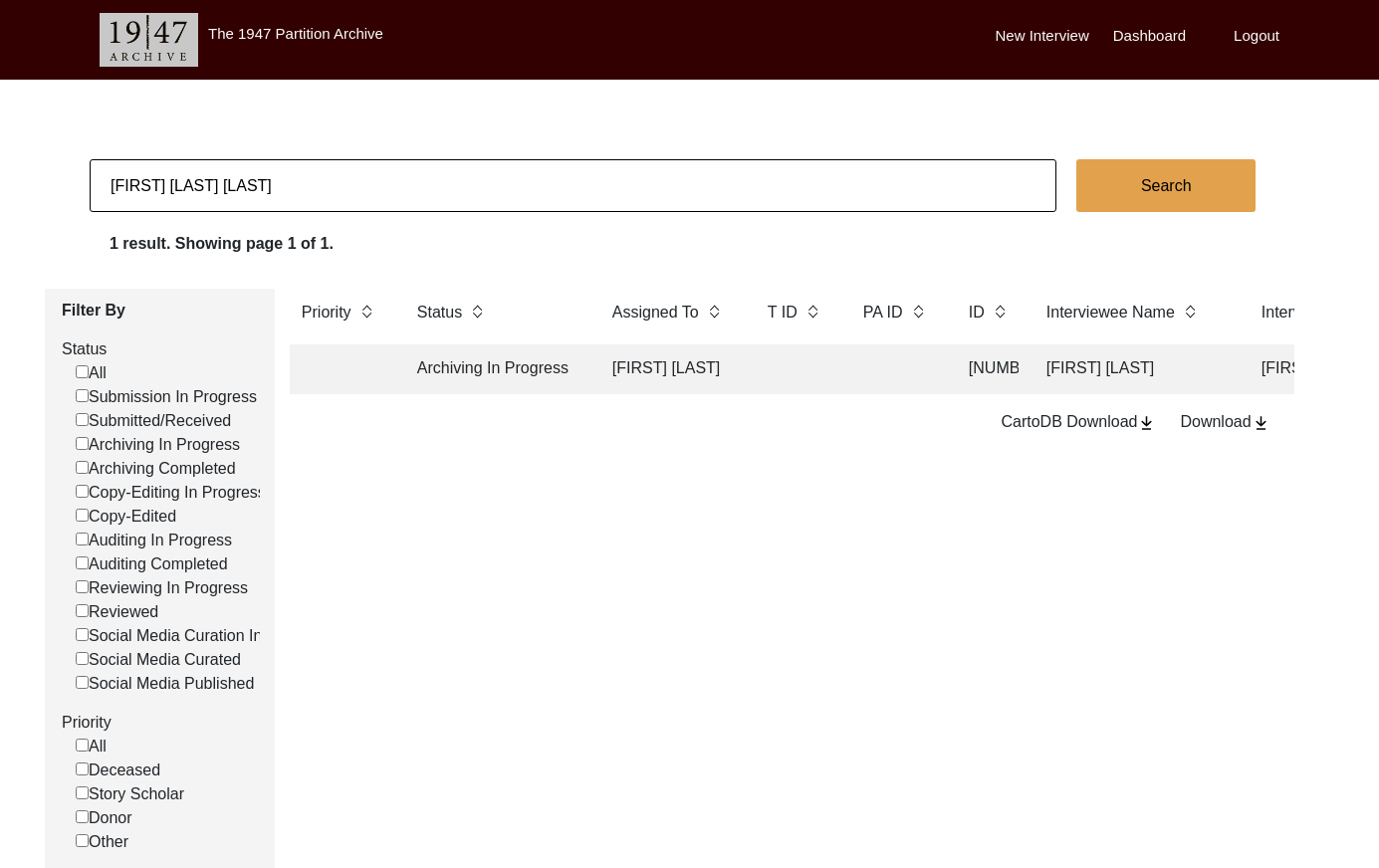 click on "[FIRST] [LAST] [LAST]" 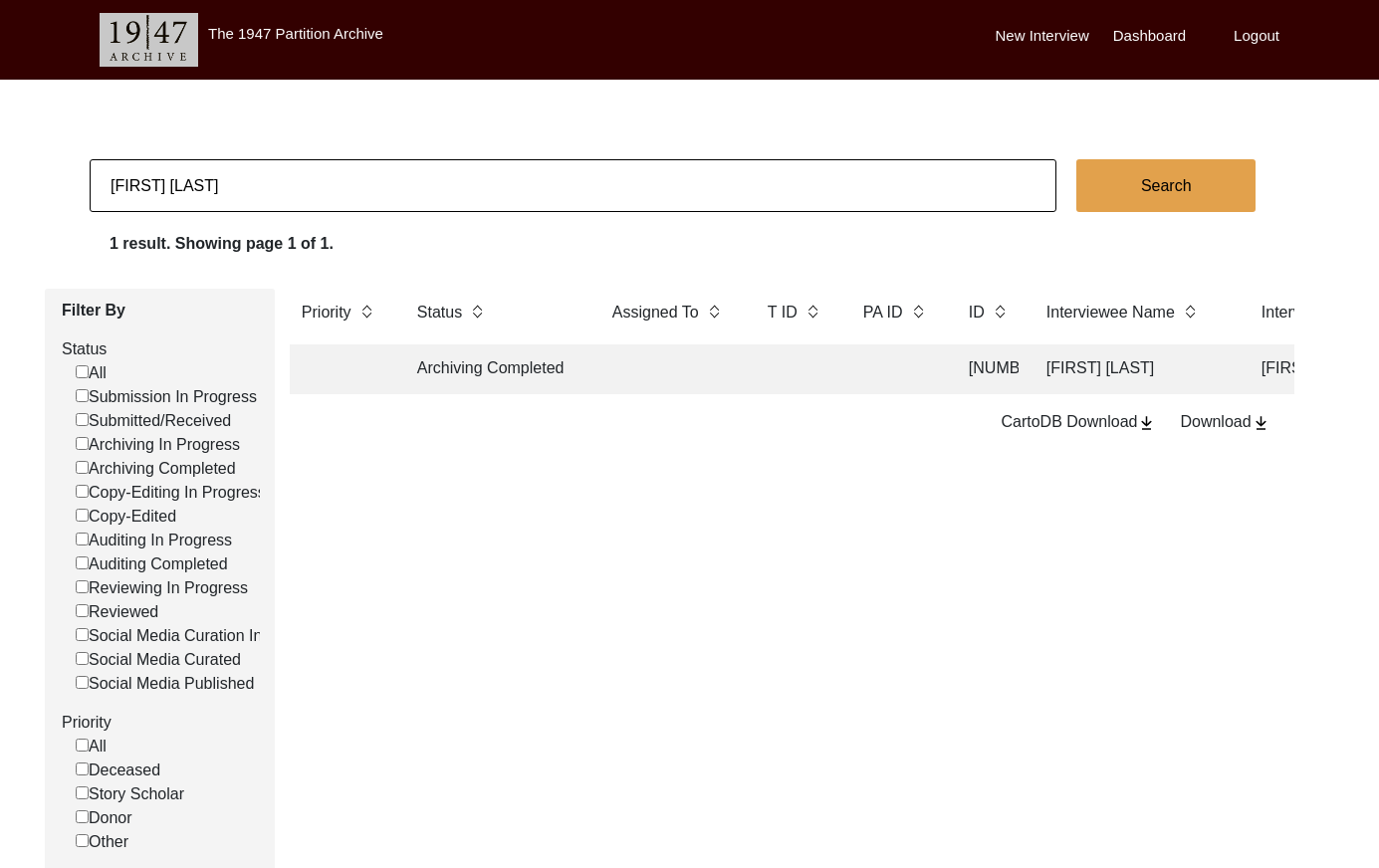 click 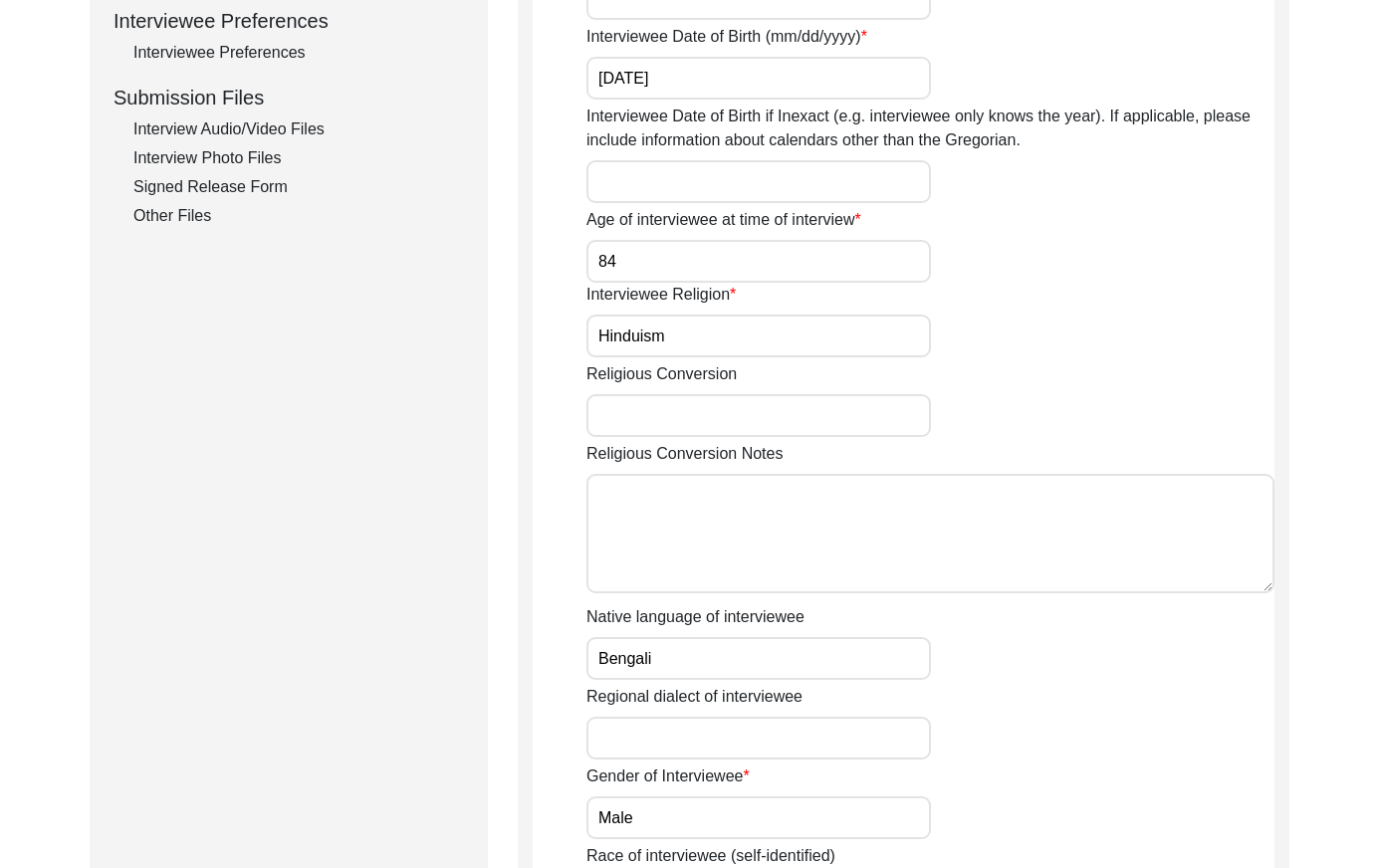 scroll, scrollTop: 915, scrollLeft: 0, axis: vertical 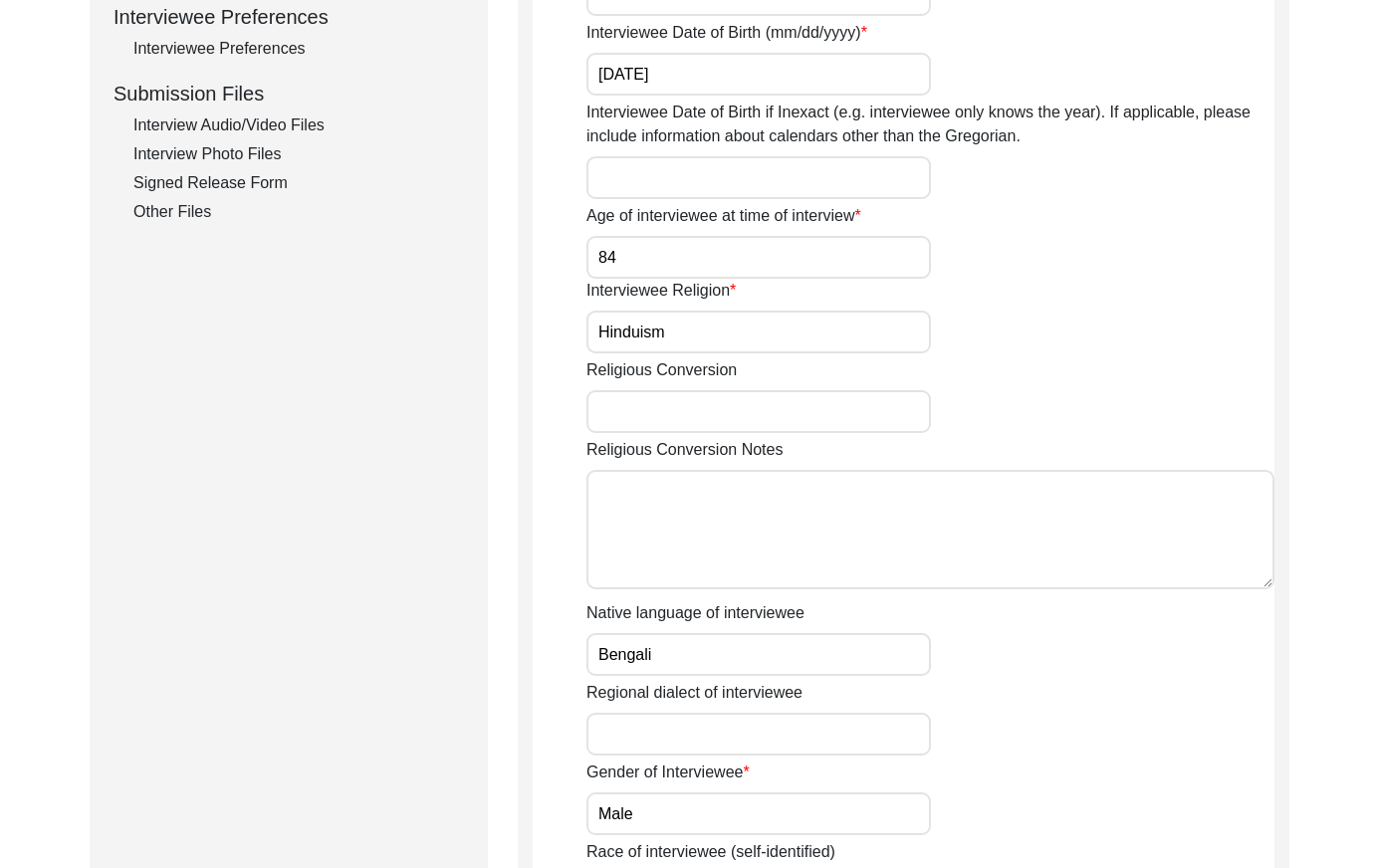 drag, startPoint x: 255, startPoint y: 56, endPoint x: 283, endPoint y: 72, distance: 32.24903 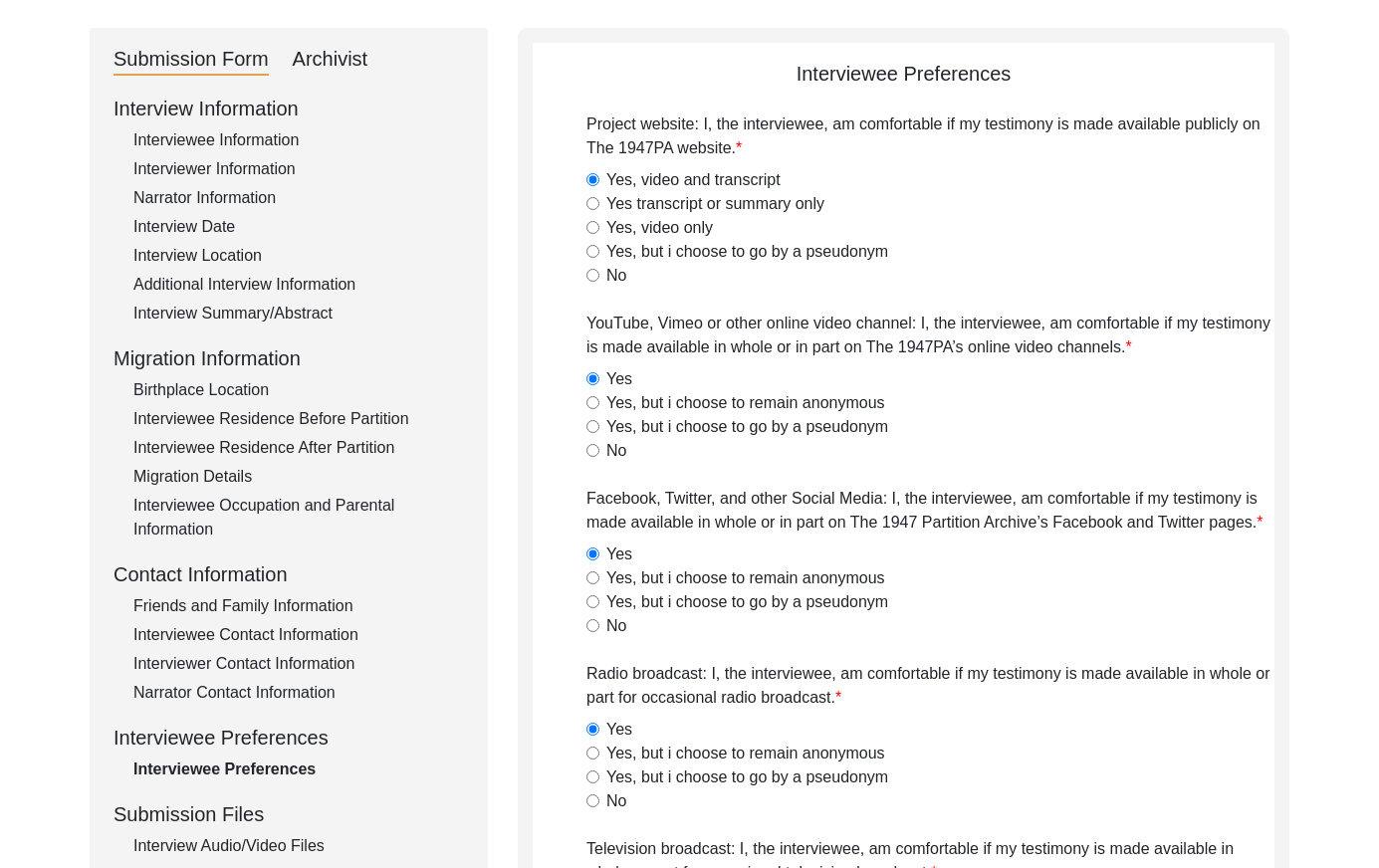 scroll, scrollTop: 176, scrollLeft: 0, axis: vertical 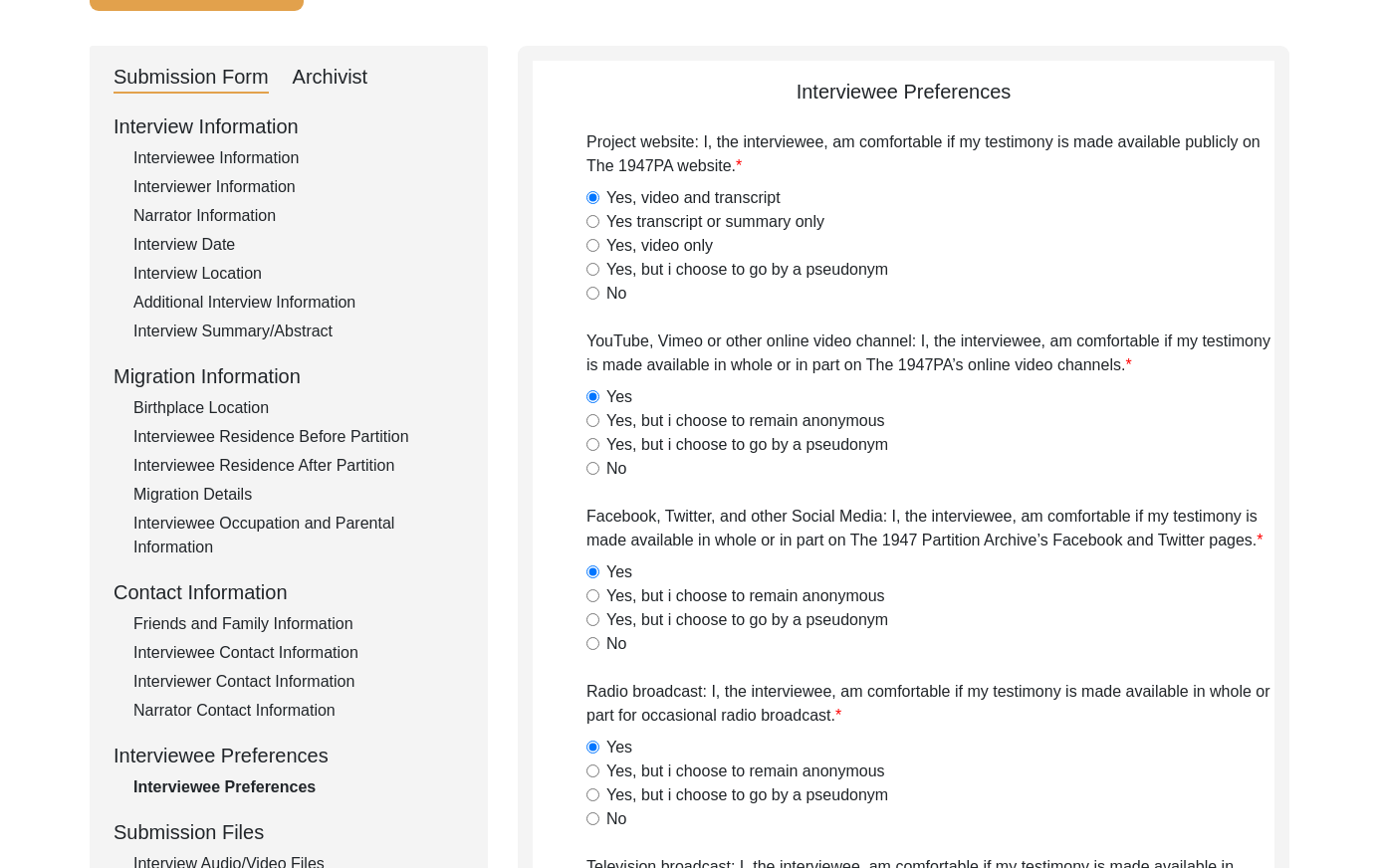 click on "Archivist" 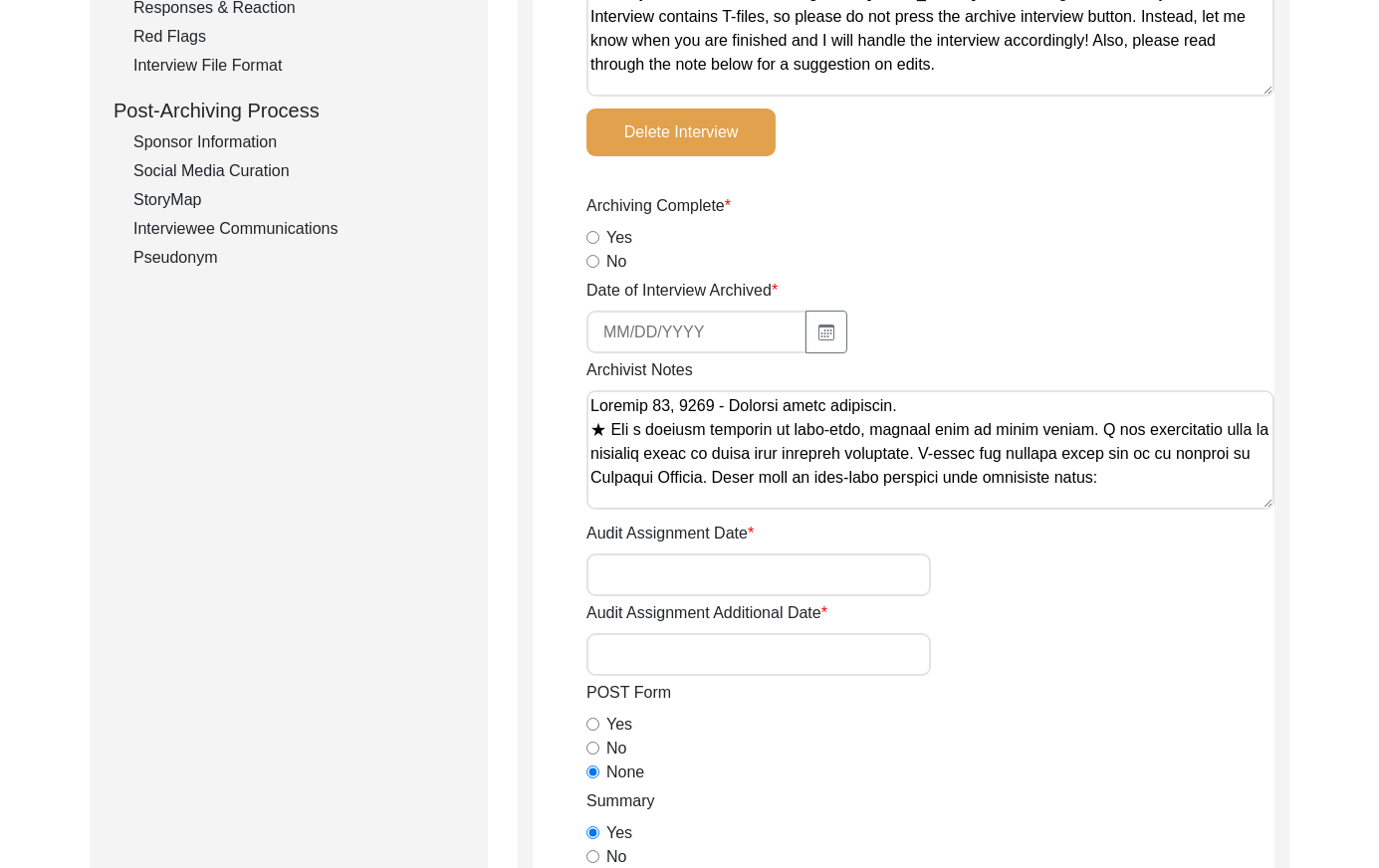 scroll, scrollTop: 0, scrollLeft: 0, axis: both 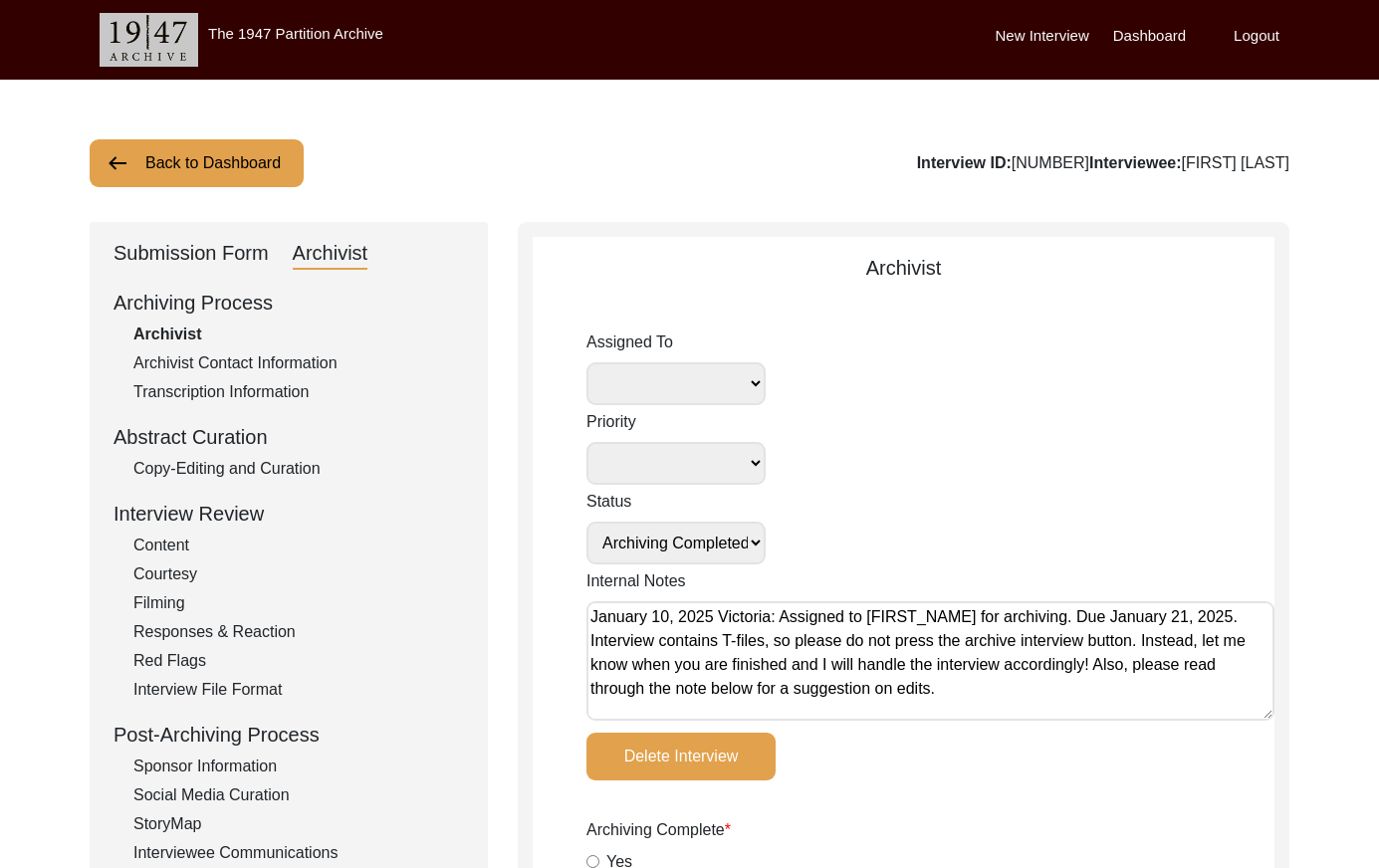 click on "Back to Dashboard" 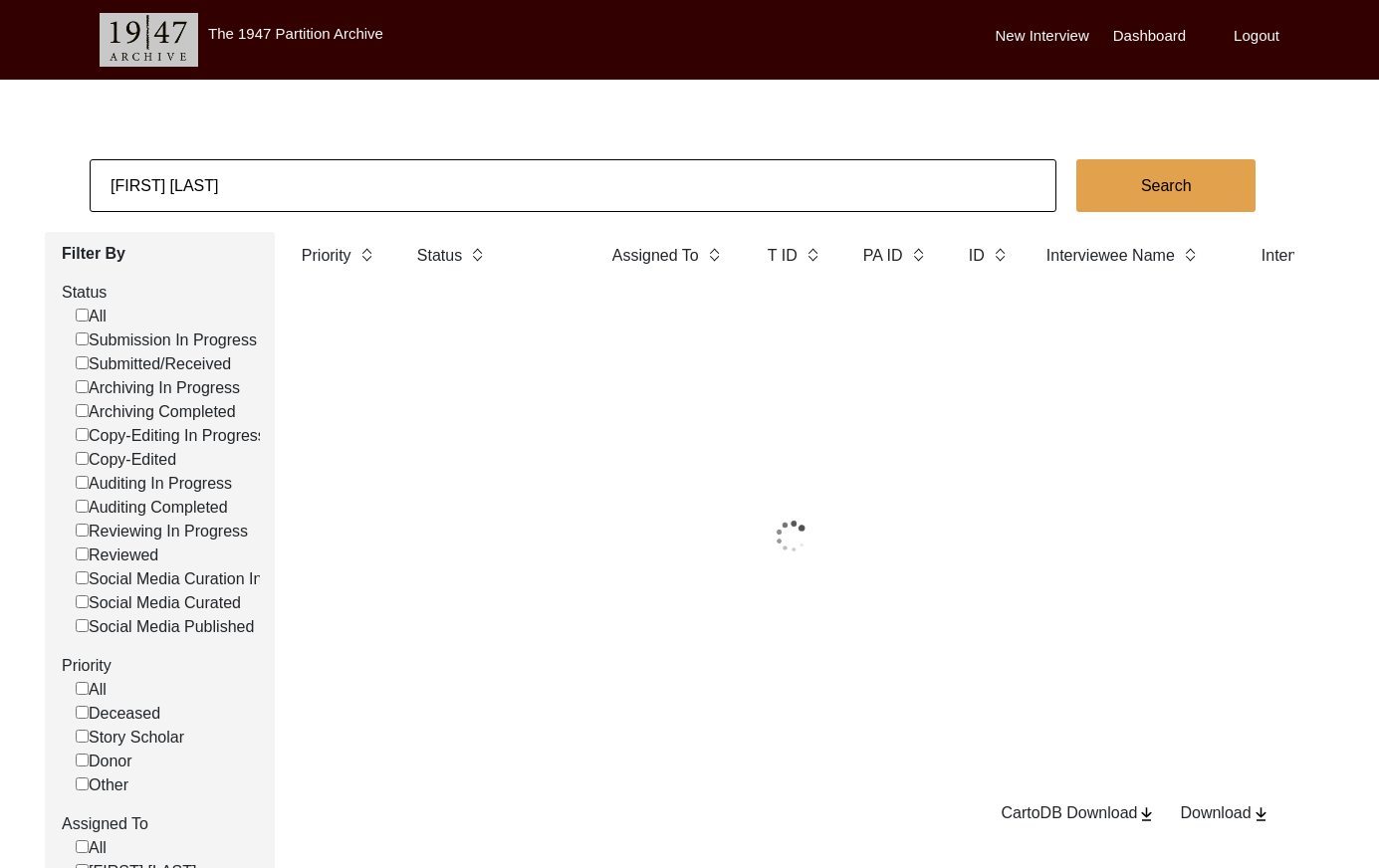 click on "[FIRST] [LAST]" 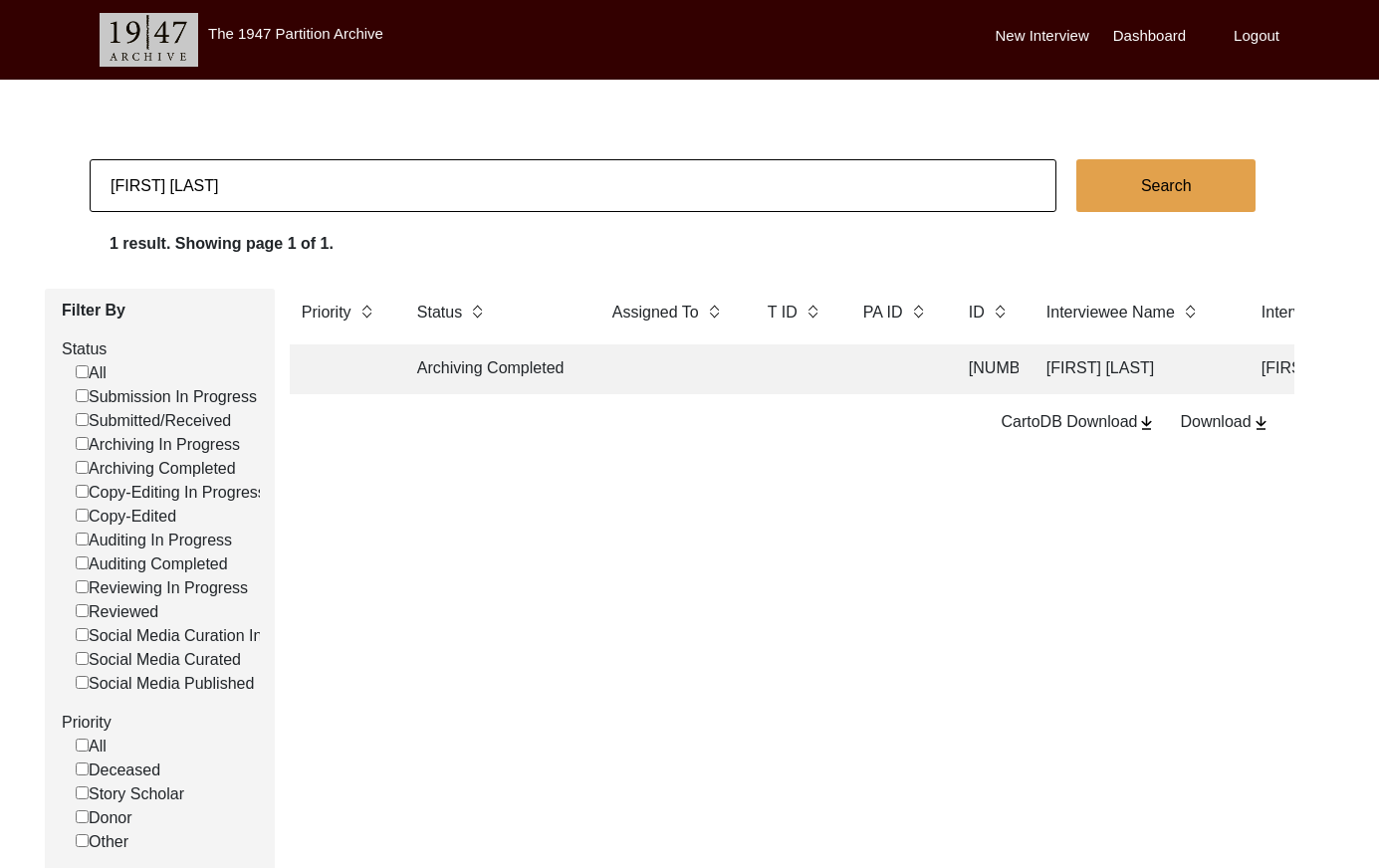 click on "[FIRST] [LAST]" 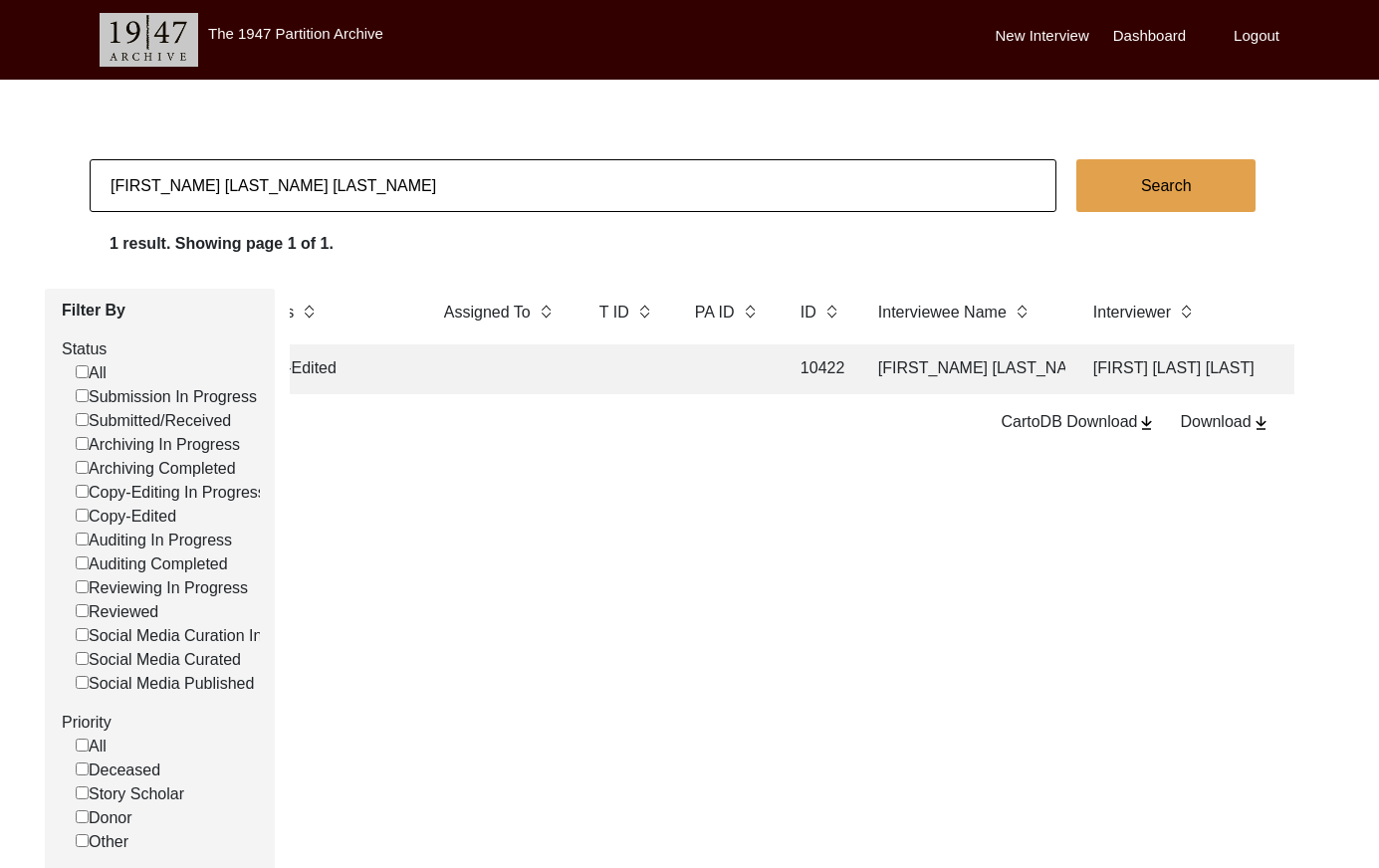 scroll, scrollTop: 0, scrollLeft: 176, axis: horizontal 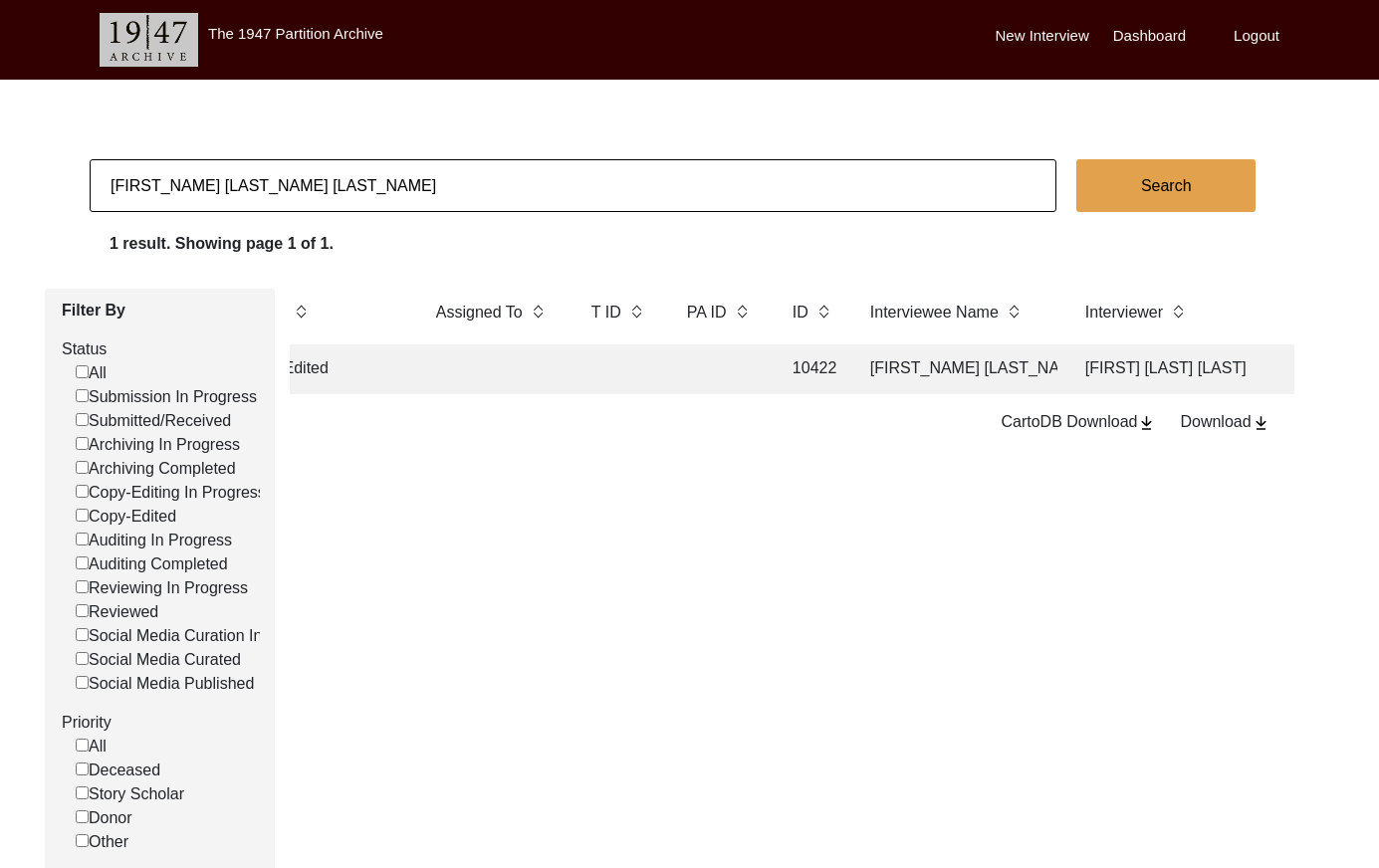 click on "[FIRST_NAME] [LAST_NAME] [LAST_NAME]" 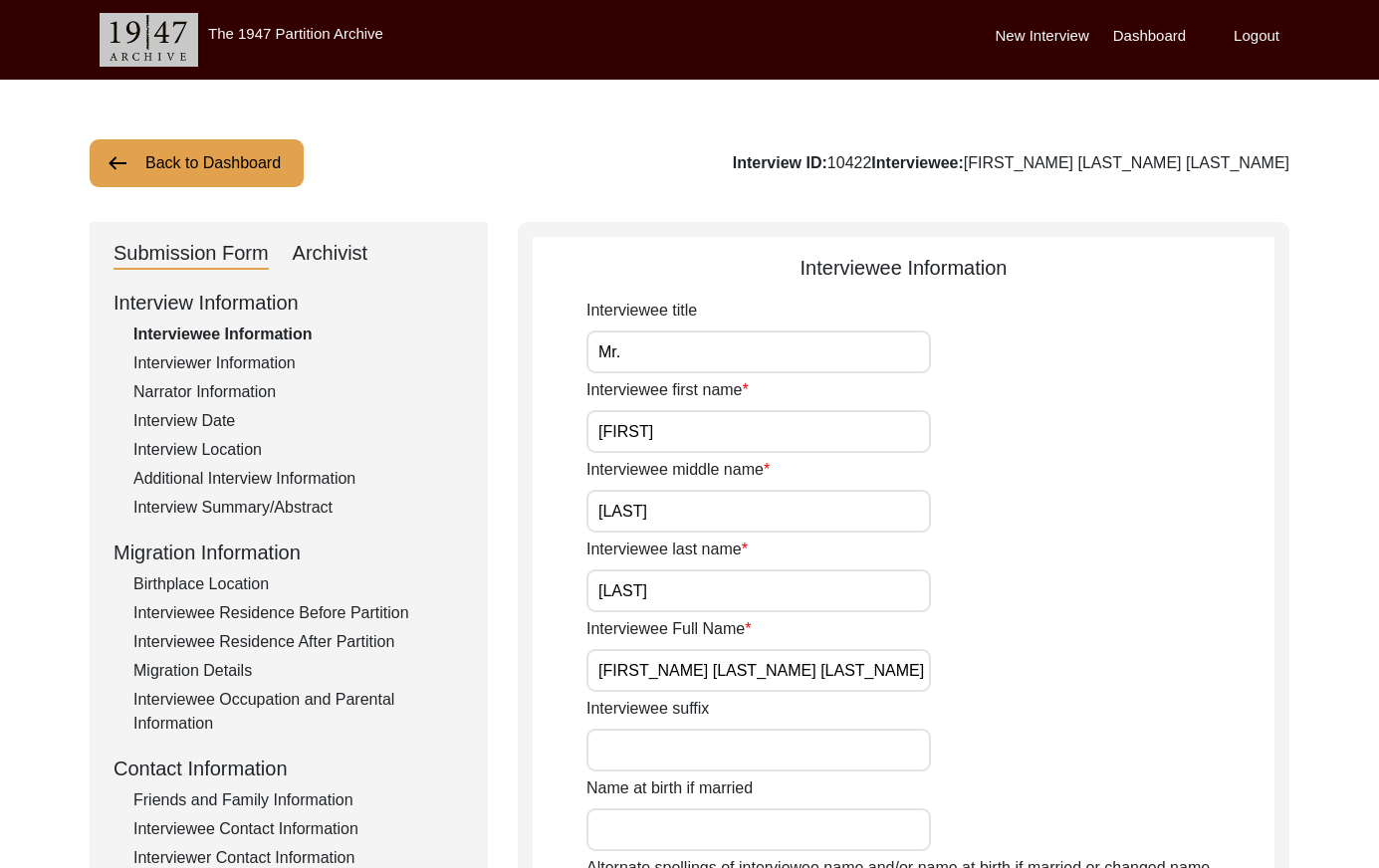 click on "Archivist" 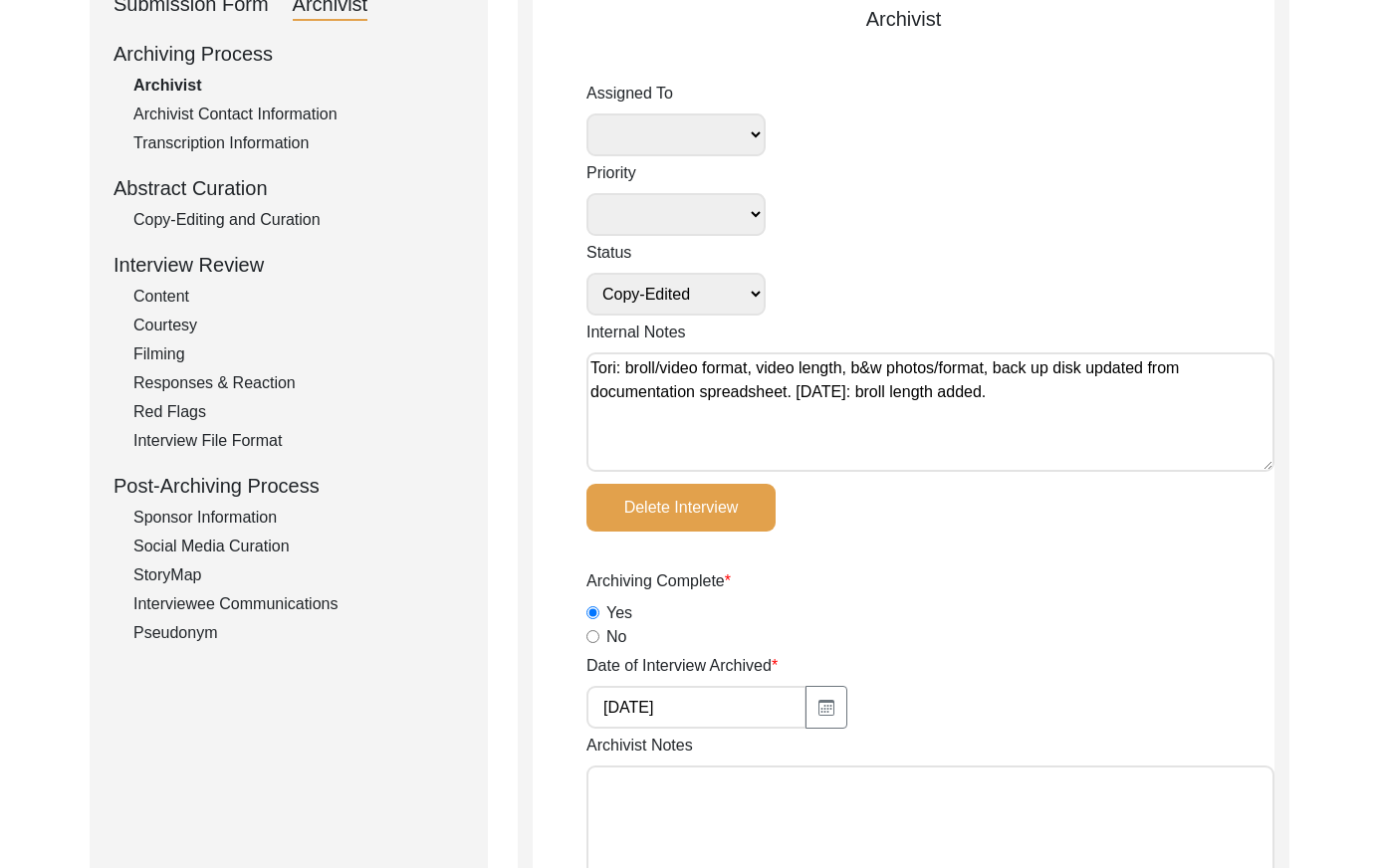 scroll, scrollTop: 0, scrollLeft: 0, axis: both 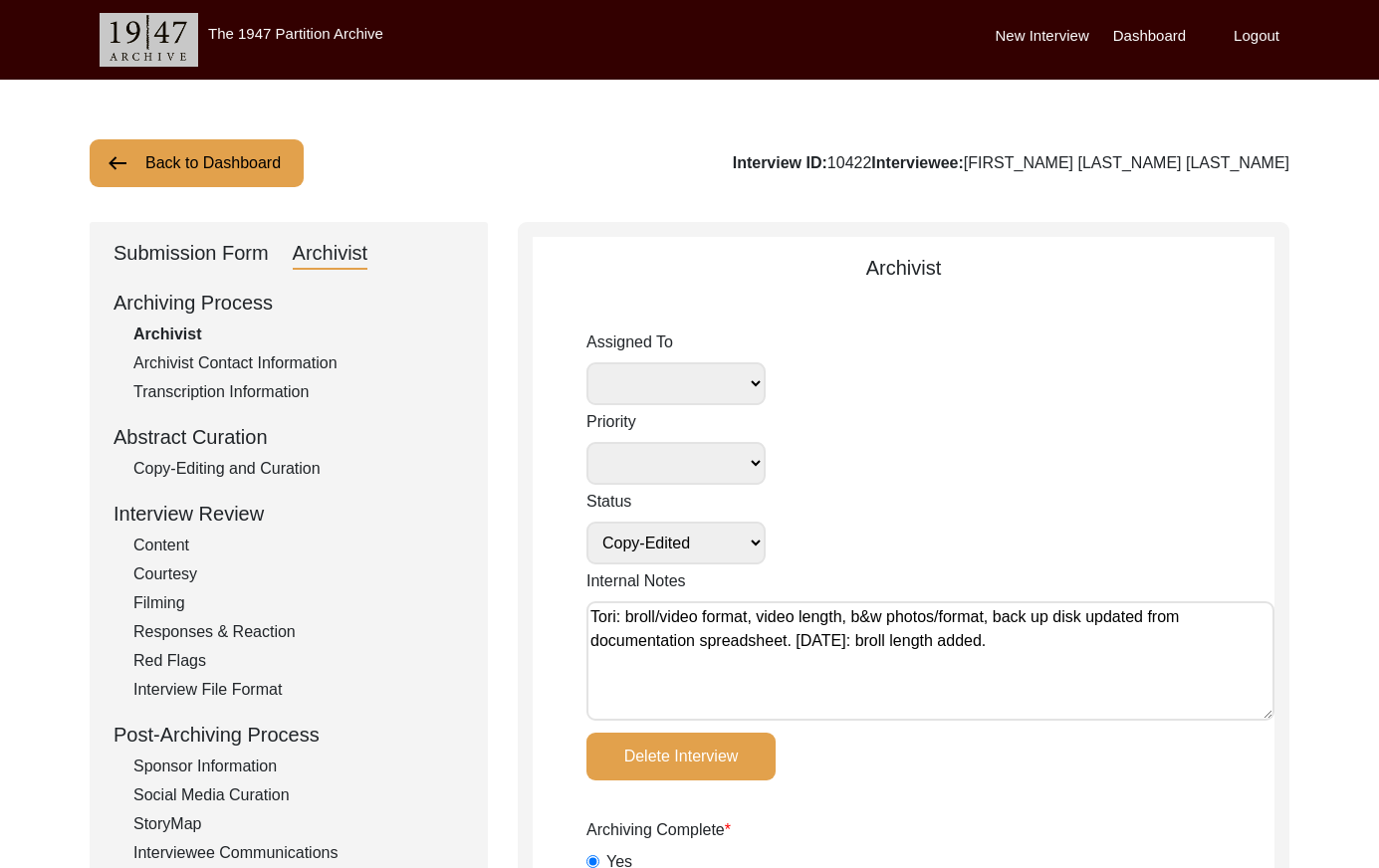 click on "Back to Dashboard" 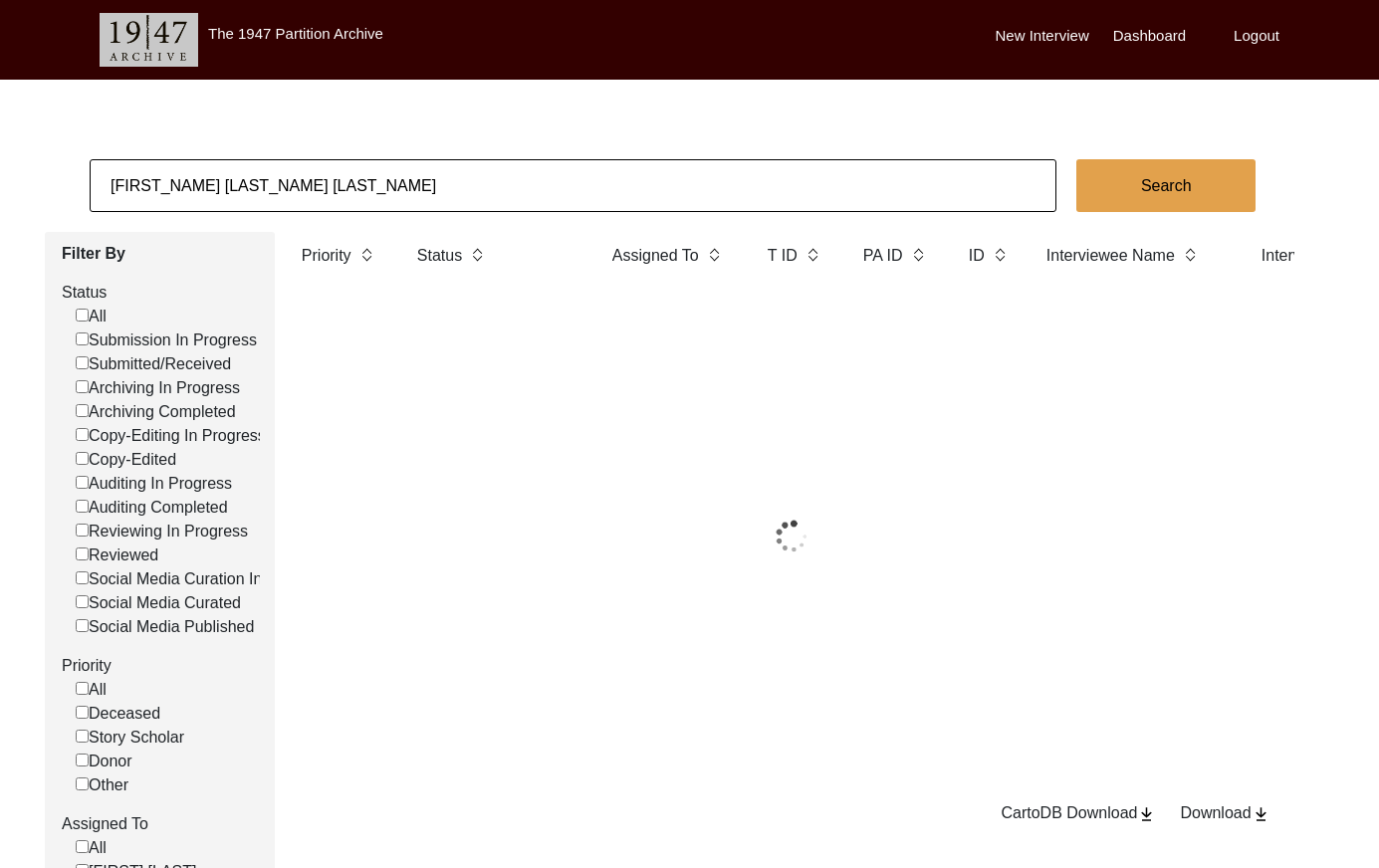 click on "[FIRST_NAME] [LAST_NAME] [LAST_NAME]" 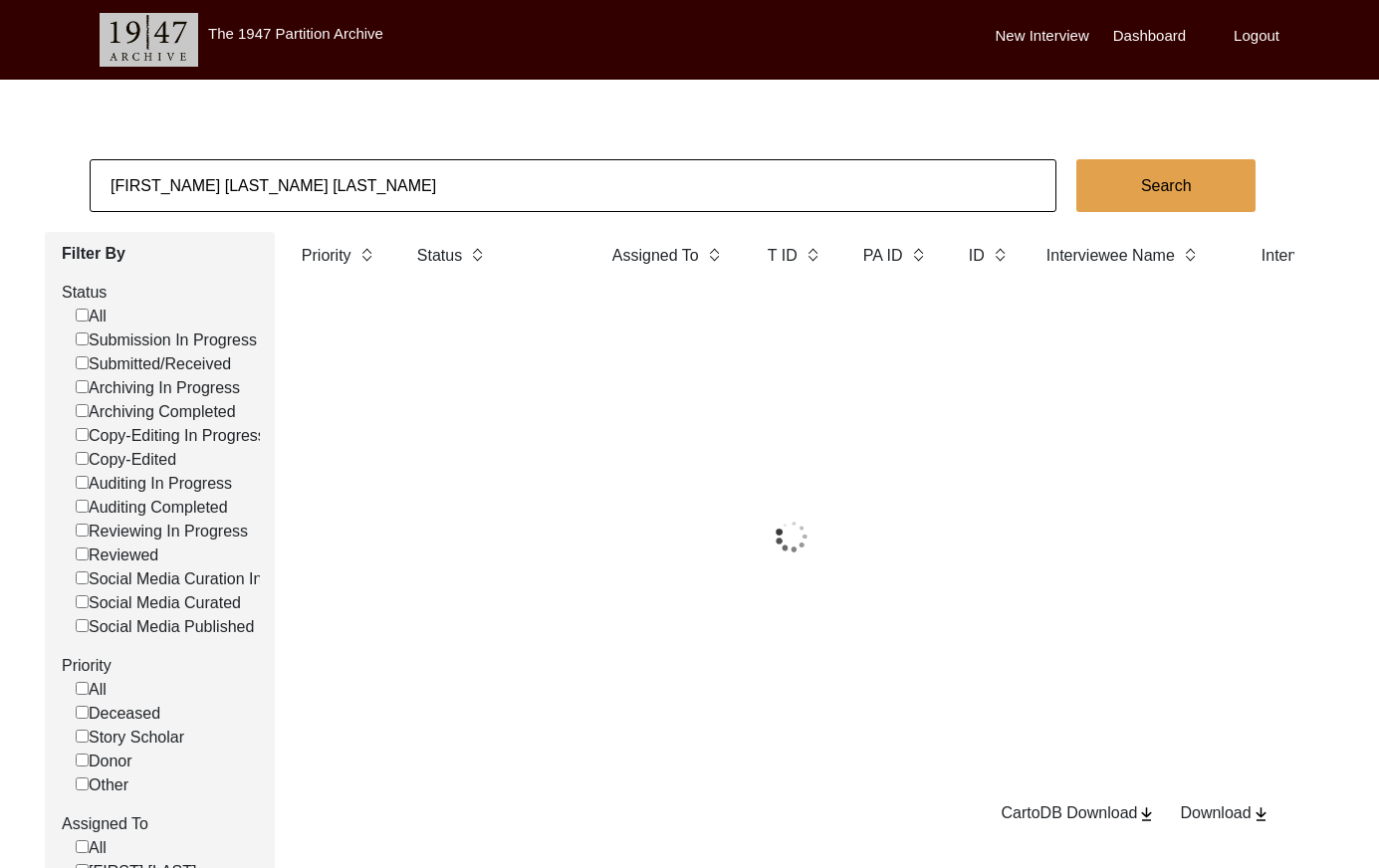 click on "[FIRST_NAME] [LAST_NAME] [LAST_NAME]" 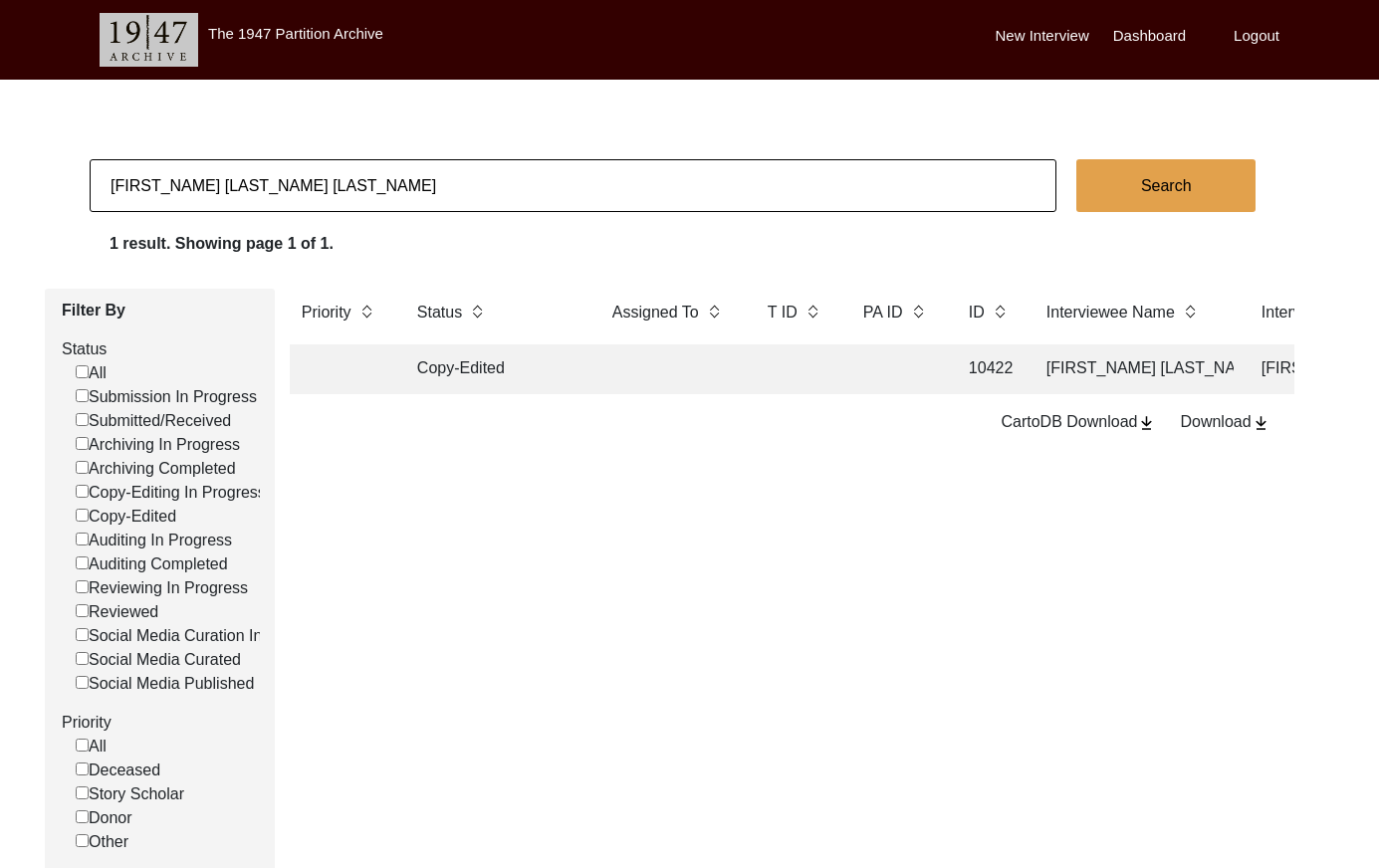 click on "[FIRST_NAME] [LAST_NAME] [LAST_NAME]" 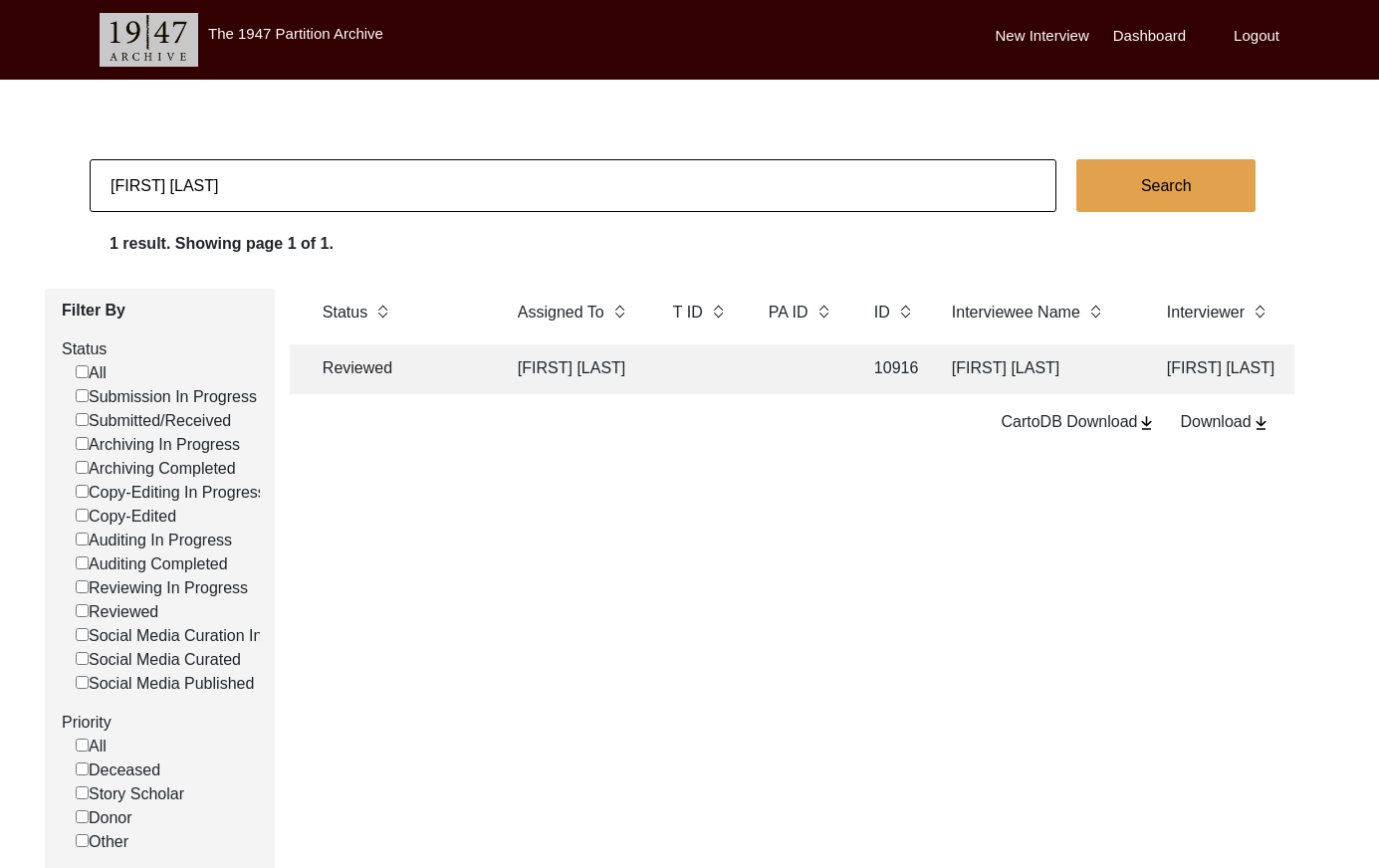 scroll, scrollTop: 0, scrollLeft: 161, axis: horizontal 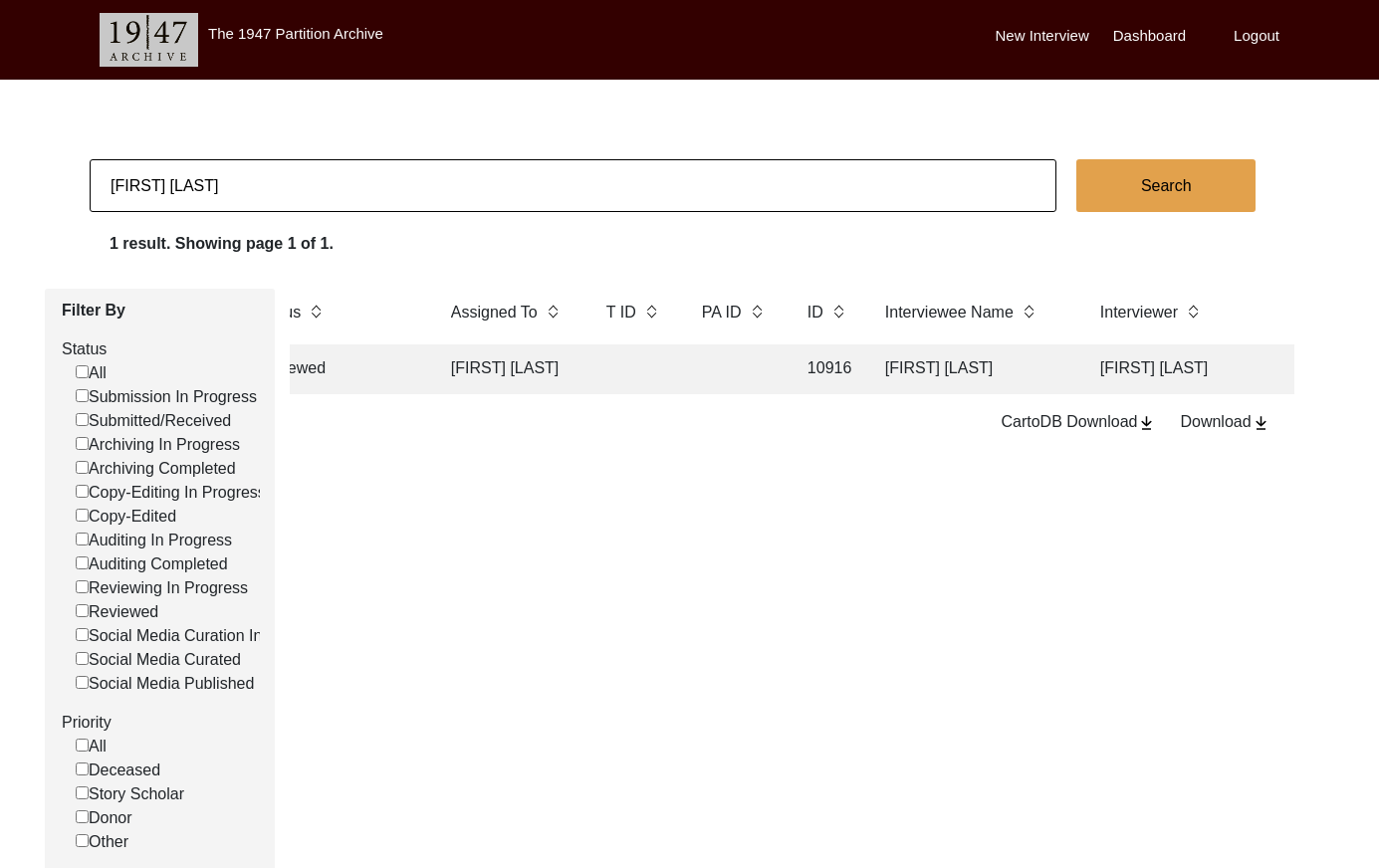 click on "[FIRST] [LAST]" 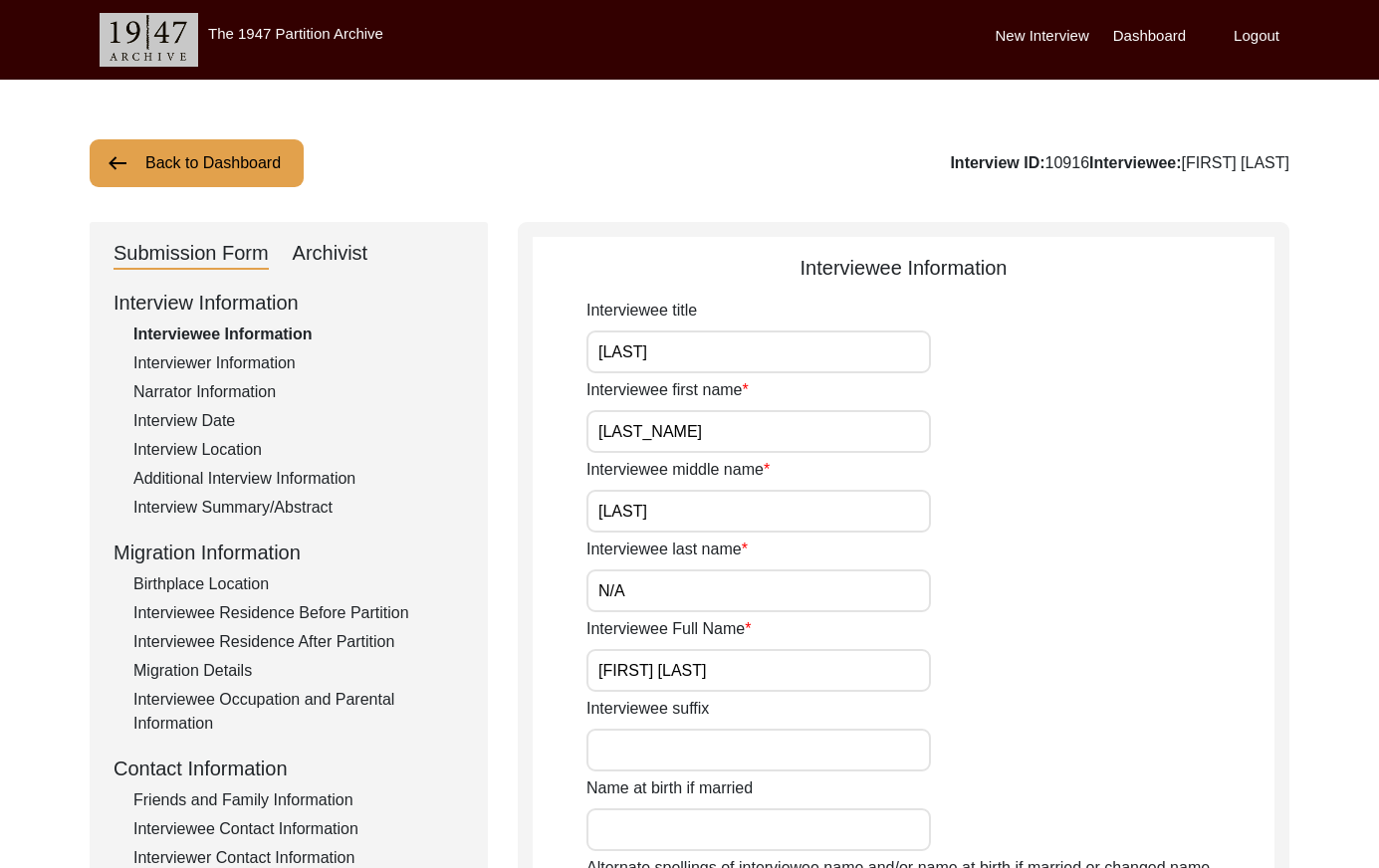 click on "Archivist" 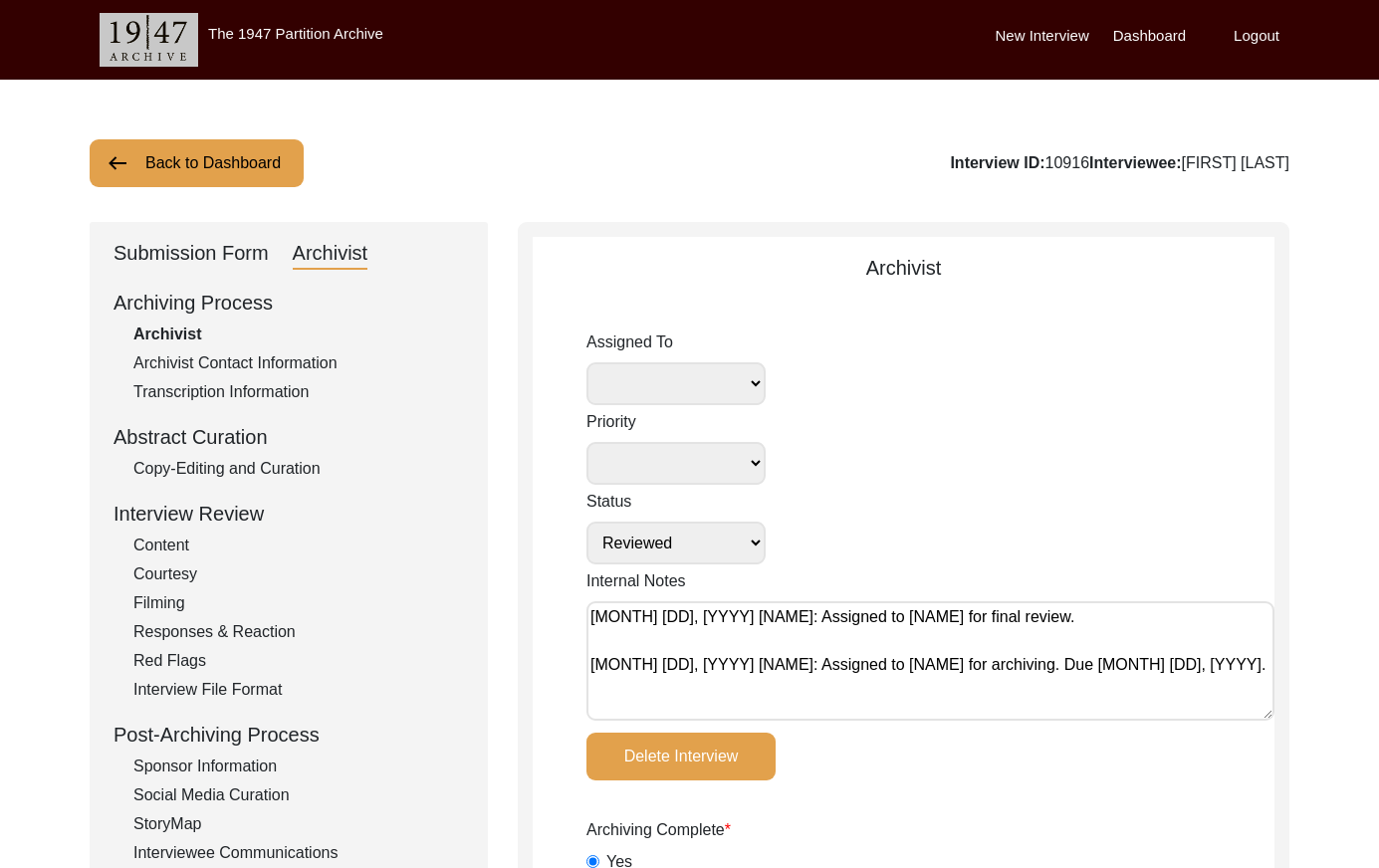 drag, startPoint x: 218, startPoint y: 256, endPoint x: 231, endPoint y: 273, distance: 21.400935 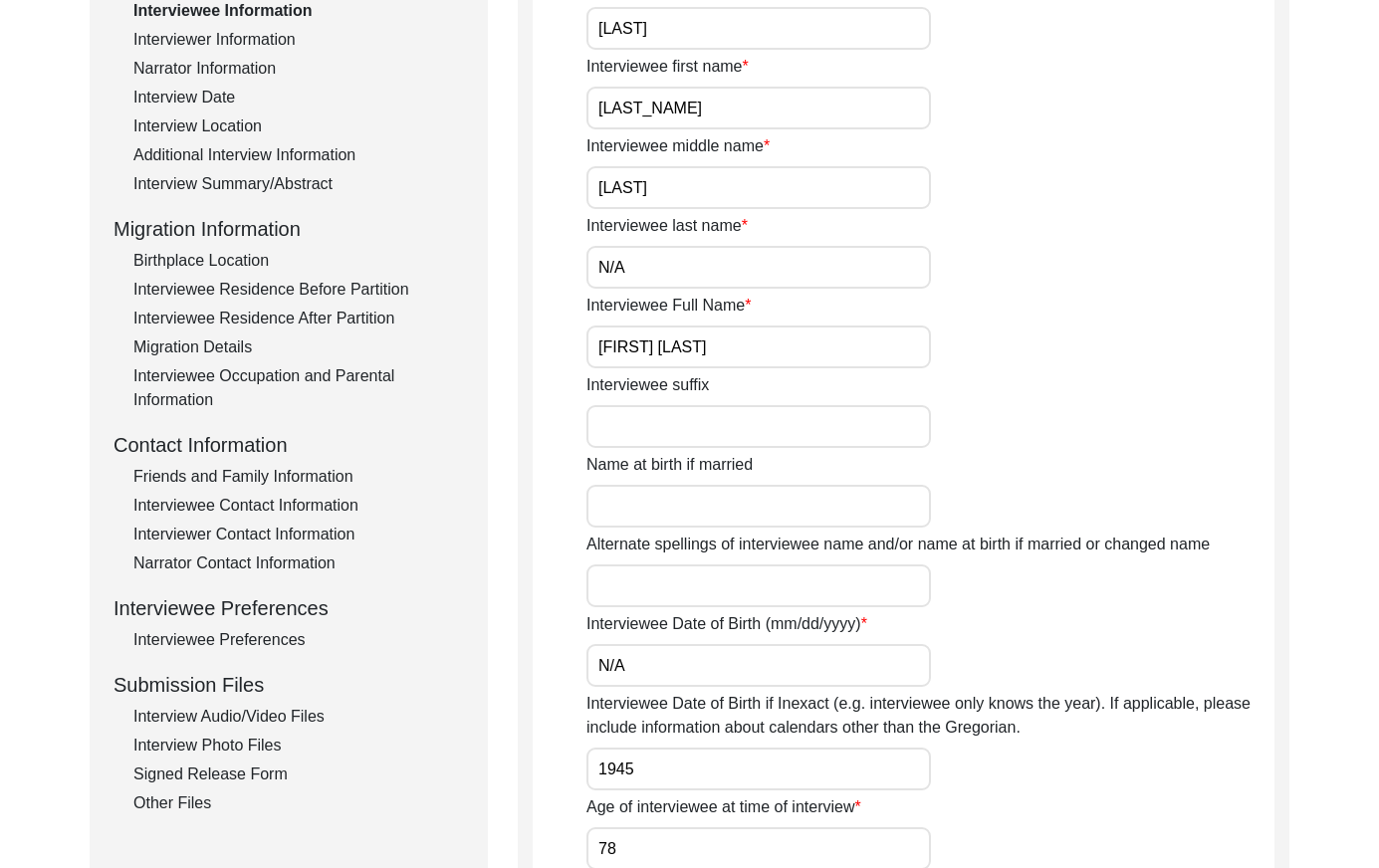 scroll, scrollTop: 714, scrollLeft: 0, axis: vertical 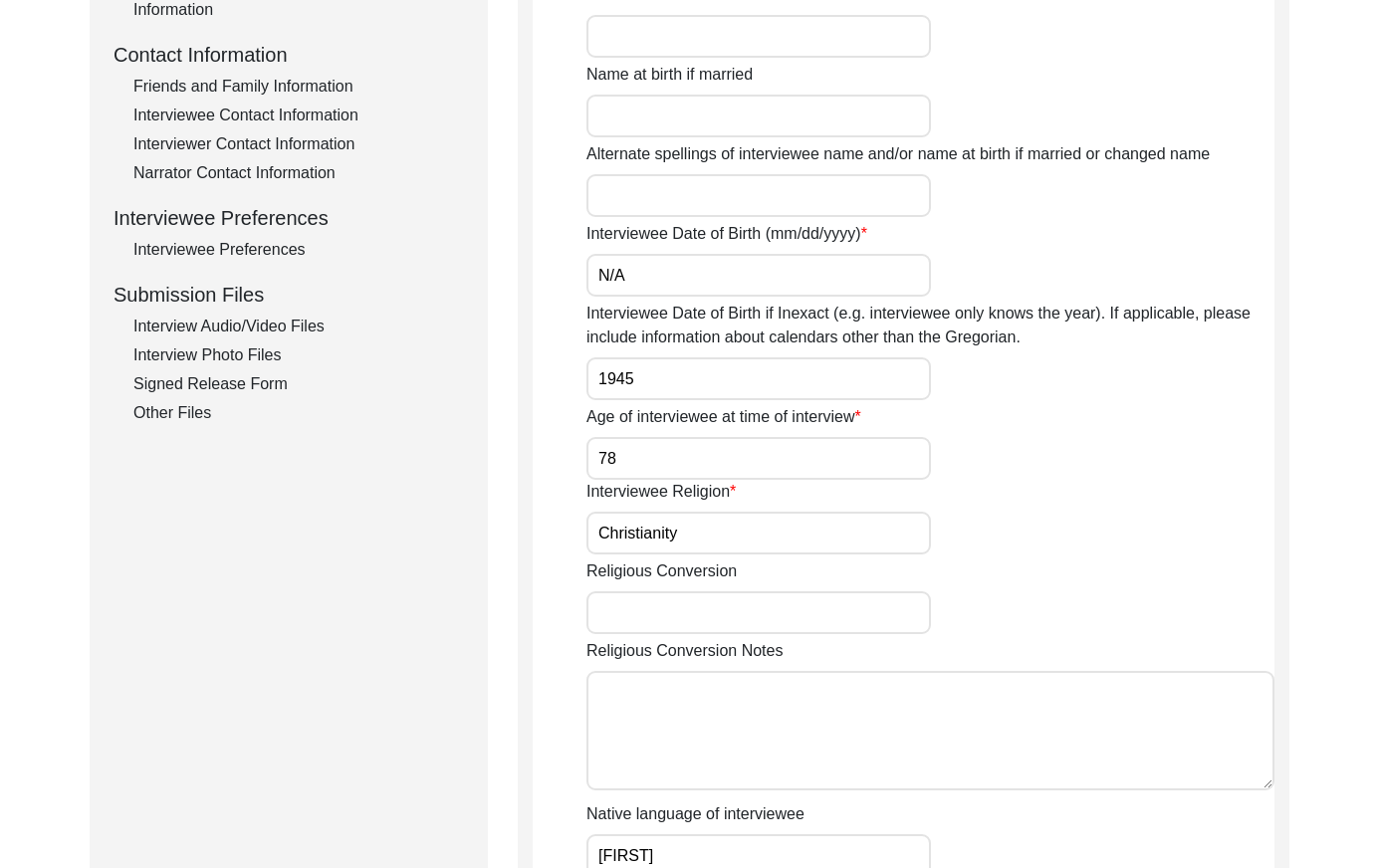 click on "Interviewee Preferences" 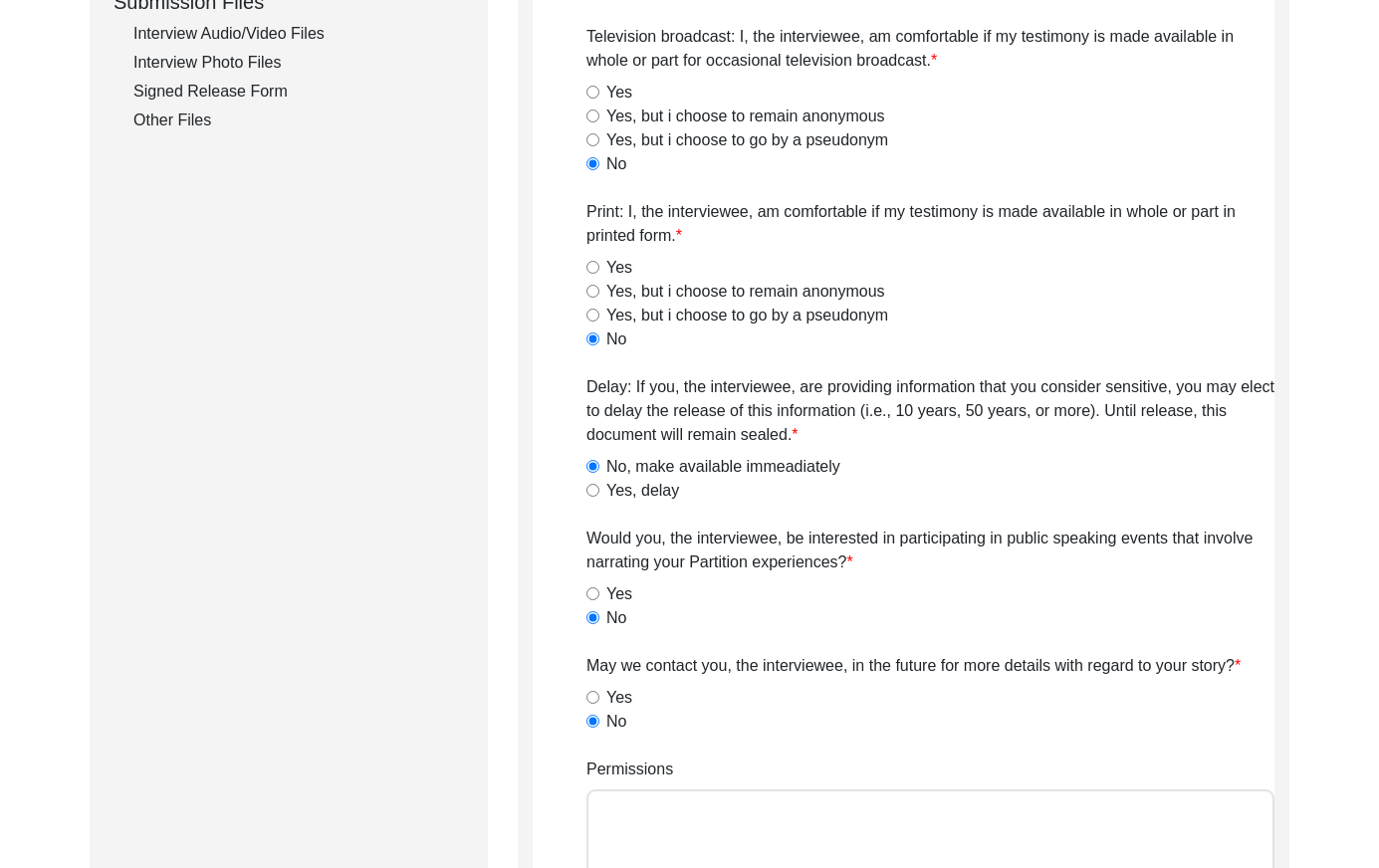 scroll, scrollTop: 0, scrollLeft: 0, axis: both 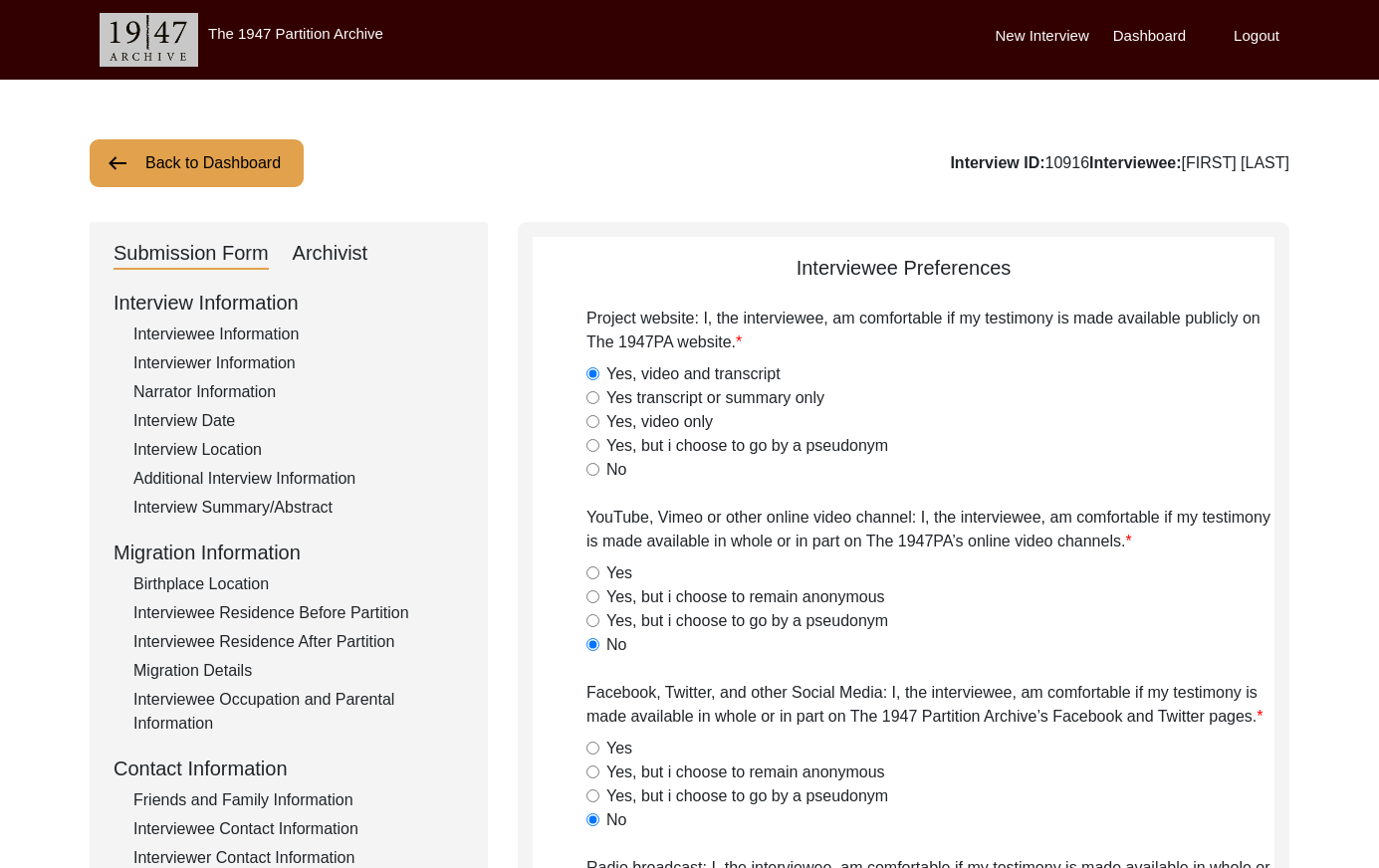 click on "Archivist" 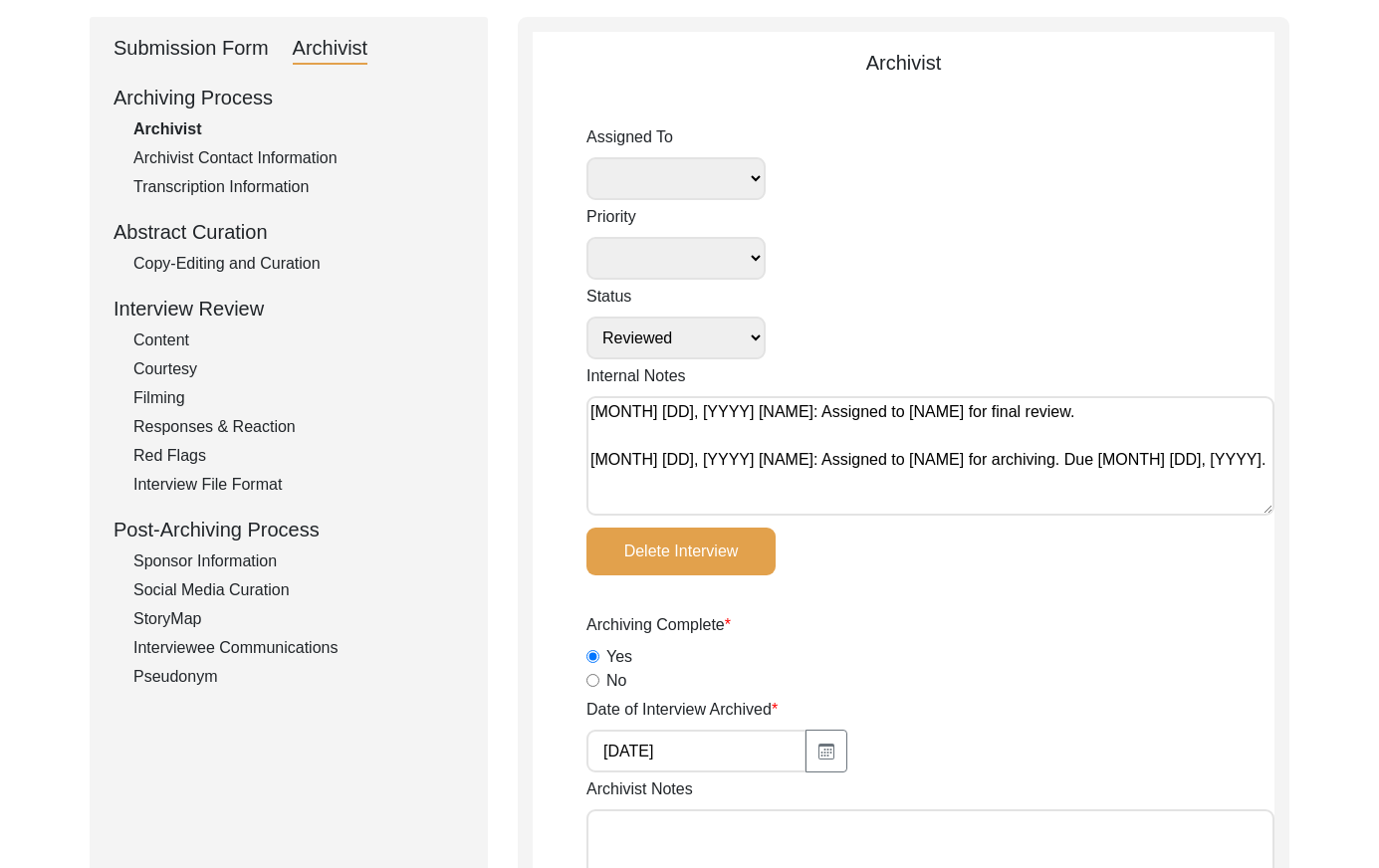 scroll, scrollTop: 0, scrollLeft: 0, axis: both 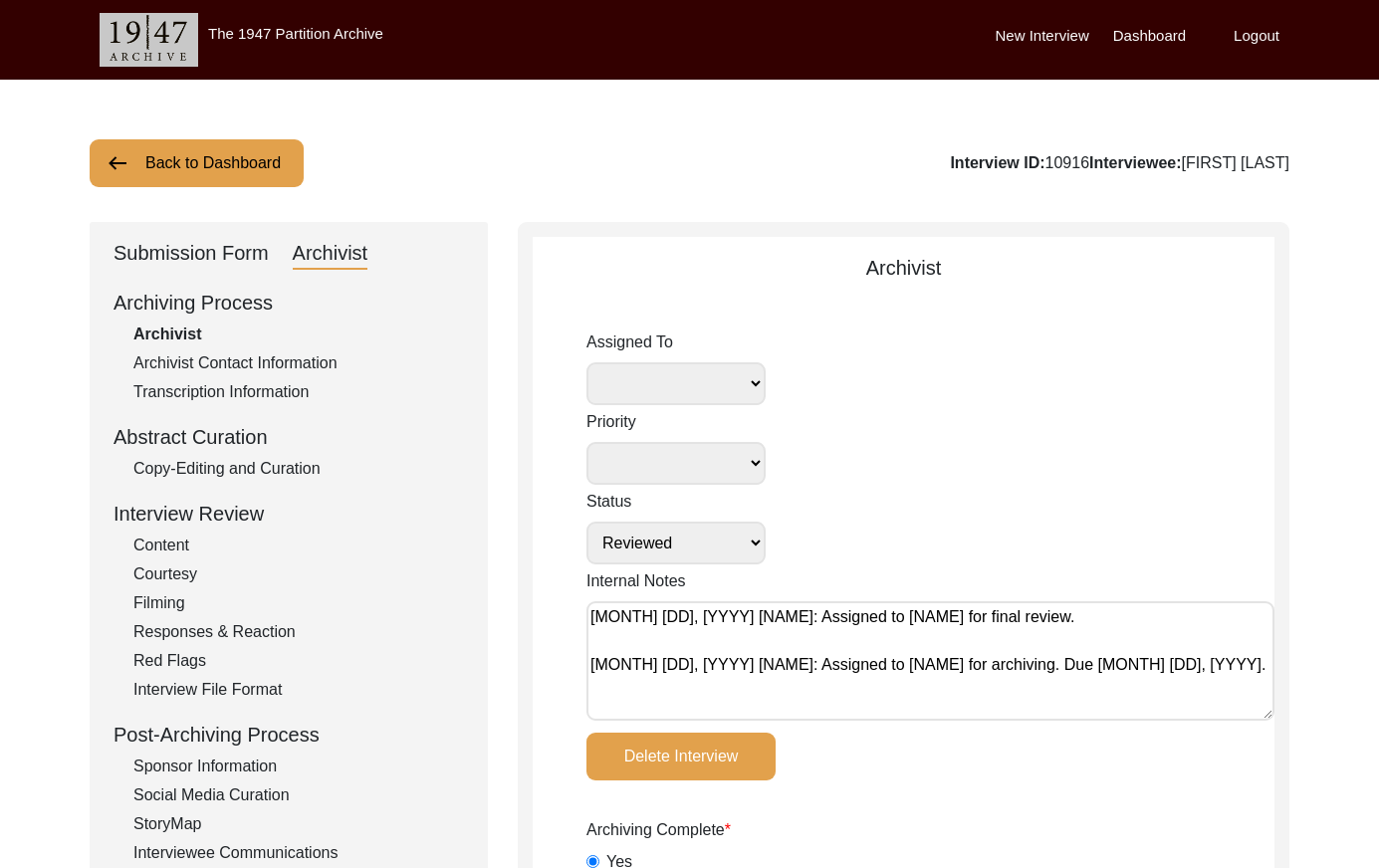drag, startPoint x: 1071, startPoint y: 155, endPoint x: 1034, endPoint y: 153, distance: 37.054015 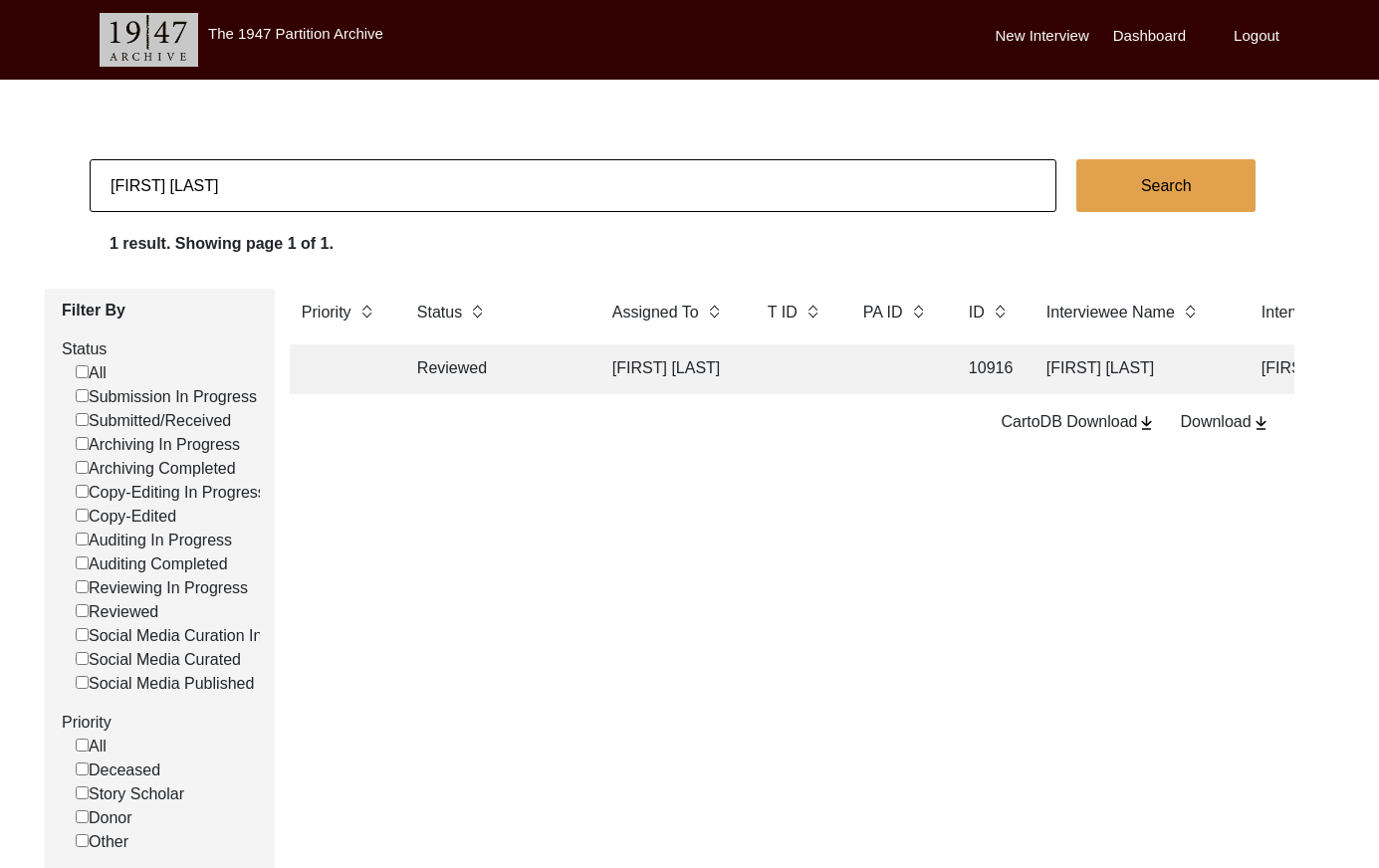 click on "[FIRST] [LAST]" 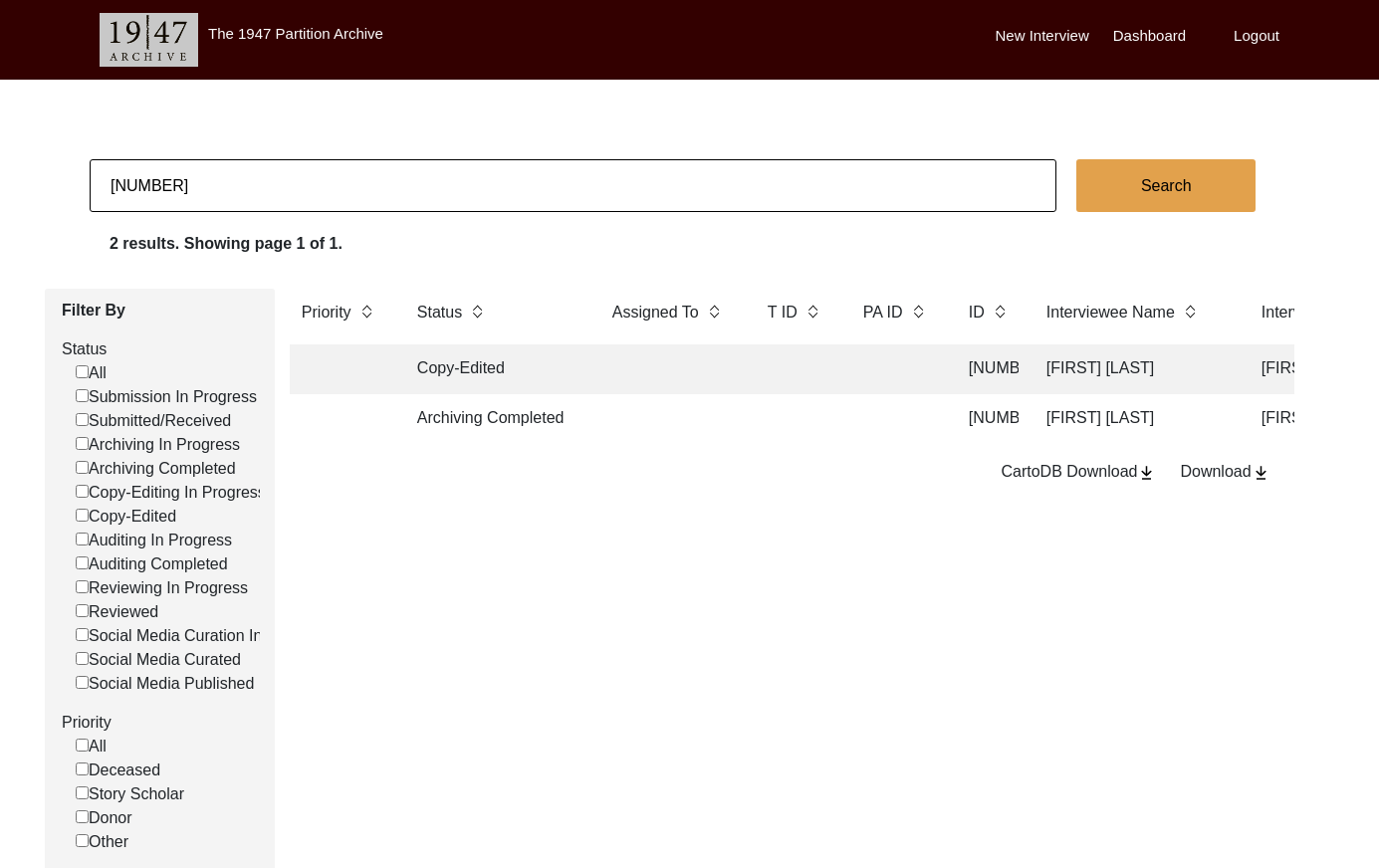 click 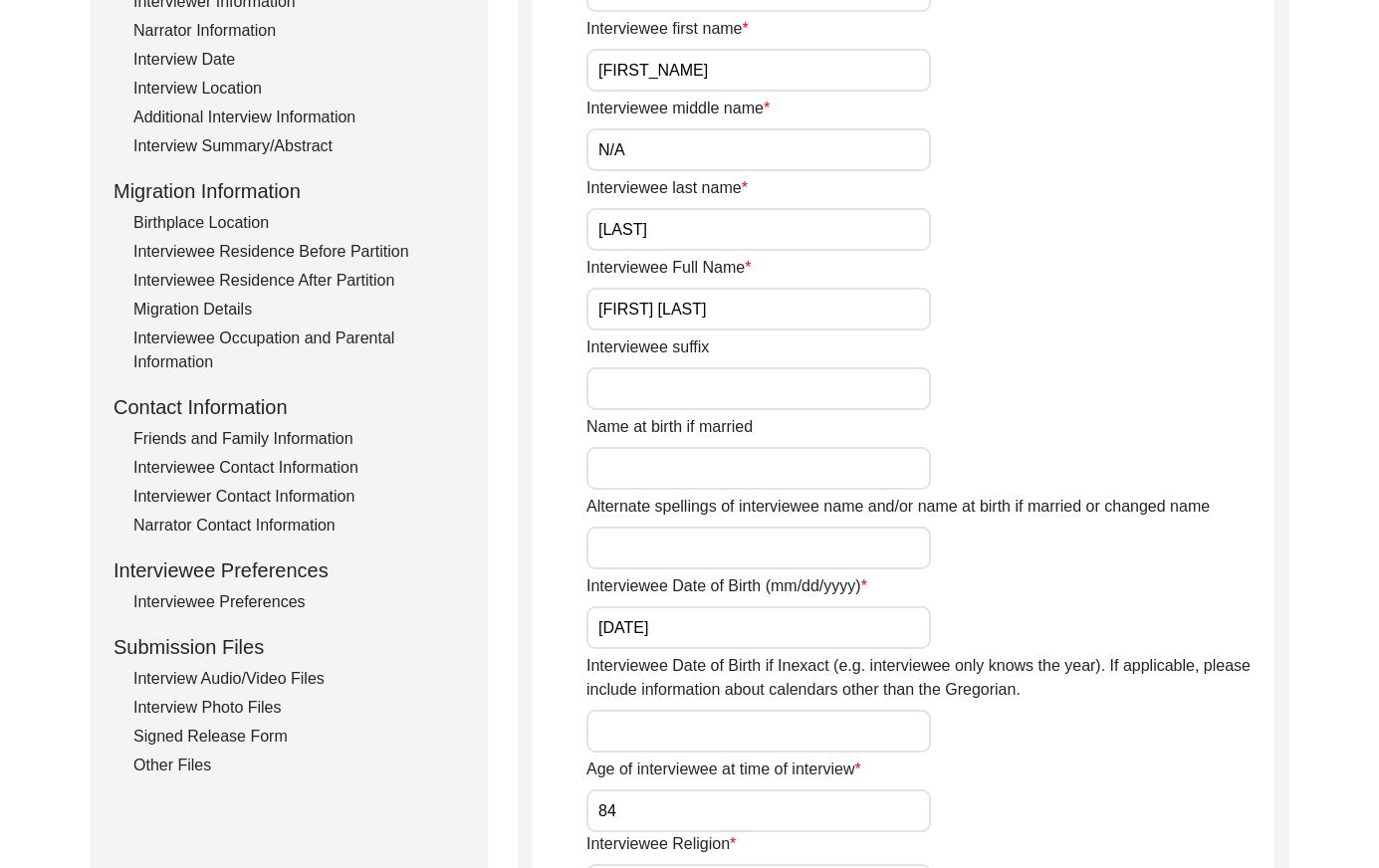 scroll, scrollTop: 380, scrollLeft: 0, axis: vertical 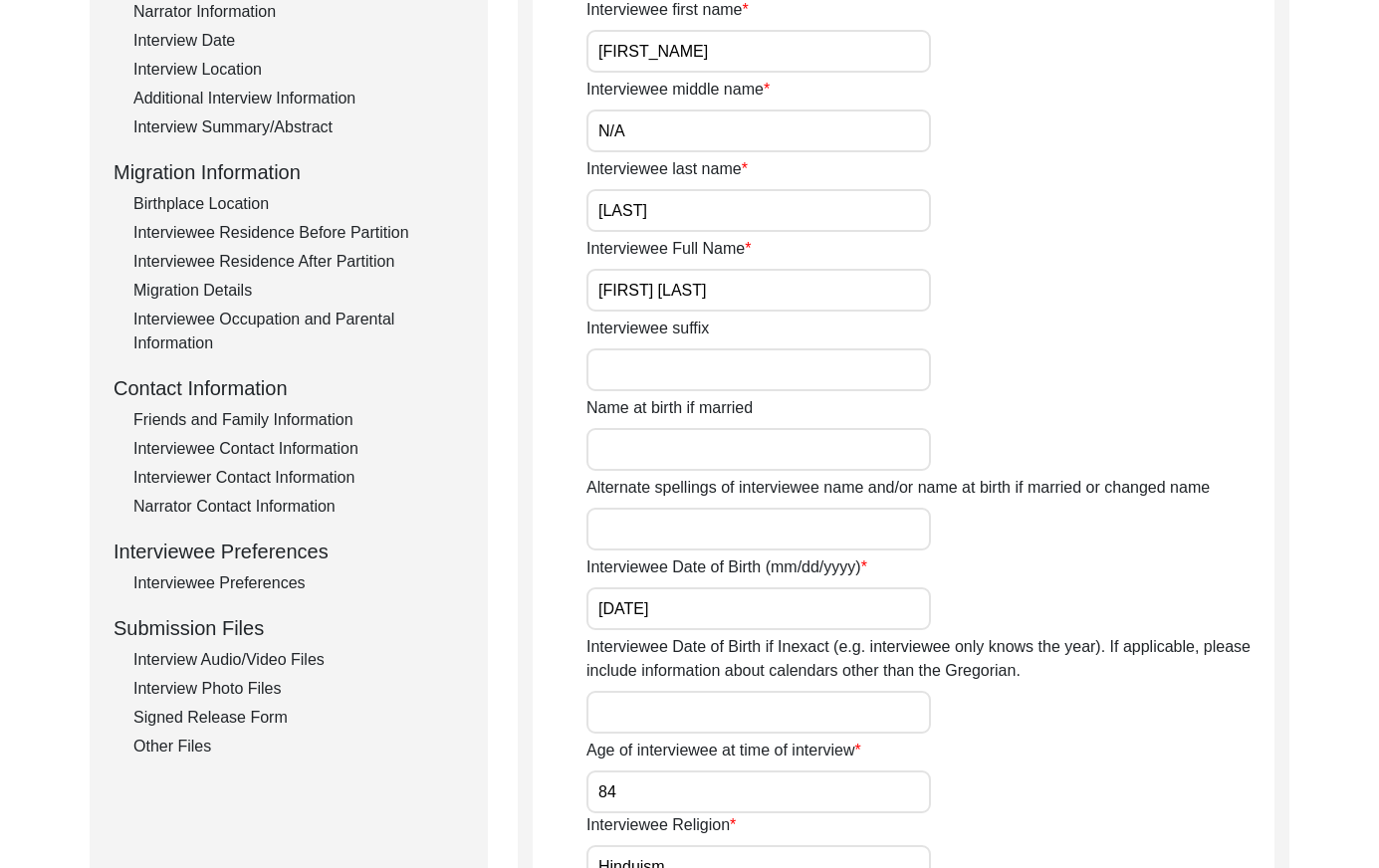 drag, startPoint x: 283, startPoint y: 577, endPoint x: 458, endPoint y: 564, distance: 175.48219 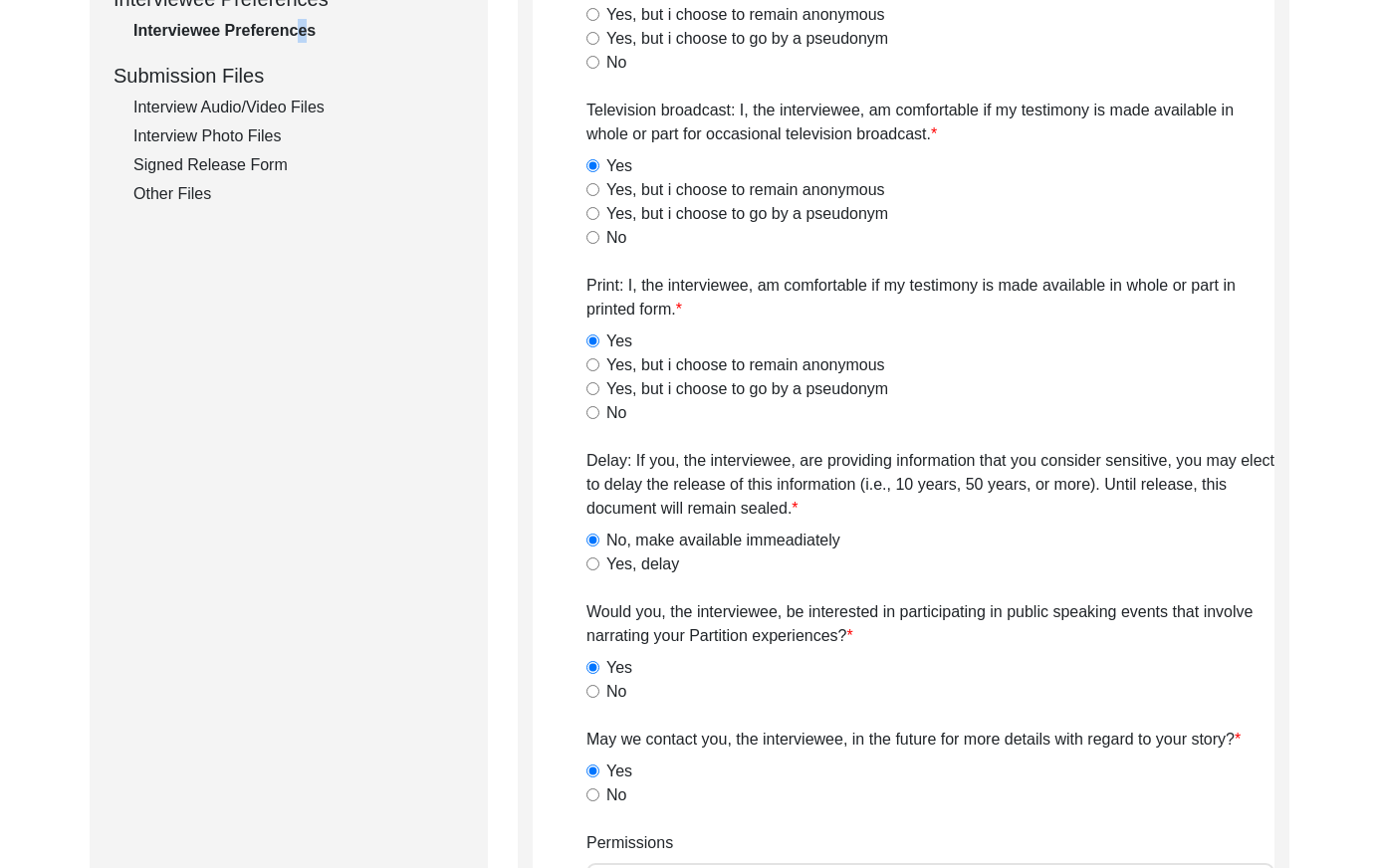 scroll, scrollTop: 0, scrollLeft: 0, axis: both 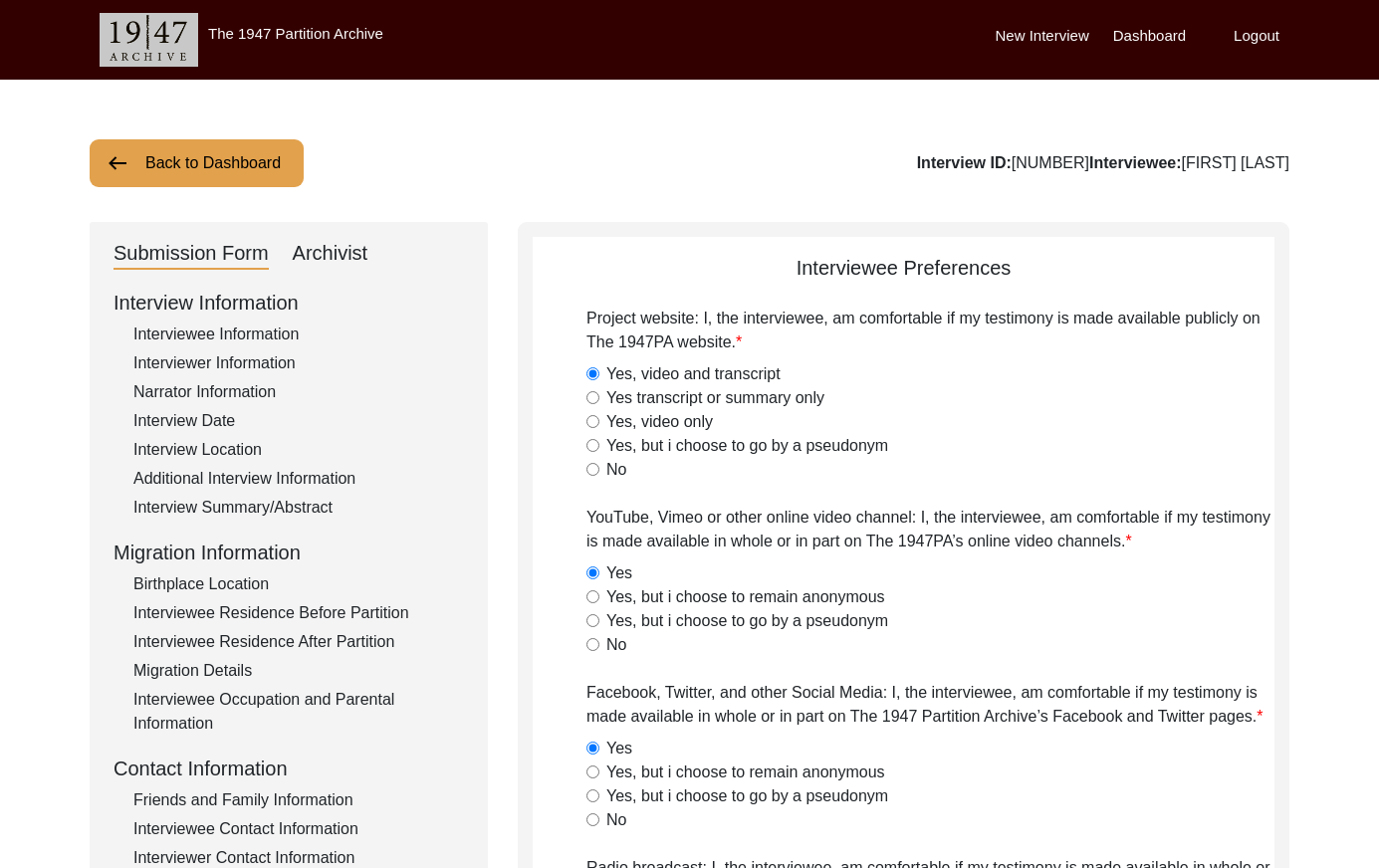click on "Back to Dashboard" 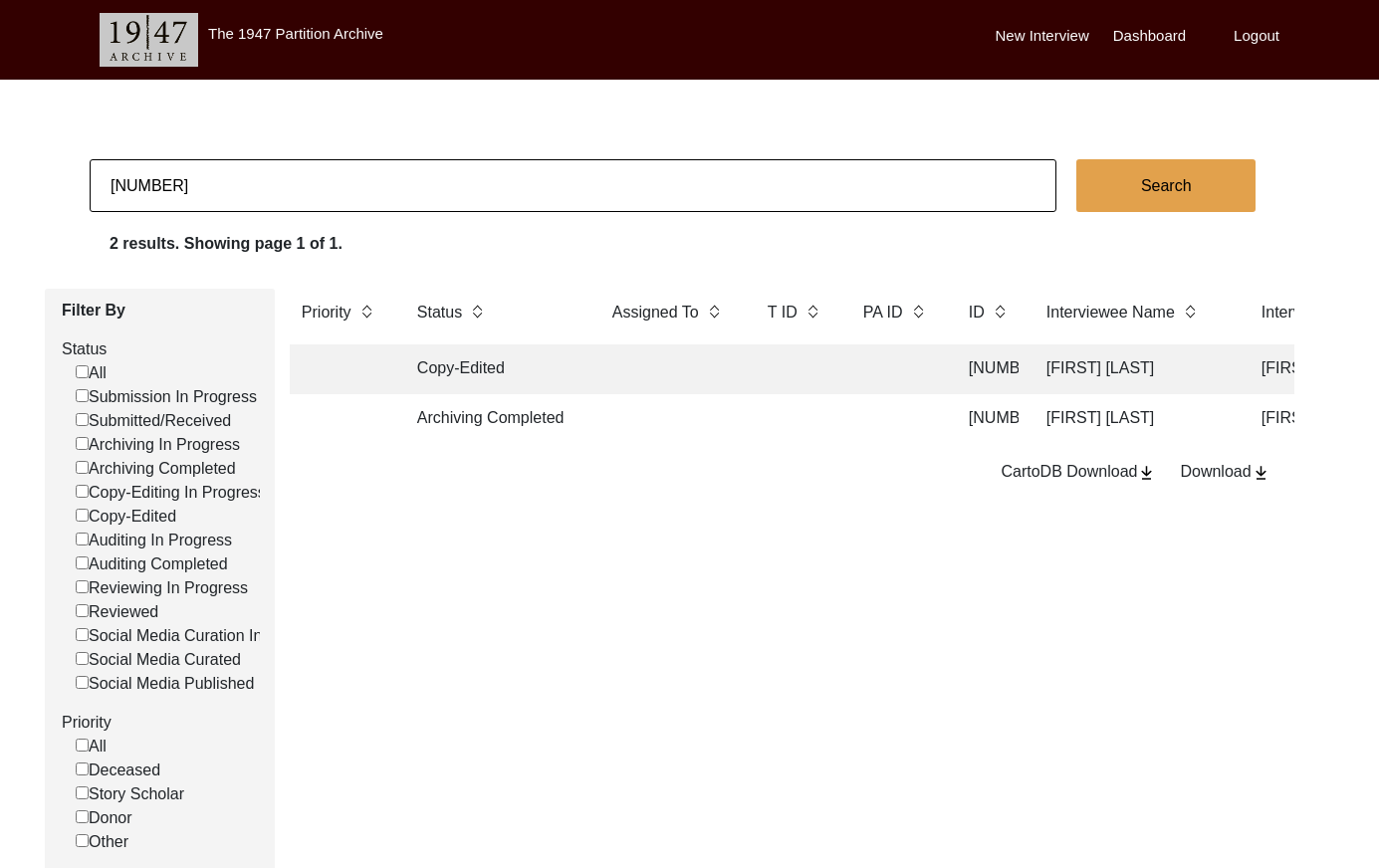 click on "[NUMBER]" 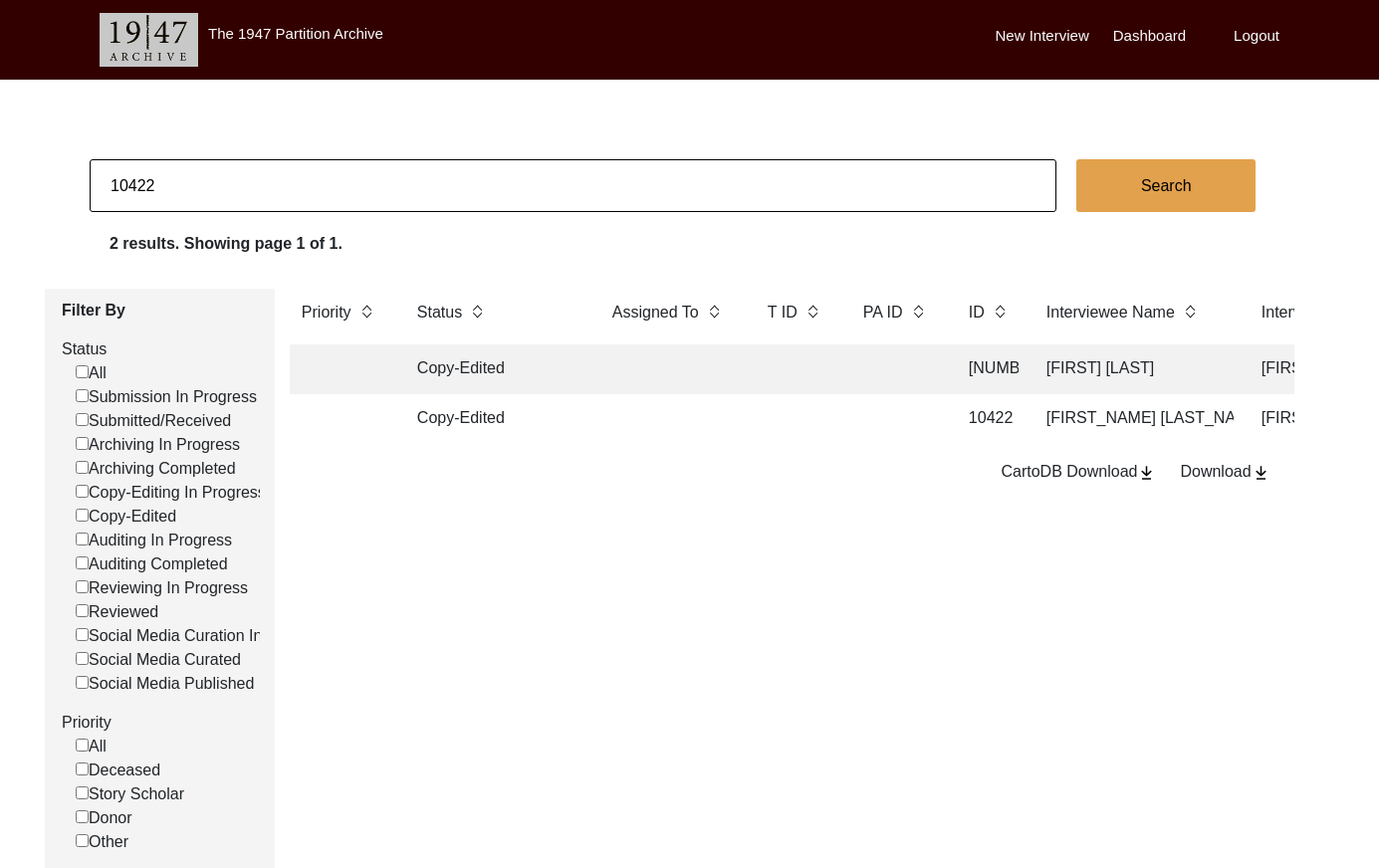 click 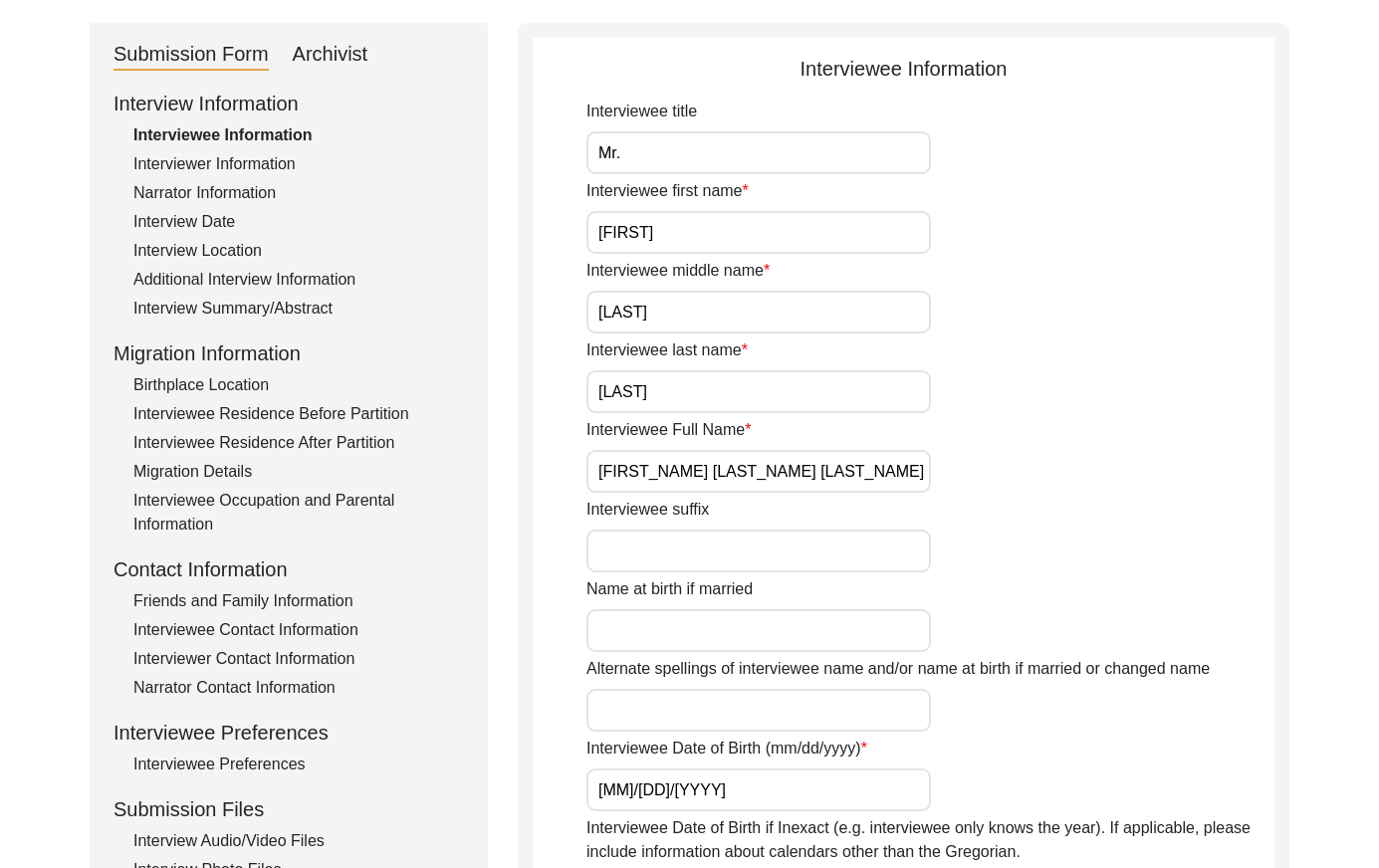 scroll, scrollTop: 202, scrollLeft: 0, axis: vertical 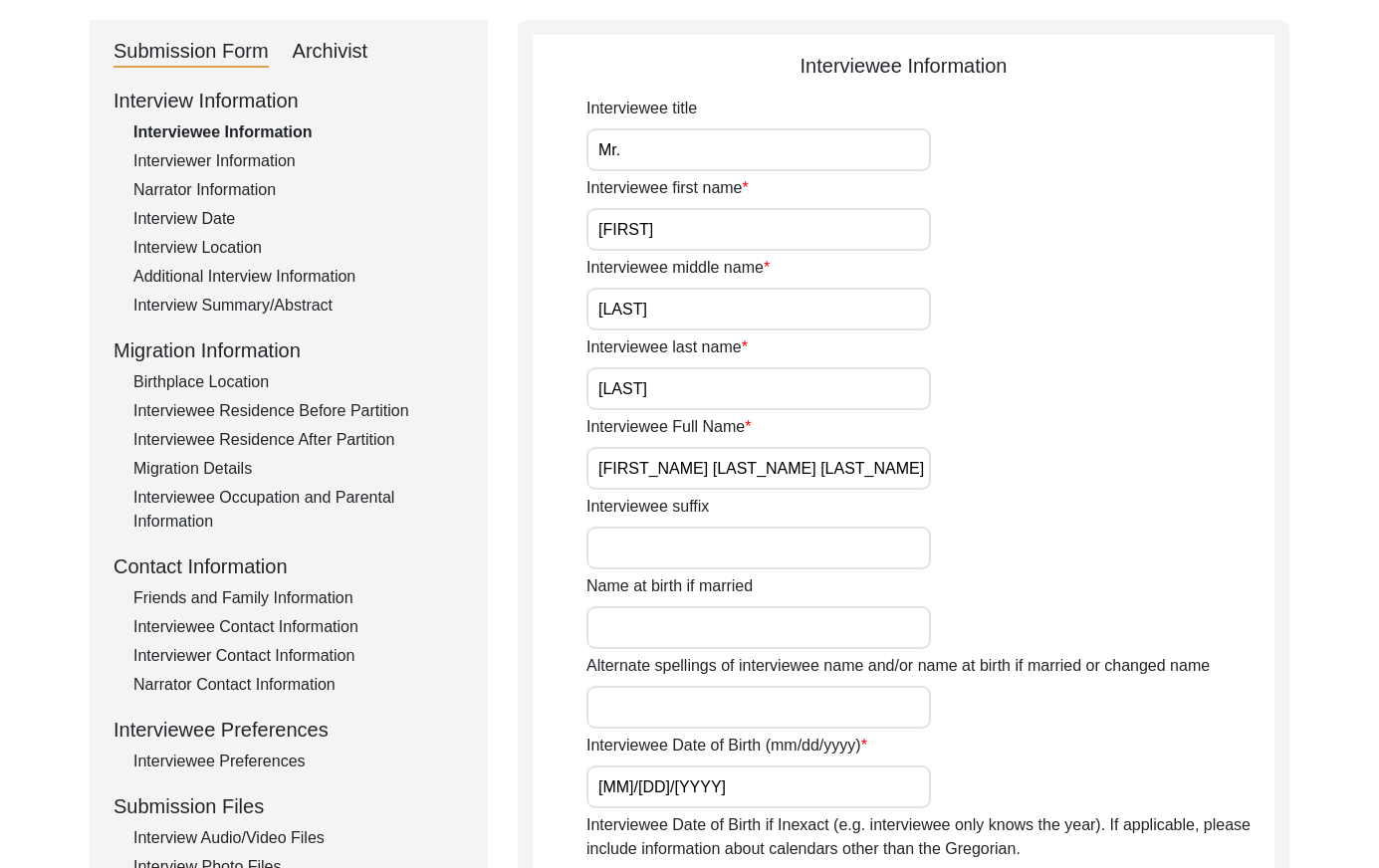 drag, startPoint x: 291, startPoint y: 756, endPoint x: 300, endPoint y: 749, distance: 11.401754 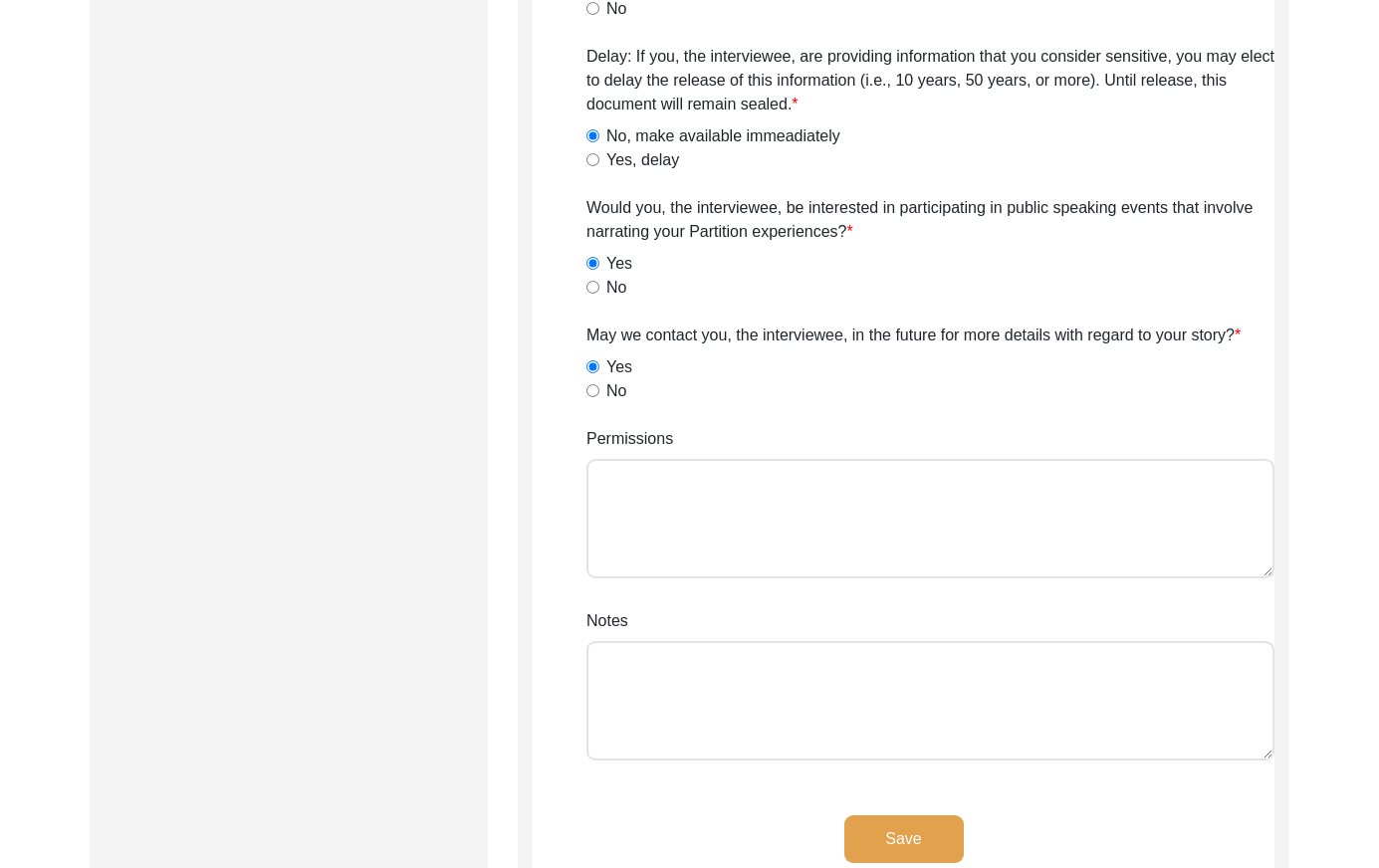 scroll, scrollTop: 0, scrollLeft: 0, axis: both 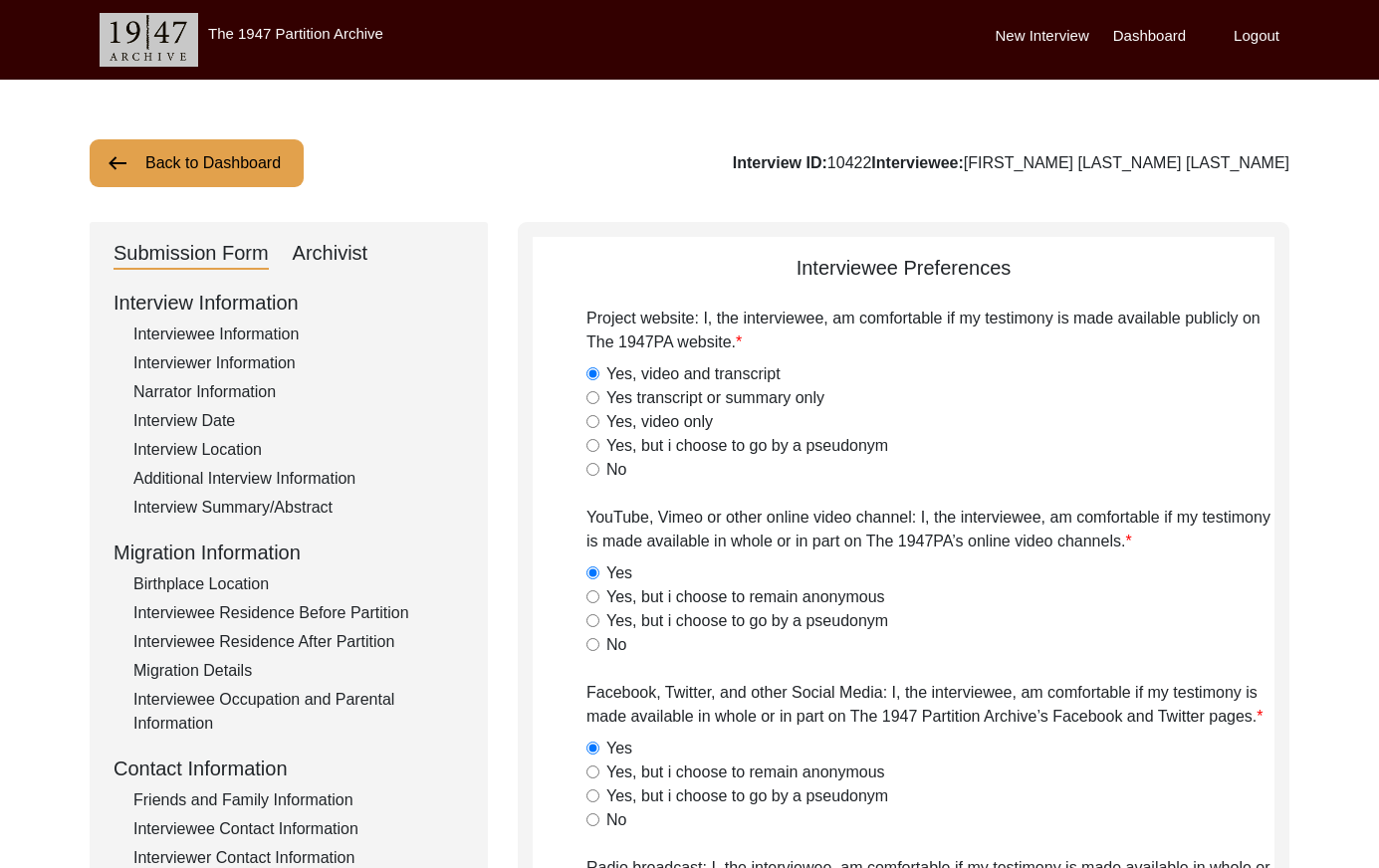 click on "Back to Dashboard" 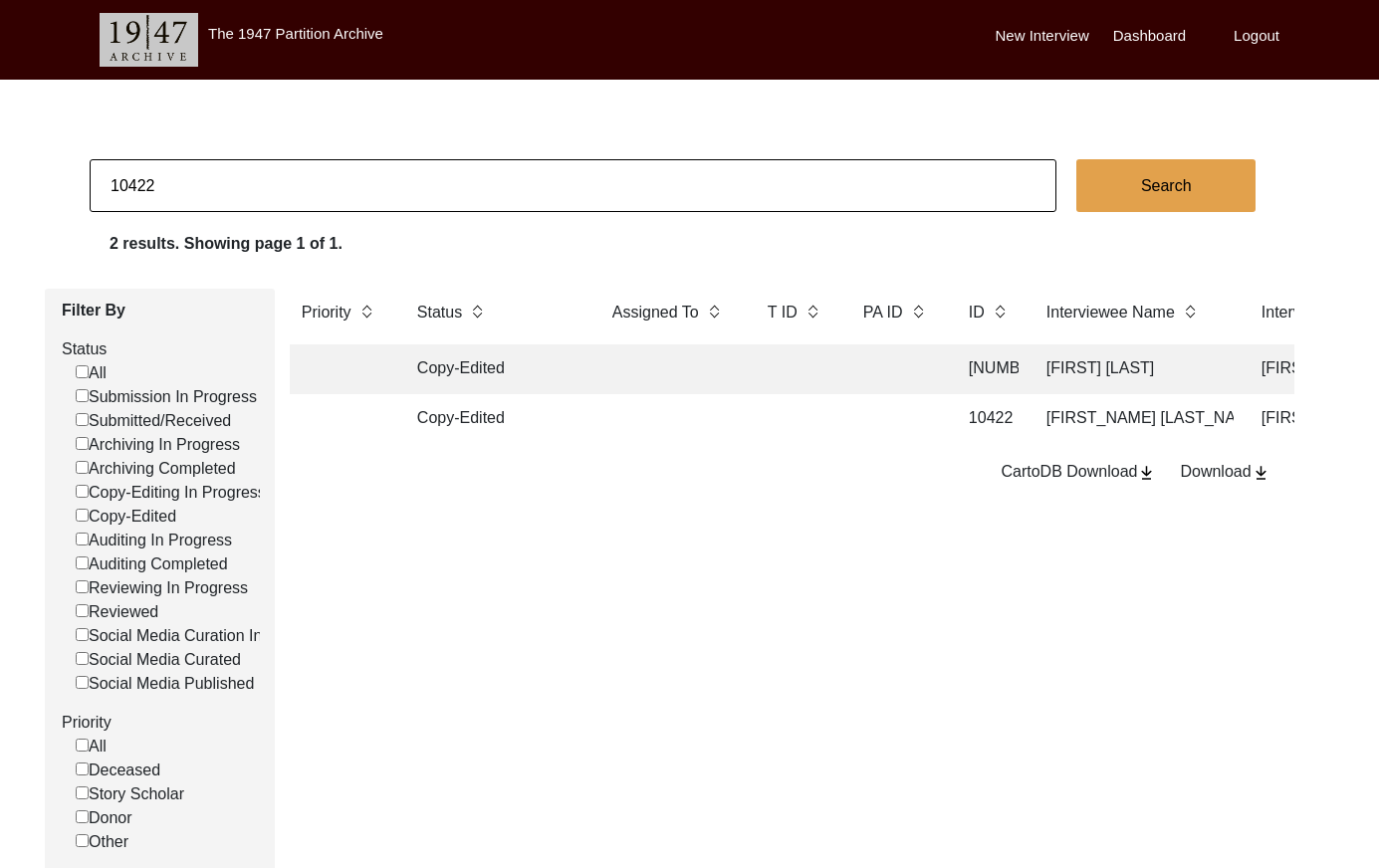 click on "10422" 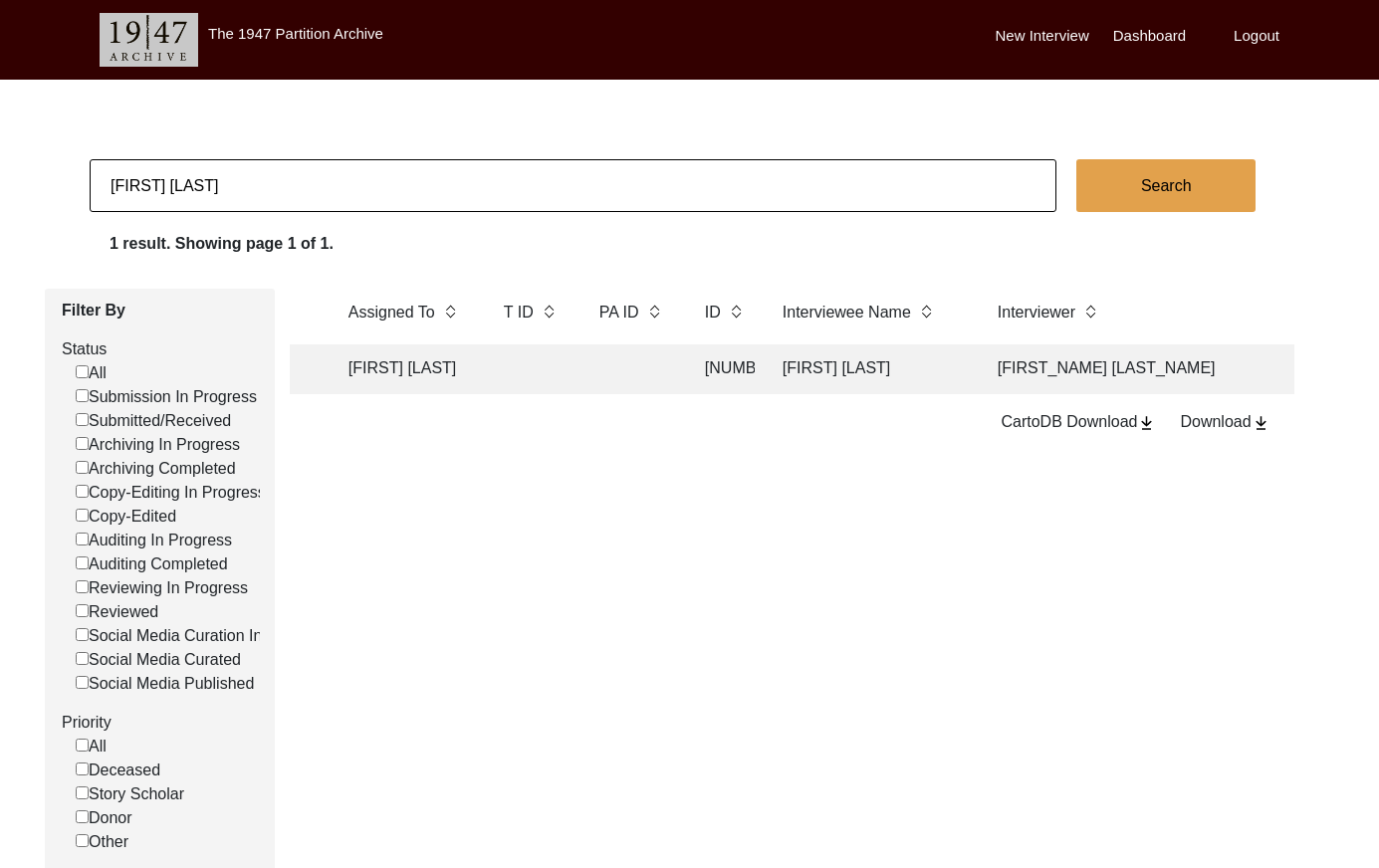 scroll, scrollTop: 0, scrollLeft: 307, axis: horizontal 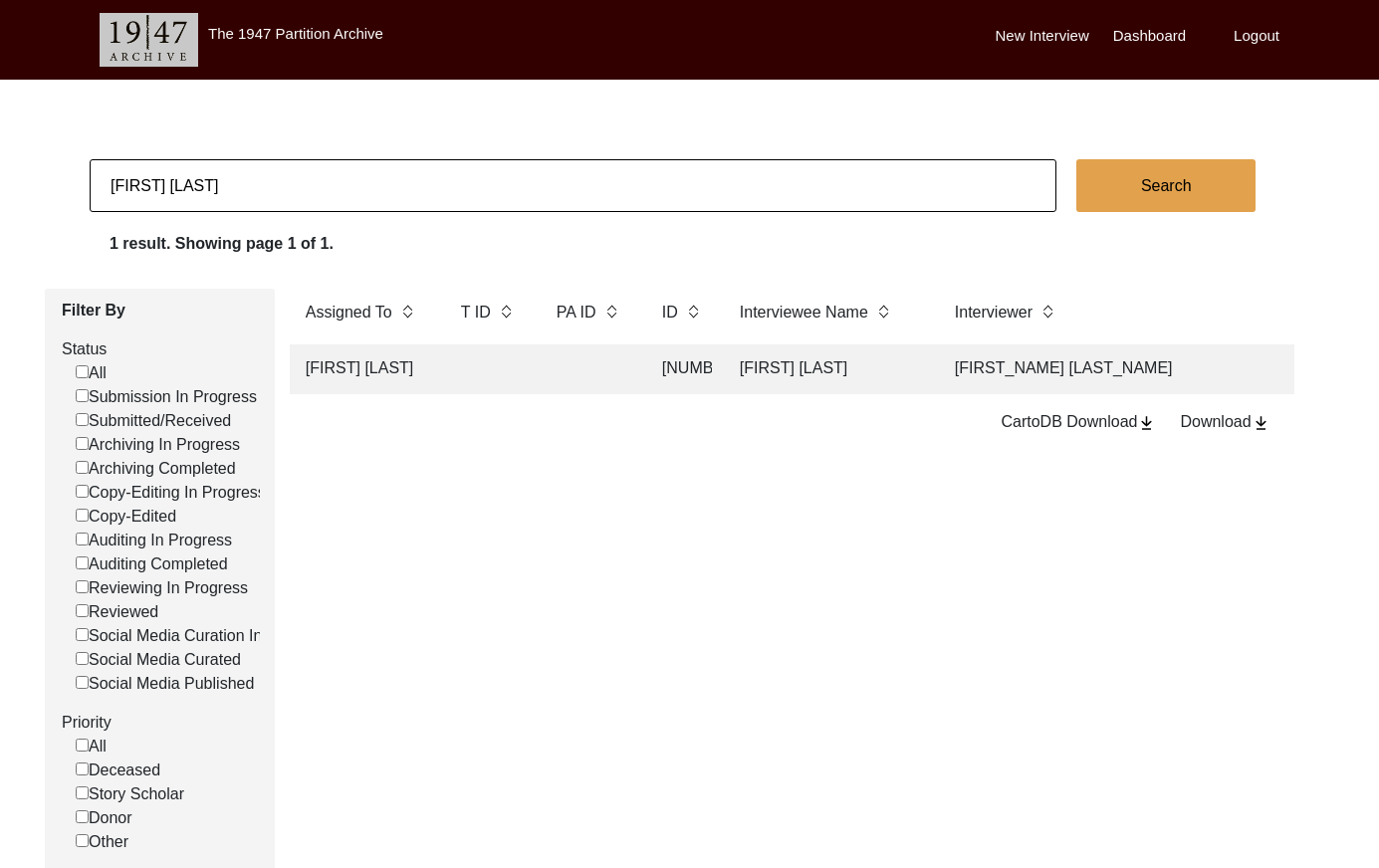 click on "[FIRST_NAME] [LAST_NAME]" 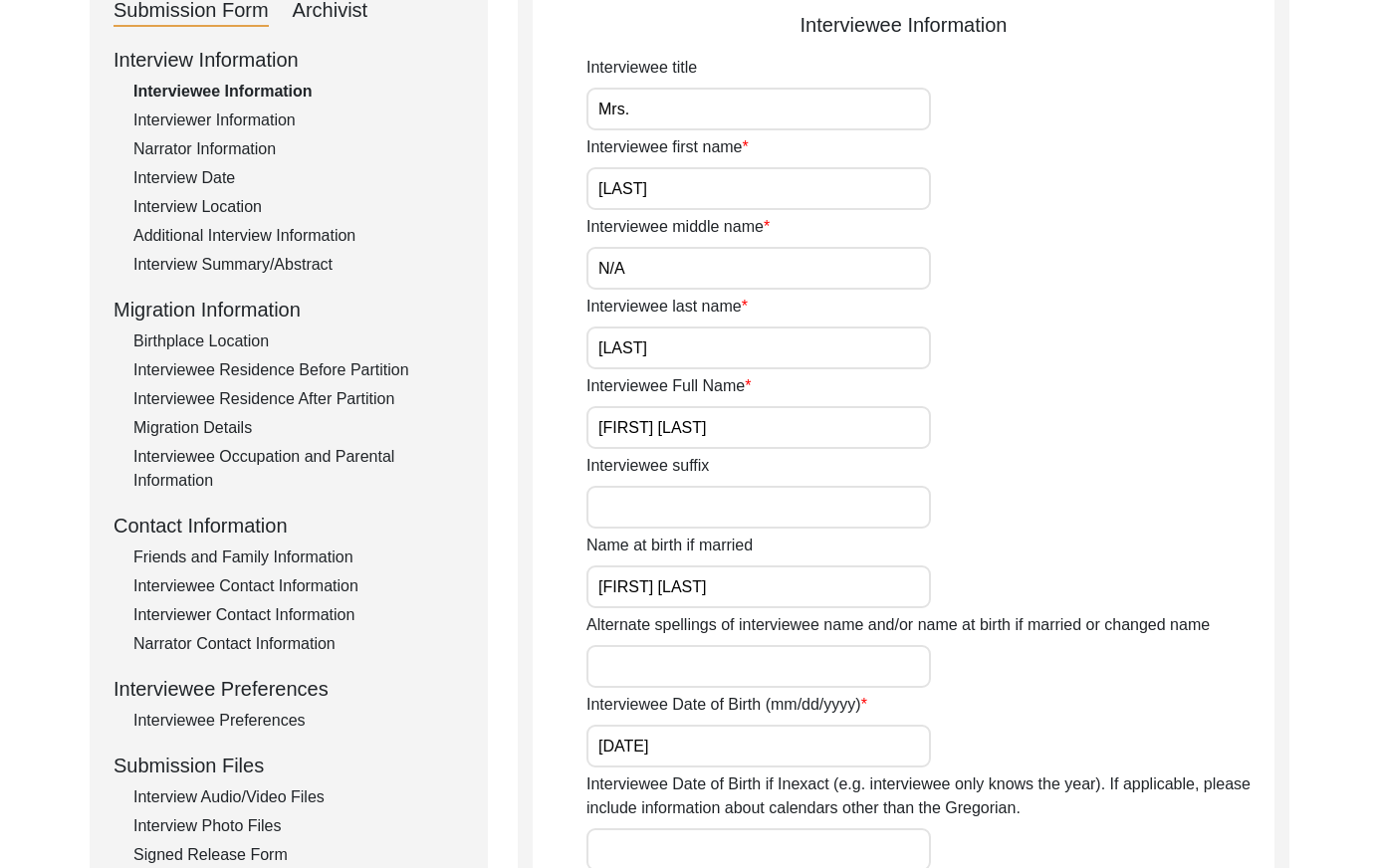 scroll, scrollTop: 308, scrollLeft: 0, axis: vertical 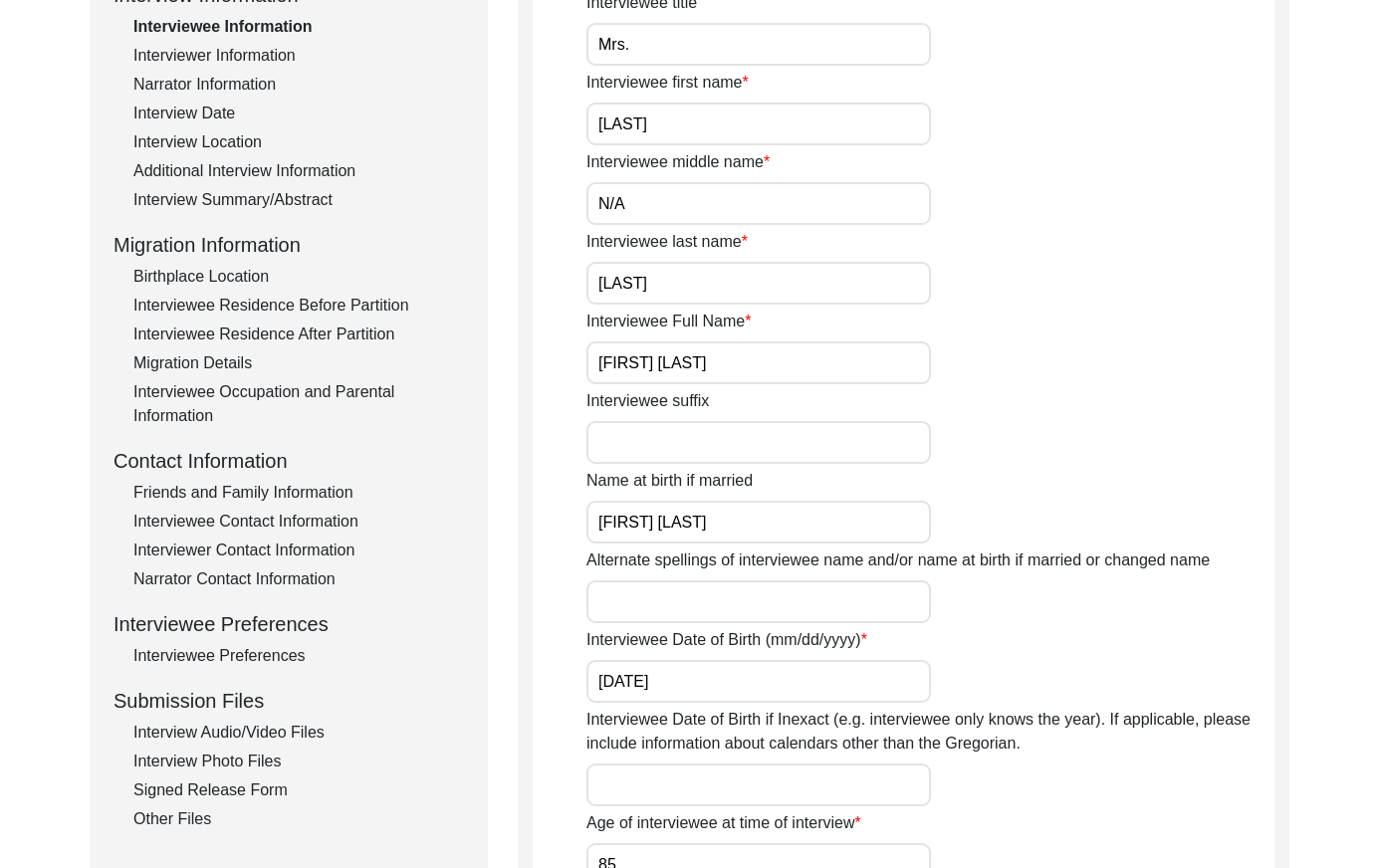 drag, startPoint x: 269, startPoint y: 650, endPoint x: 336, endPoint y: 643, distance: 67.36468 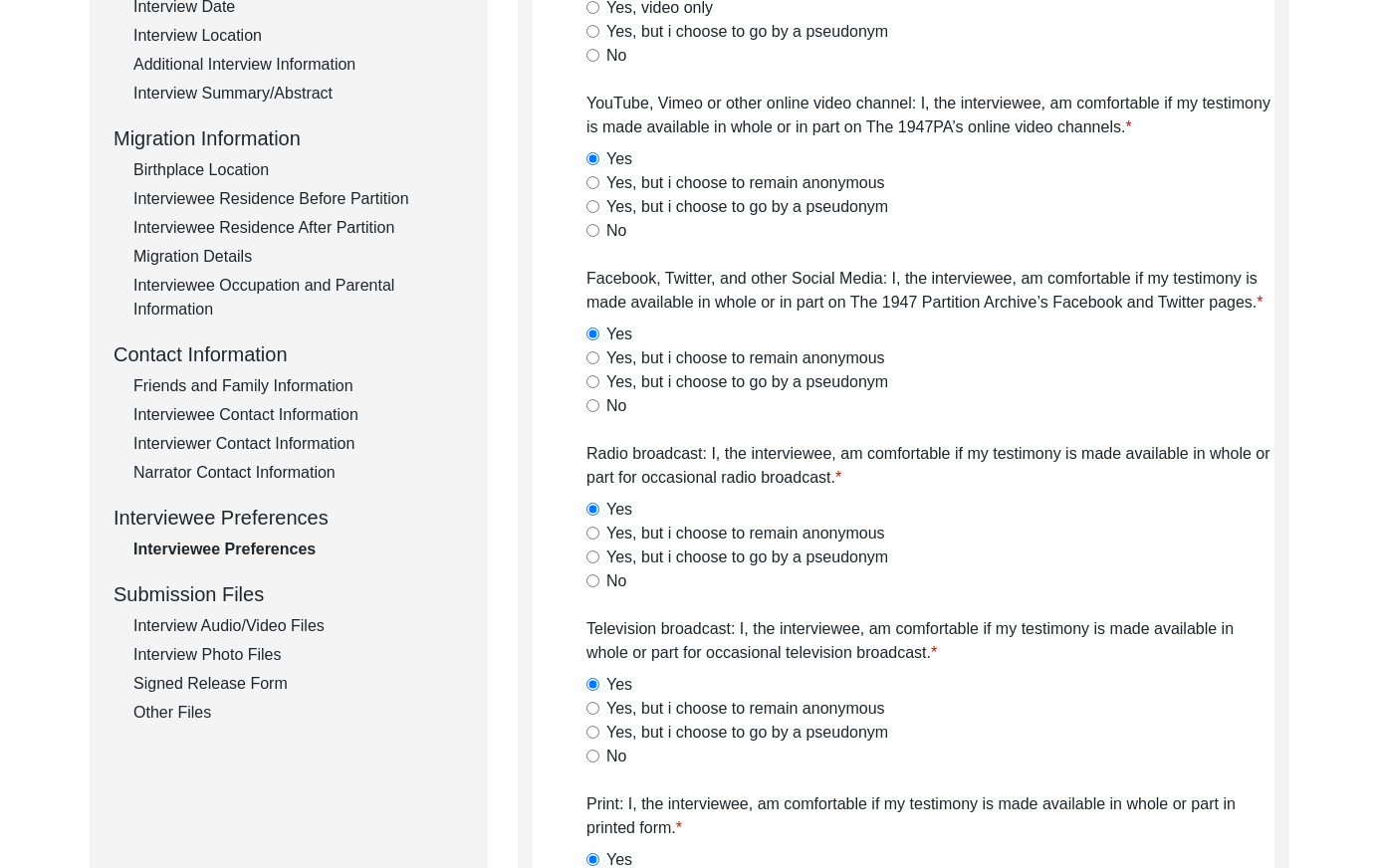 scroll, scrollTop: 0, scrollLeft: 0, axis: both 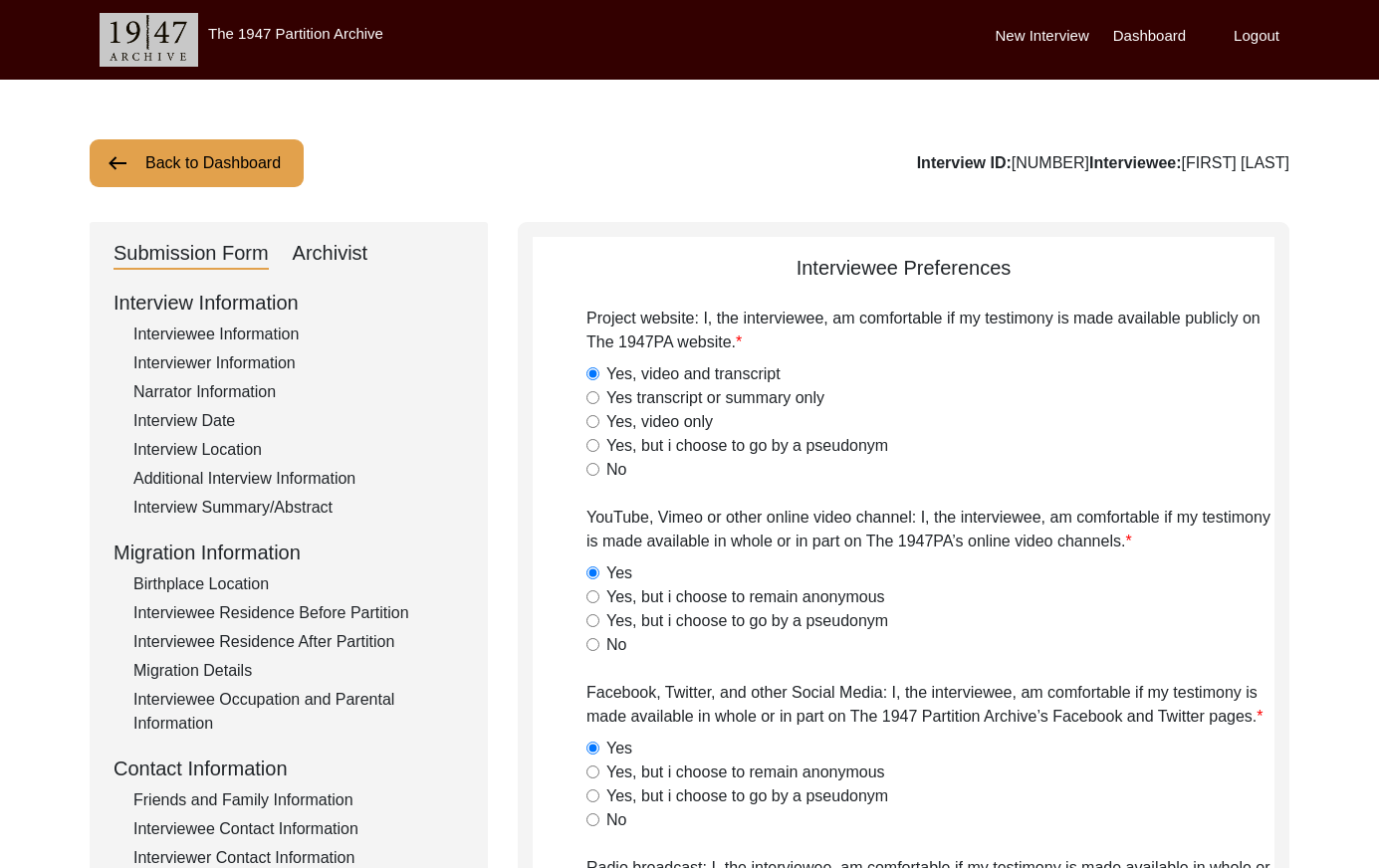 click on "Archivist" 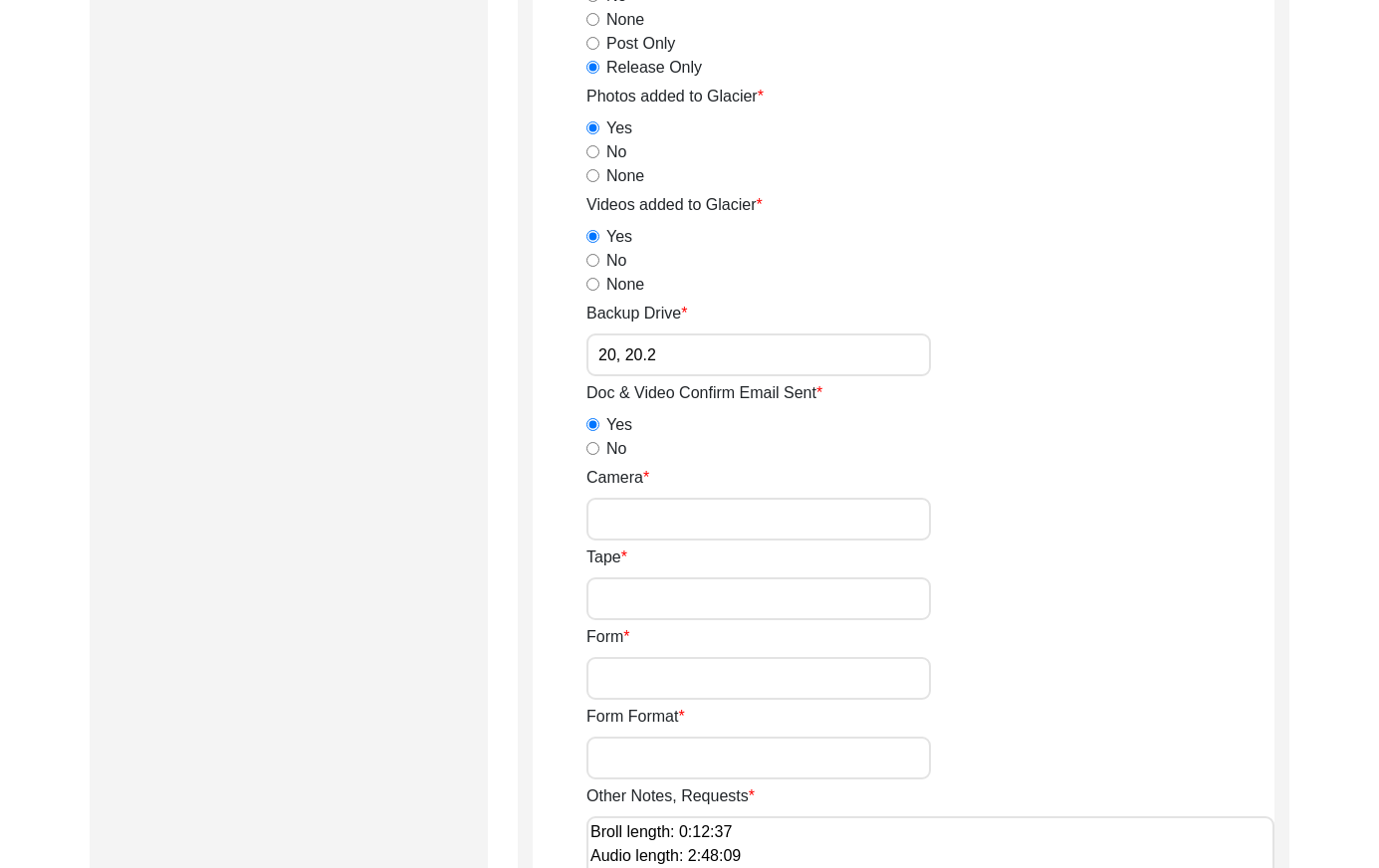 scroll, scrollTop: 2730, scrollLeft: 0, axis: vertical 